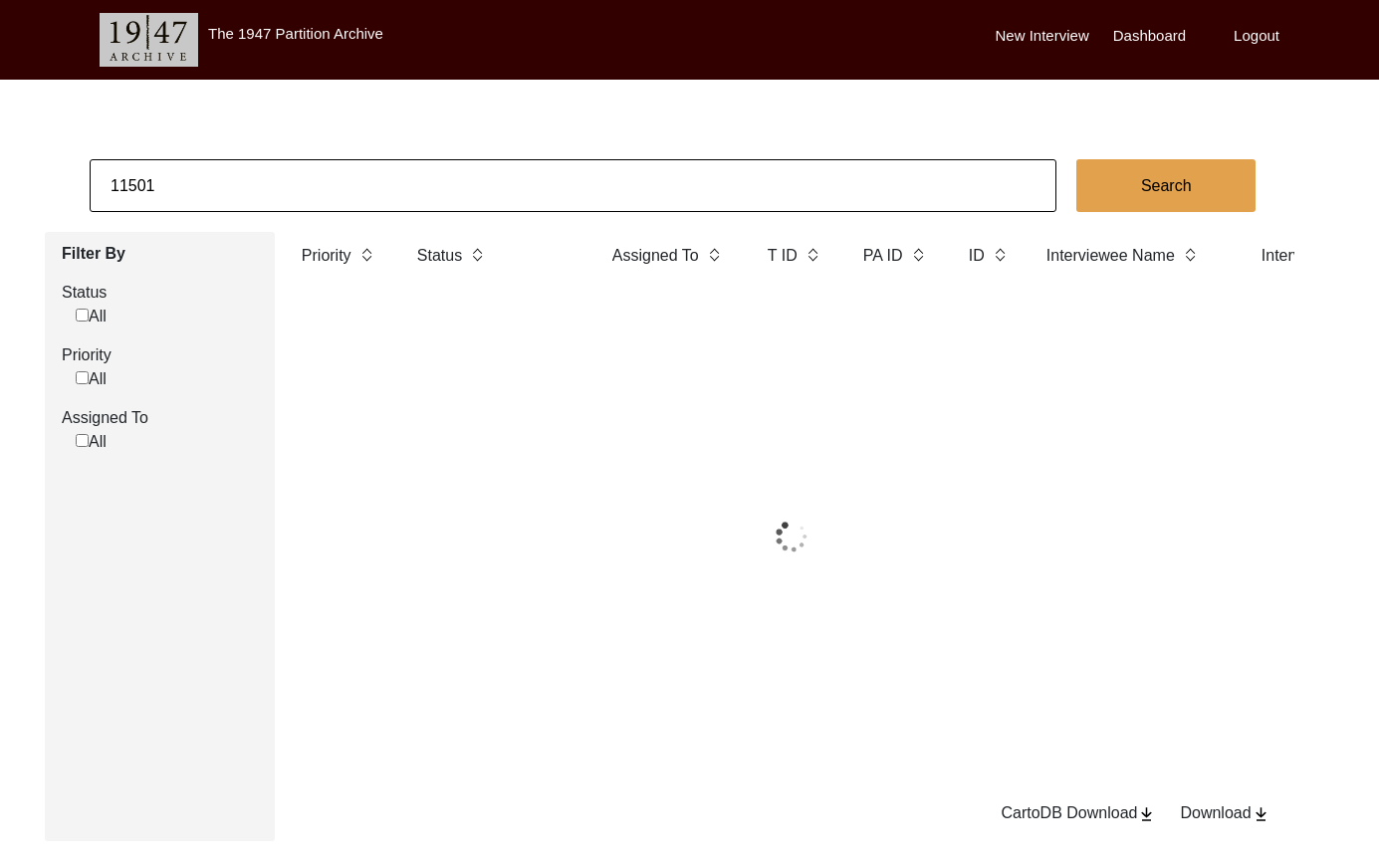 scroll, scrollTop: 11, scrollLeft: 0, axis: vertical 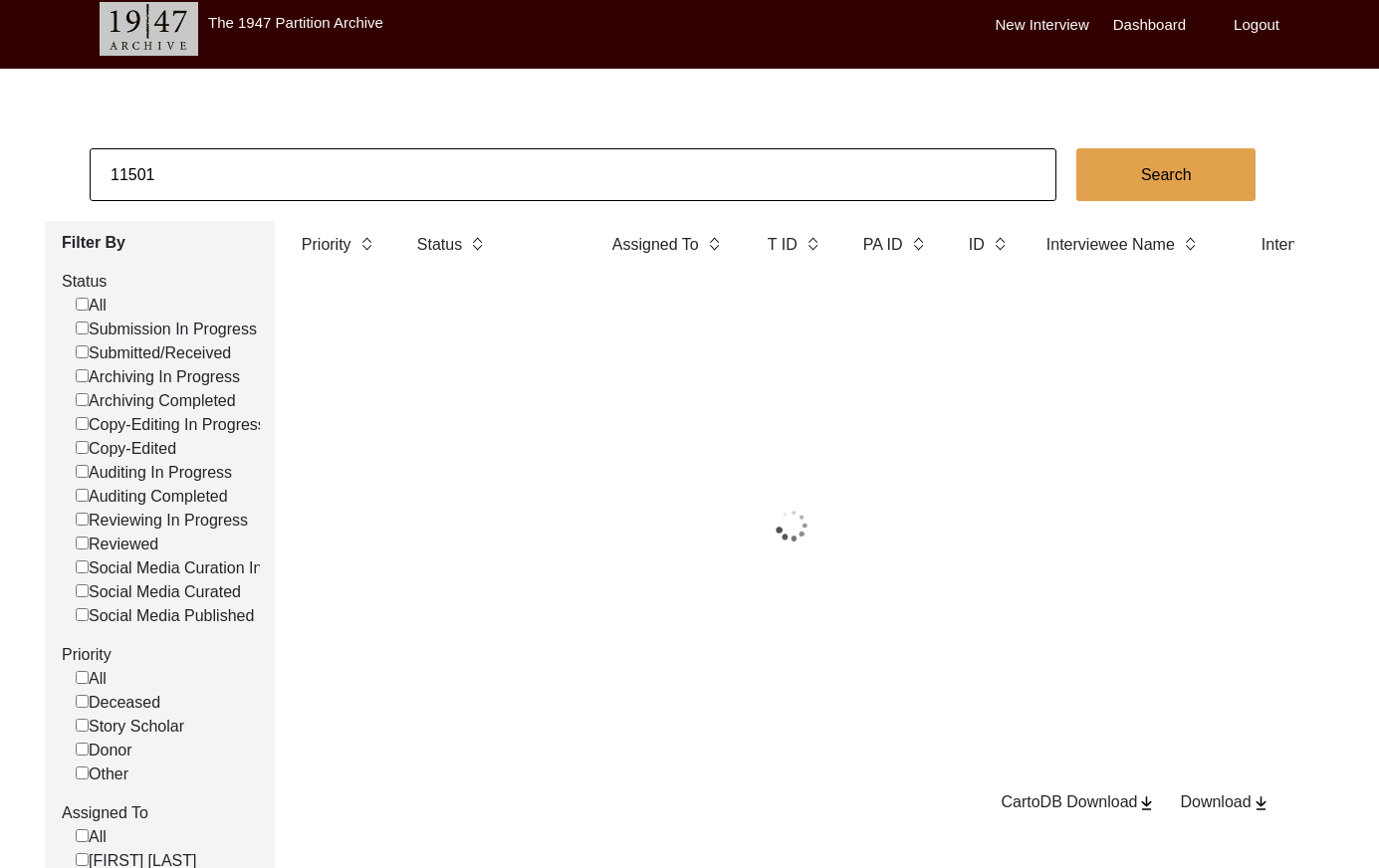 click on "11501" 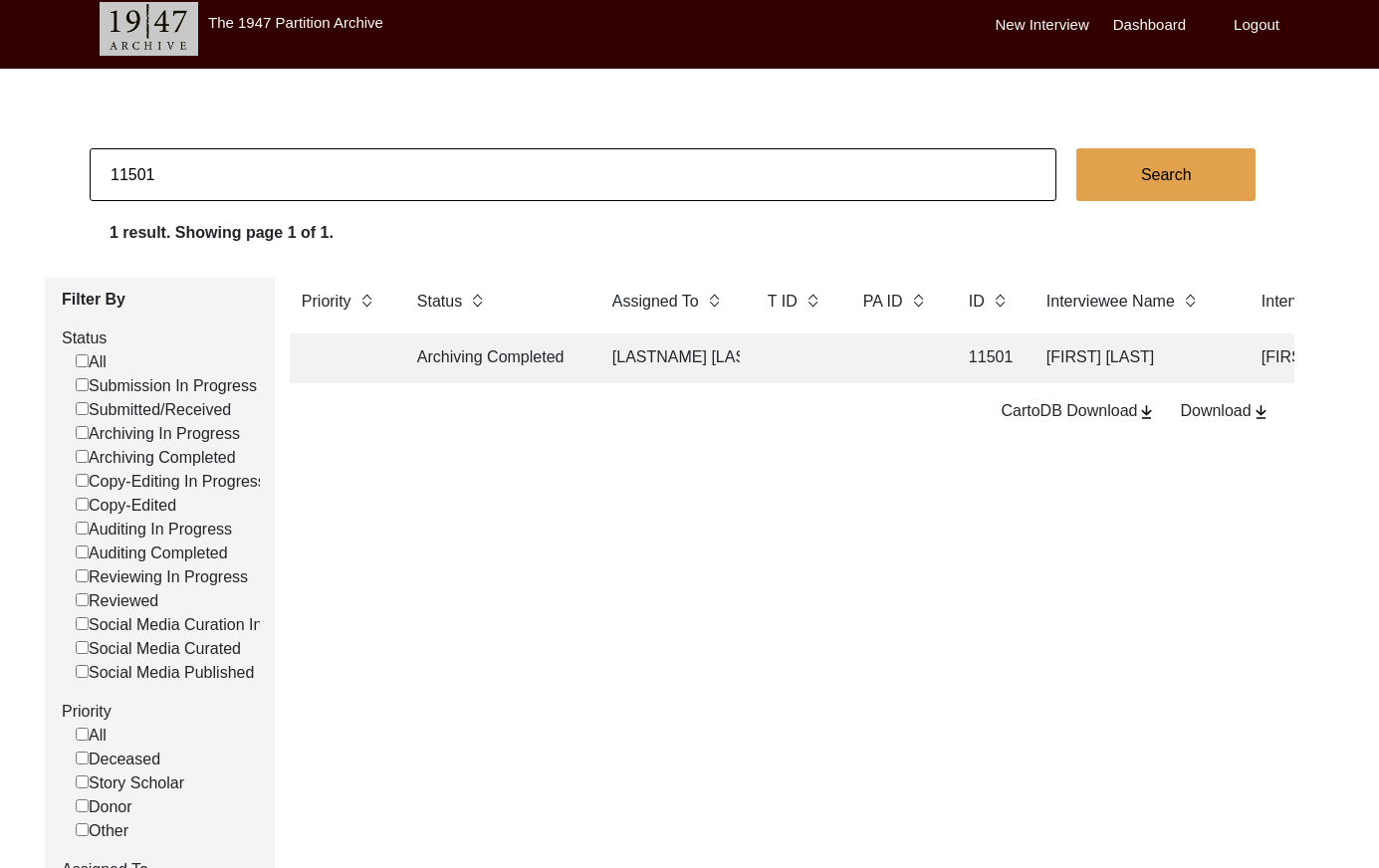 click on "11501" 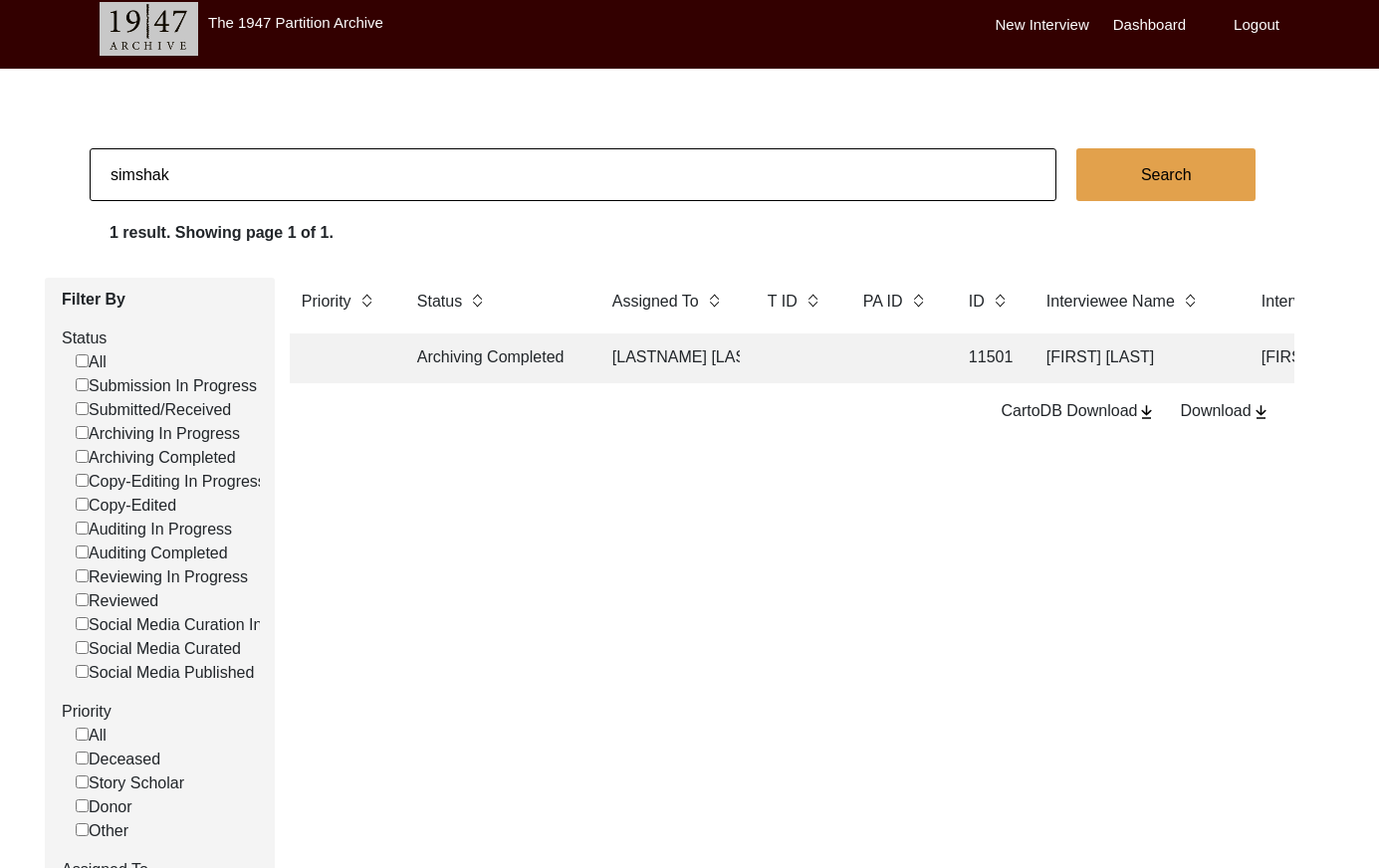 type on "[LASTNAME] [LASTNAME]" 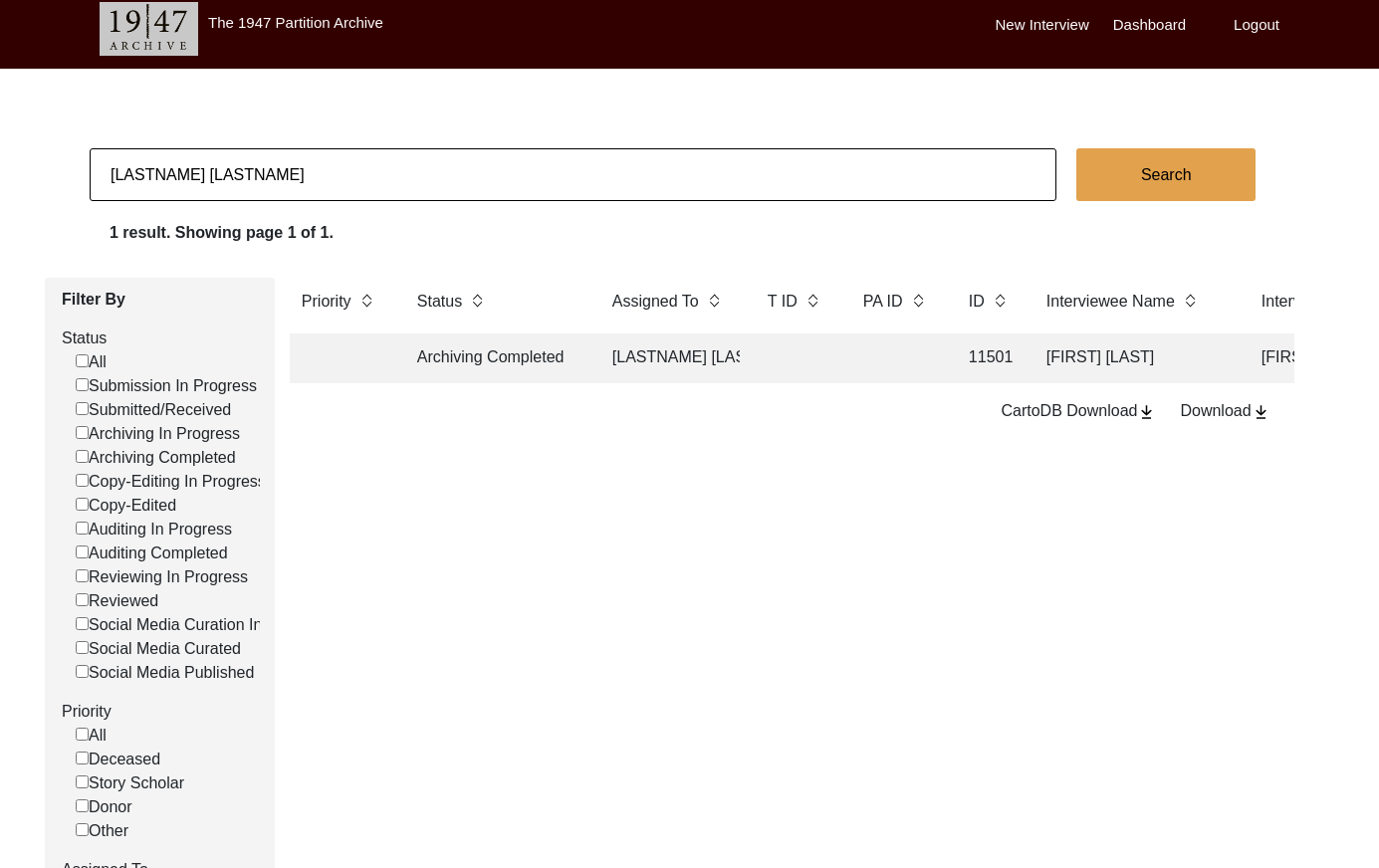 click on "Search" 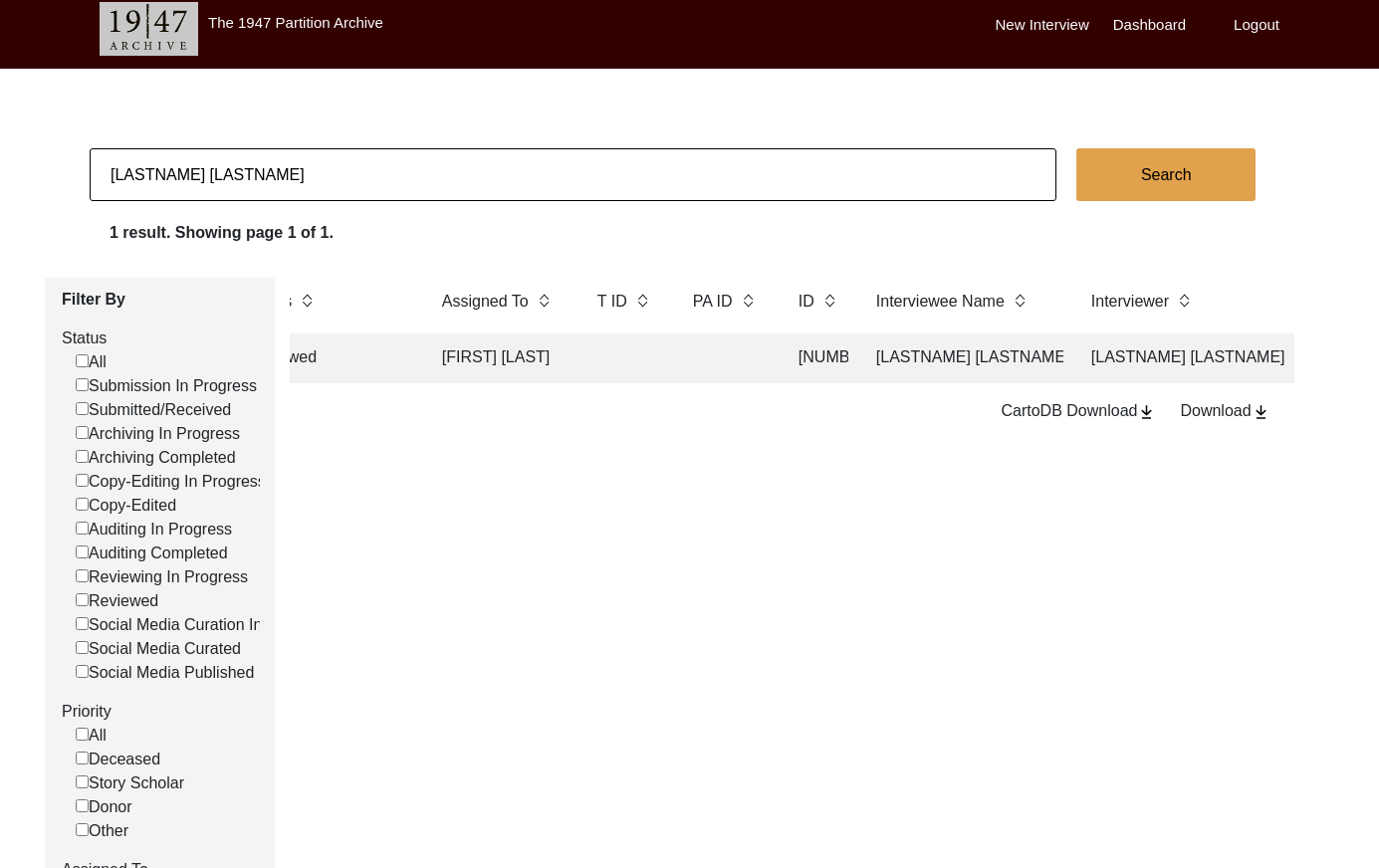 scroll, scrollTop: 0, scrollLeft: 193, axis: horizontal 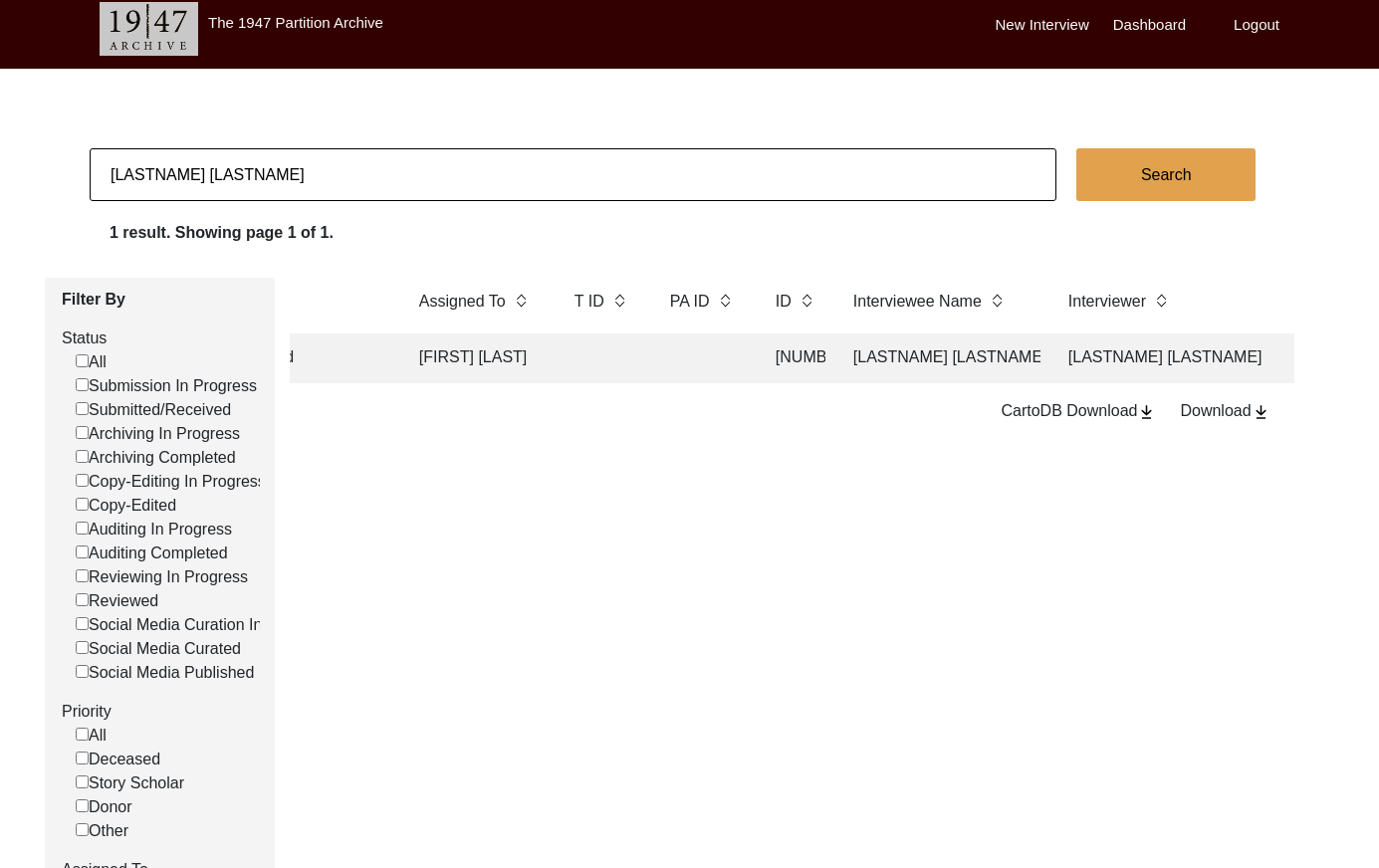 click on "[LASTNAME] [LASTNAME]" 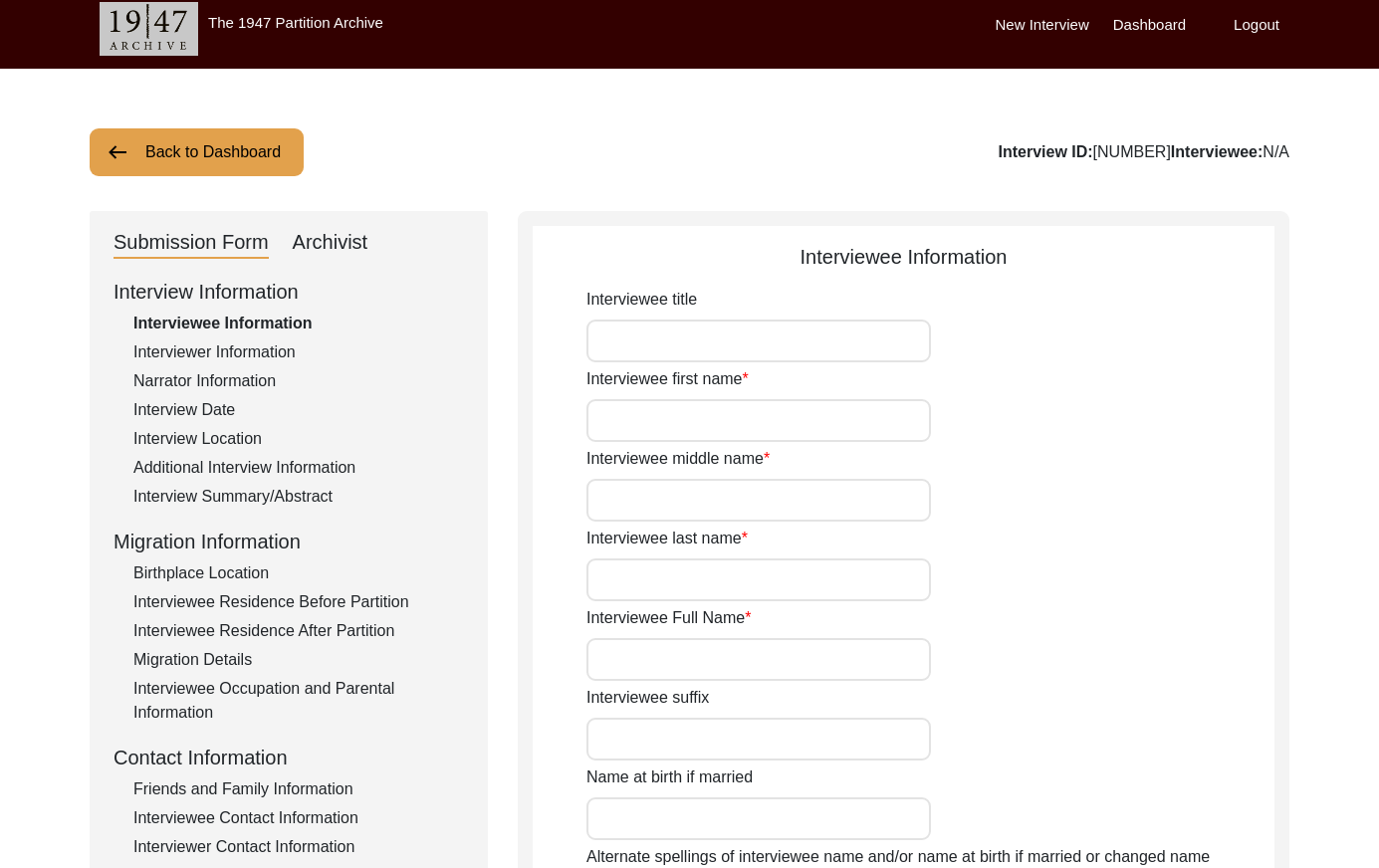 type on "[LASTNAME]" 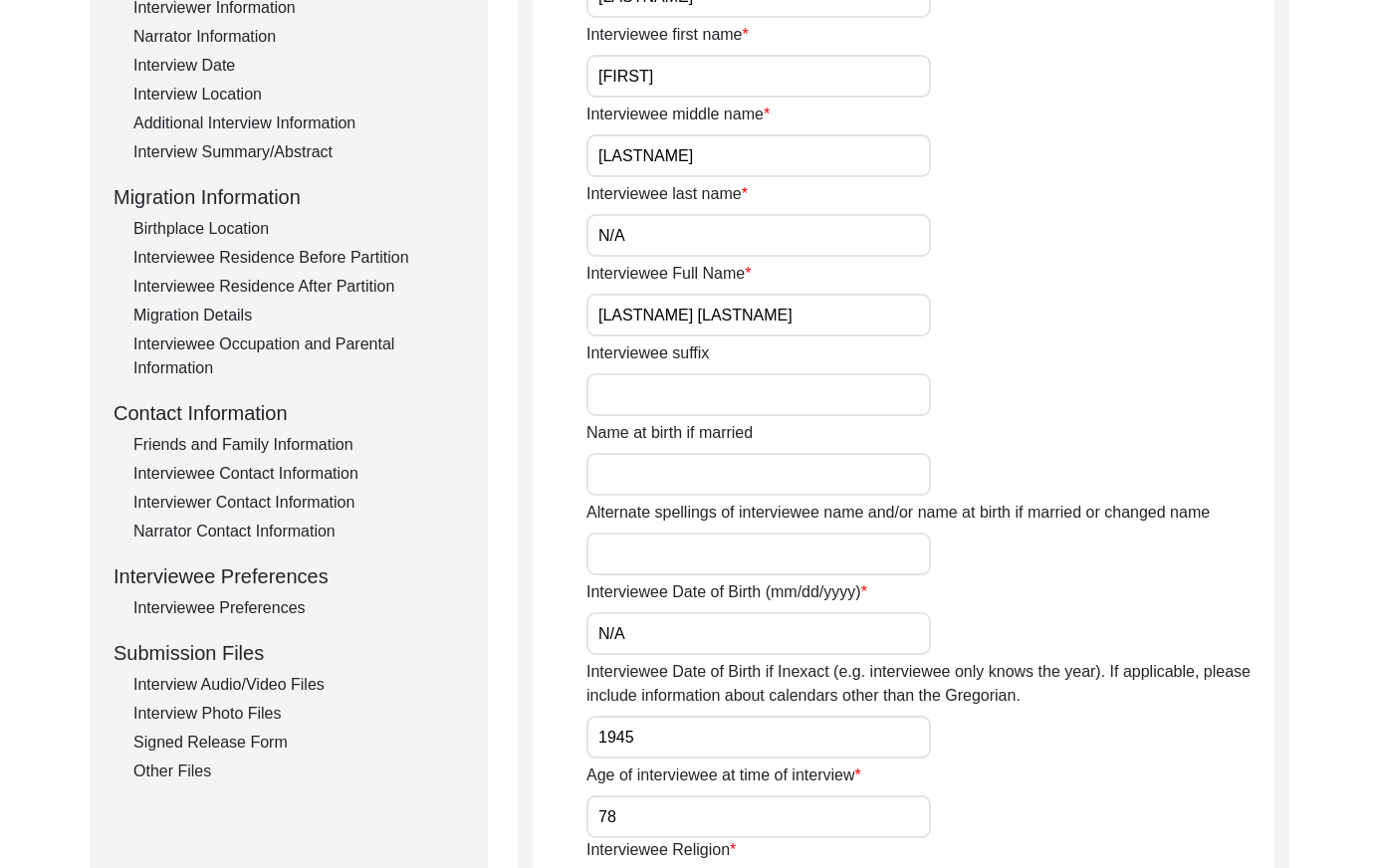 scroll, scrollTop: 474, scrollLeft: 0, axis: vertical 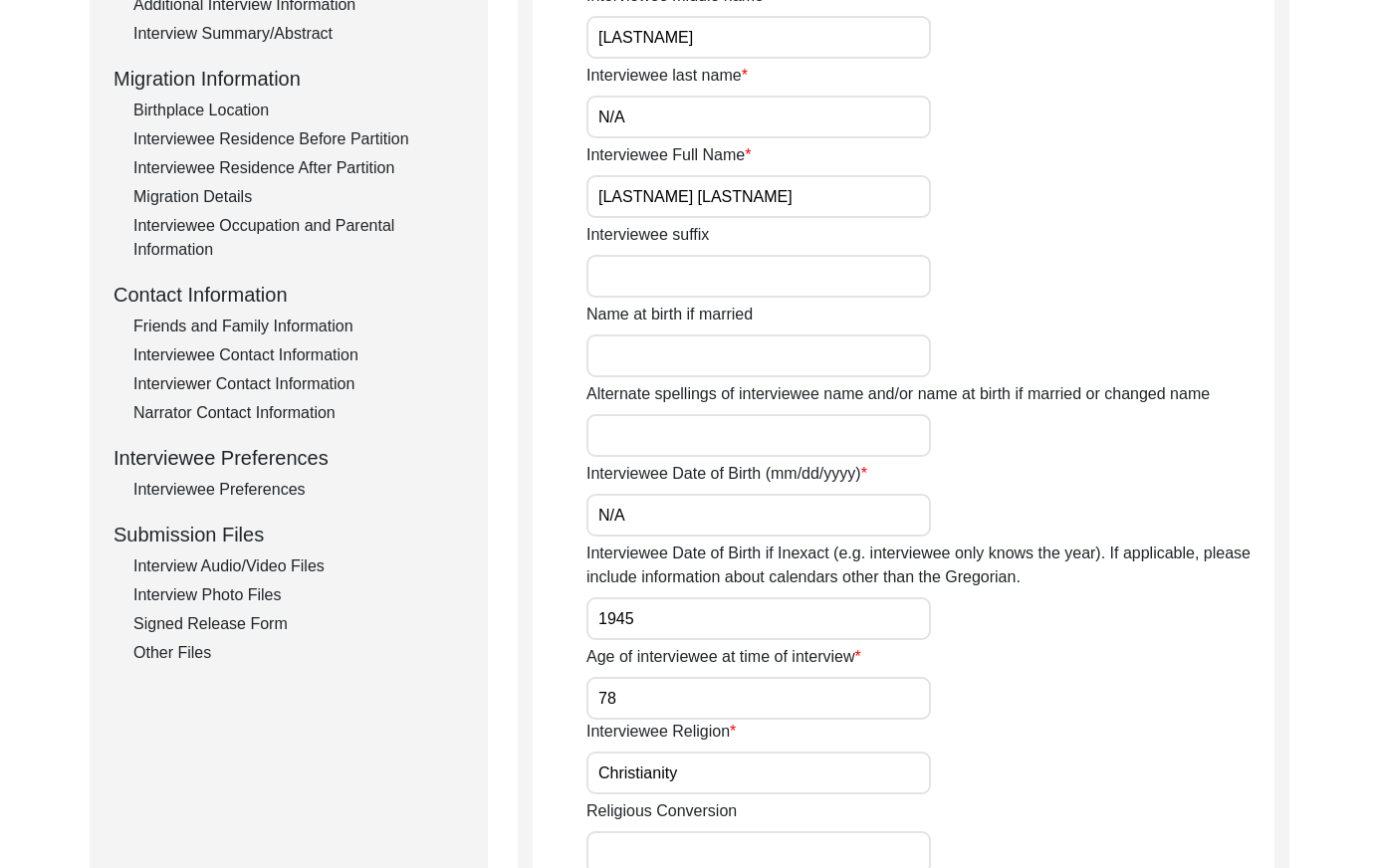 drag, startPoint x: 280, startPoint y: 492, endPoint x: 378, endPoint y: 491, distance: 98.0051 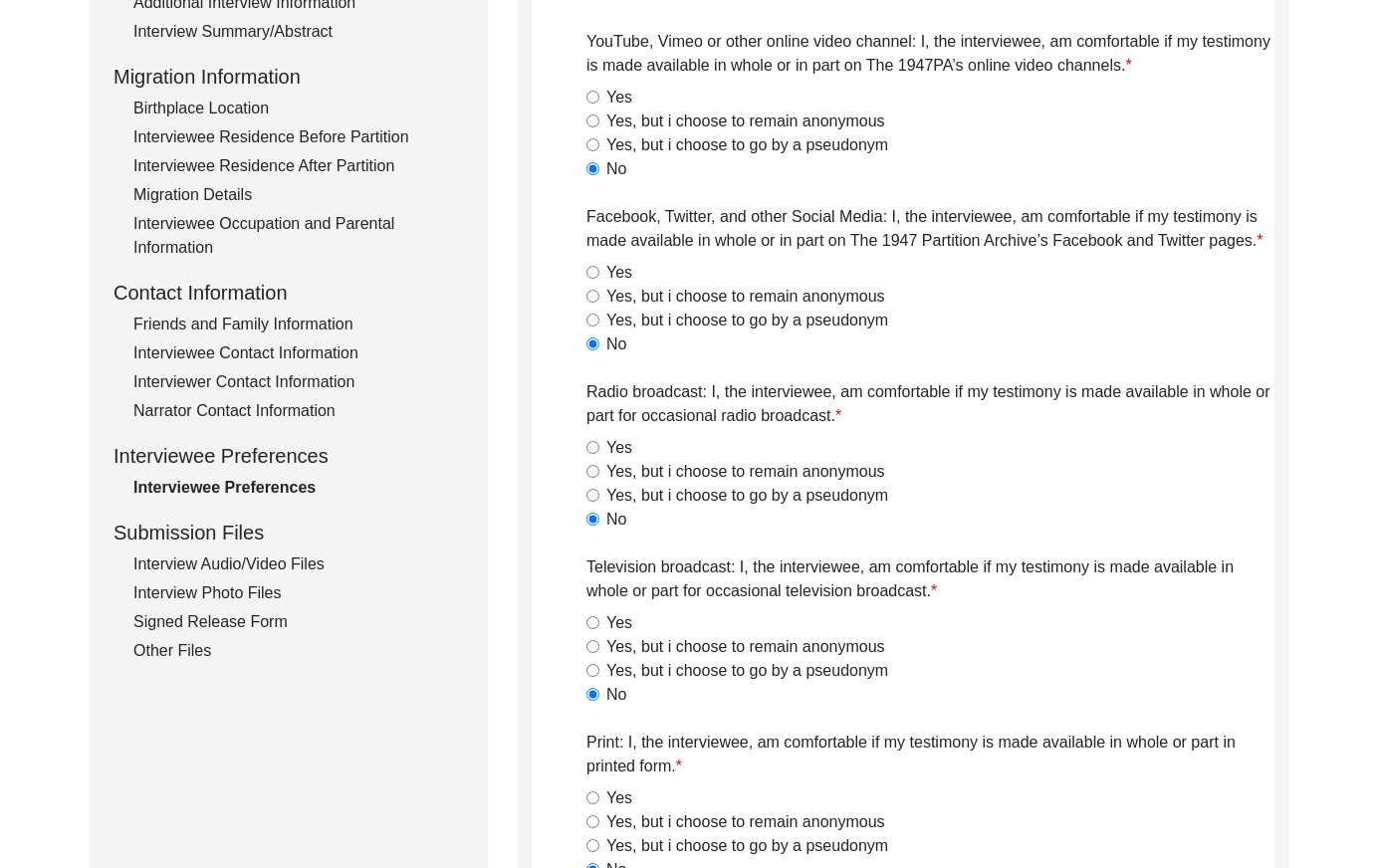 scroll, scrollTop: 509, scrollLeft: 0, axis: vertical 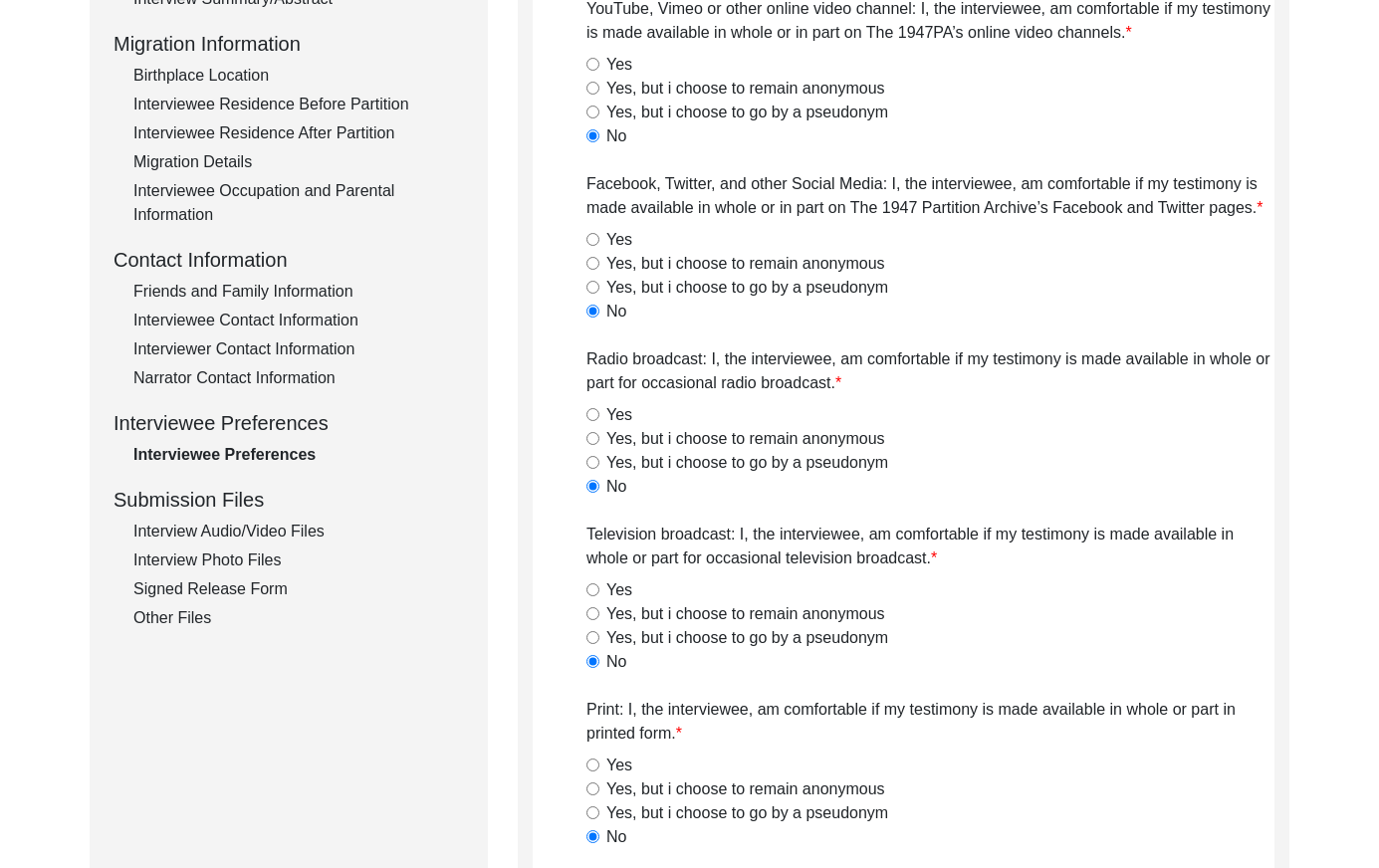 drag, startPoint x: 261, startPoint y: 342, endPoint x: 338, endPoint y: 345, distance: 77.05842 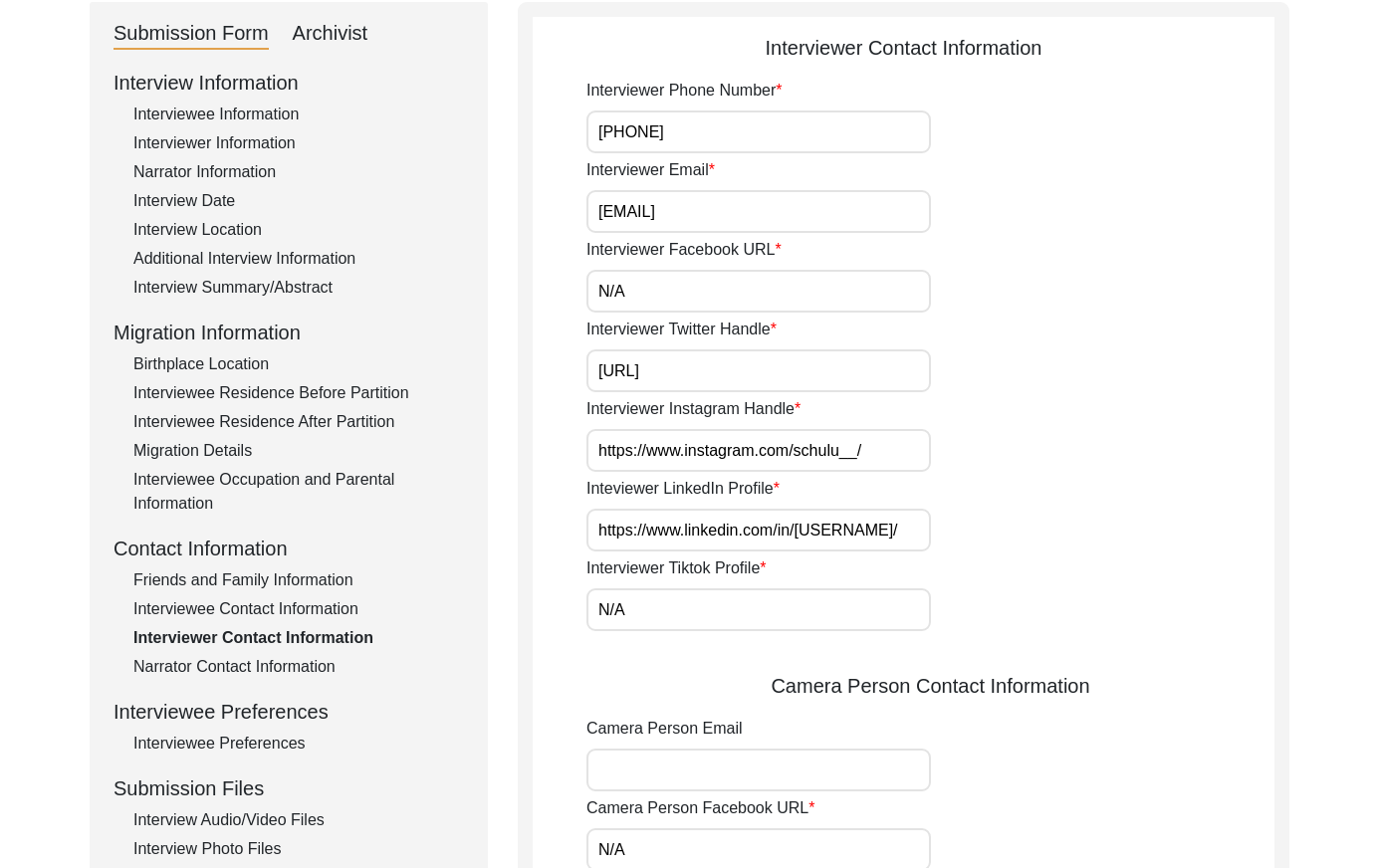 scroll, scrollTop: 205, scrollLeft: 0, axis: vertical 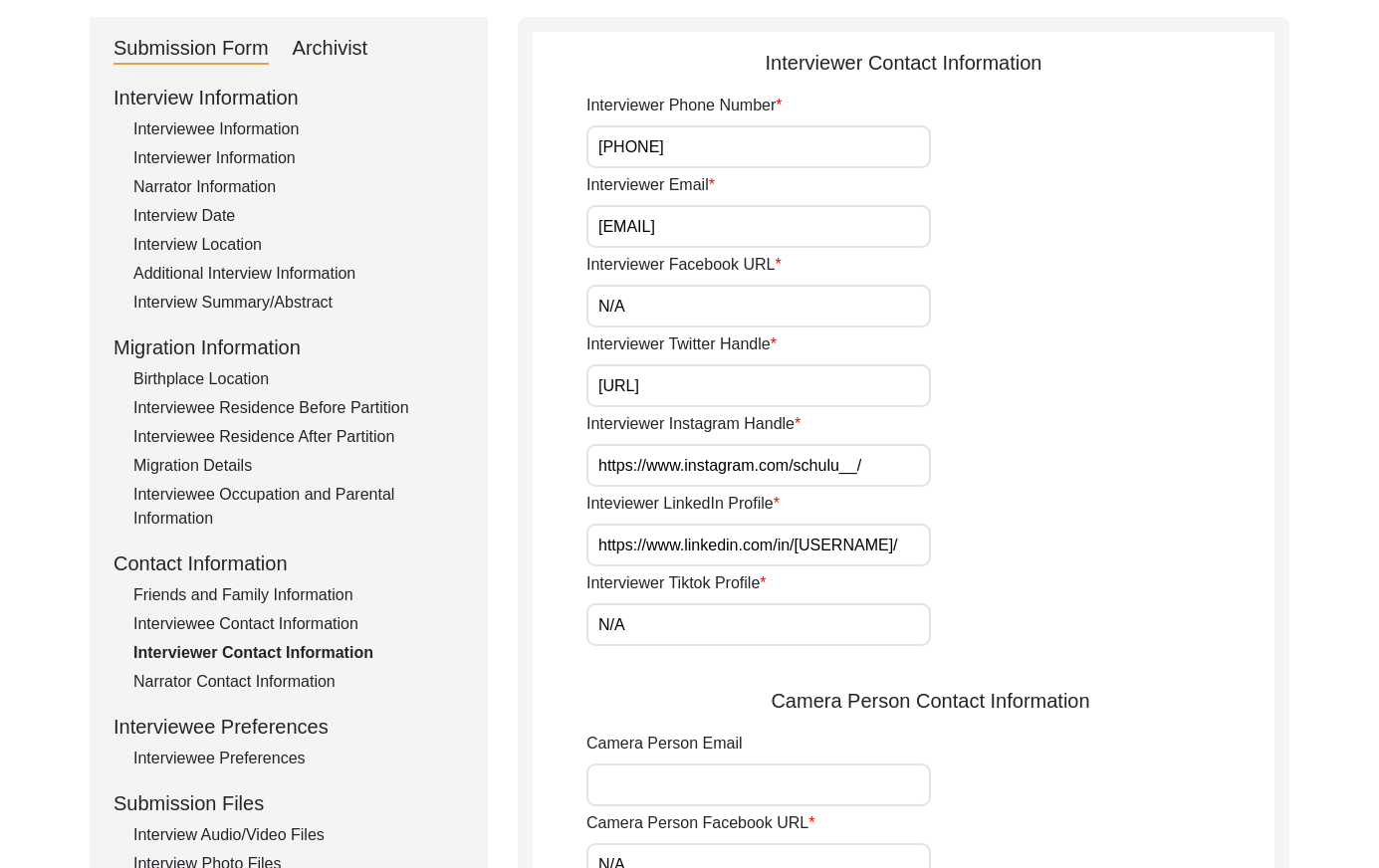 drag, startPoint x: 793, startPoint y: 227, endPoint x: 534, endPoint y: 215, distance: 259.27784 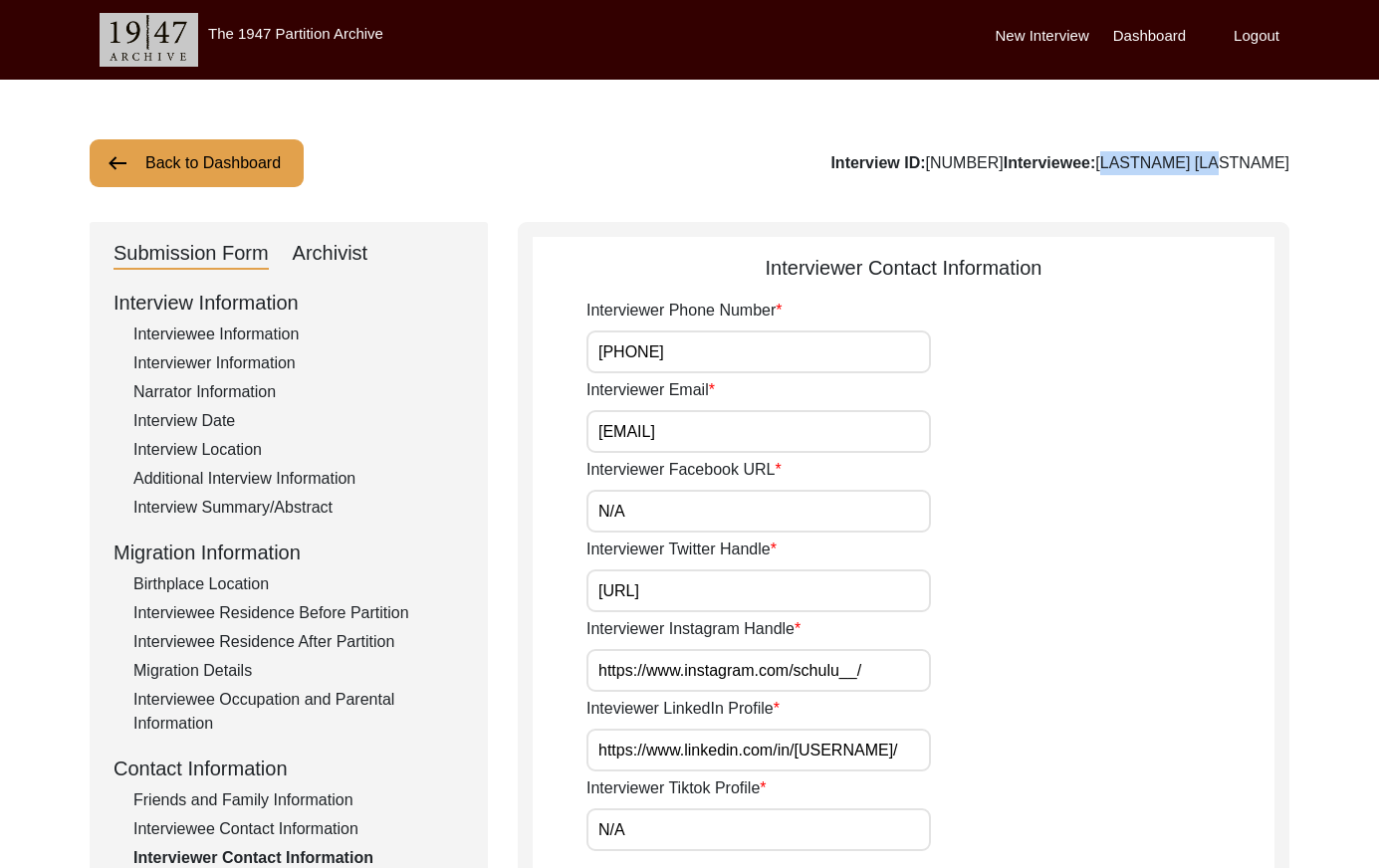 drag, startPoint x: 1286, startPoint y: 161, endPoint x: 1204, endPoint y: 164, distance: 82.0549 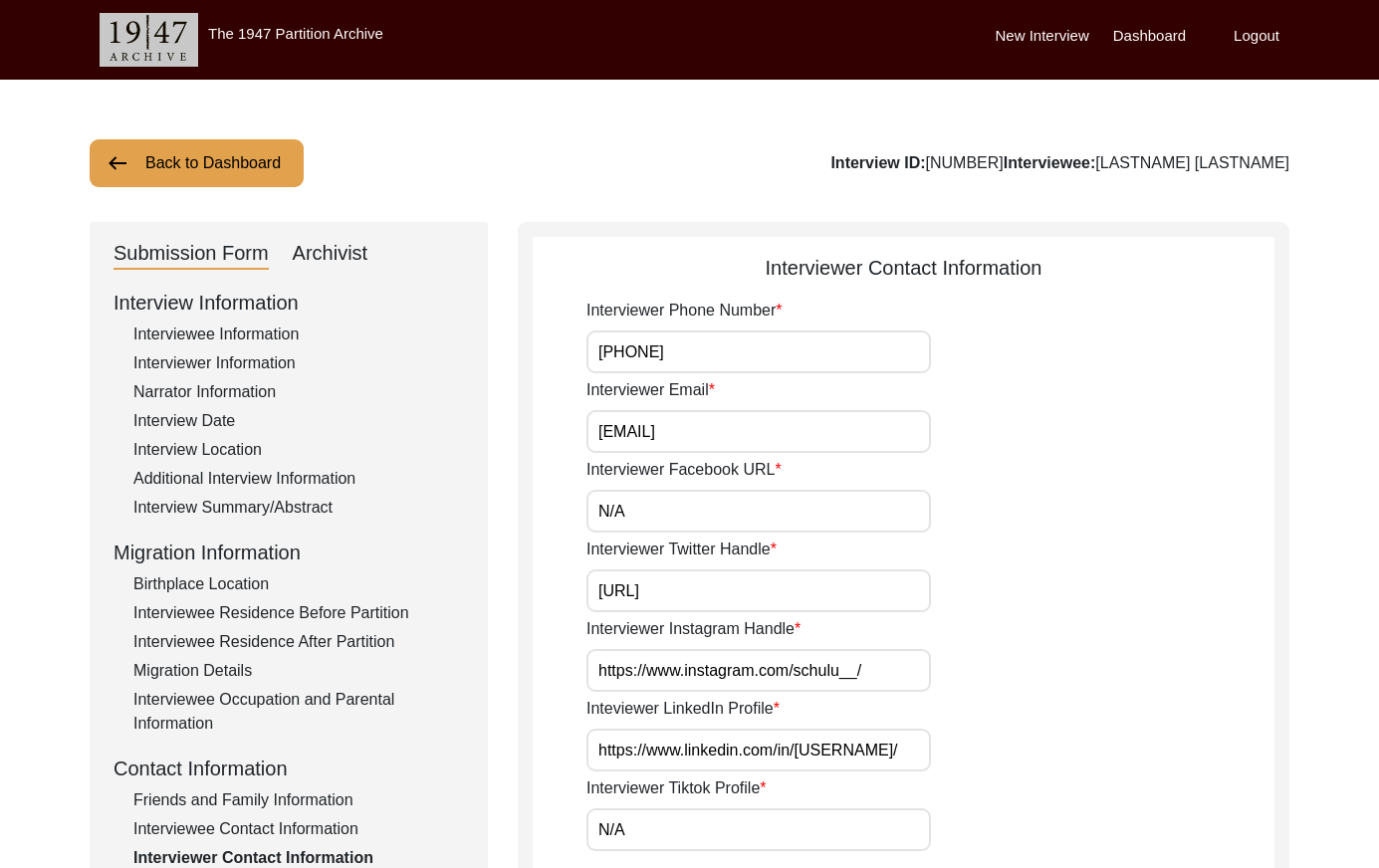 drag, startPoint x: 232, startPoint y: 325, endPoint x: 462, endPoint y: 314, distance: 230.26289 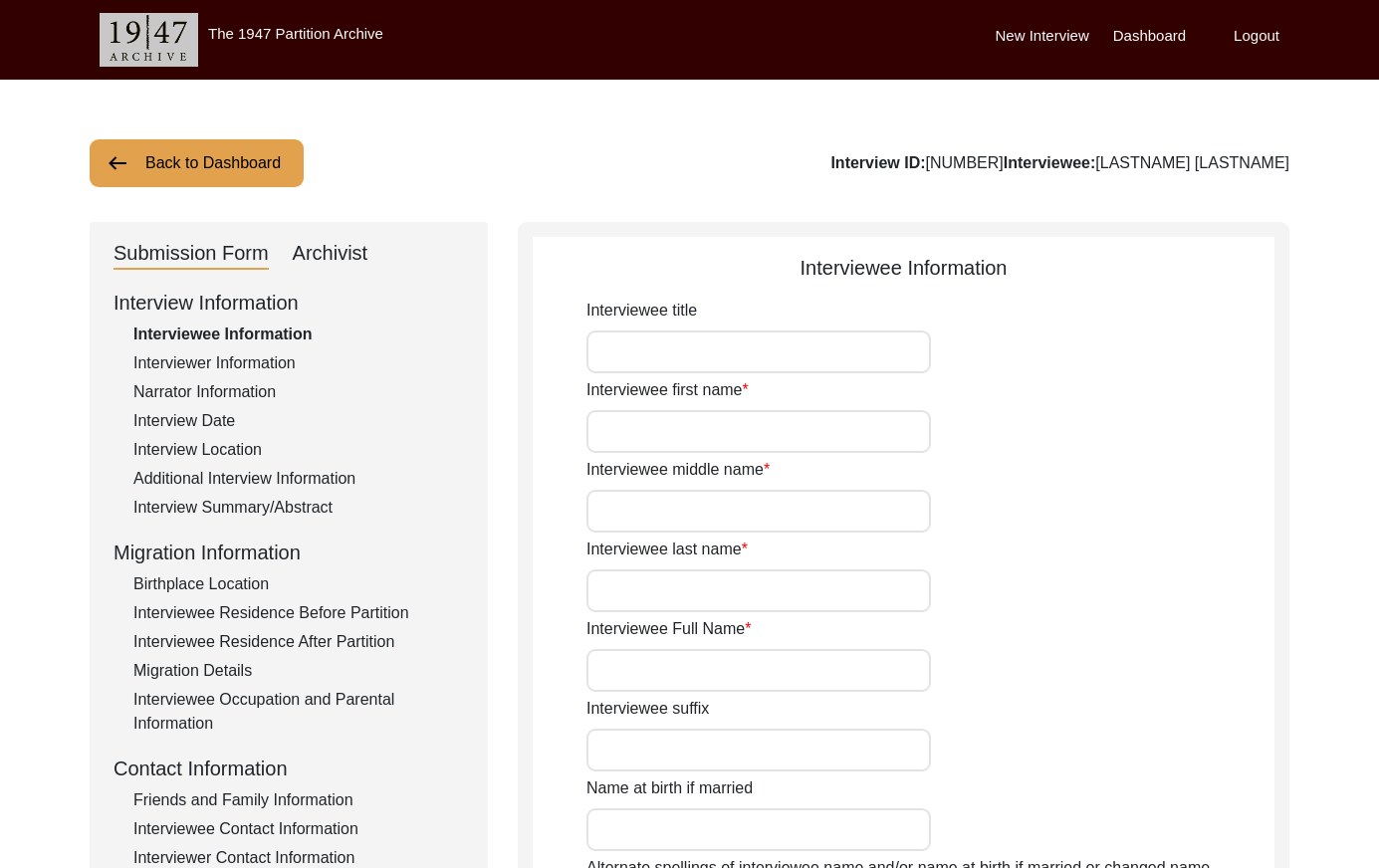type on "[LASTNAME]" 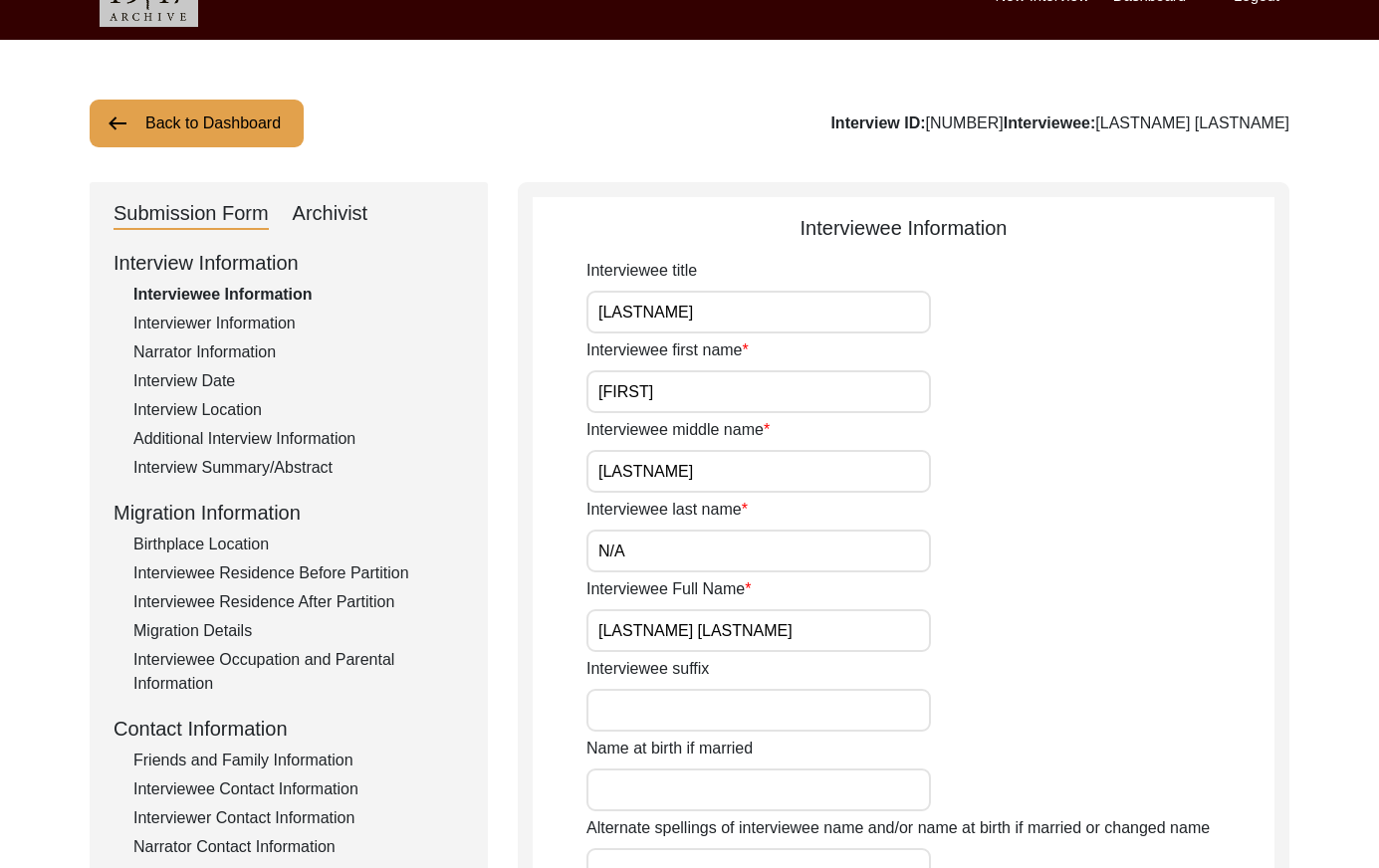 scroll, scrollTop: 57, scrollLeft: 0, axis: vertical 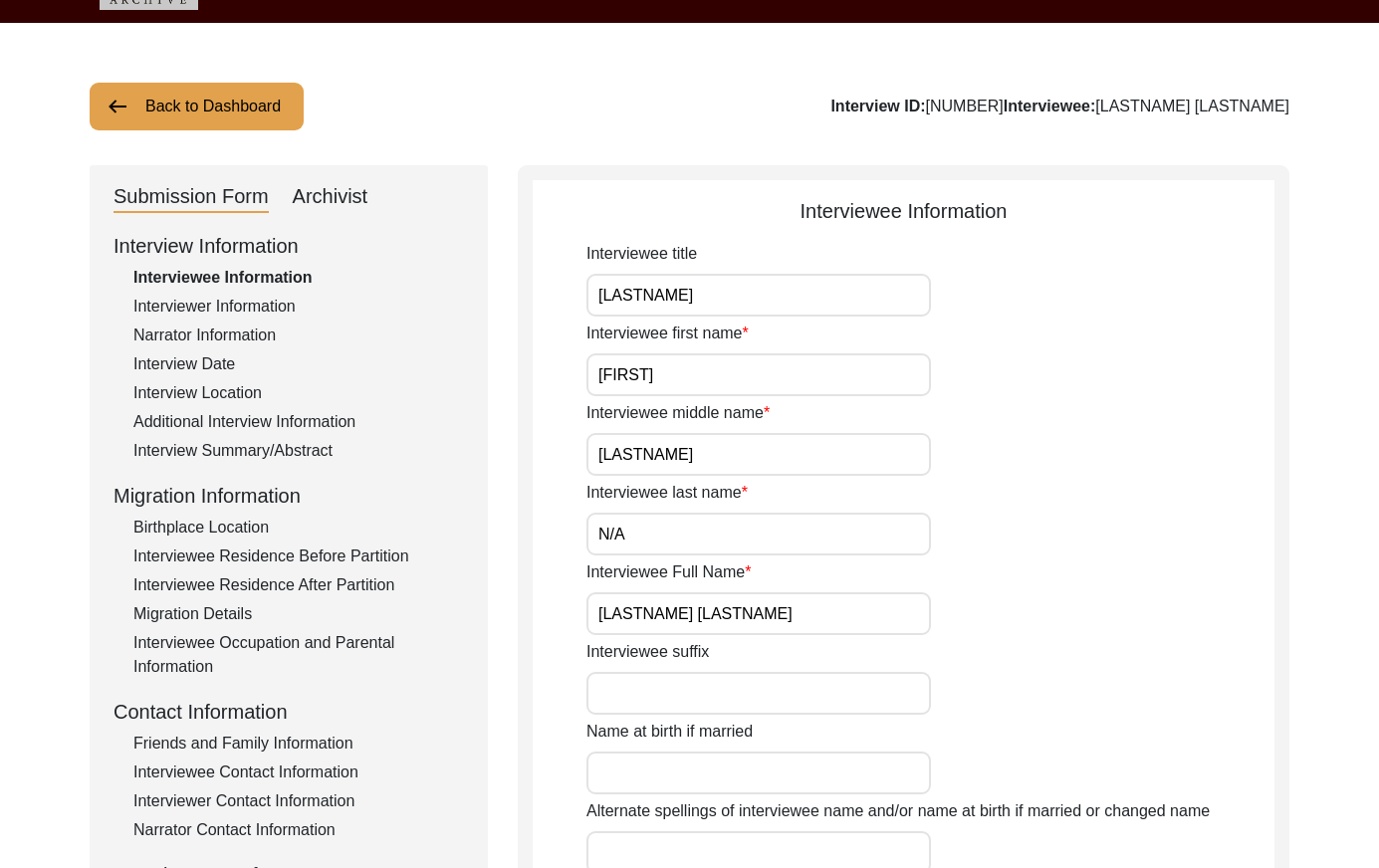 drag, startPoint x: 737, startPoint y: 610, endPoint x: 555, endPoint y: 606, distance: 182.04395 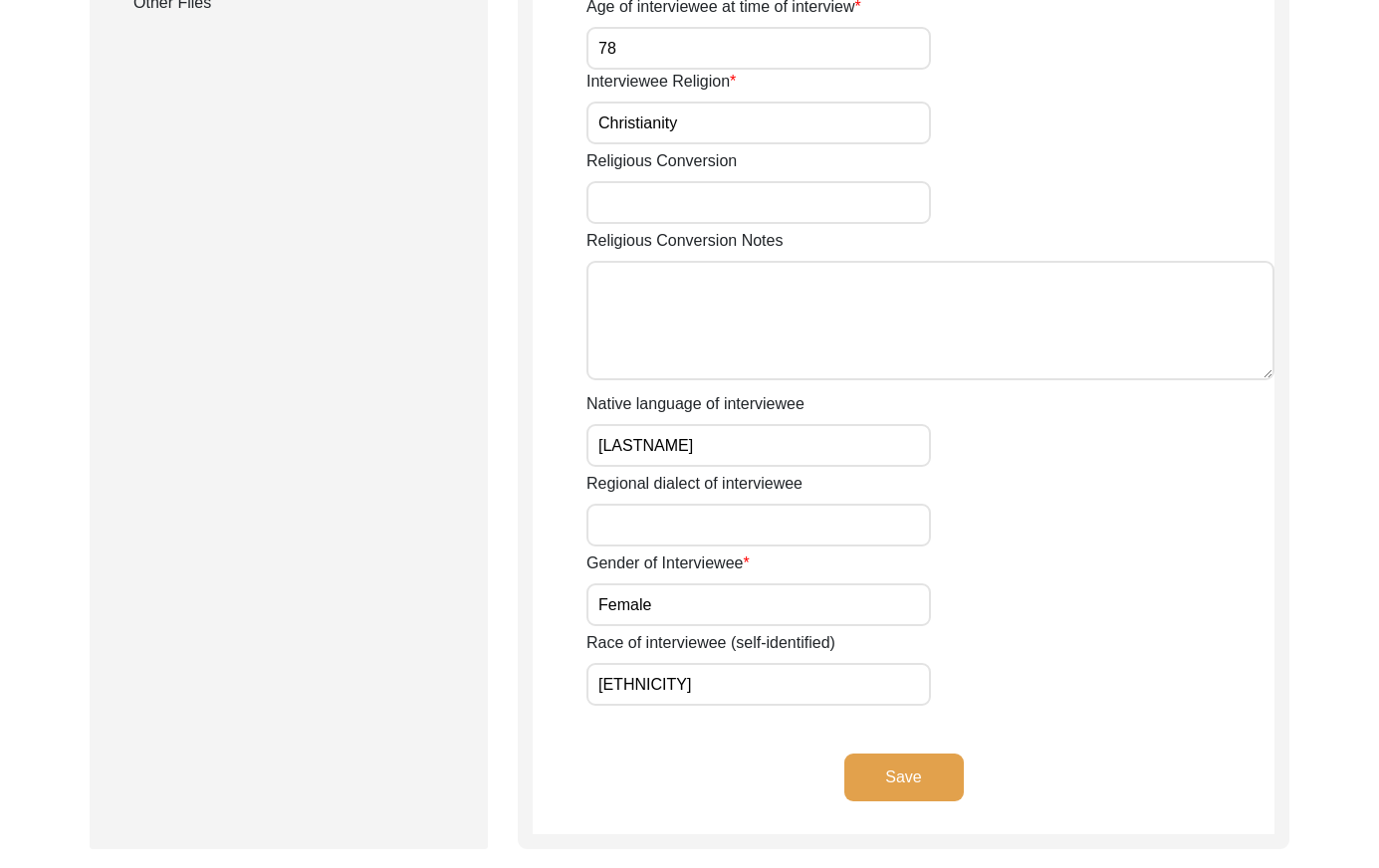 scroll, scrollTop: 1135, scrollLeft: 0, axis: vertical 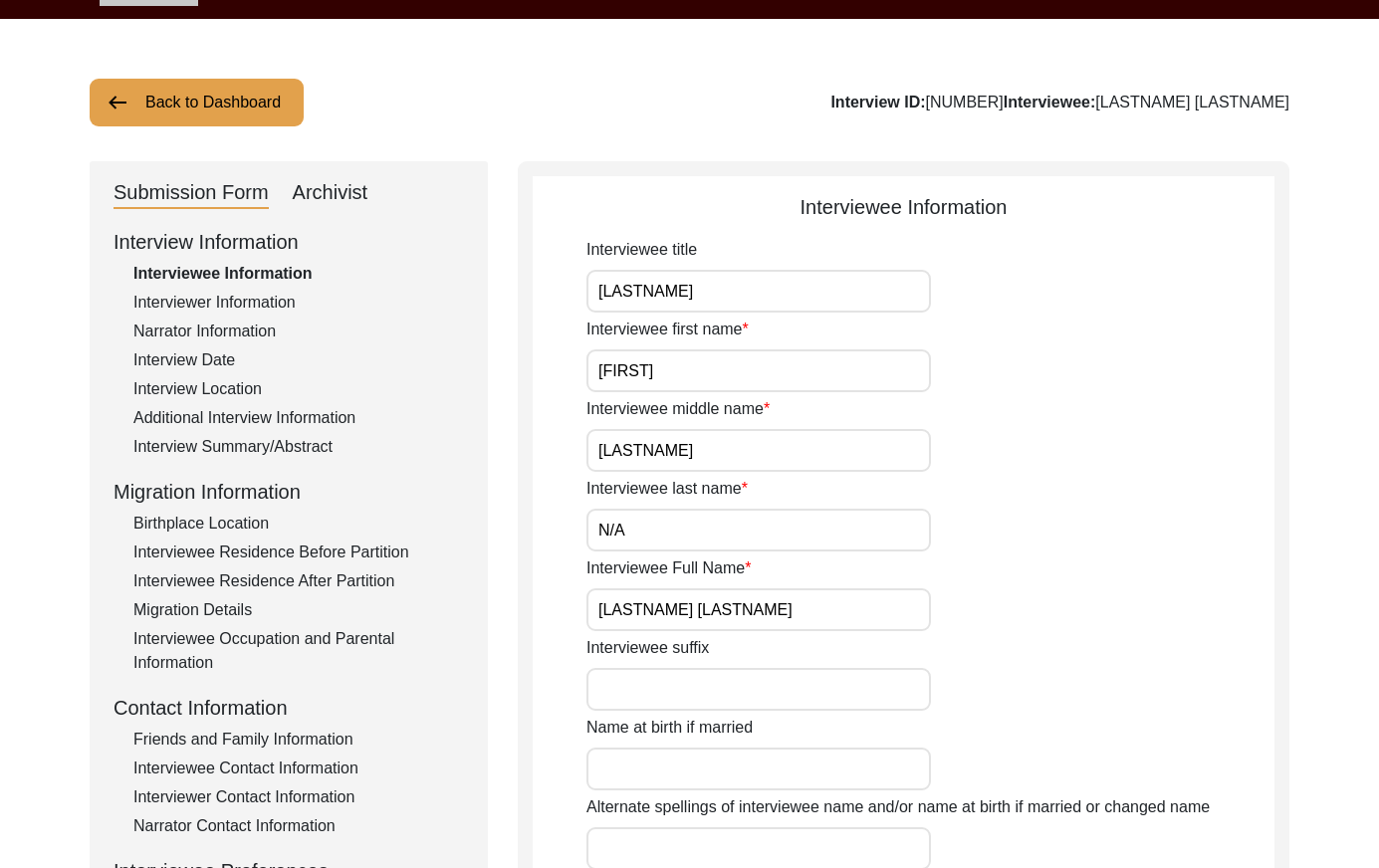 click on "Archivist" 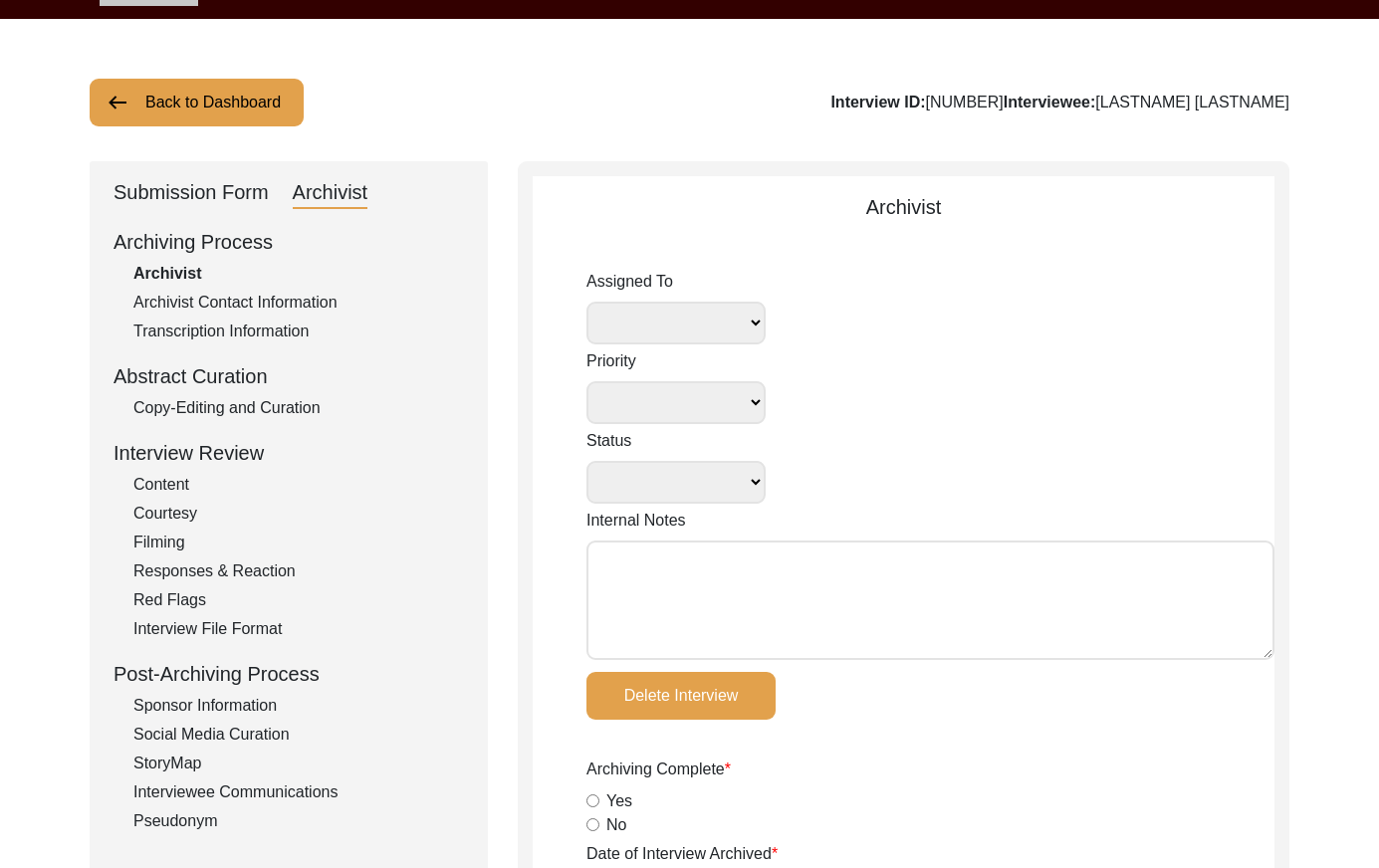 select 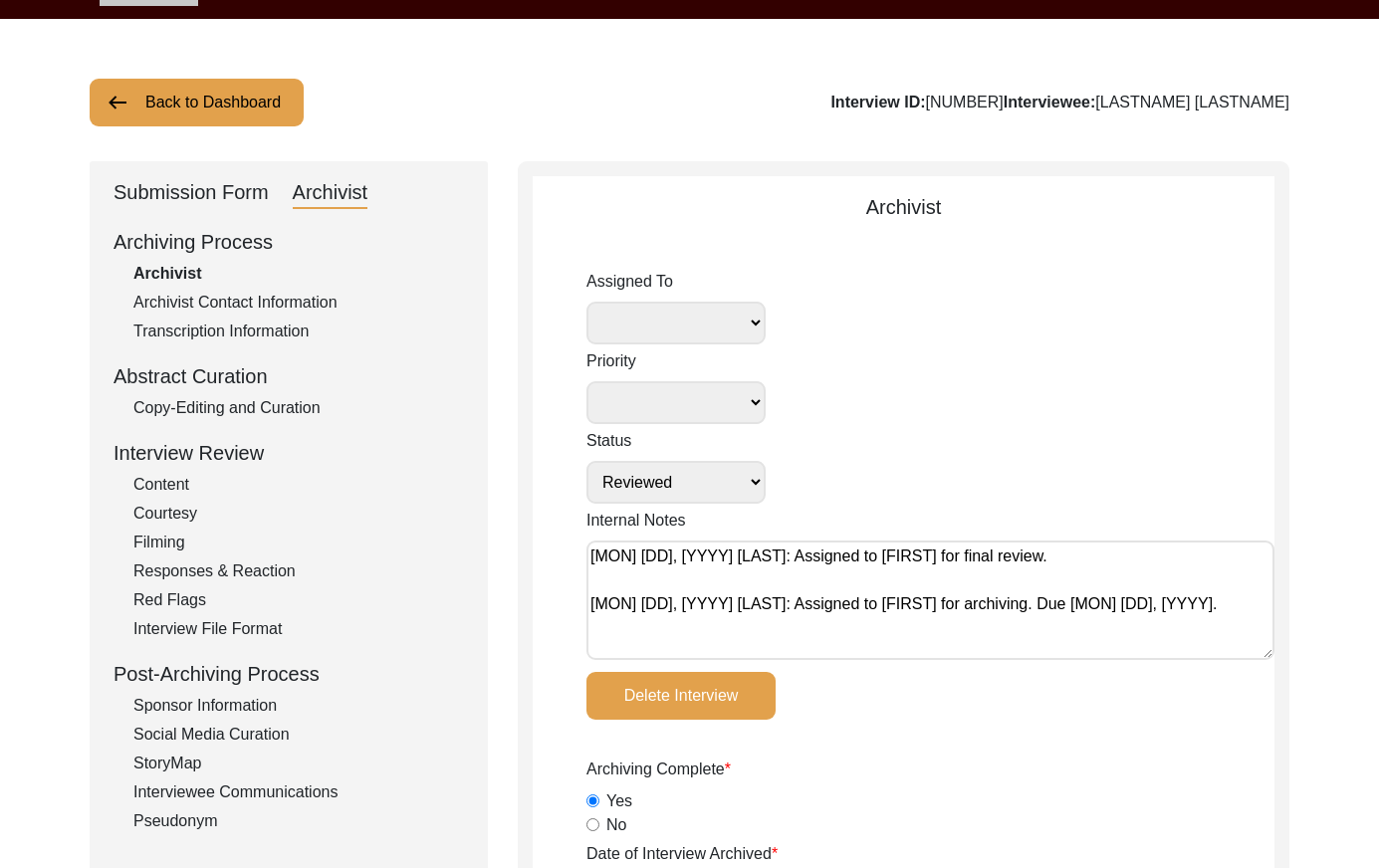 select 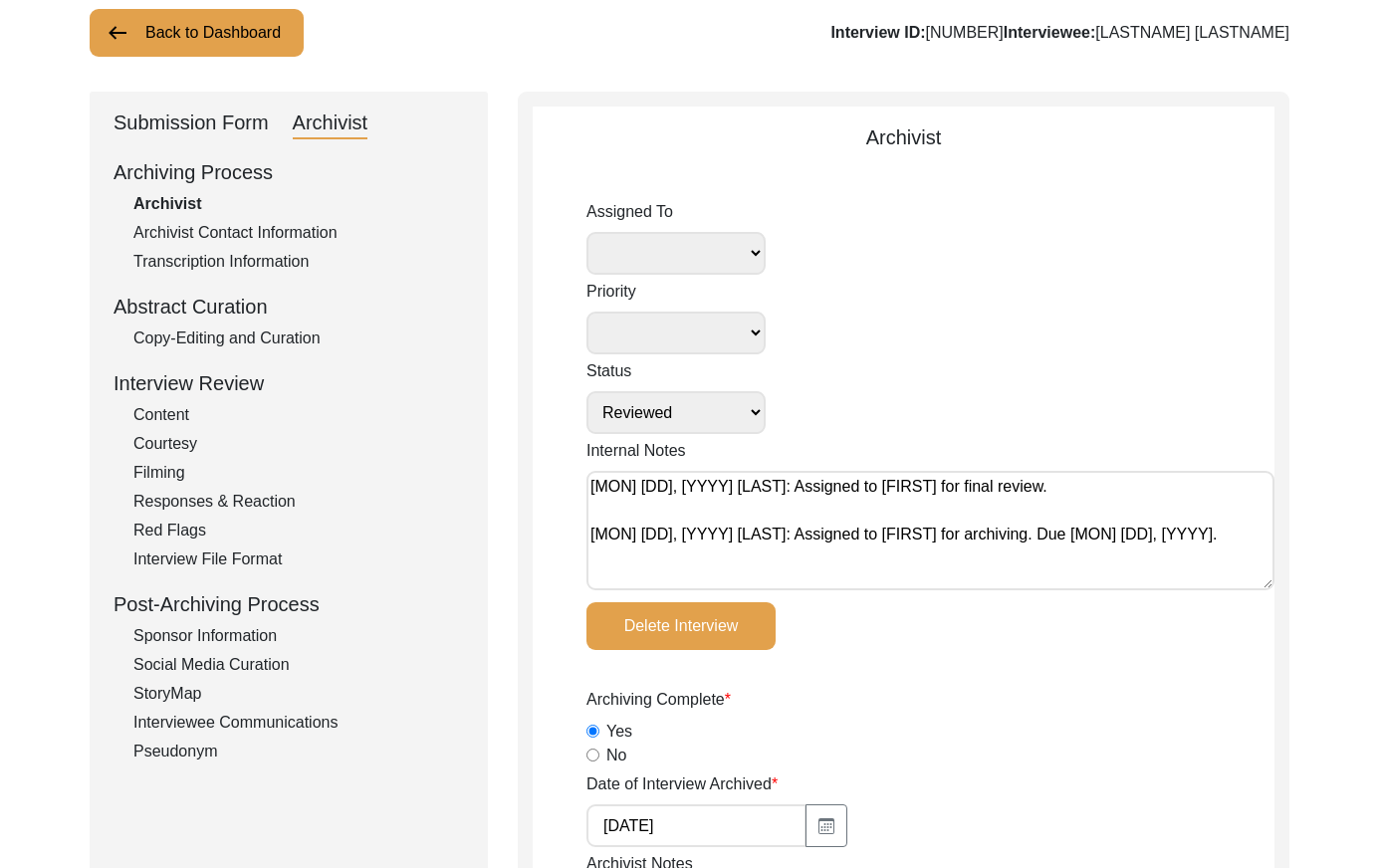 click on "Copy-Editing and Curation" 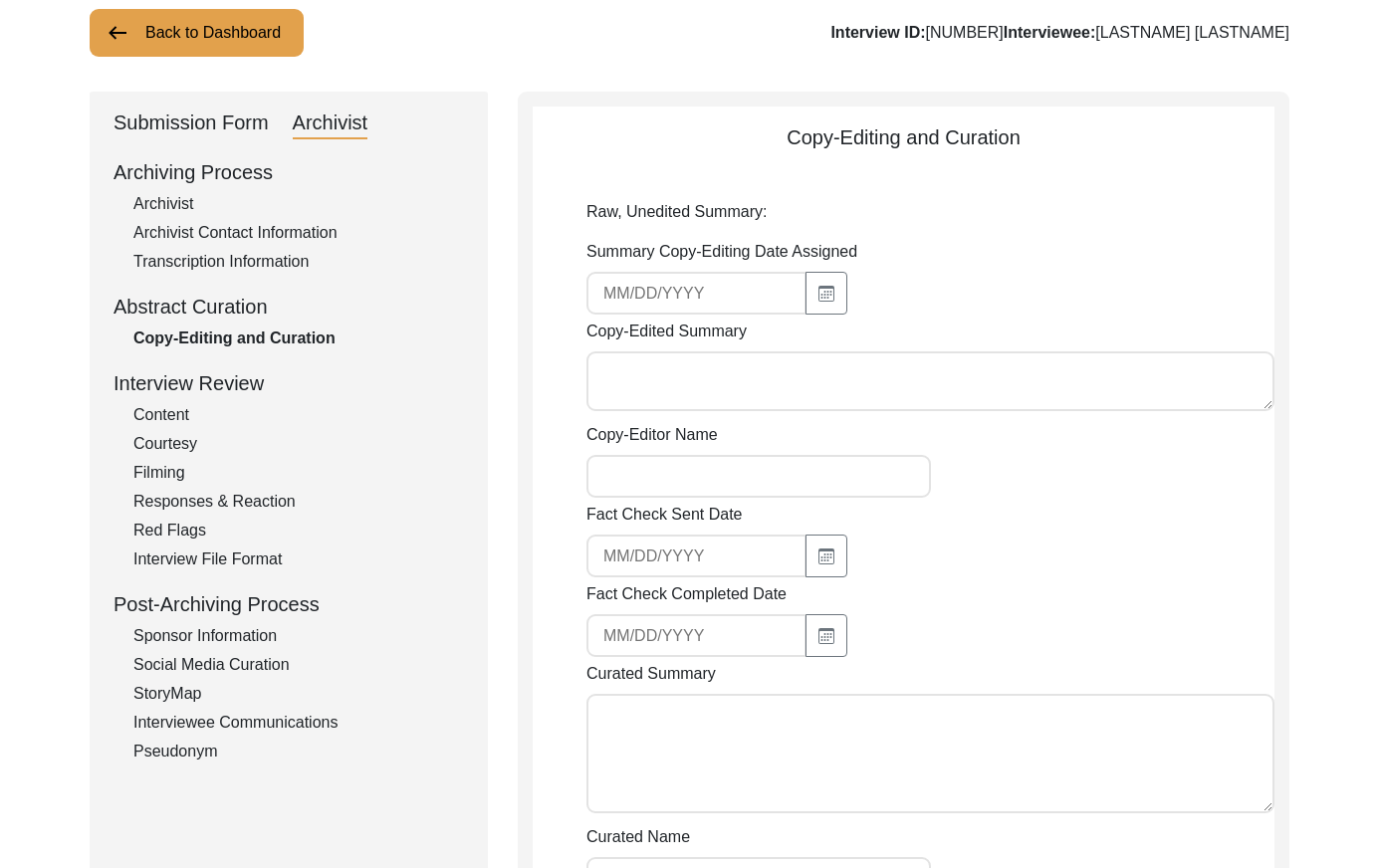 type on "[FIRST] [LAST] is a [ETHNICITY] woman born and raised in [VILLAGE], [DISTRICT], [STATE]. She was born in [YEAR]. She belongs to the [CLAN] clan. Her father's name is [FIRST]. Her mother's name is [FIRST], who was from the [CLAN] clan of [VILLAGE] village. [FIRST] used to tell her children to understand other people's suffering and be kind to others. [FIRST] can speak [LANGUAGE], [LANGUAGE], [LANGUAGE], and [LANGUAGE]. The languages/dialects spoken in [VILLAGE], [VILLAGE], and [VILLAGE] are very similar.
[FIRST] and [FIRST] have four children, with the eldest being [FIRST]. The names of her siblings are [NAME], [NAME], and [NAME]. Before their parents became Christians, they were unable to start a family as their children passed away unexpectedly after birth. After they became Christians, they were able to have healthy children and start a family.
[FIRST] recalls playing kabaddi and hopscotch with her friends and siblings. Her siblings loved climbing the trees to pick and eat fruits. They also pret..." 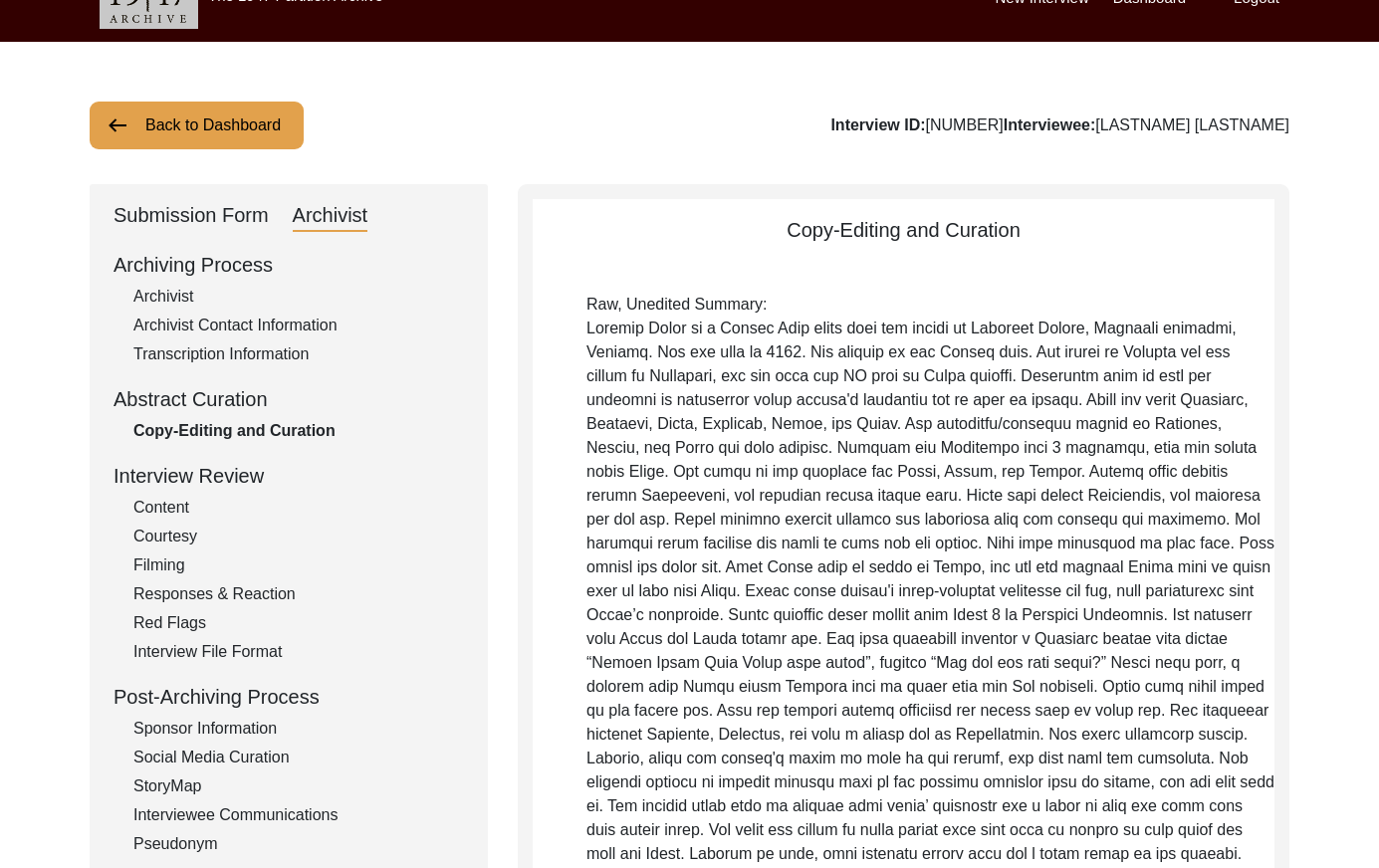 scroll, scrollTop: 0, scrollLeft: 0, axis: both 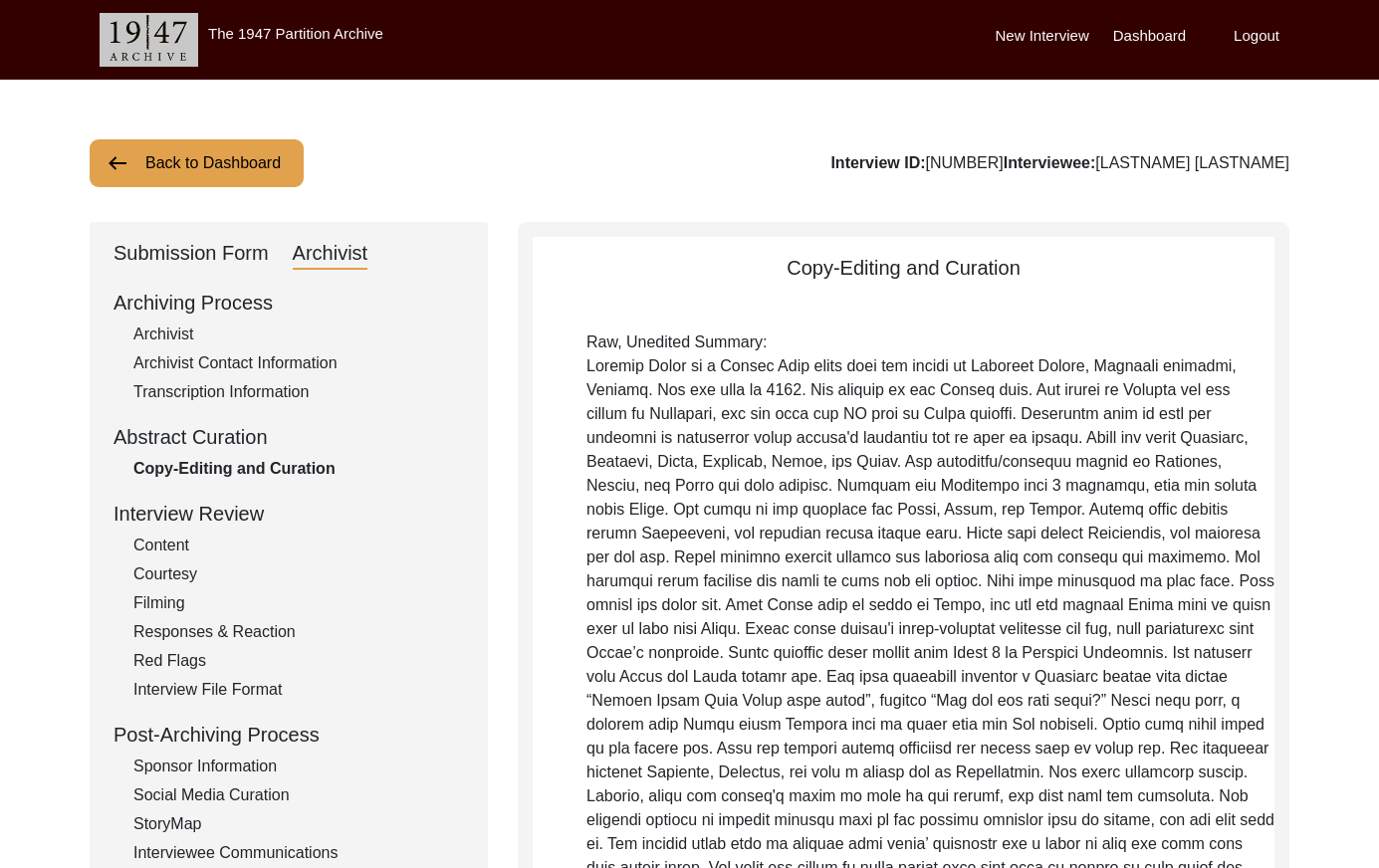 click on "Back to Dashboard" 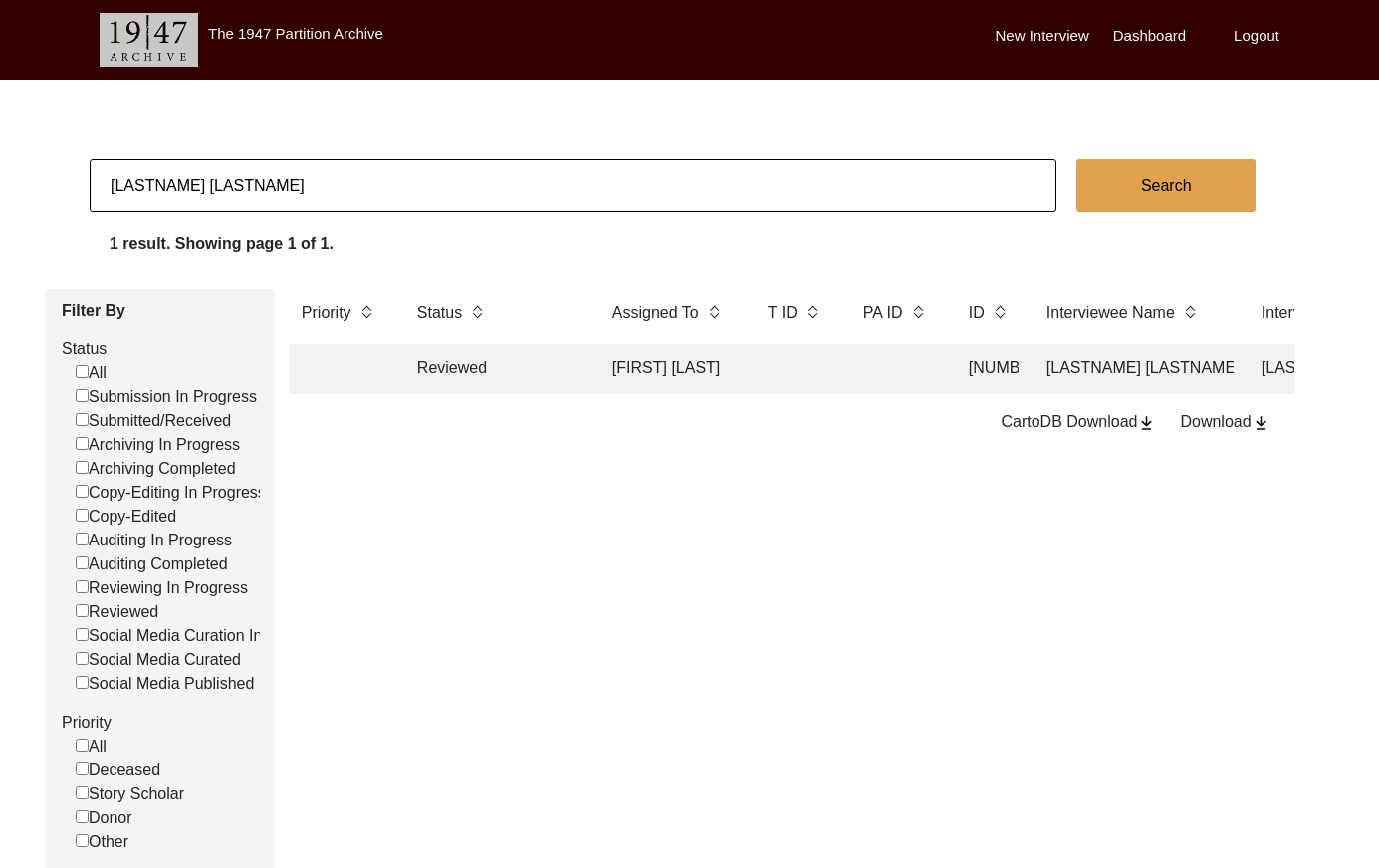 click on "[LASTNAME] [LASTNAME]" 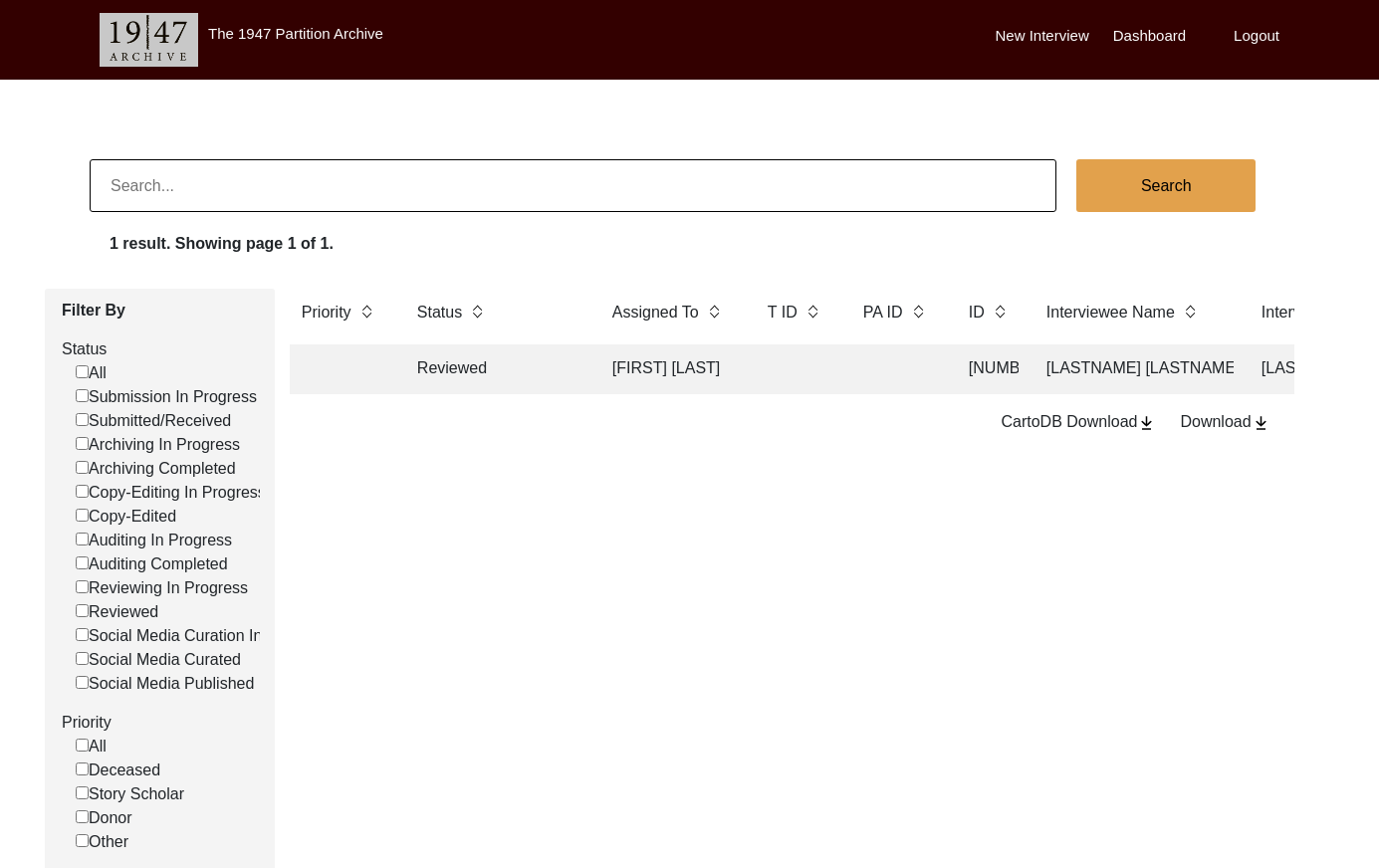 type 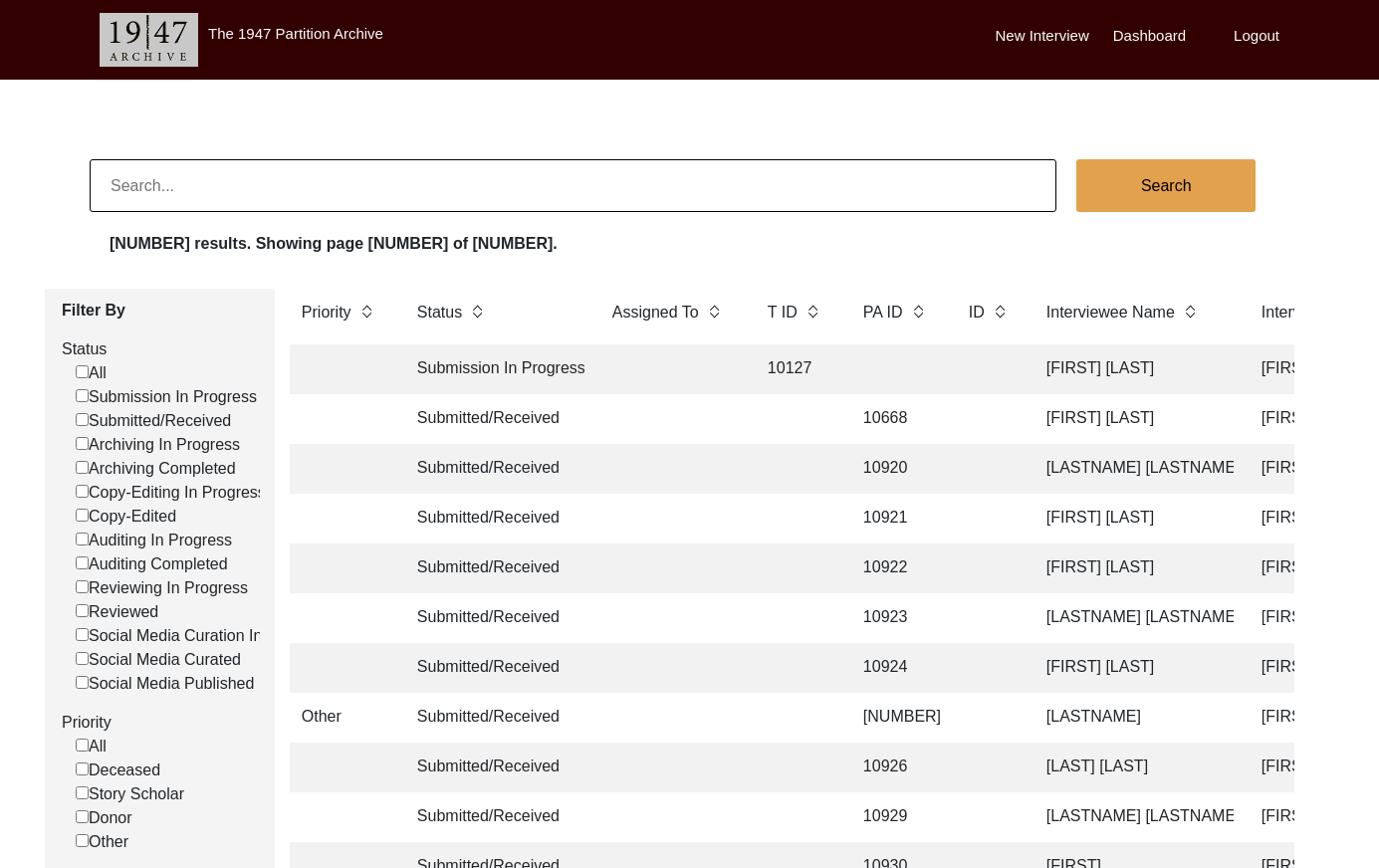 click 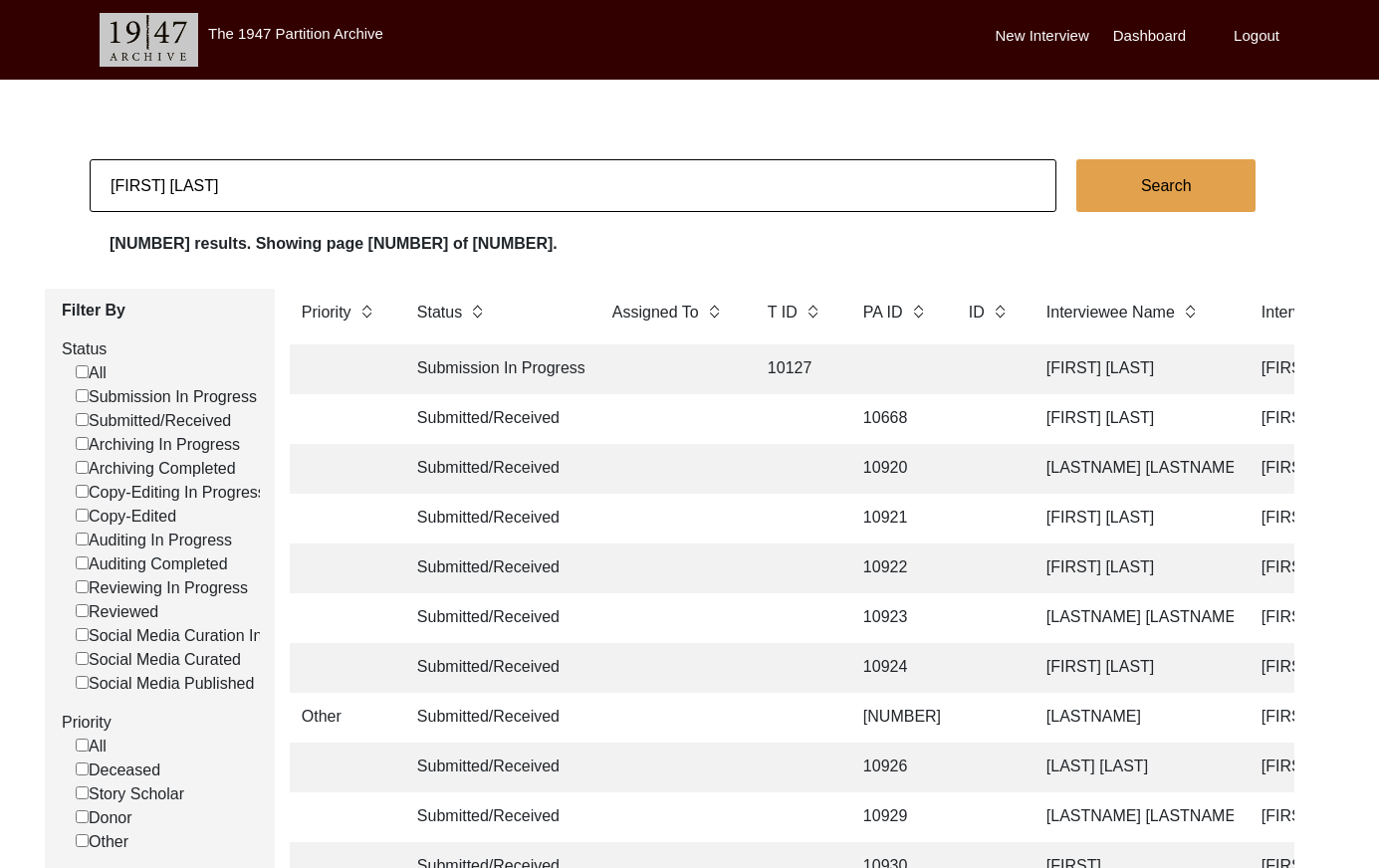 type on "[FIRST] [LAST]" 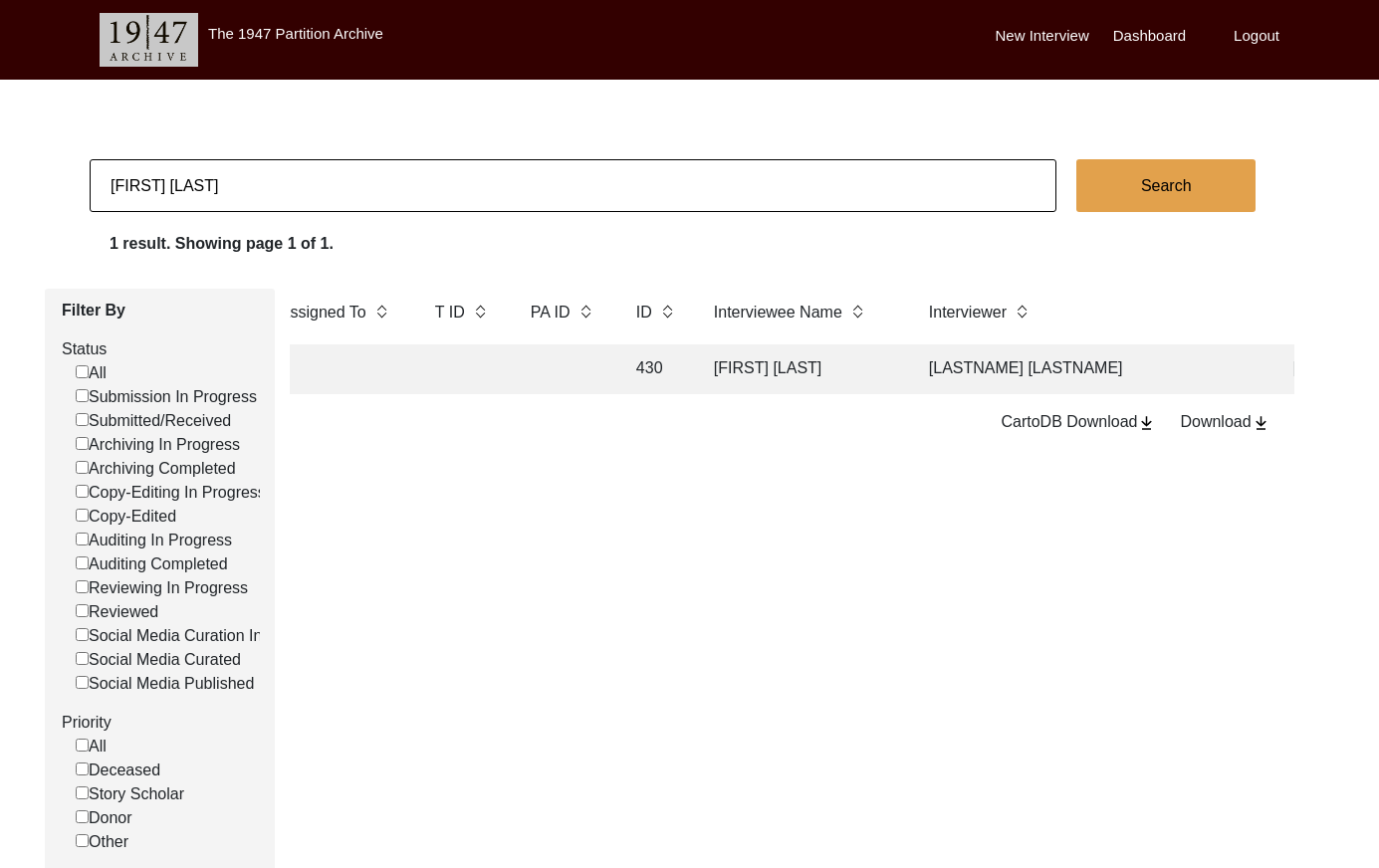 scroll, scrollTop: 0, scrollLeft: 342, axis: horizontal 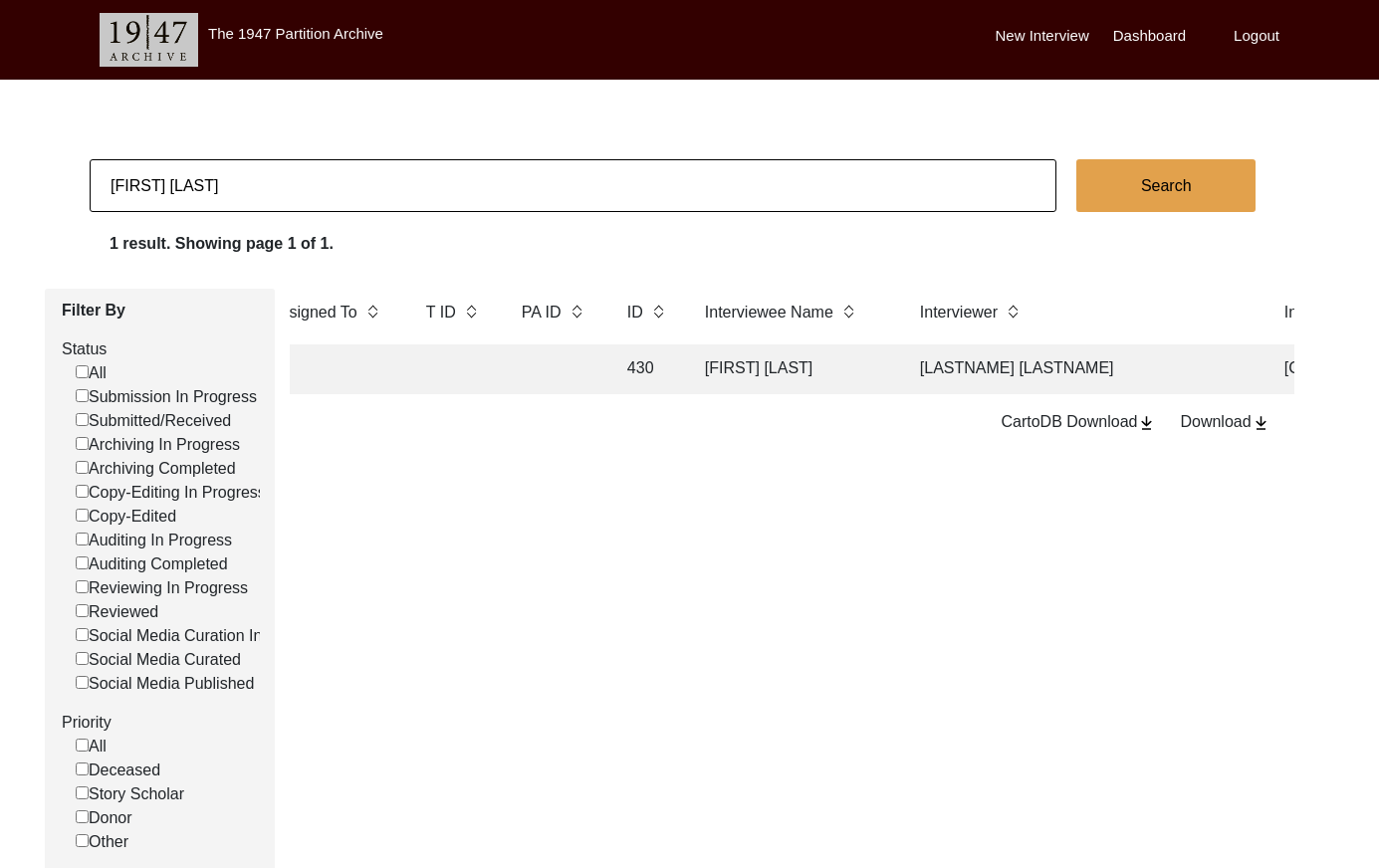 click on "[LASTNAME] [LASTNAME]" 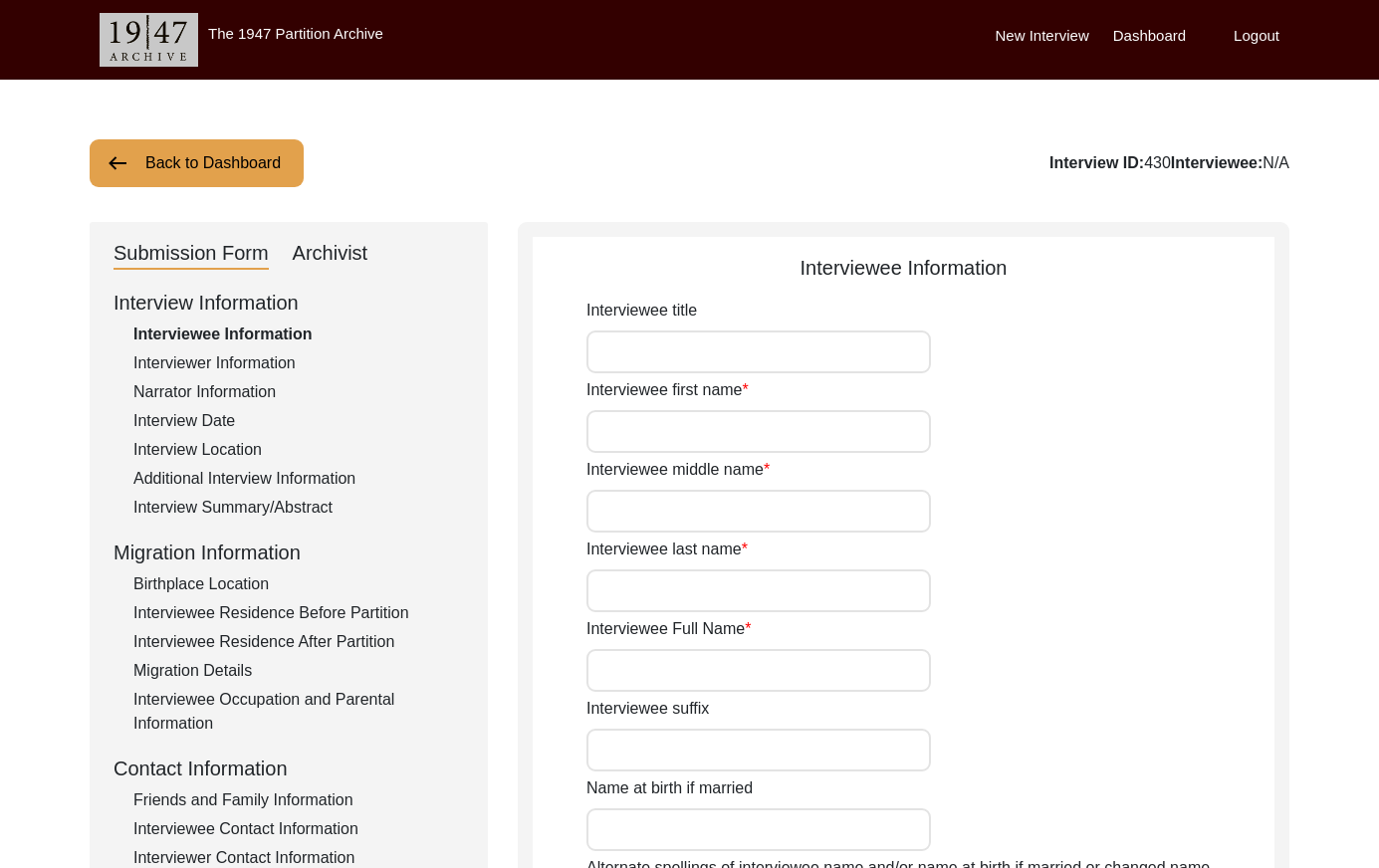 type on "[FIRST] [LAST]" 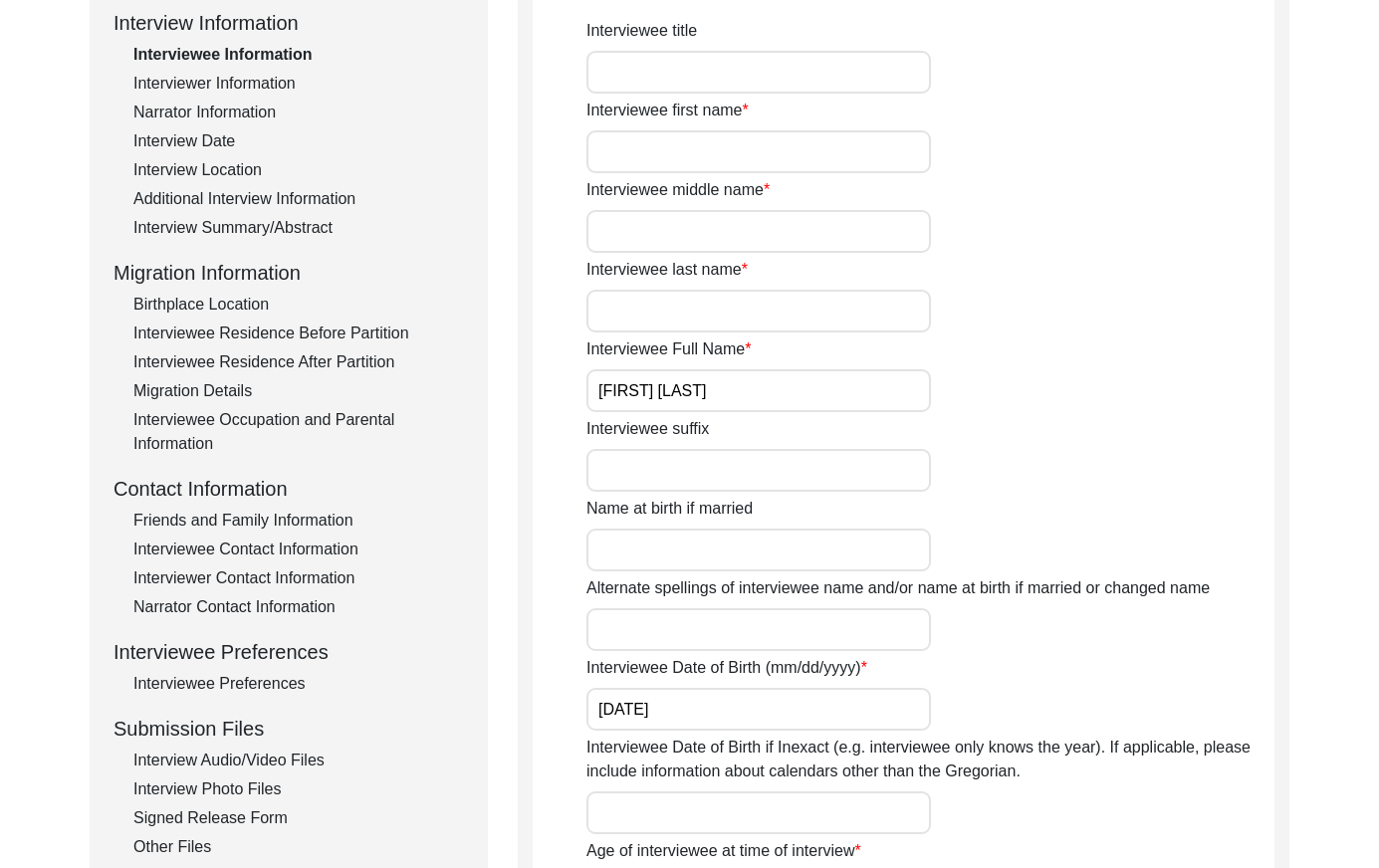 scroll, scrollTop: 336, scrollLeft: 0, axis: vertical 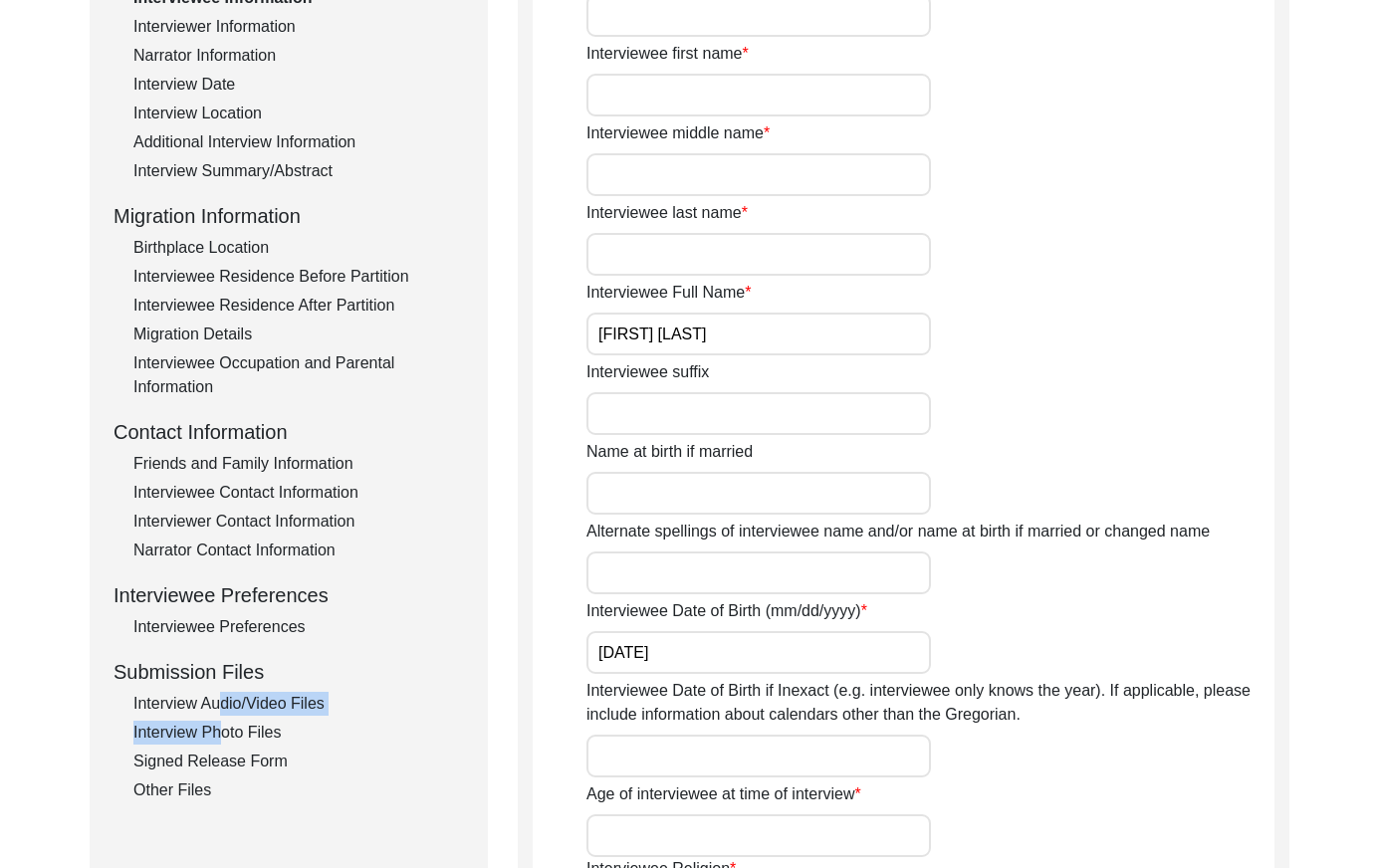 drag, startPoint x: 208, startPoint y: 714, endPoint x: 227, endPoint y: 715, distance: 19.026298 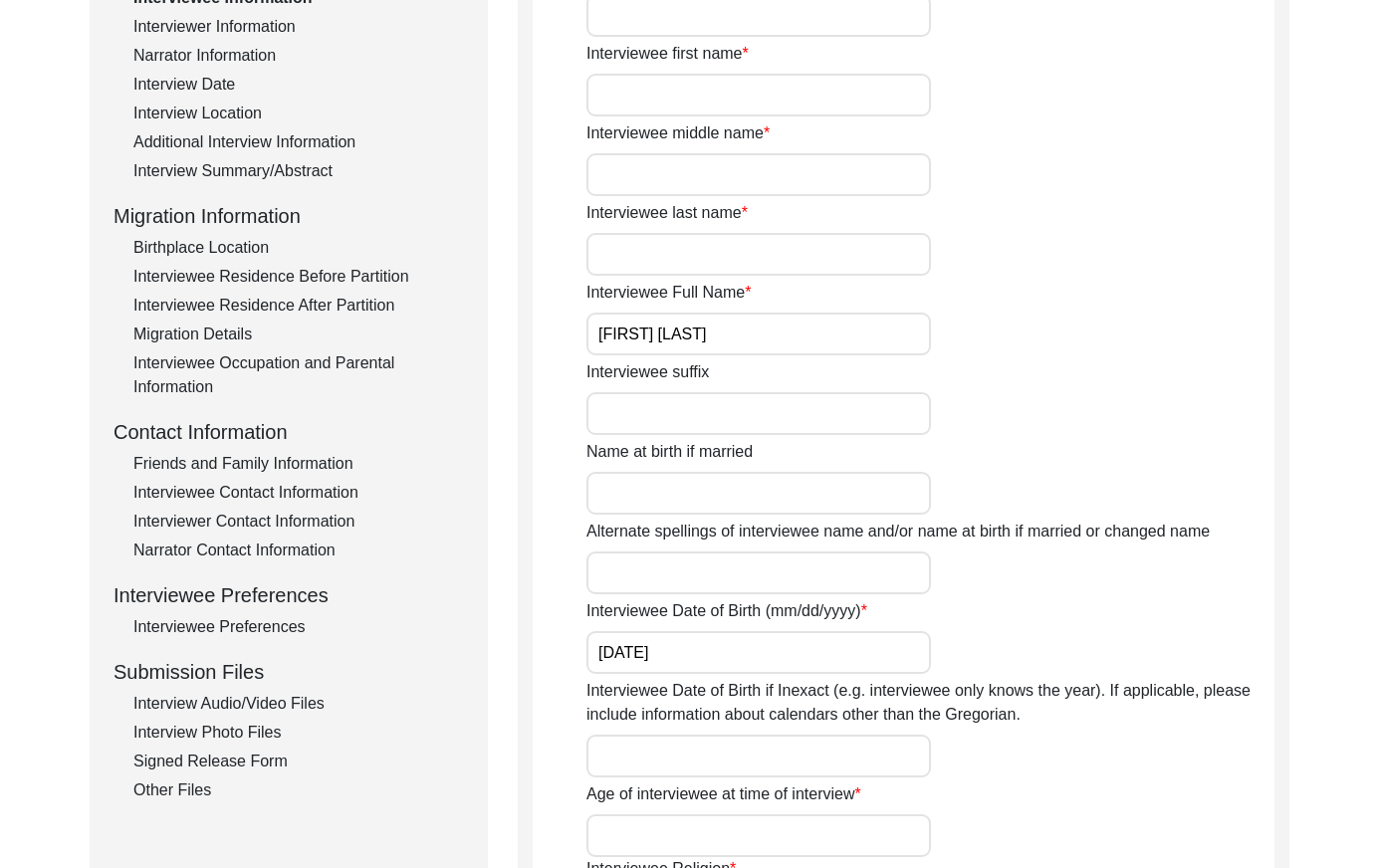 click on "Interview Audio/Video Files" 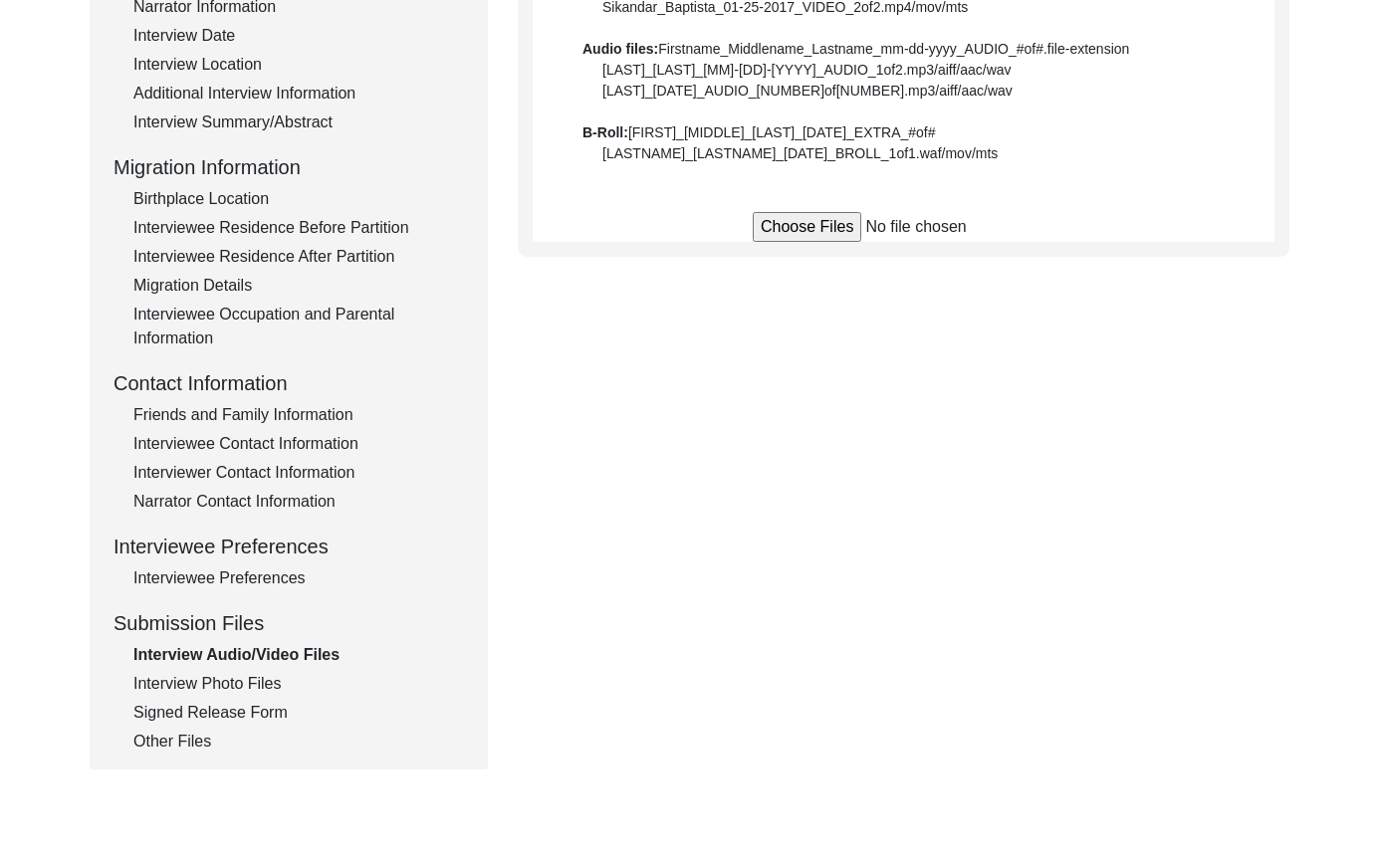 scroll, scrollTop: 388, scrollLeft: 0, axis: vertical 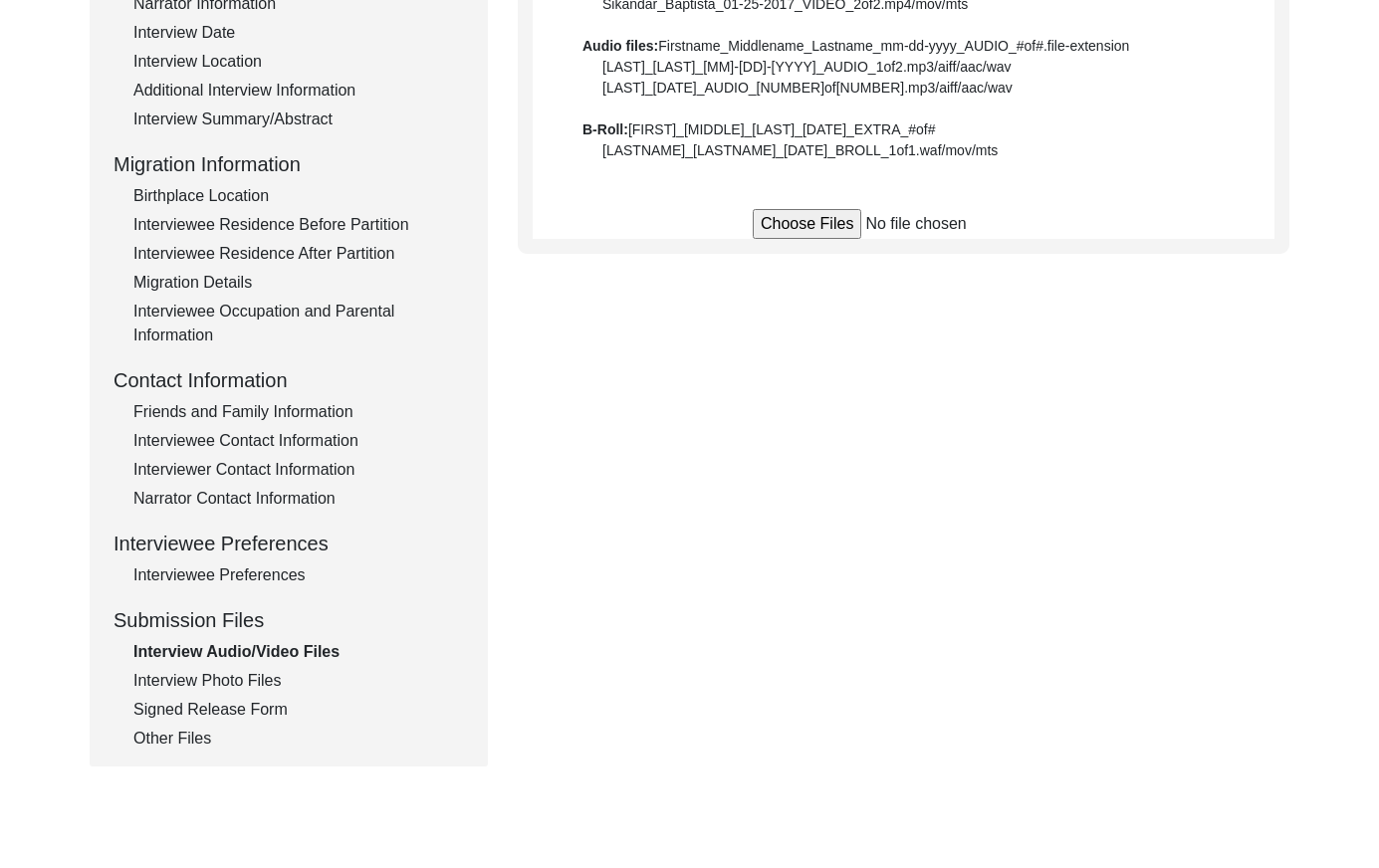 click on "Interview Photo Files" 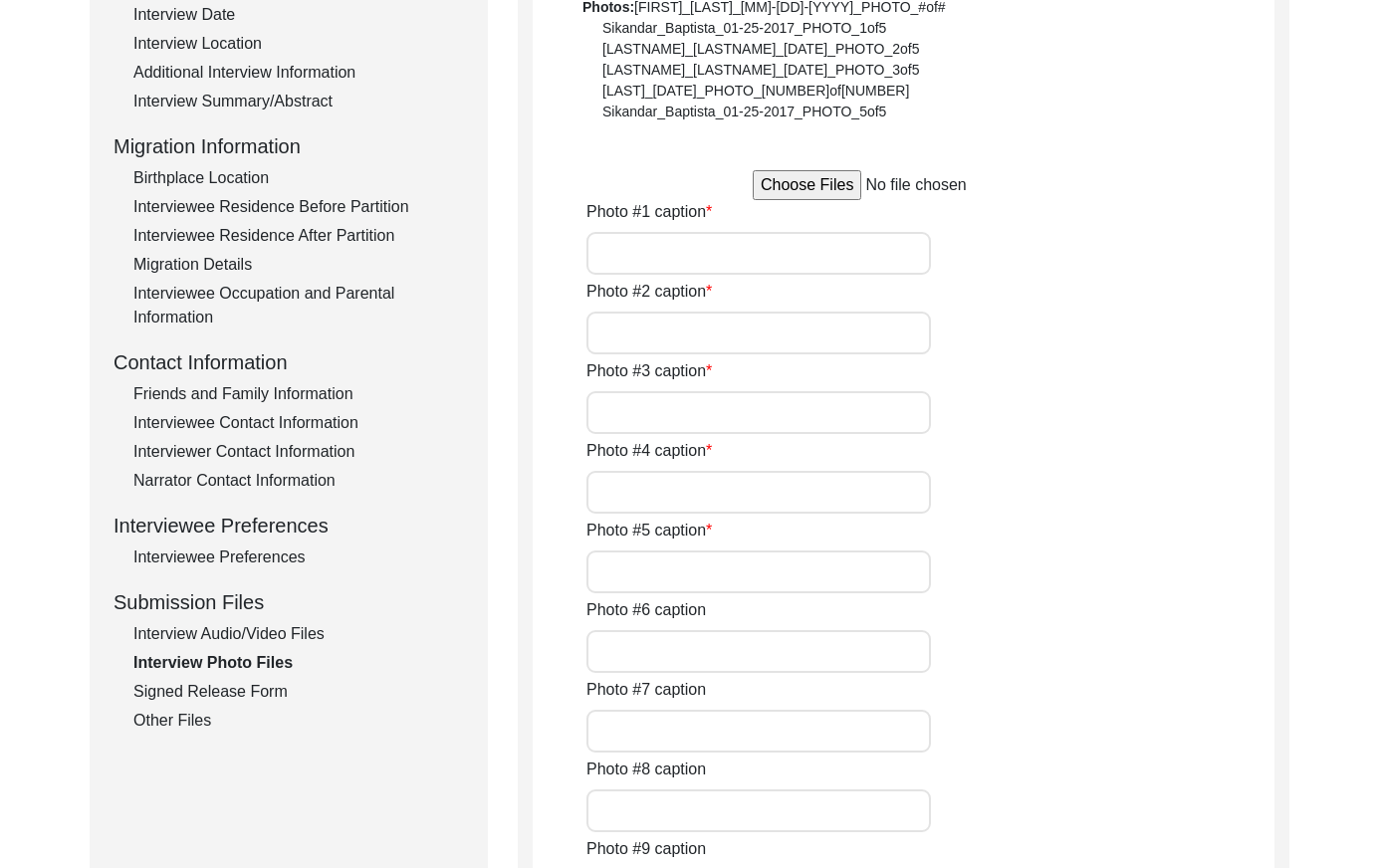 scroll, scrollTop: 407, scrollLeft: 0, axis: vertical 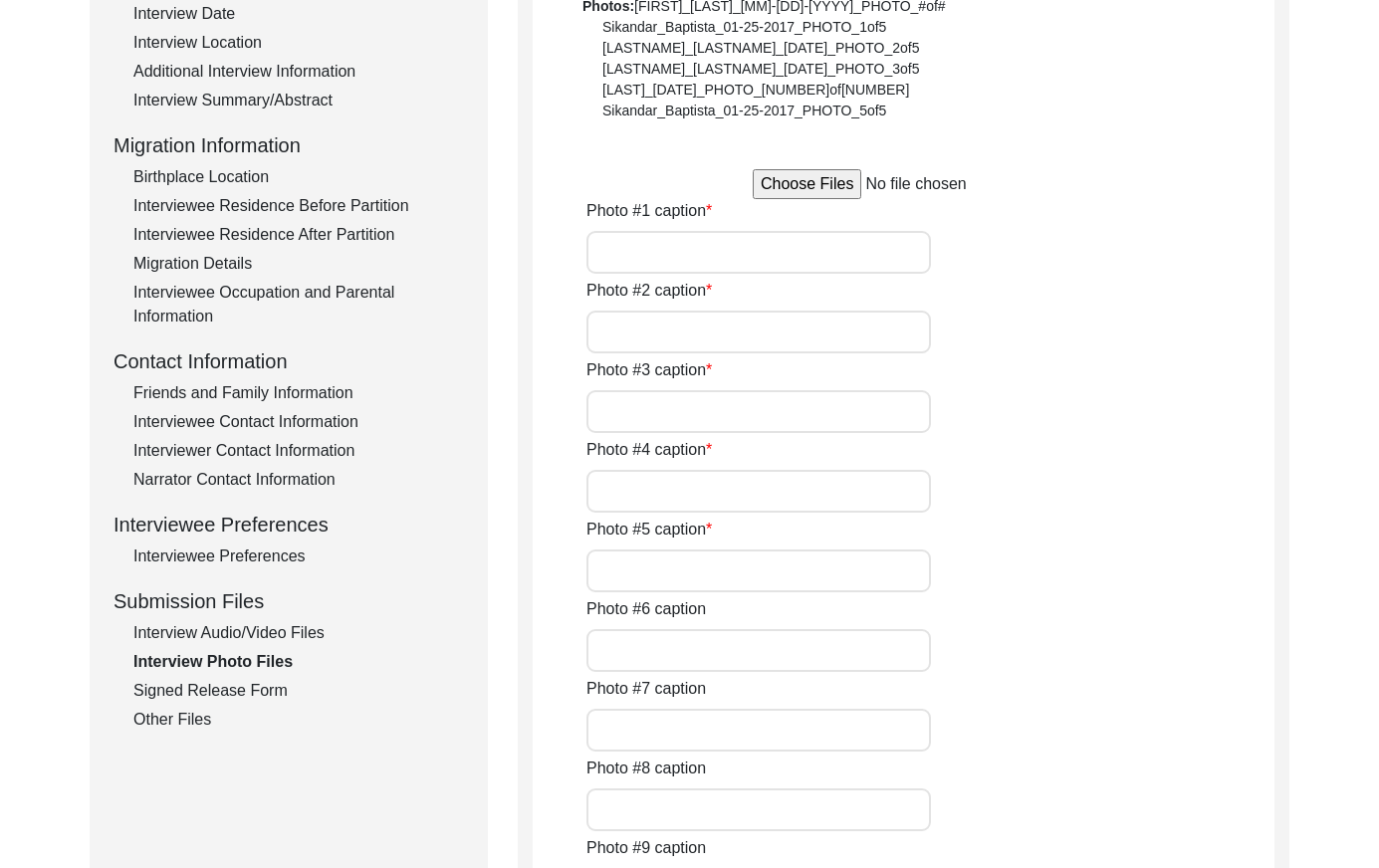 click on "Signed Release Form" 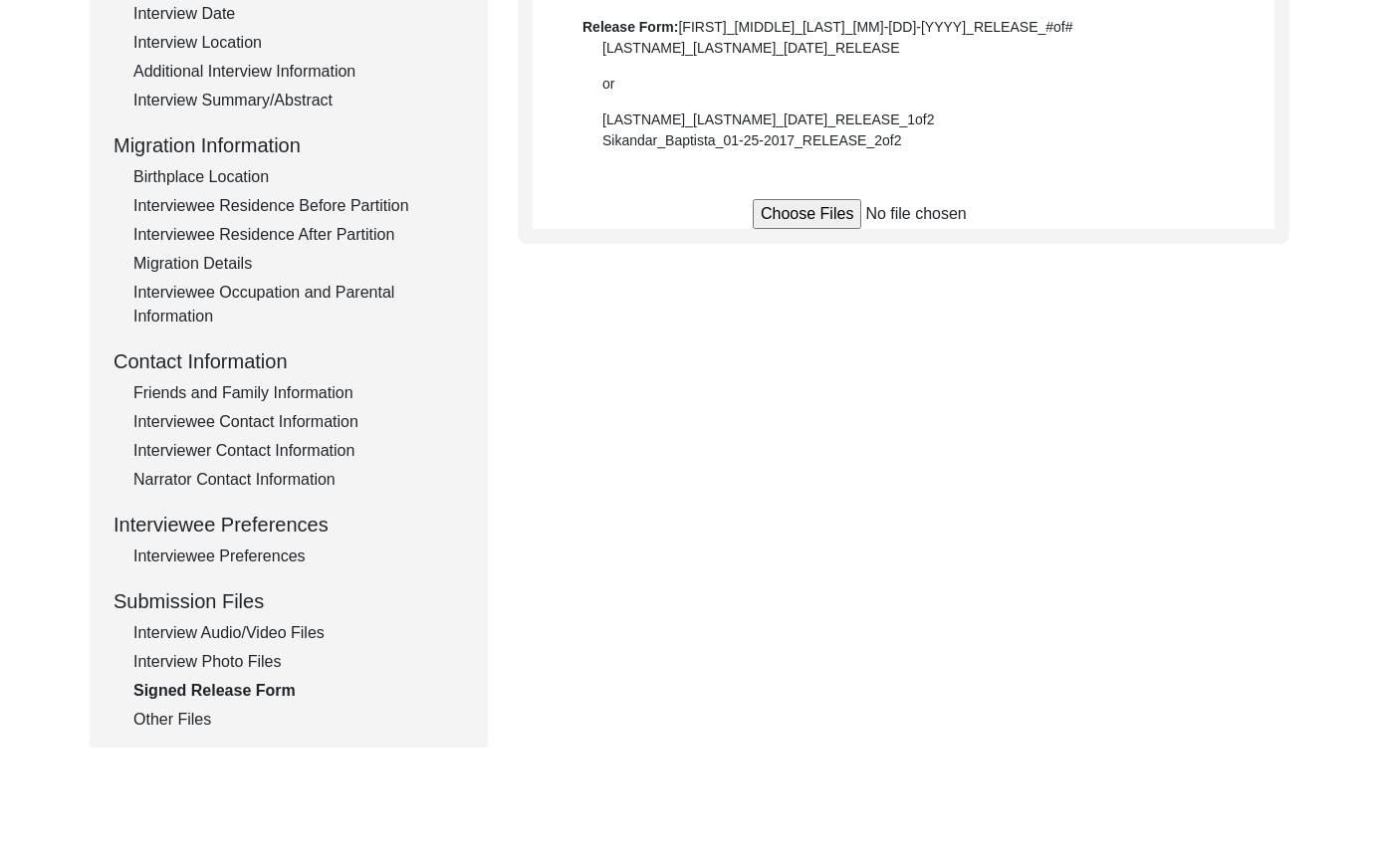 drag, startPoint x: 186, startPoint y: 726, endPoint x: 198, endPoint y: 721, distance: 13 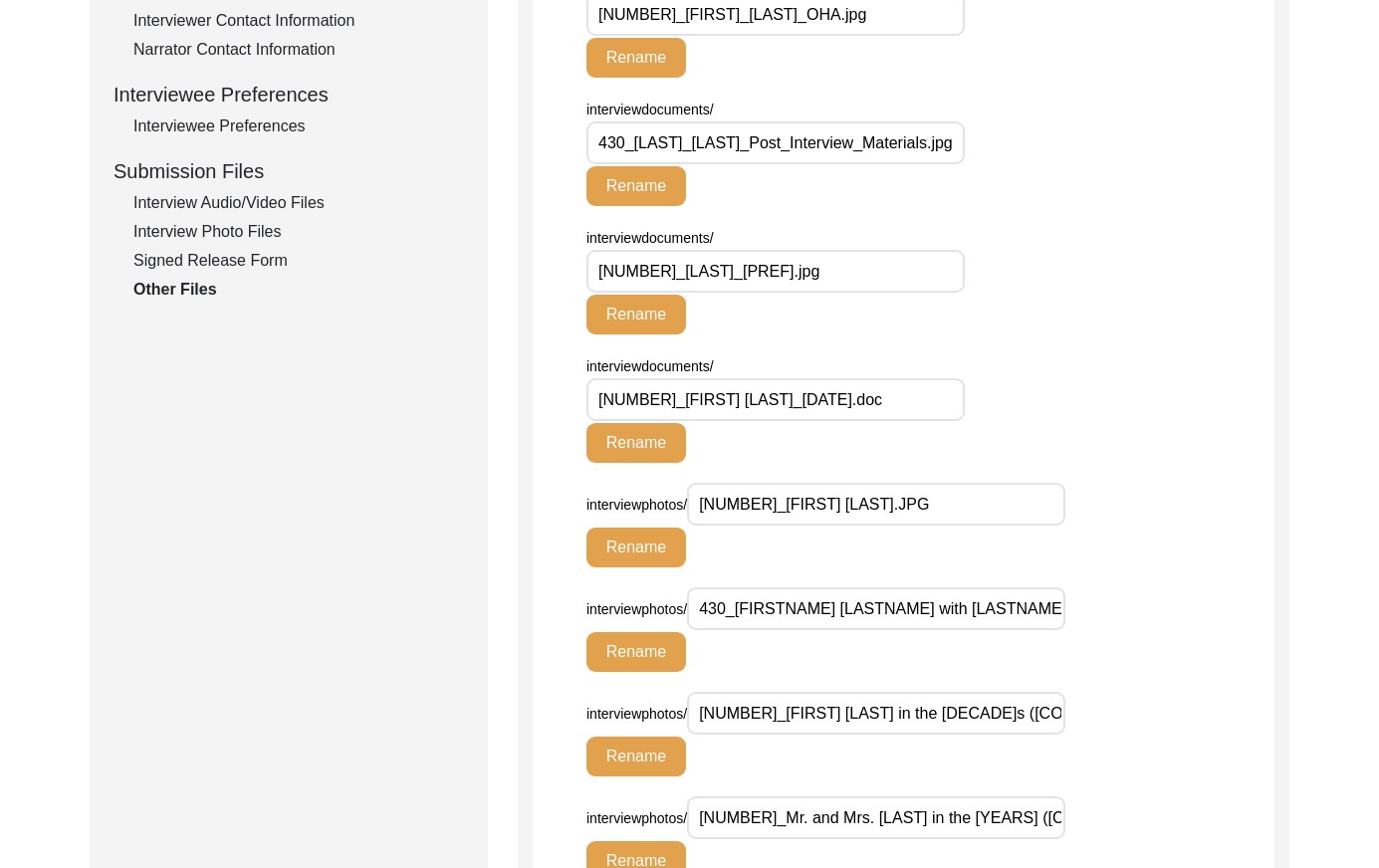 scroll, scrollTop: 853, scrollLeft: 0, axis: vertical 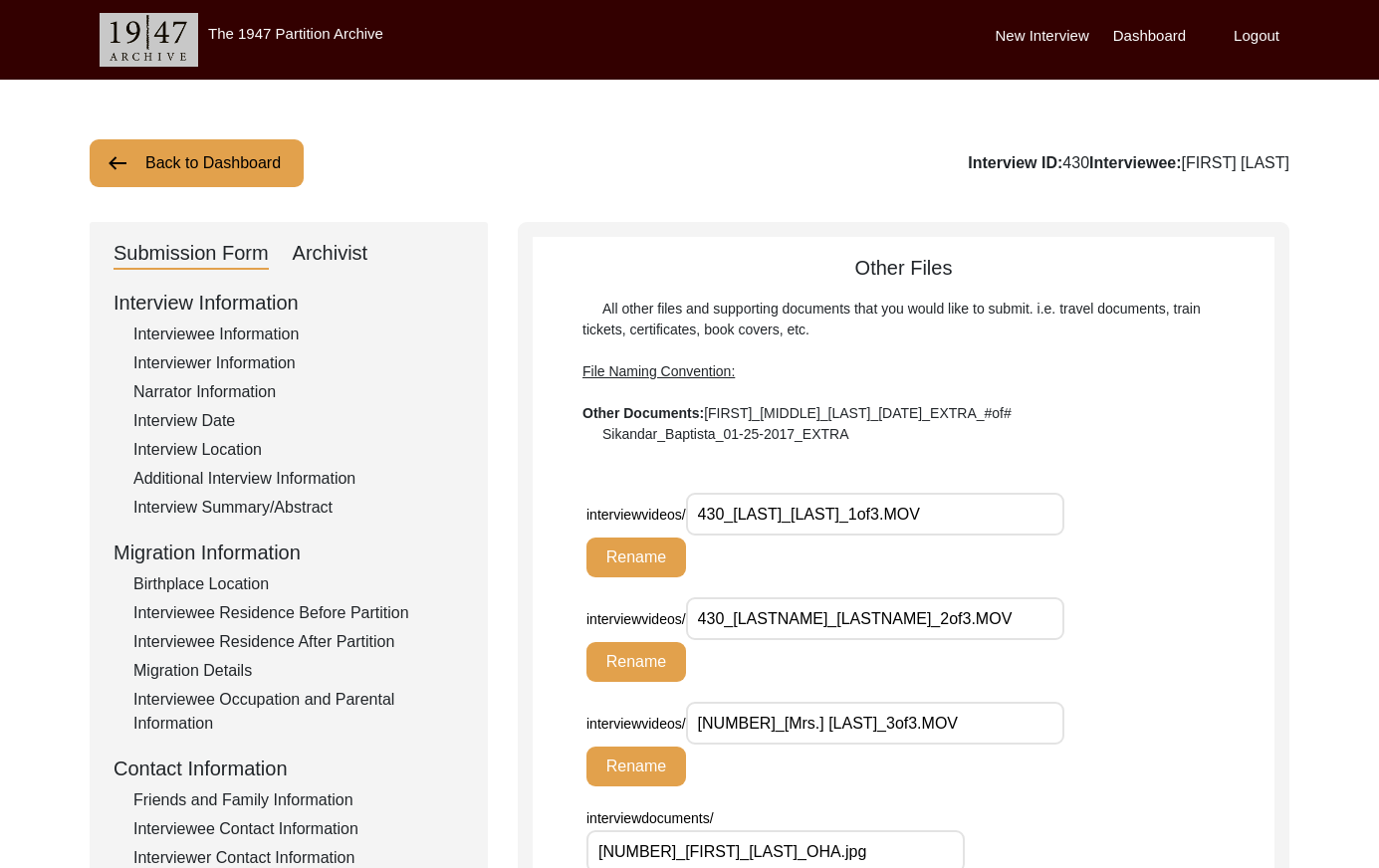 click on "Archivist" 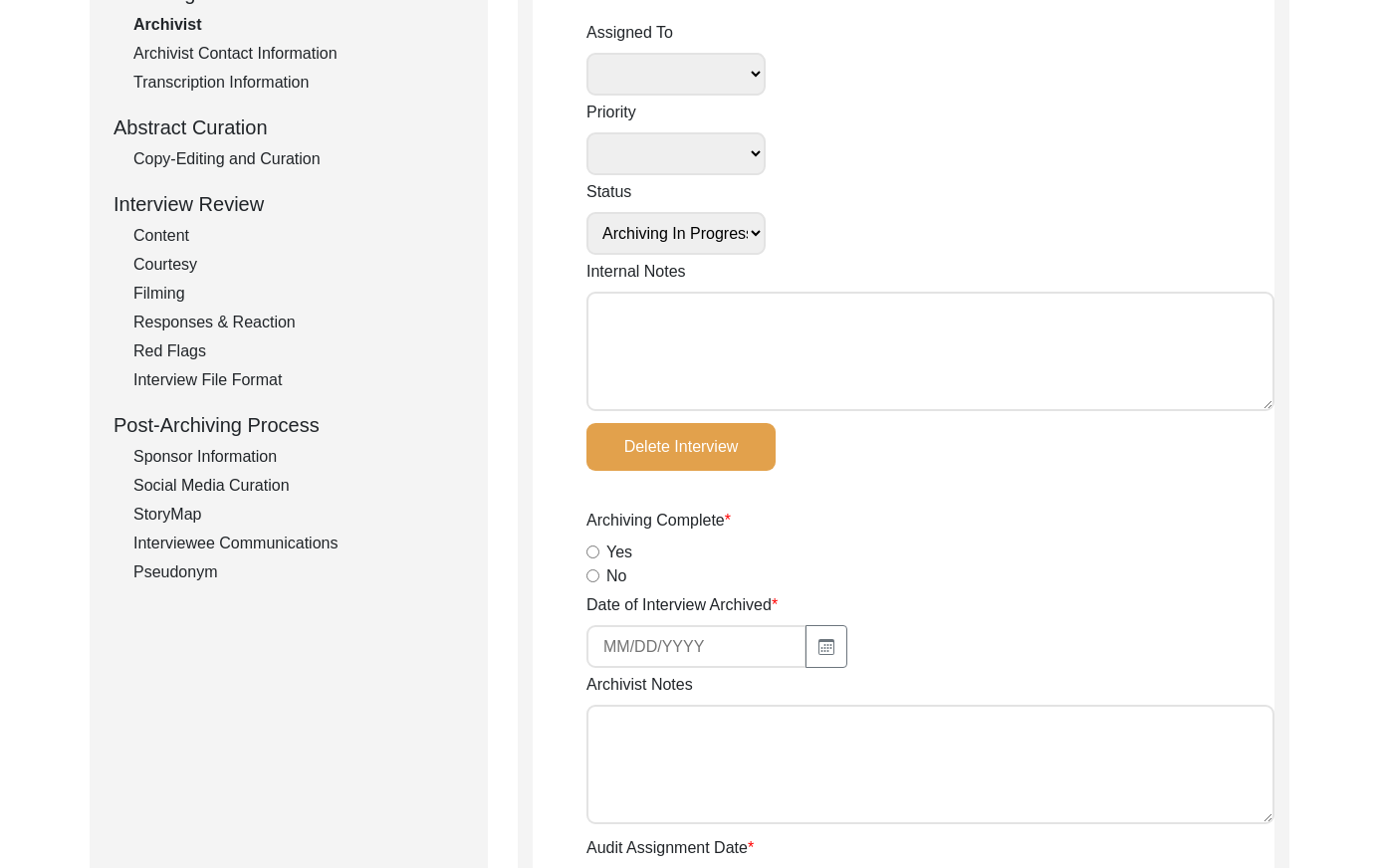 scroll, scrollTop: 0, scrollLeft: 0, axis: both 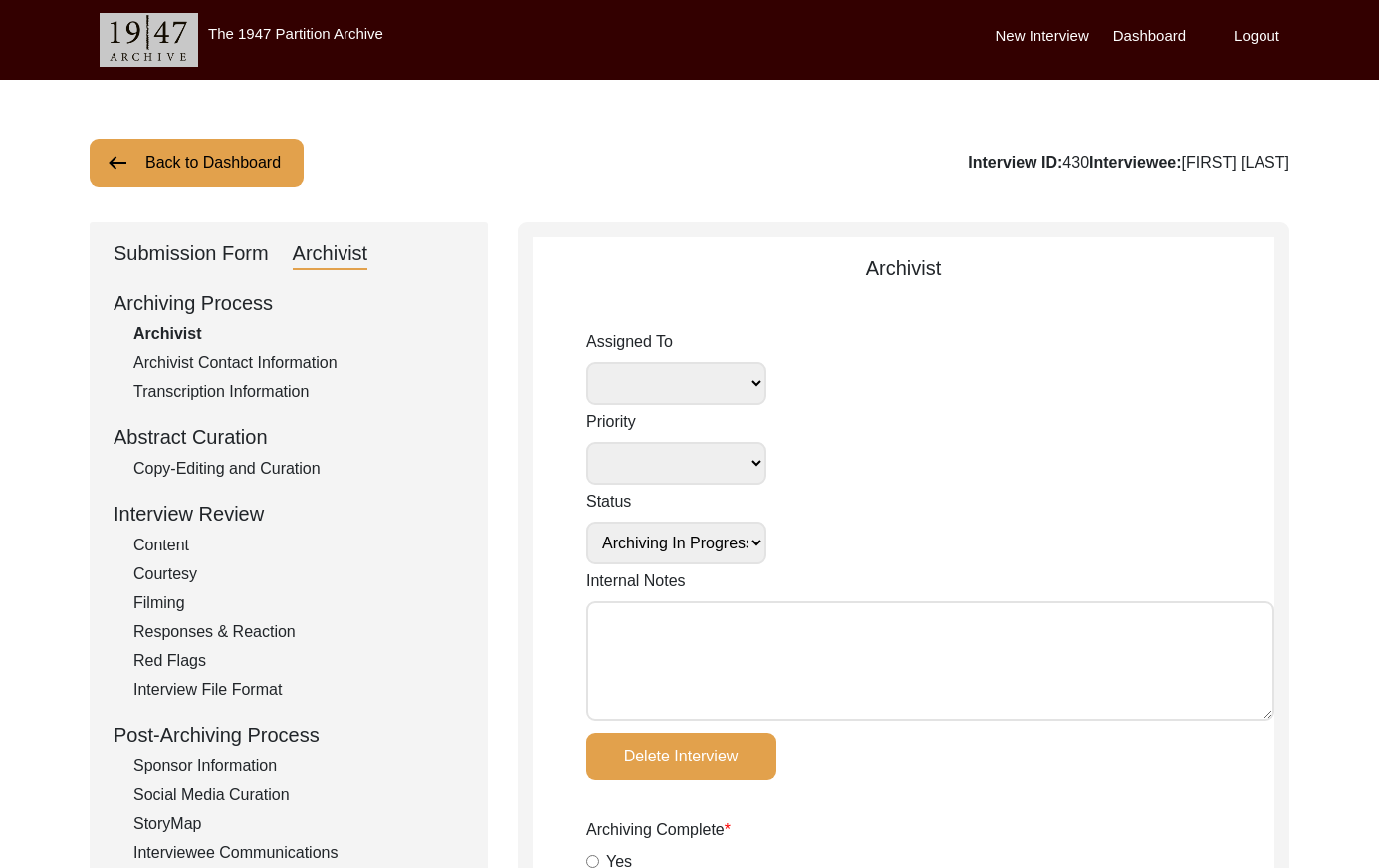 click on "Back to Dashboard" 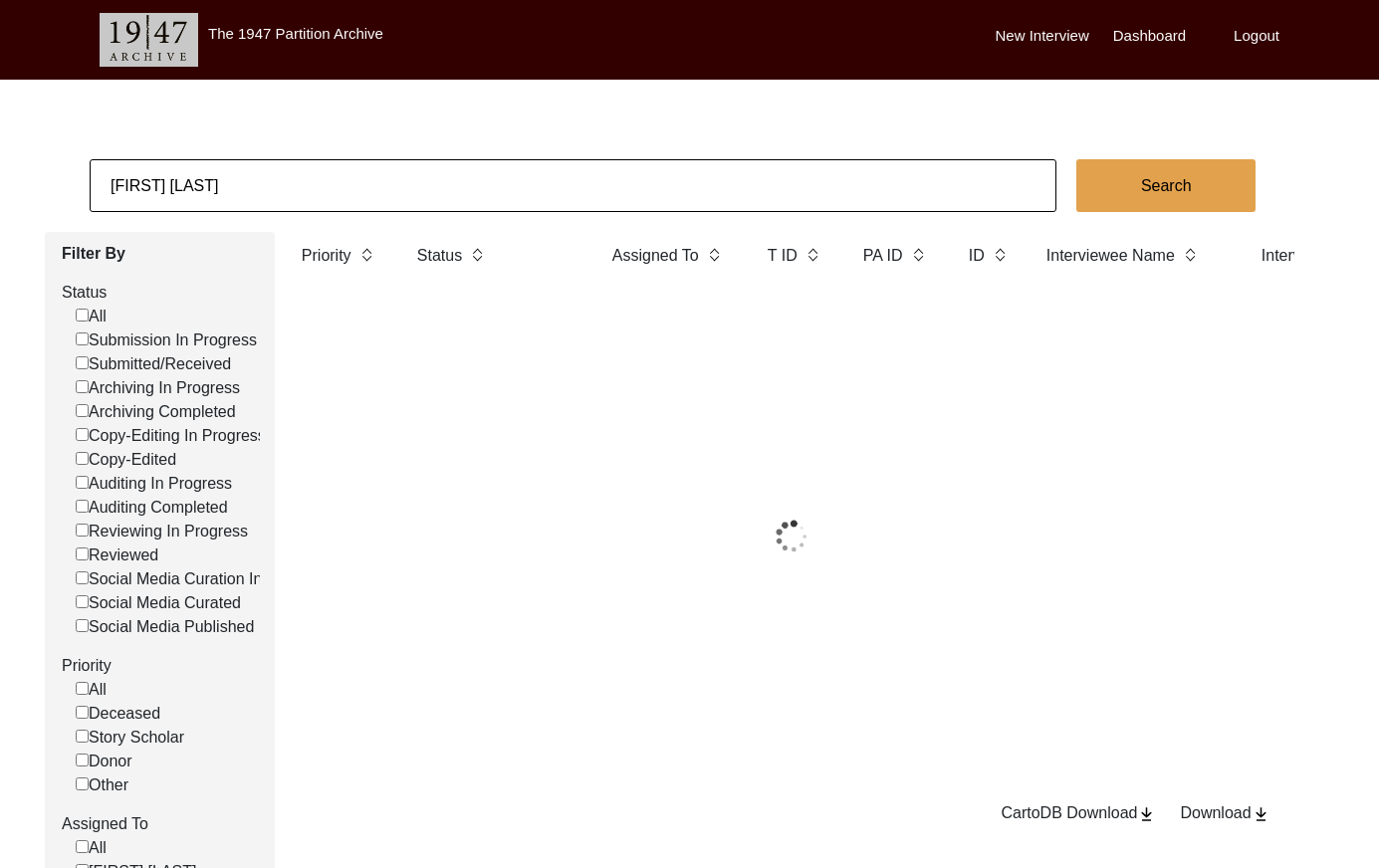 click on "[FIRST] [LAST]" 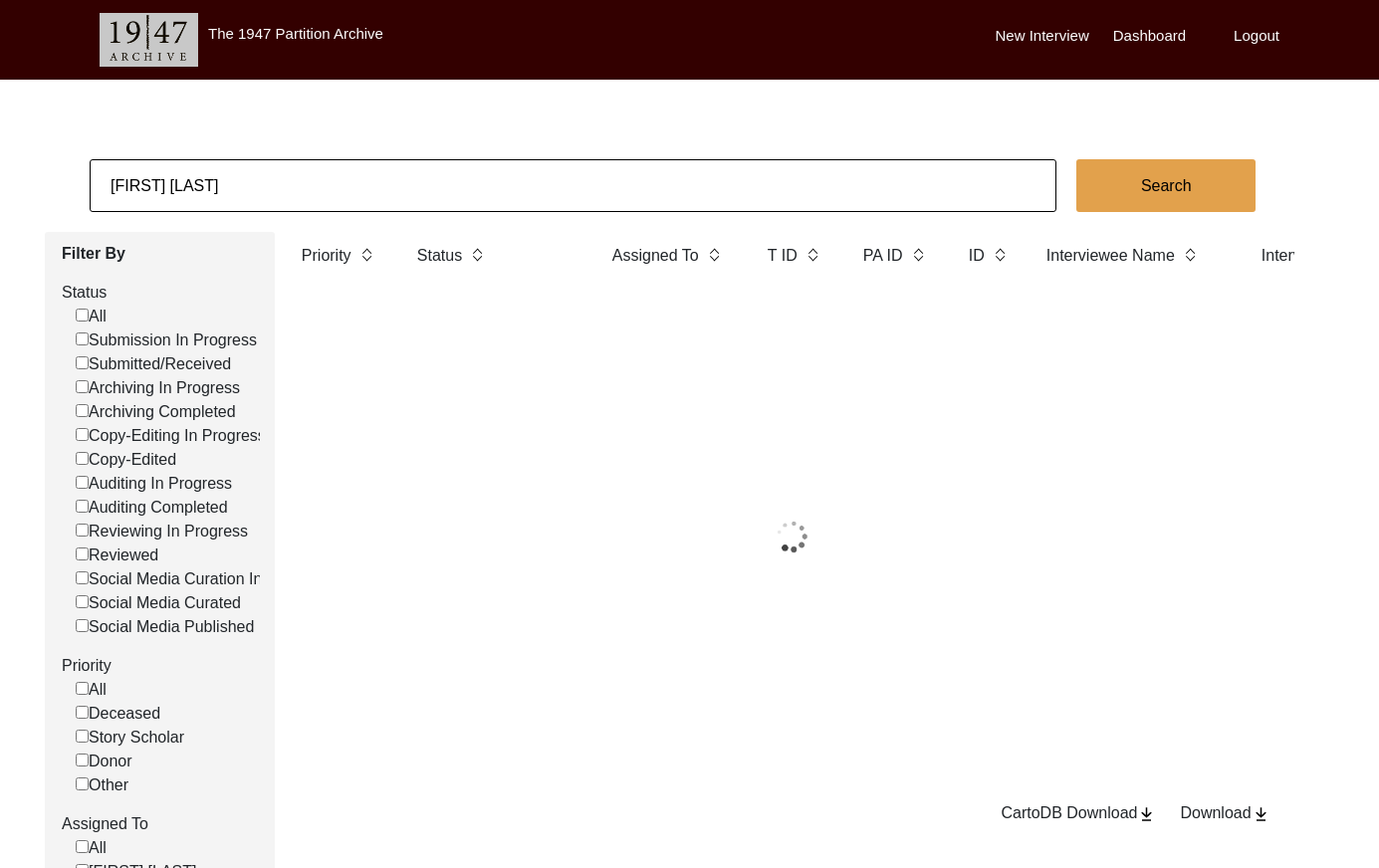 click on "[FIRST] [LAST]" 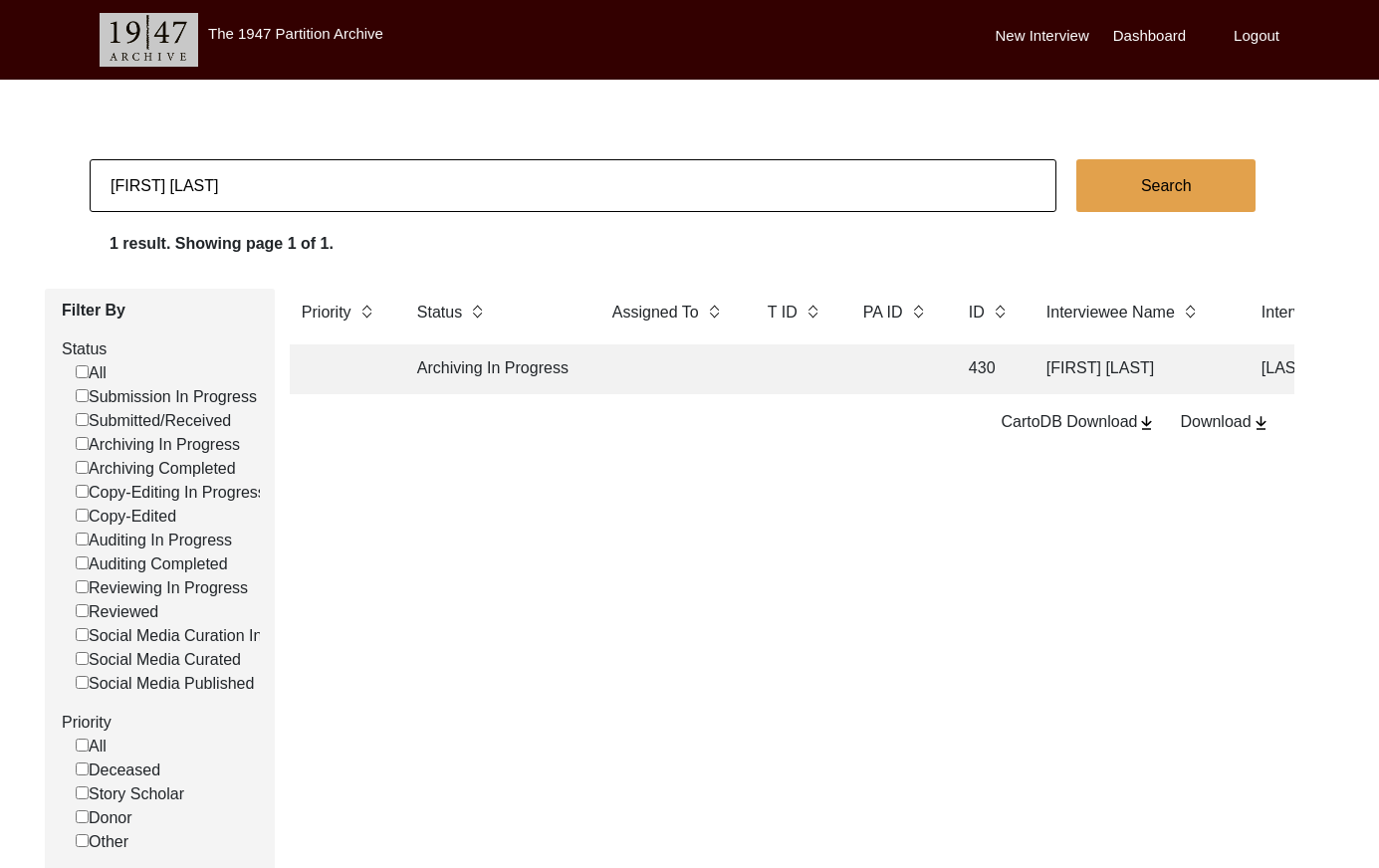 click on "[FIRST] [LAST]" 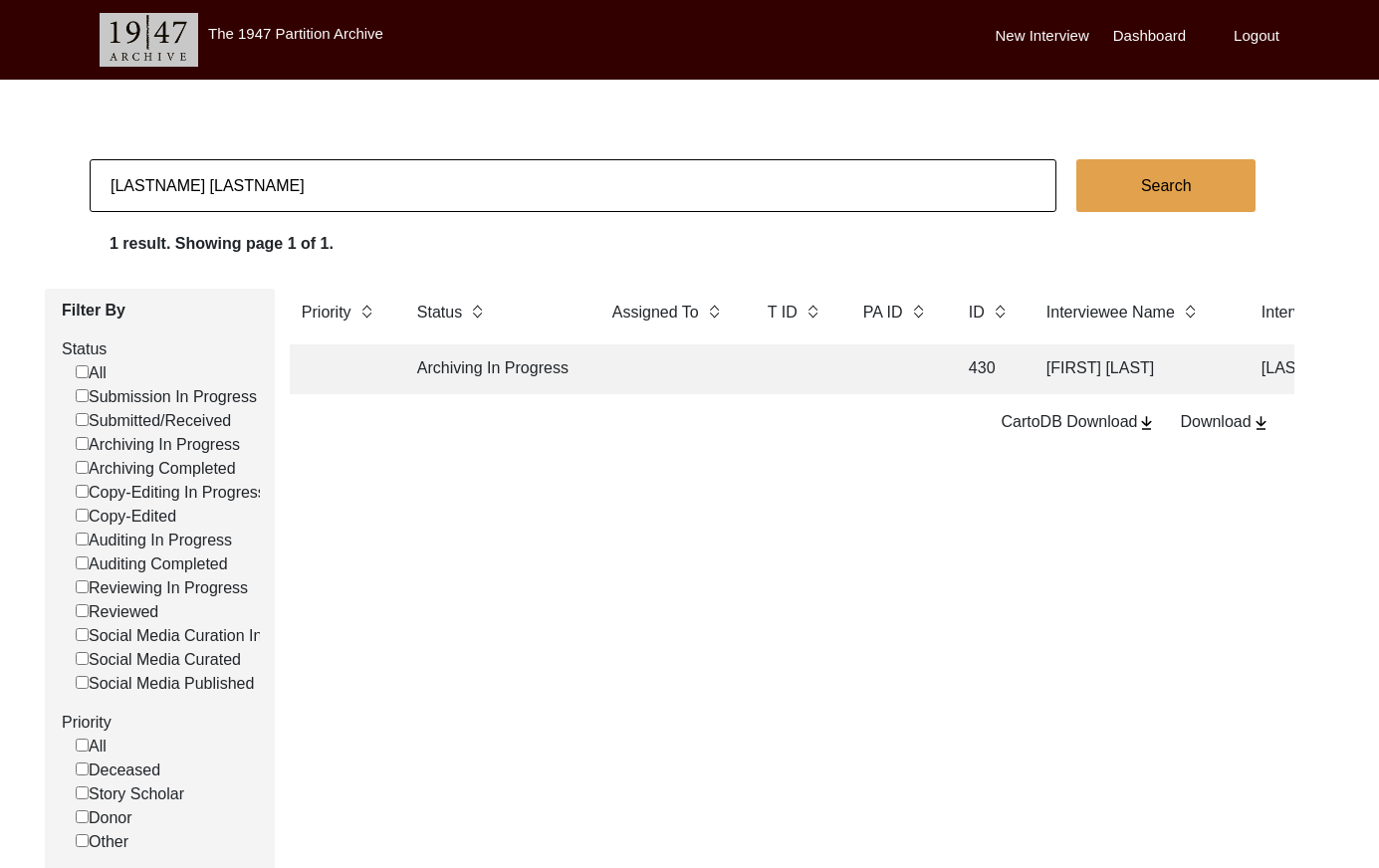 type on "[LASTNAME] [LASTNAME]" 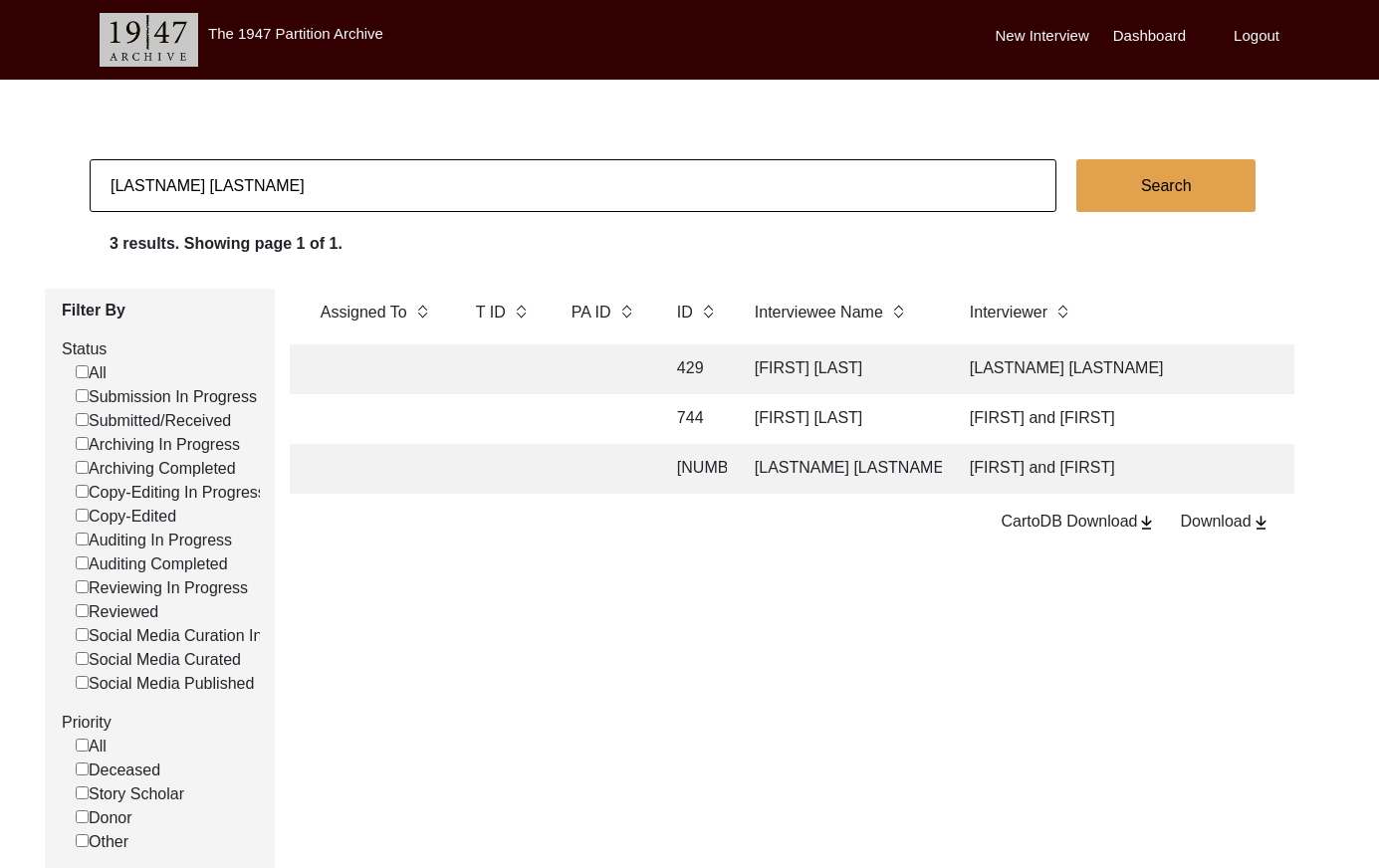 scroll, scrollTop: 0, scrollLeft: 310, axis: horizontal 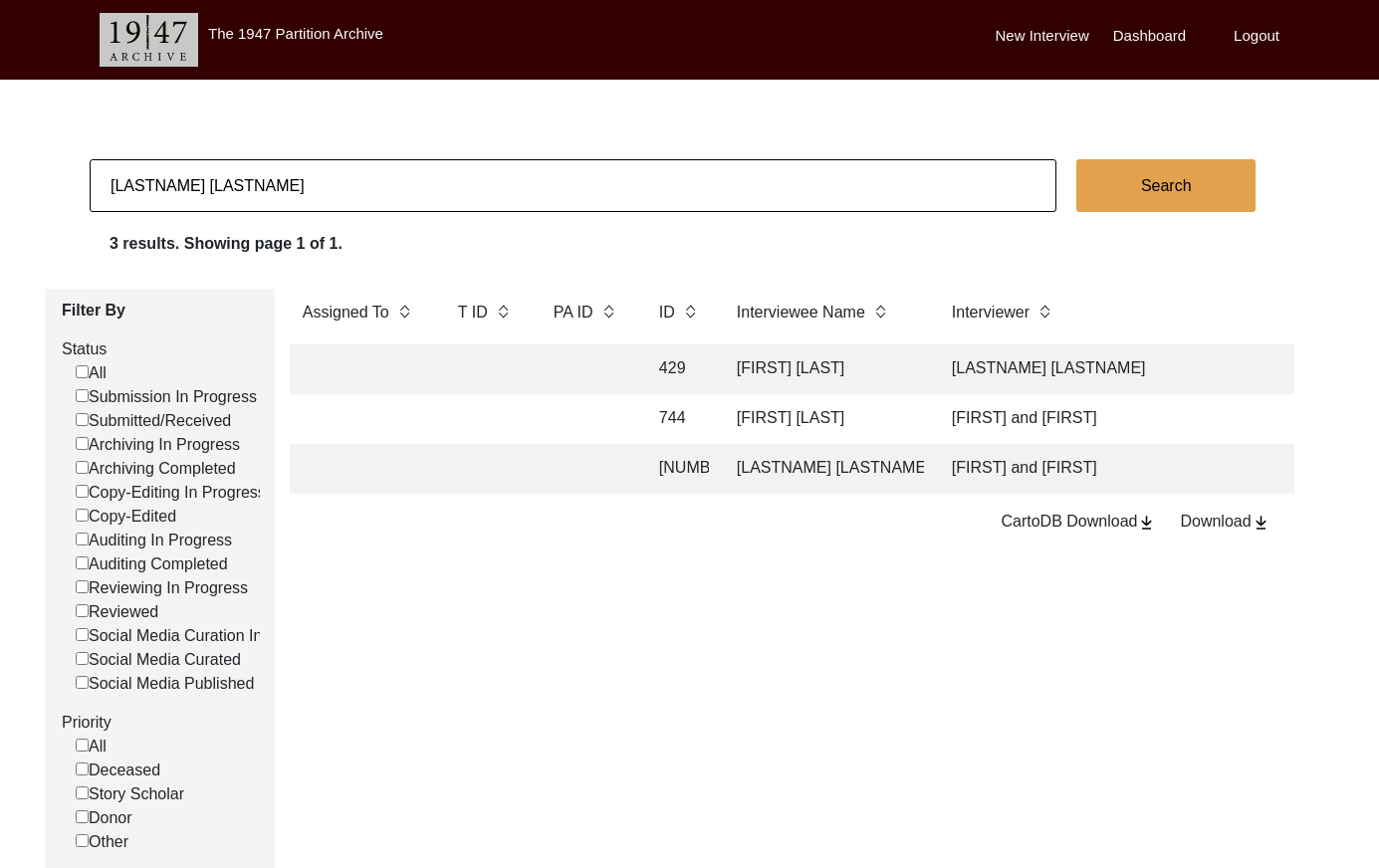 click on "[LASTNAME] [LASTNAME]" 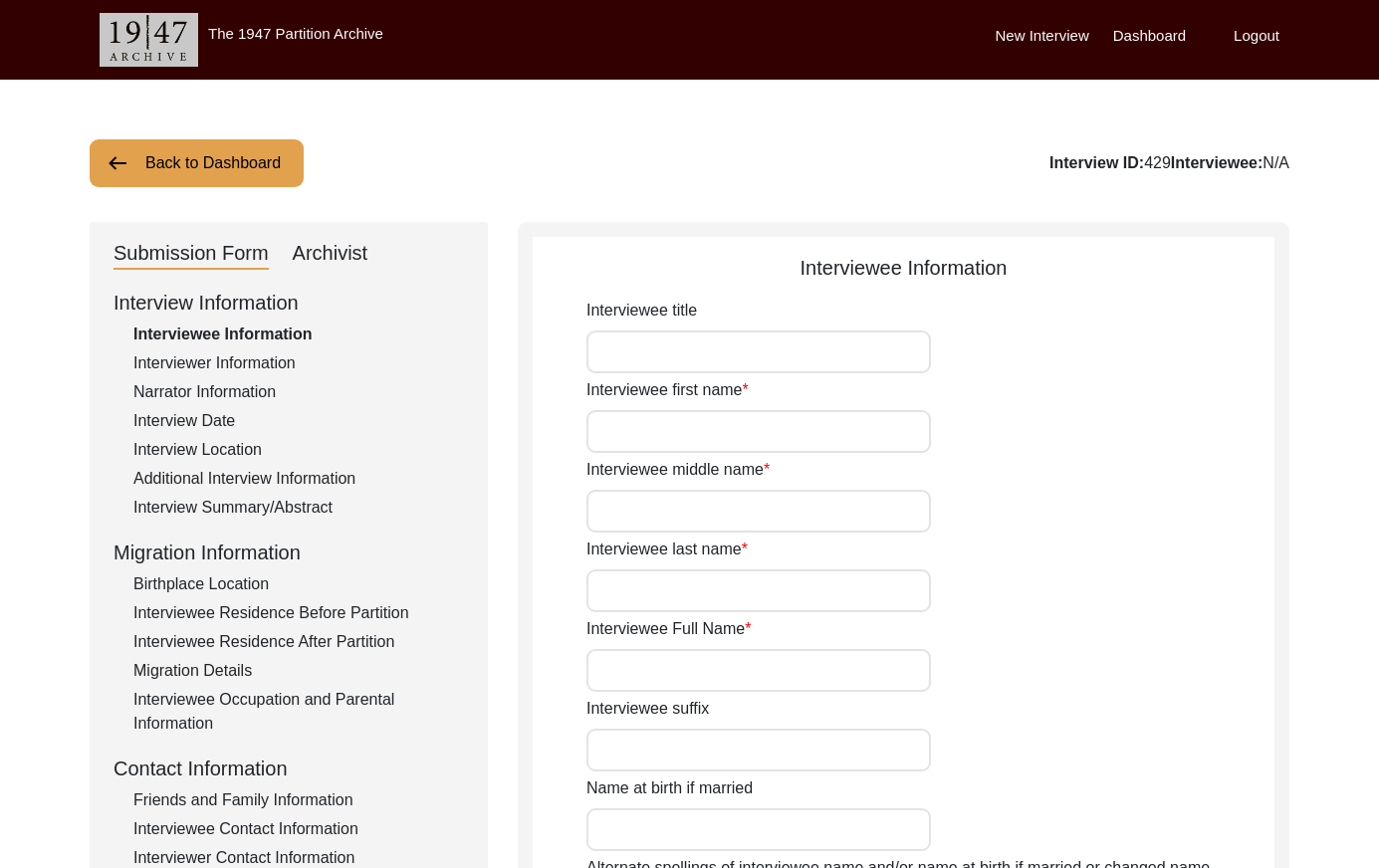 type on "[FIRST] [LAST]" 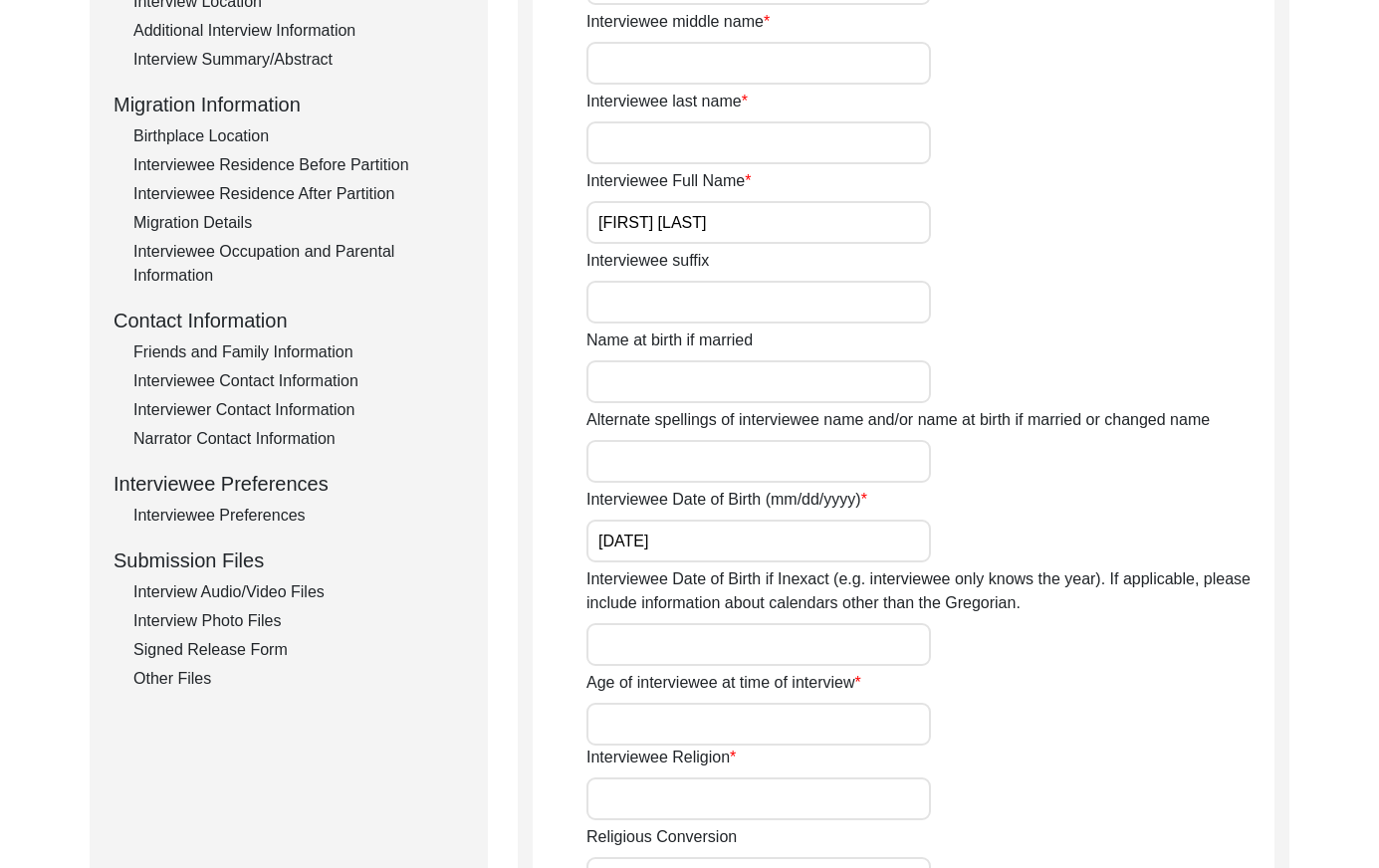 scroll, scrollTop: 493, scrollLeft: 0, axis: vertical 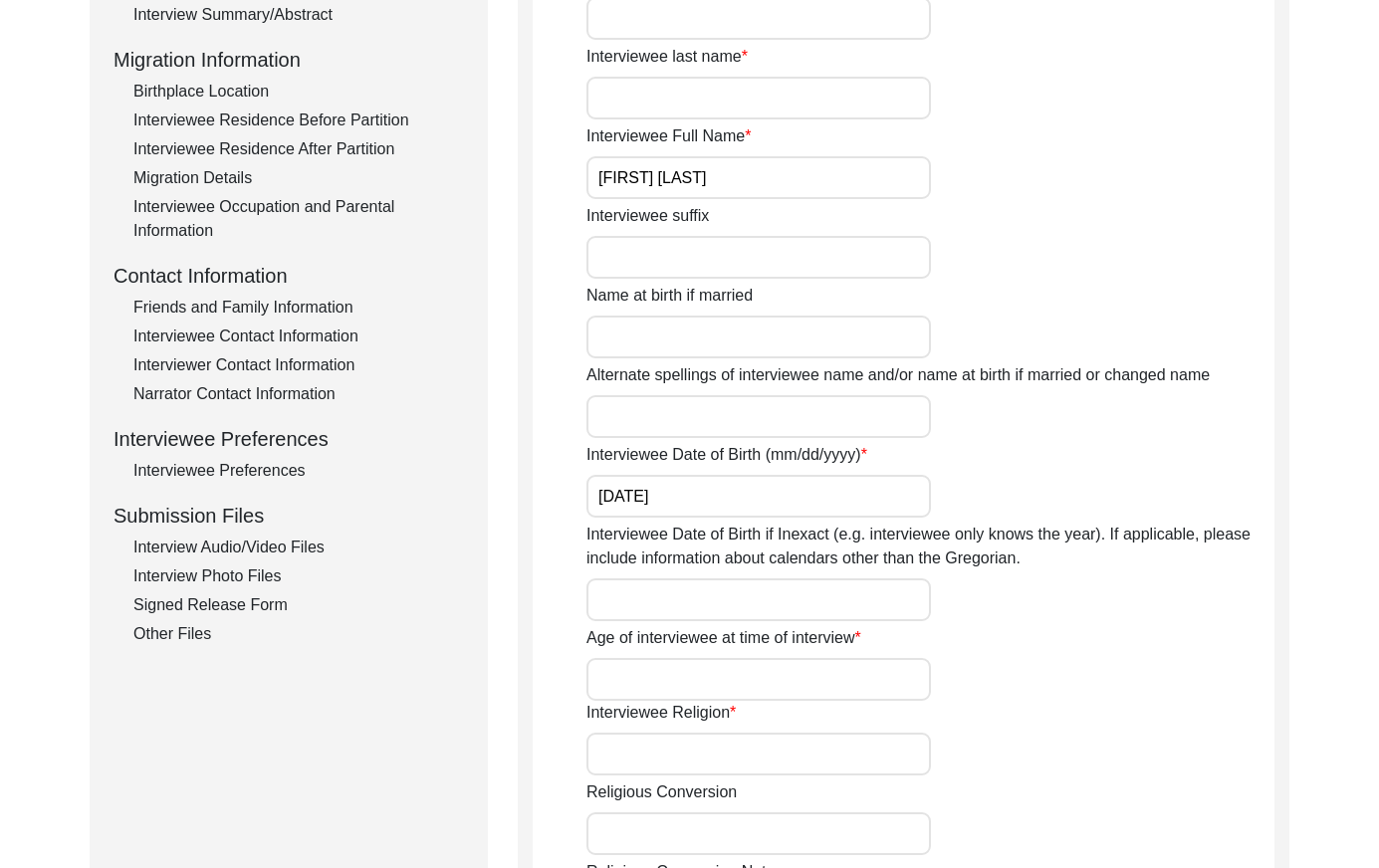 click on "Interview Audio/Video Files" 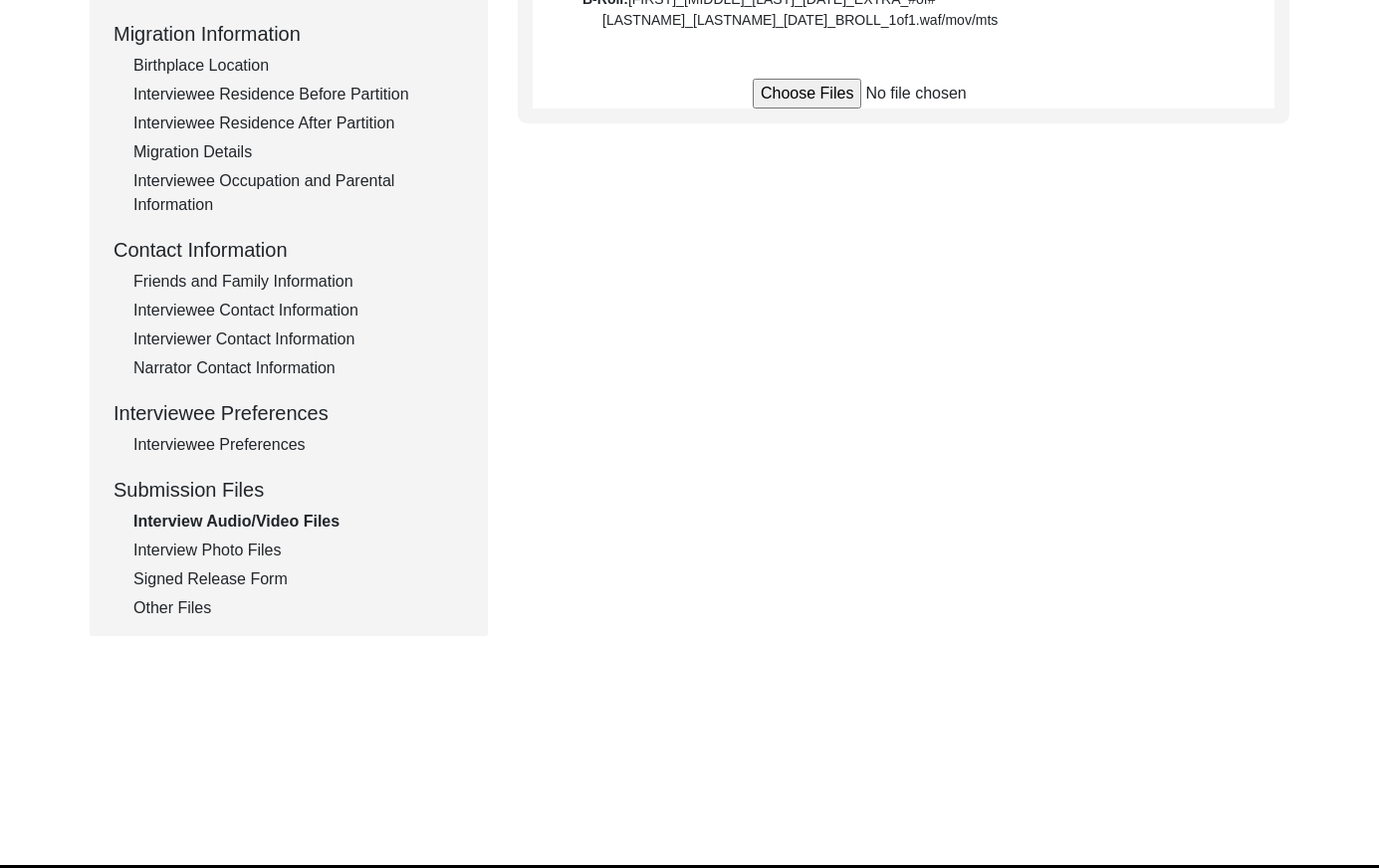 scroll, scrollTop: 532, scrollLeft: 0, axis: vertical 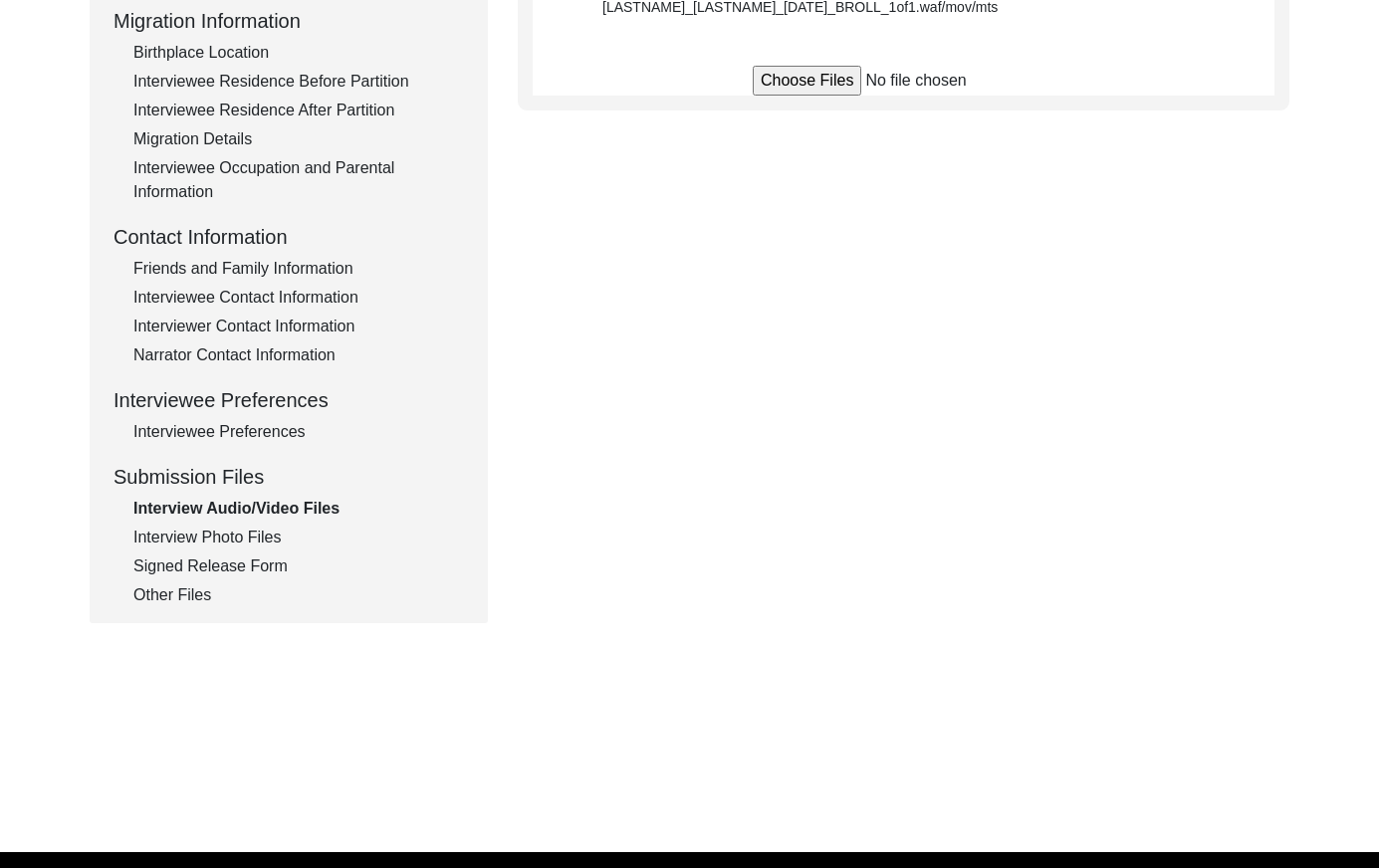 click on "Interview Photo Files" 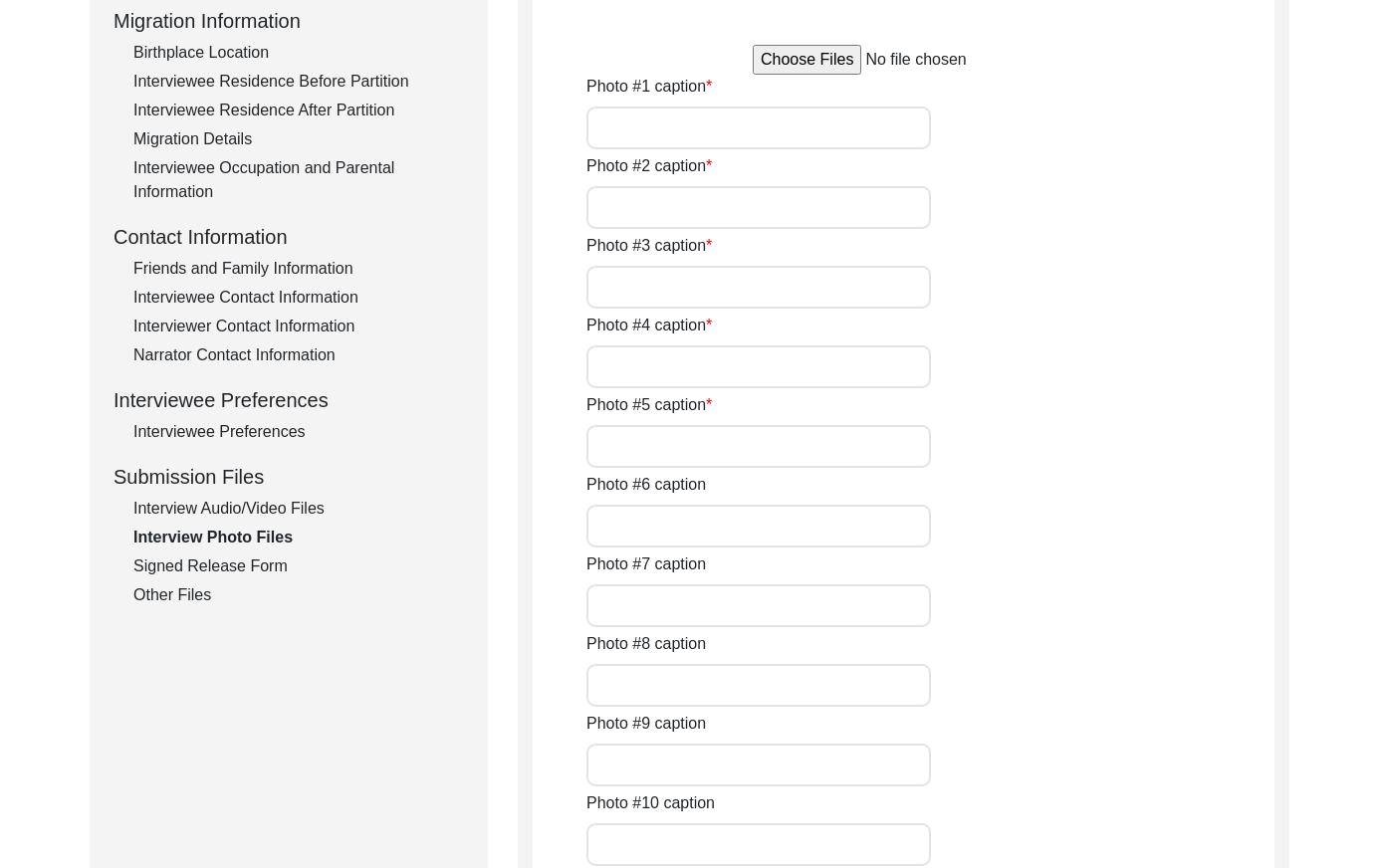 type on "6" 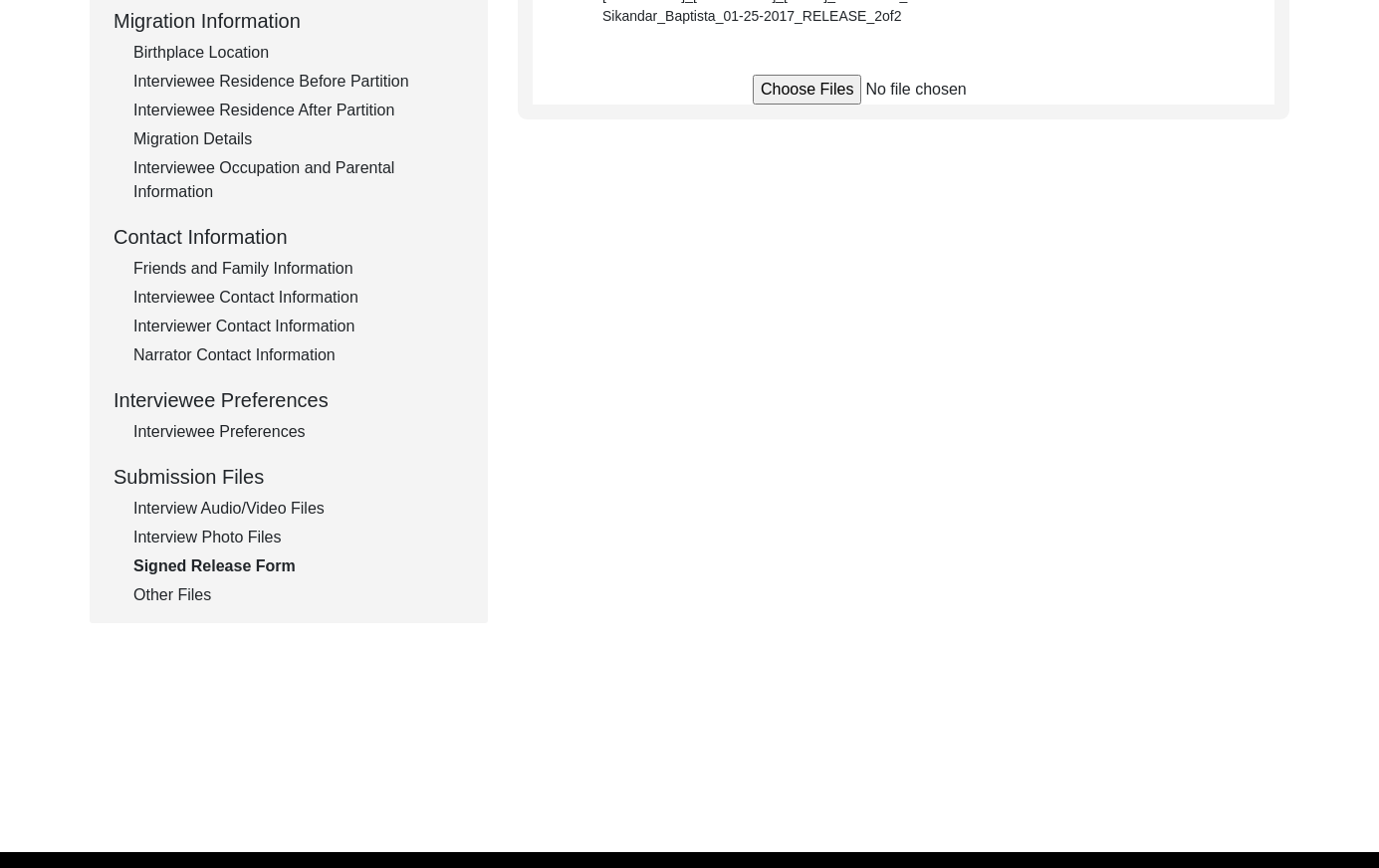 click on "Other Files" 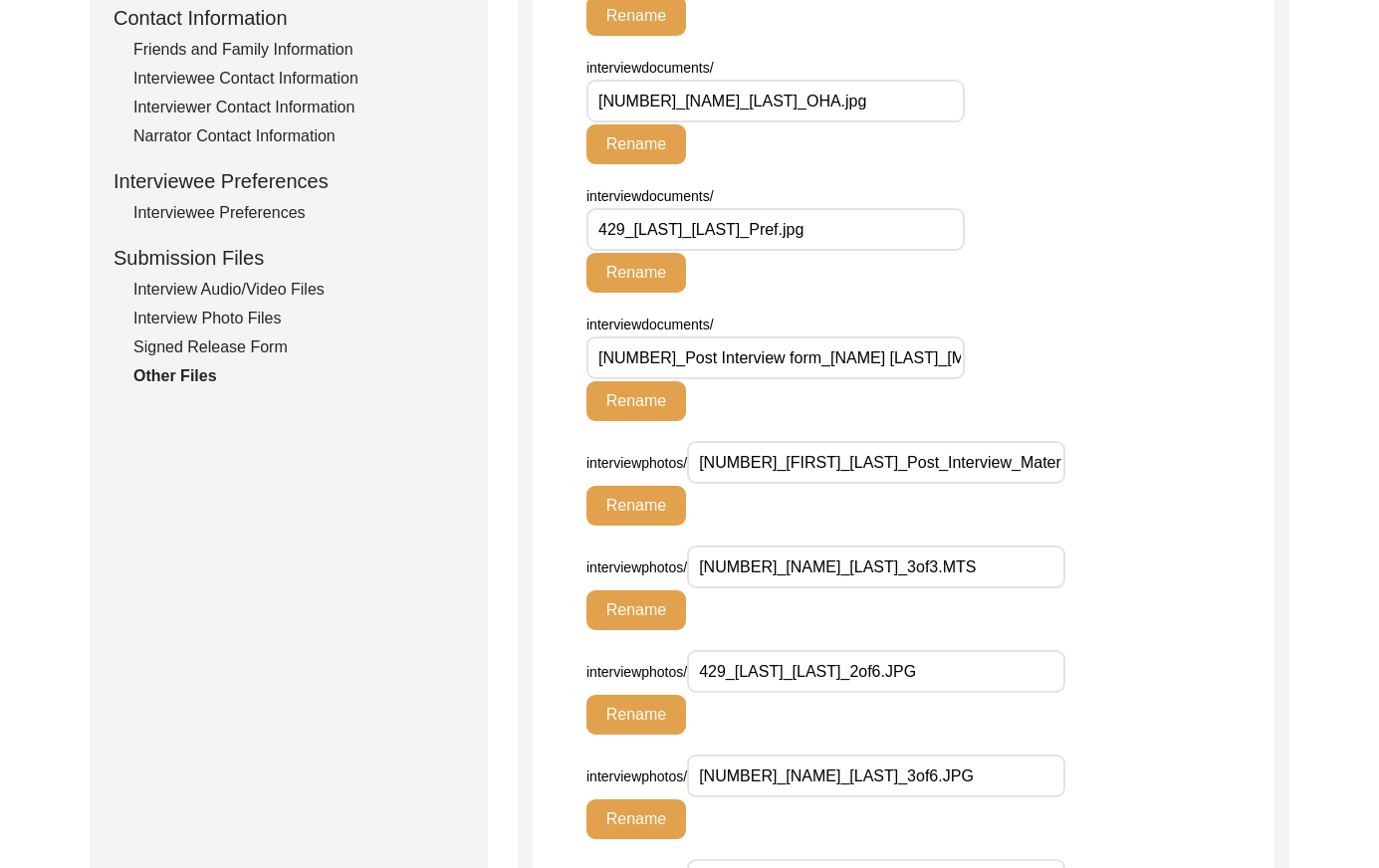 scroll, scrollTop: 0, scrollLeft: 0, axis: both 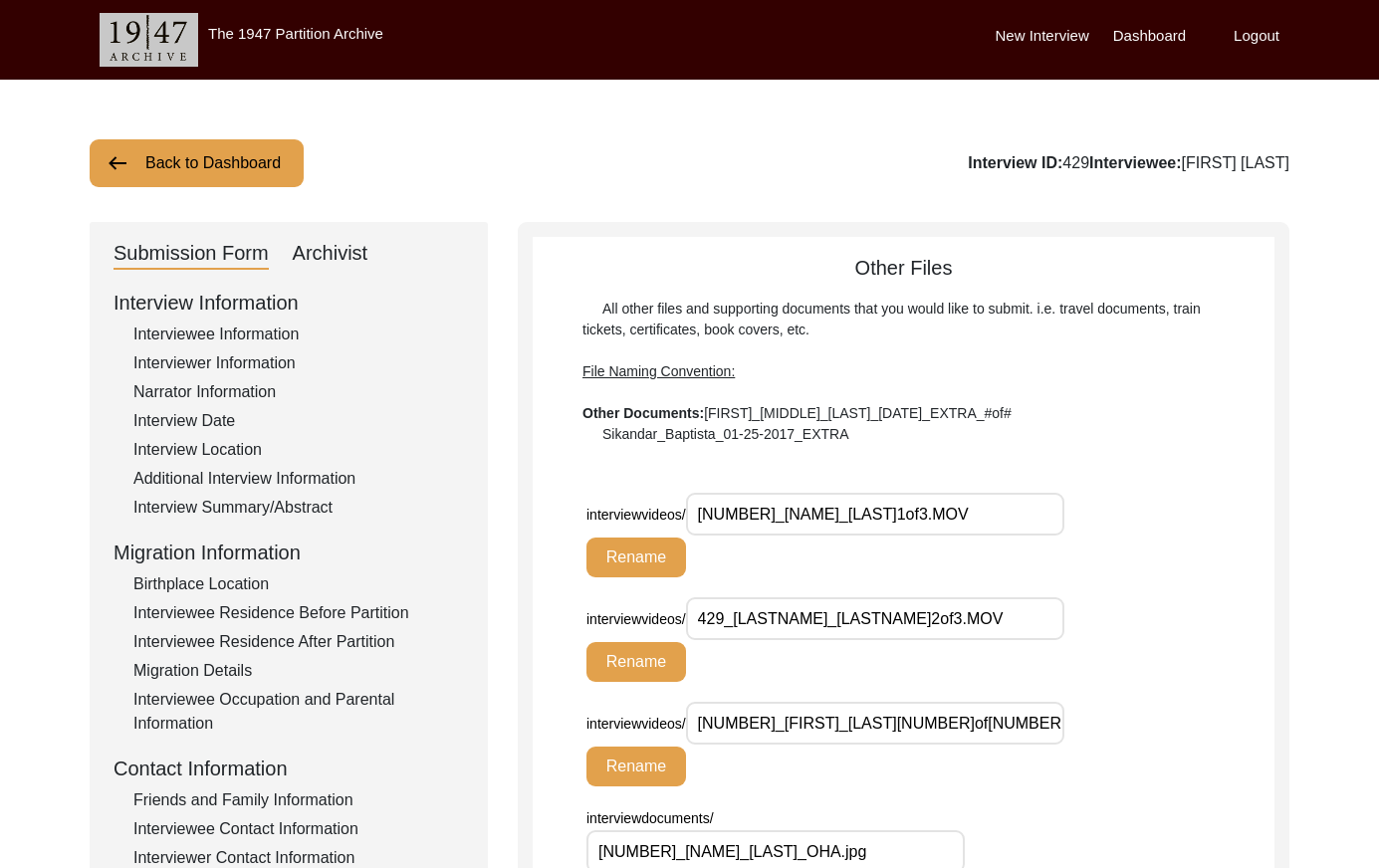 click on "Back to Dashboard" 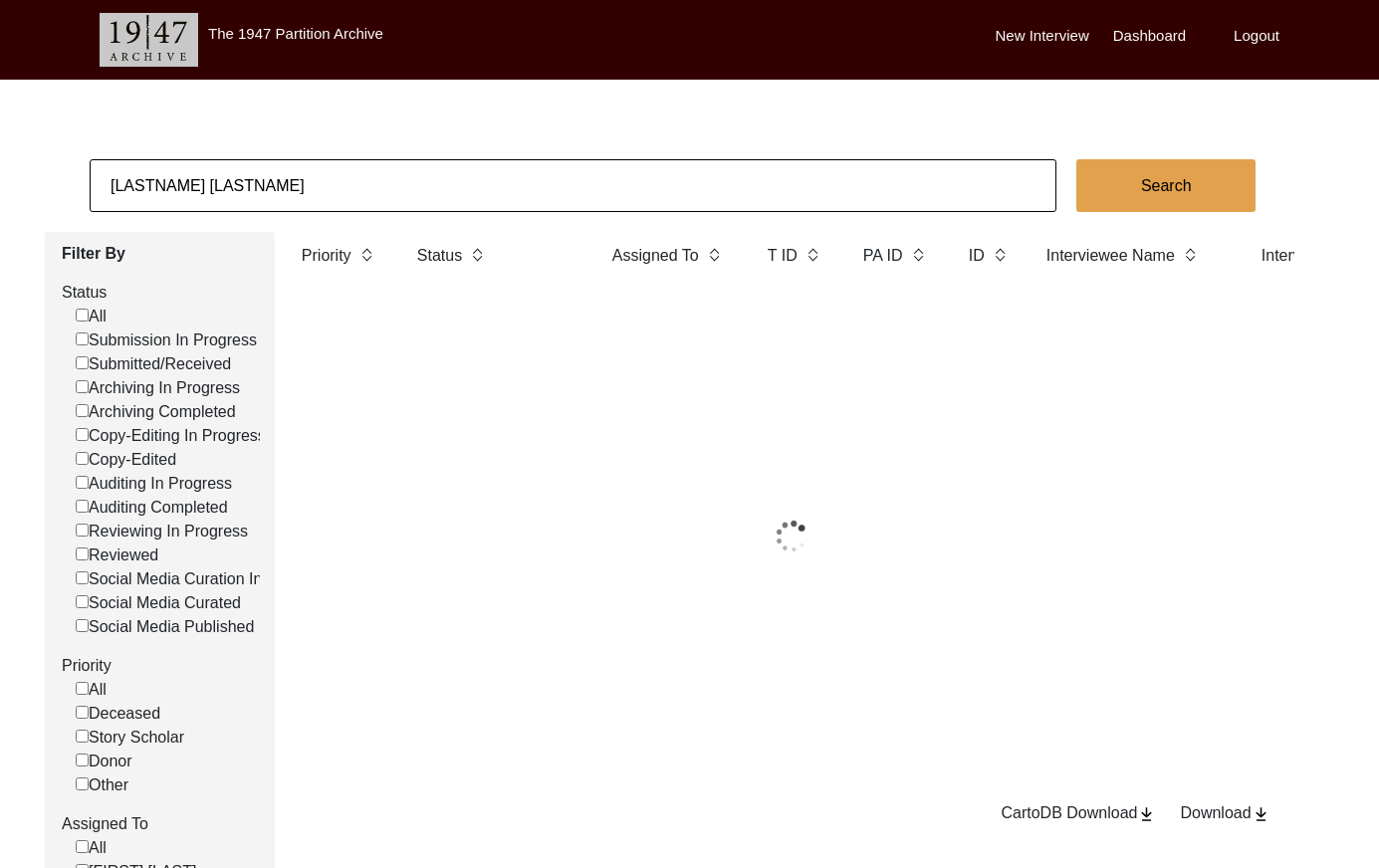 click on "[LASTNAME] [LASTNAME]" 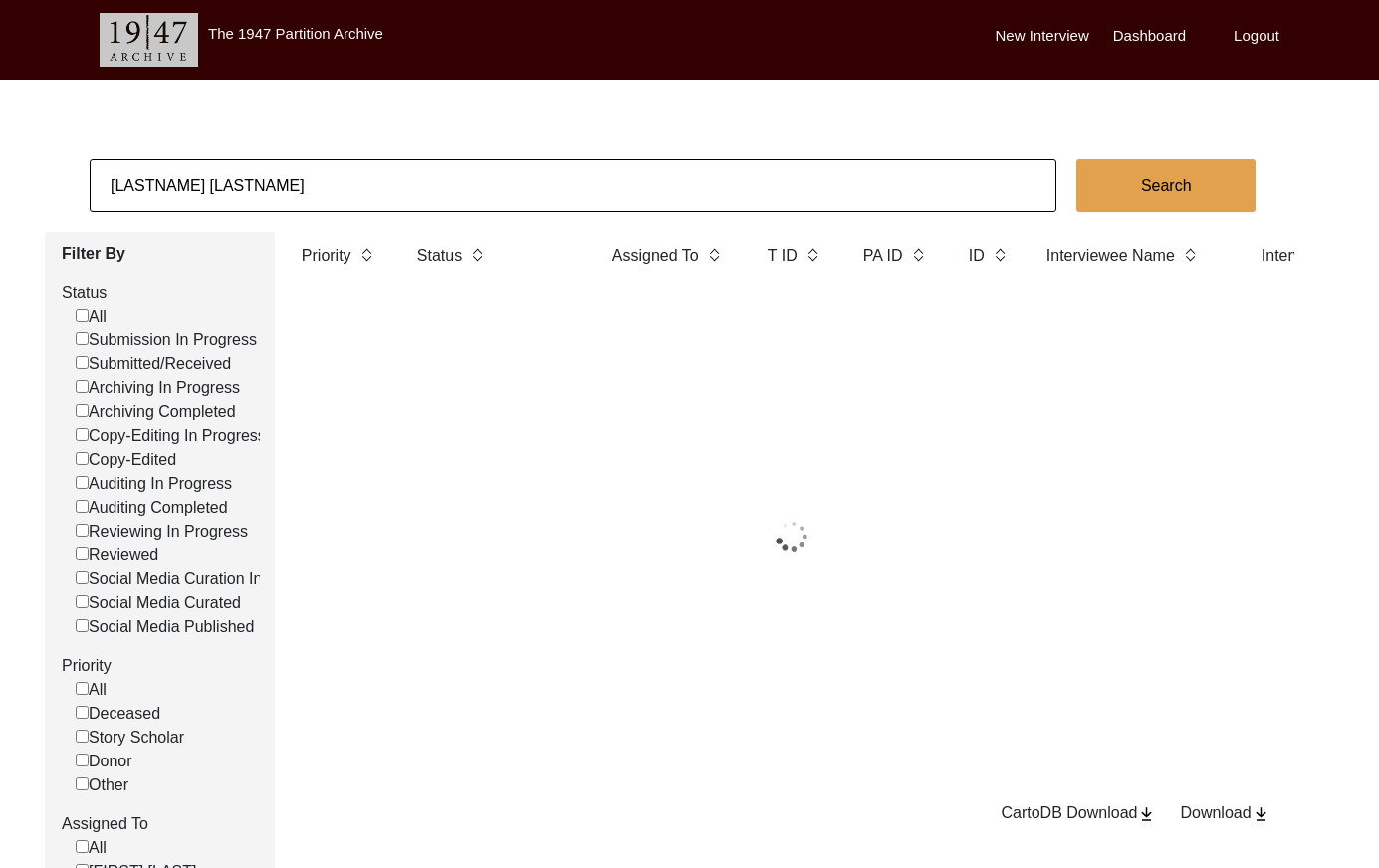 click on "[LASTNAME] [LASTNAME]" 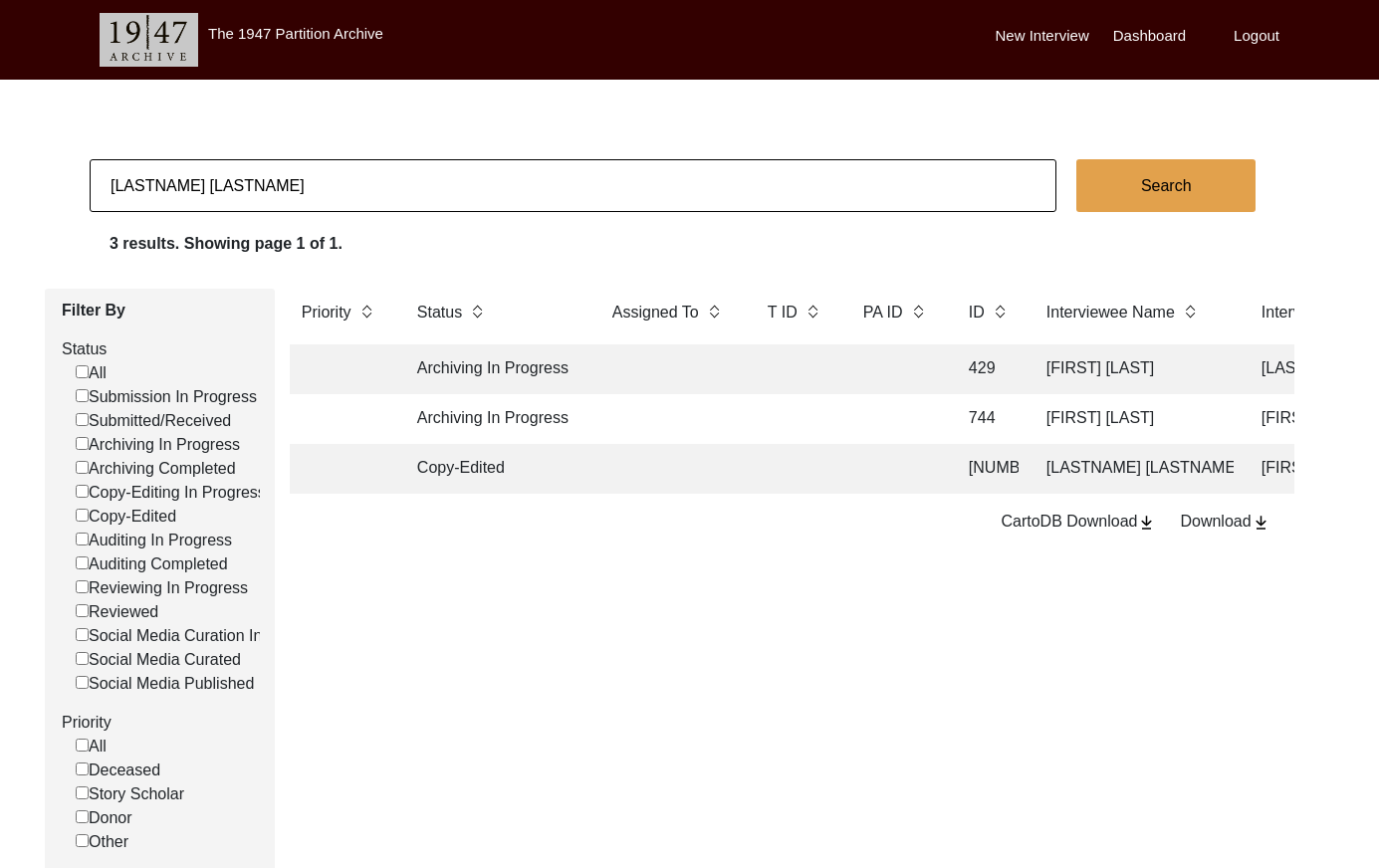 click on "[LASTNAME] [LASTNAME]" 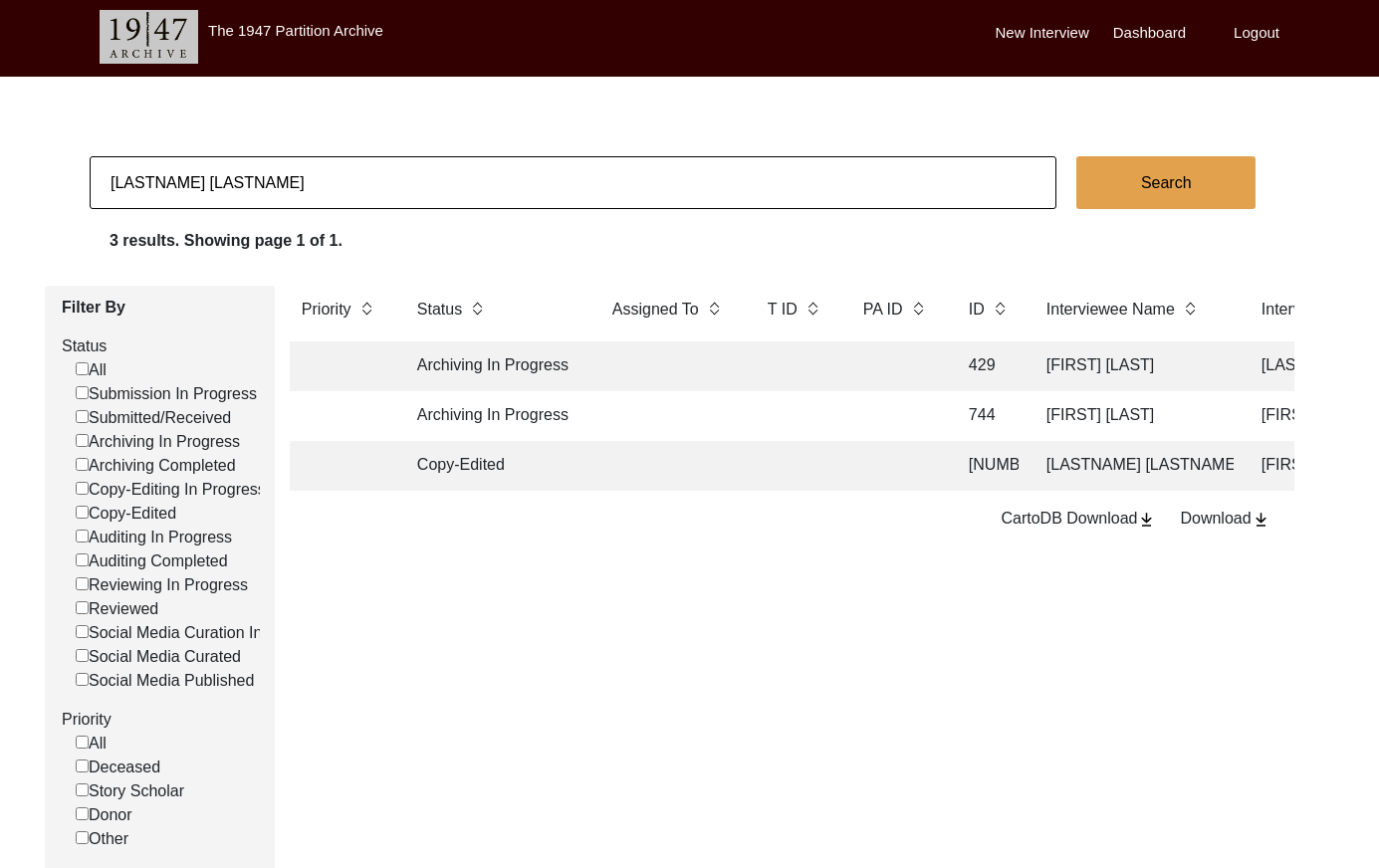 click on "[LASTNAME] [LASTNAME]" 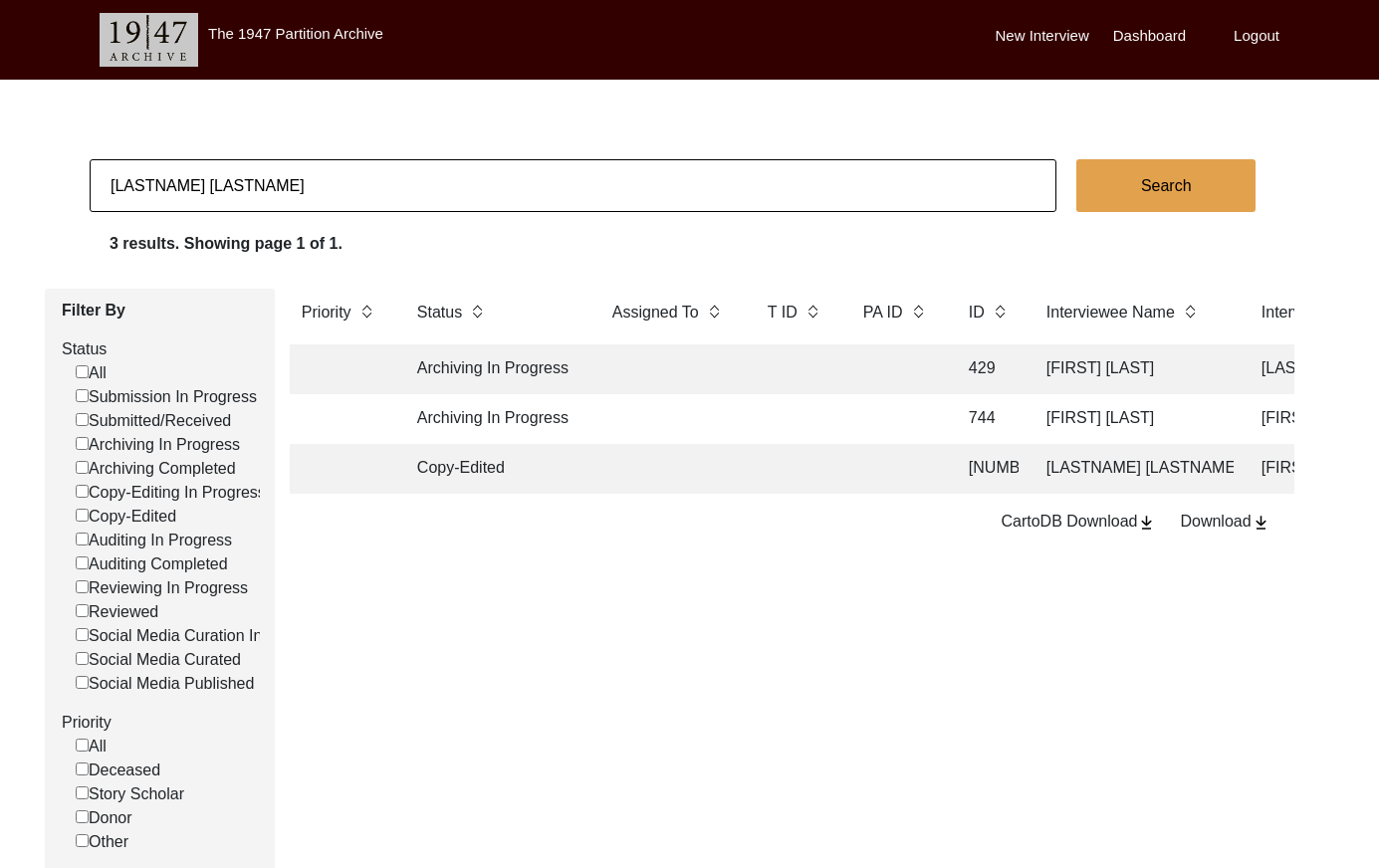 click on "[LASTNAME] [LASTNAME]" 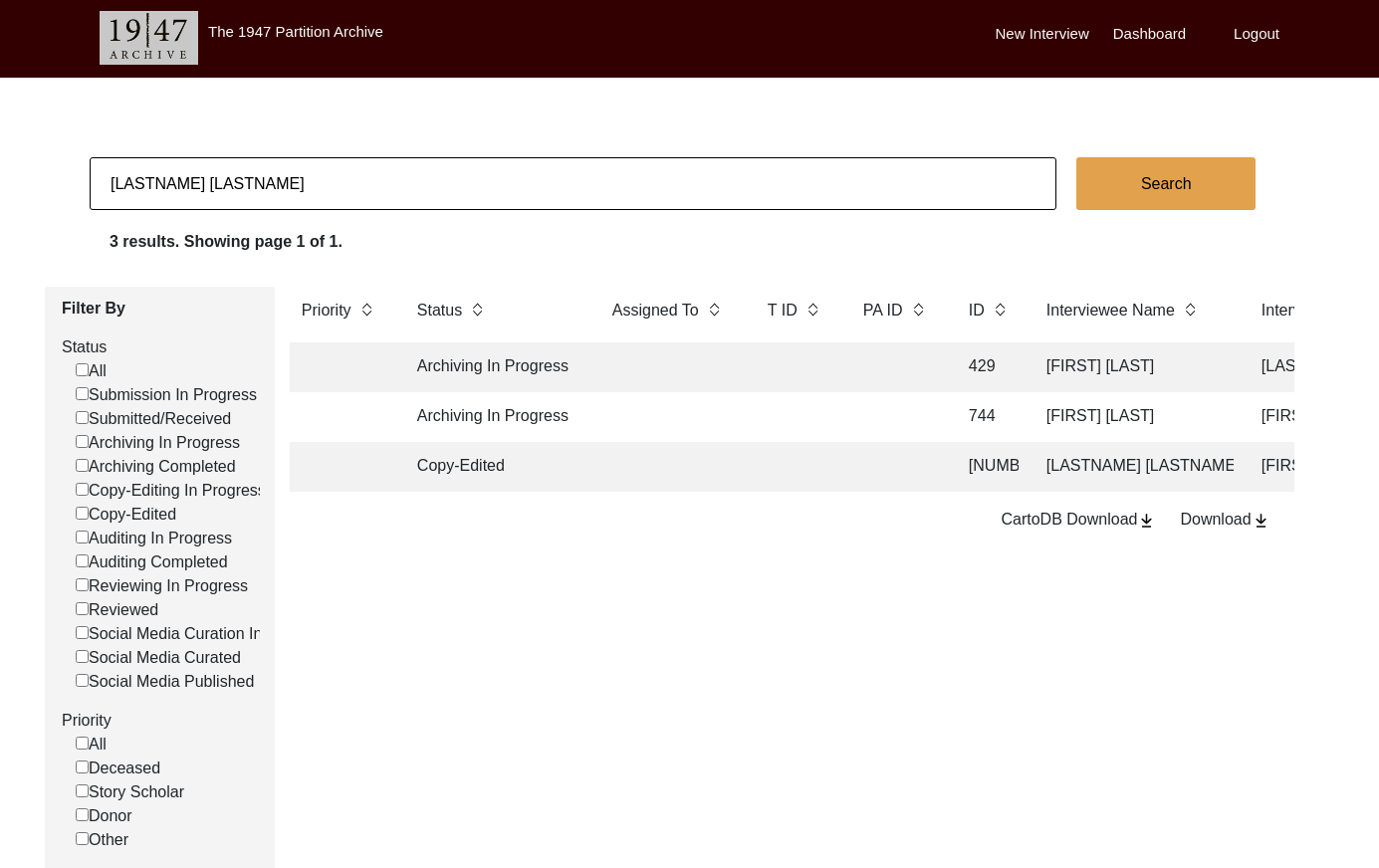 click on "[LASTNAME] [LASTNAME]" 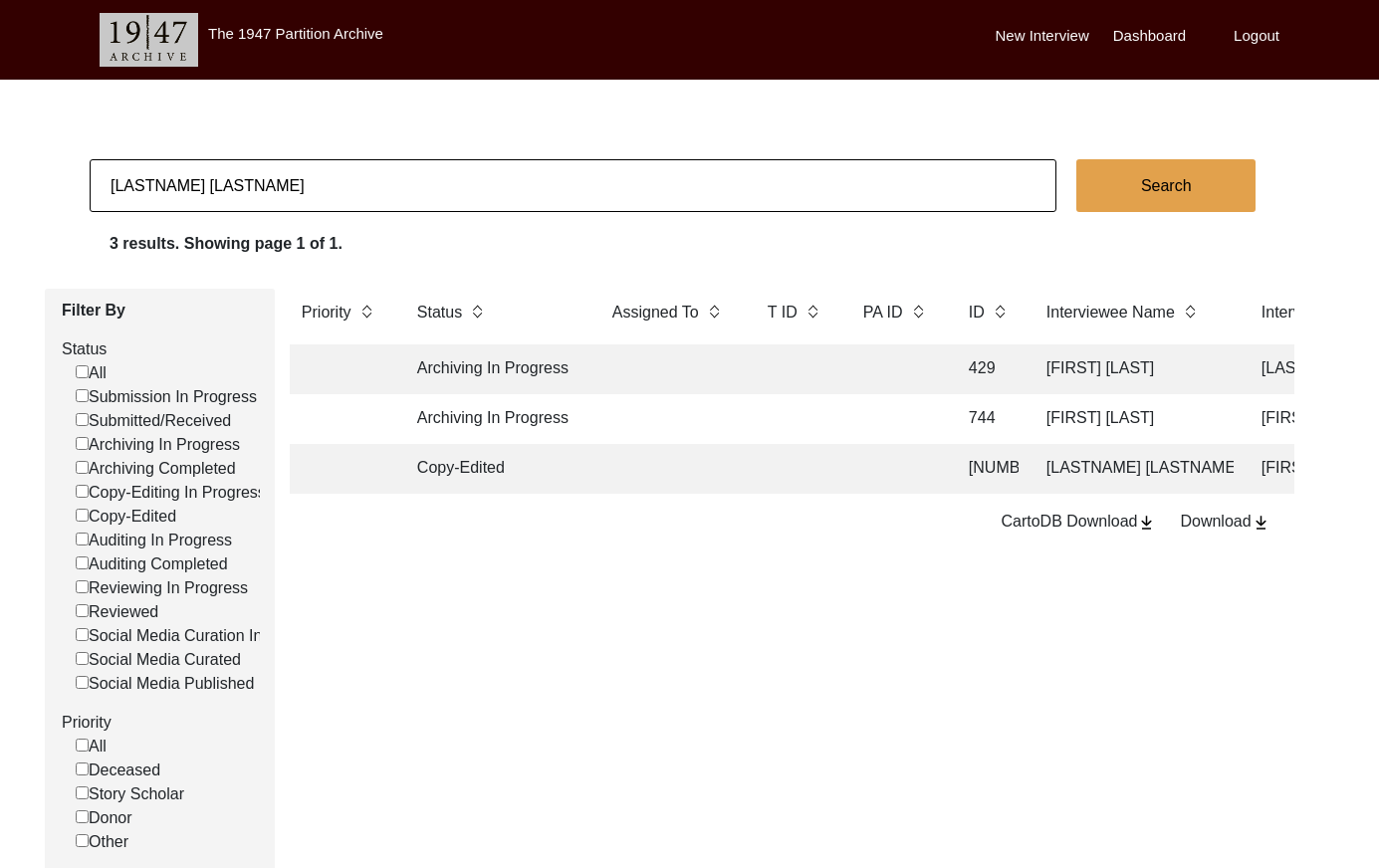 paste on "[FIRST] [MIDDLE] [LAST]" 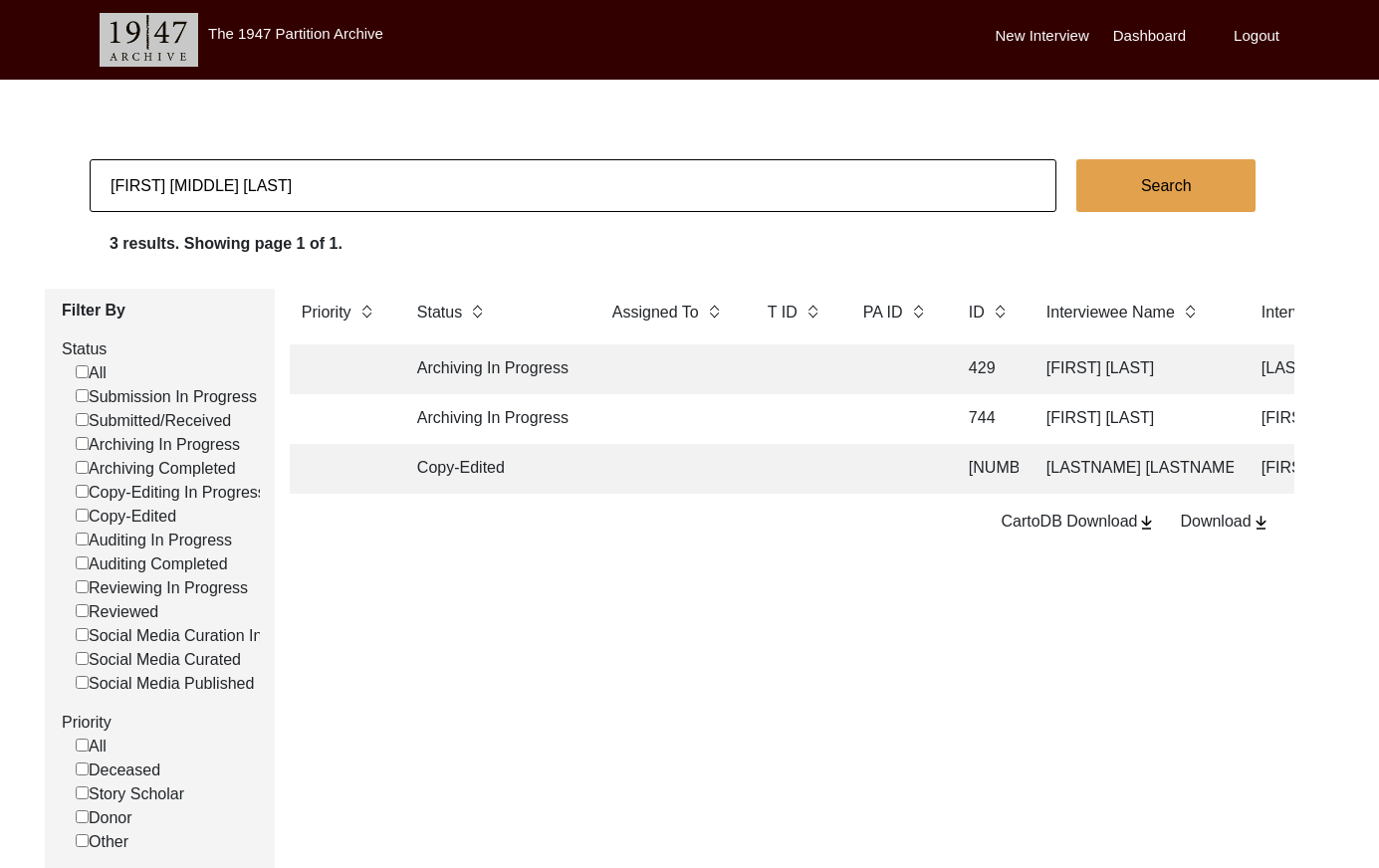 type on "[FIRST] [MIDDLE] [LAST]" 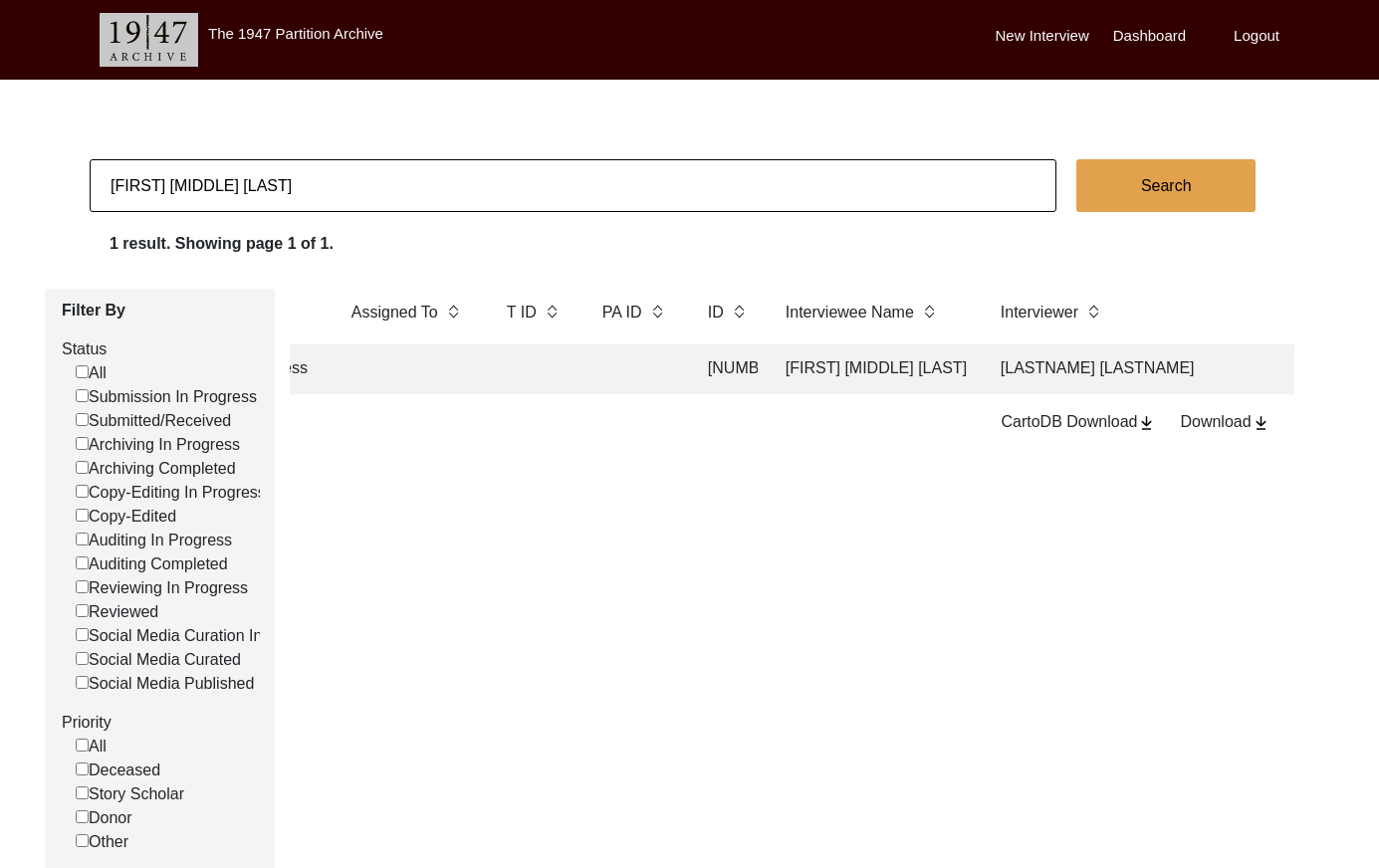 scroll, scrollTop: 0, scrollLeft: 293, axis: horizontal 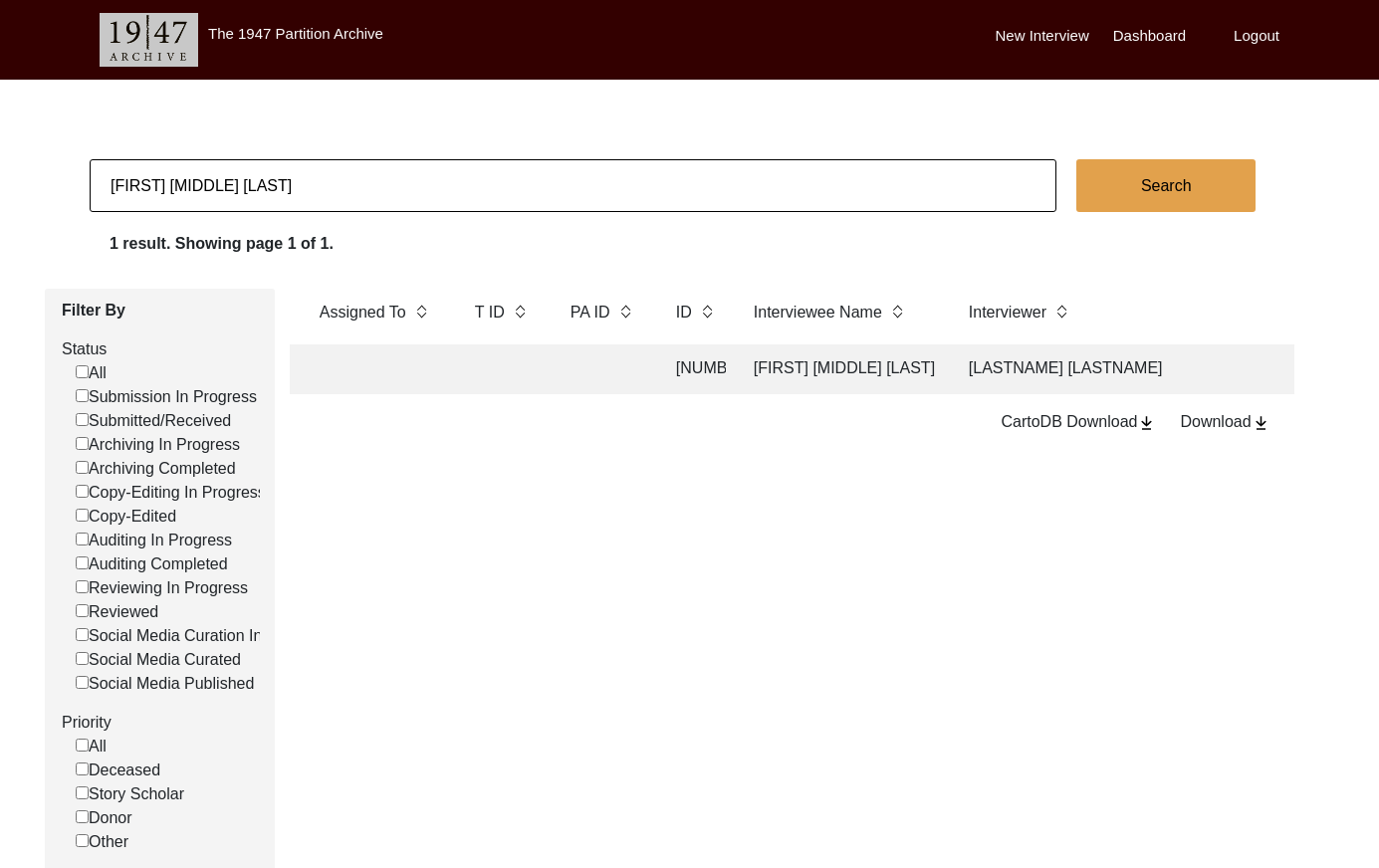 click on "[FIRST] [MIDDLE] [LAST]" 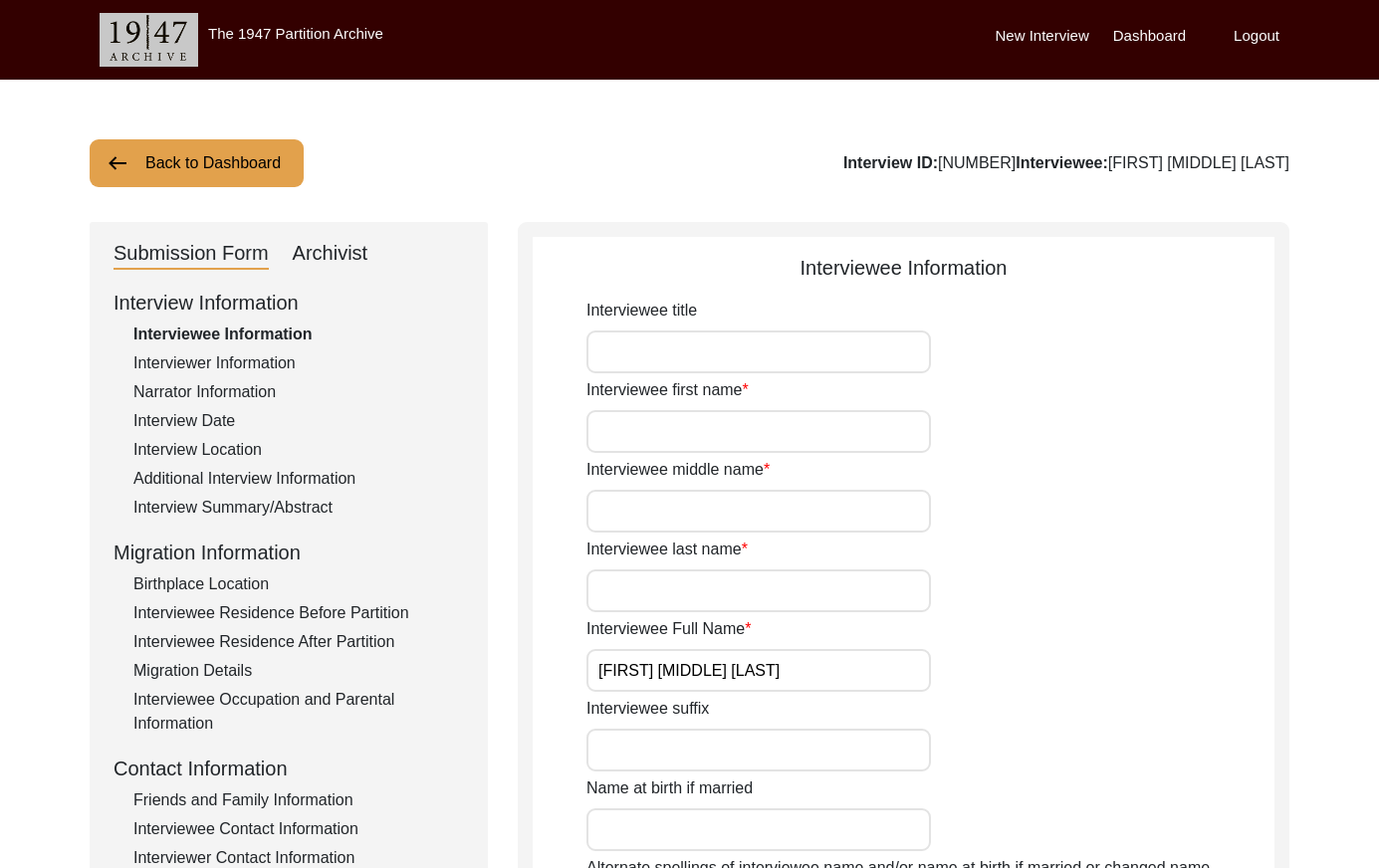 click on "Submission Form   Archivist" 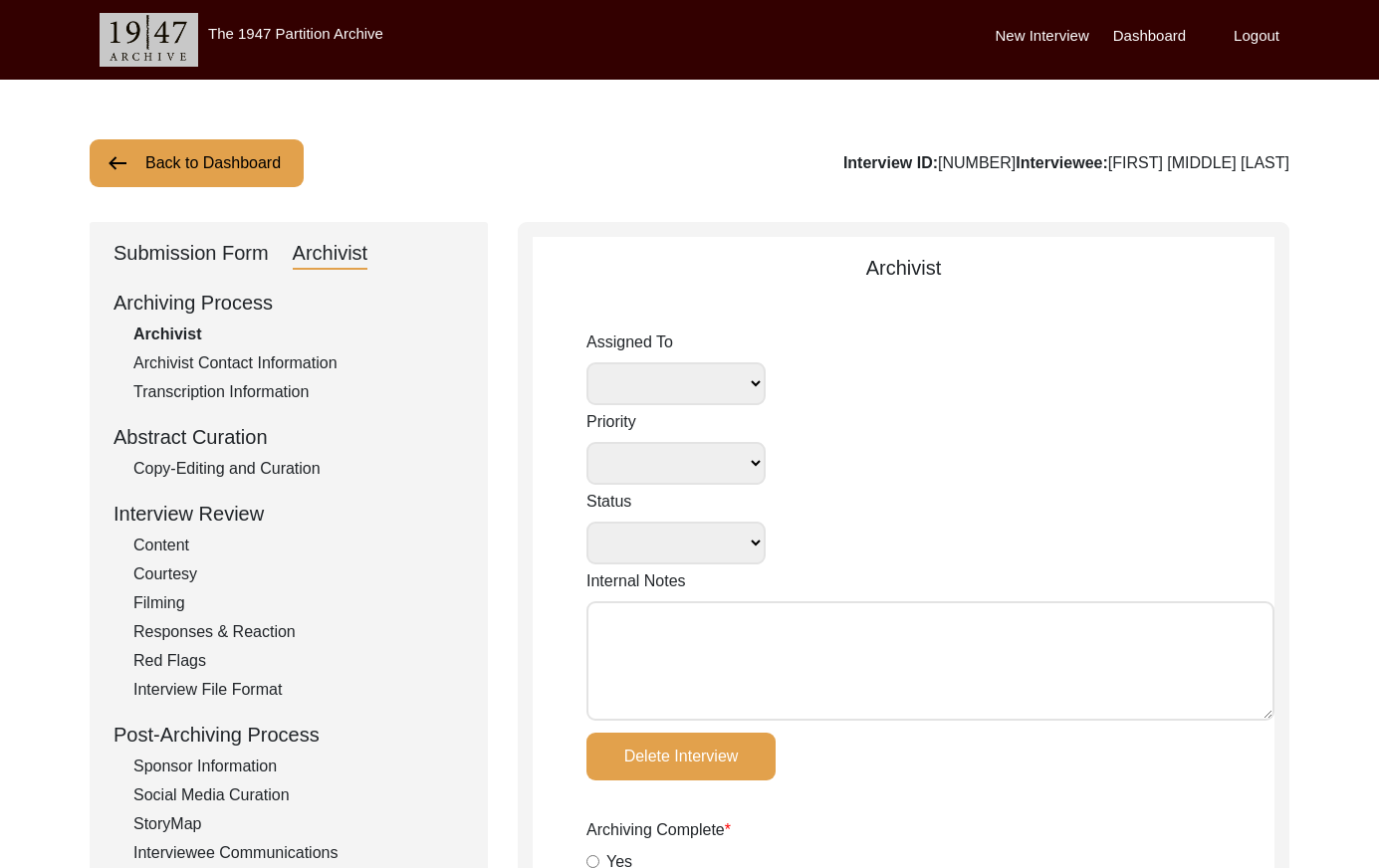 select 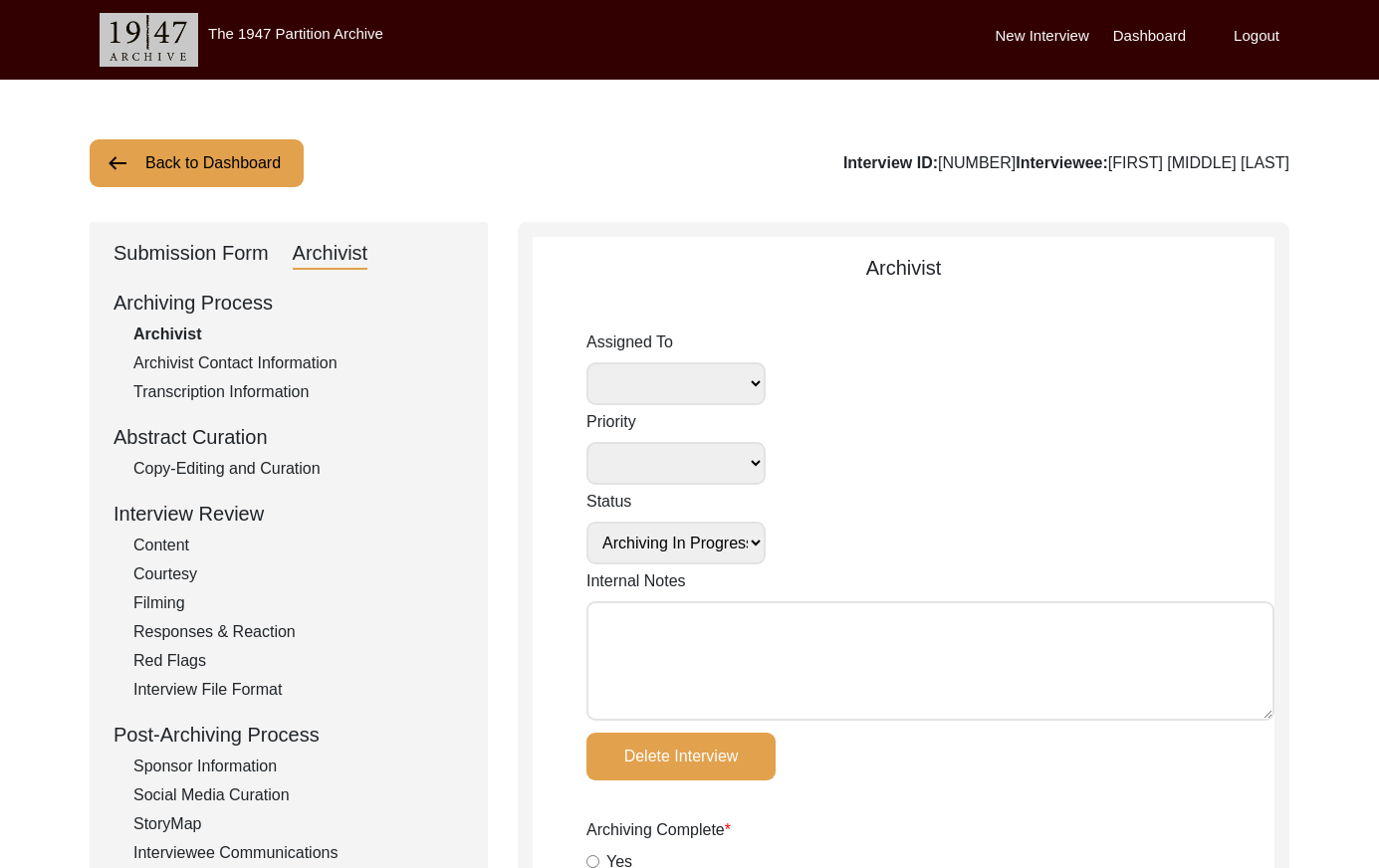 radio on "true" 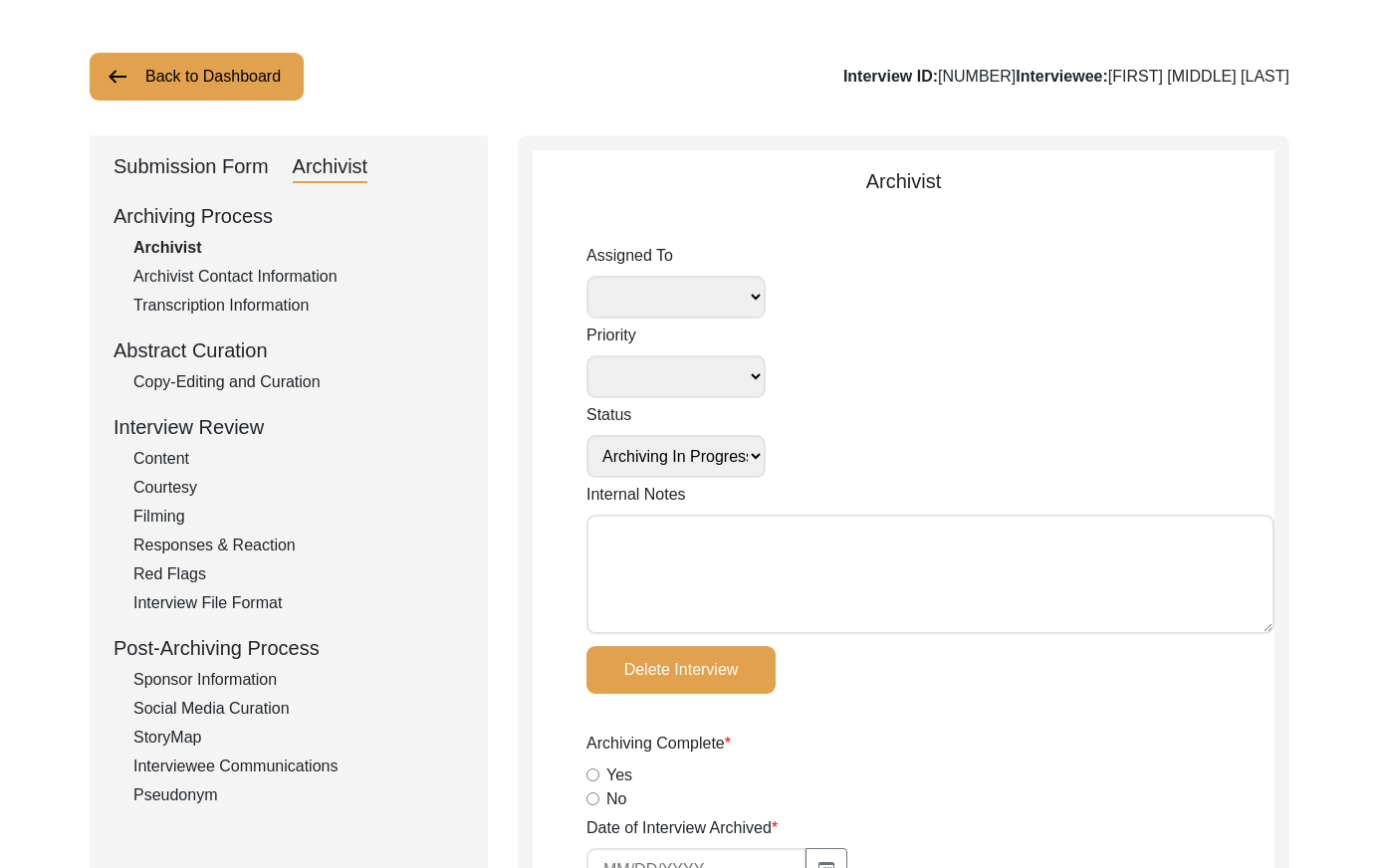 scroll, scrollTop: 0, scrollLeft: 0, axis: both 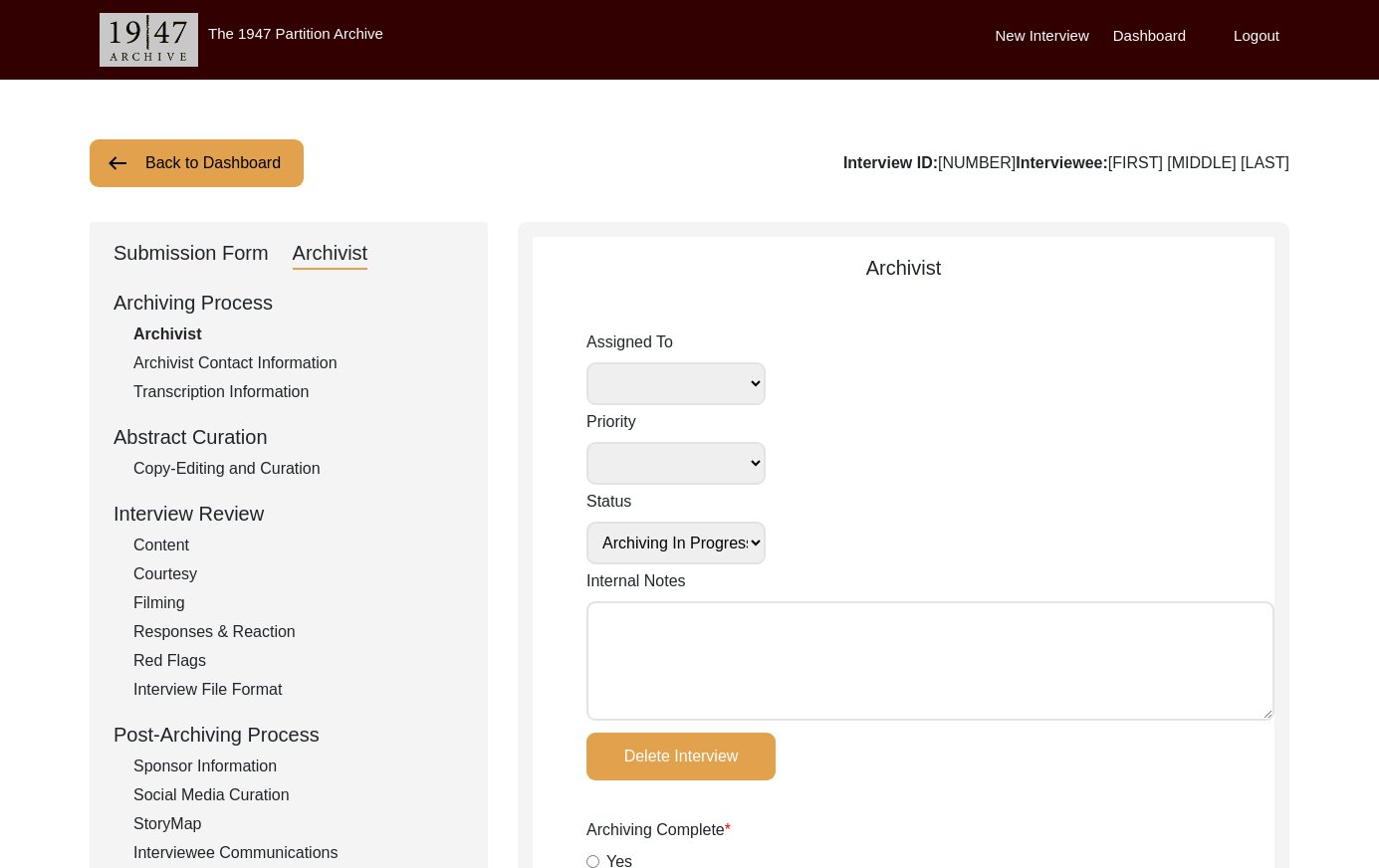 click on "Back to Dashboard" 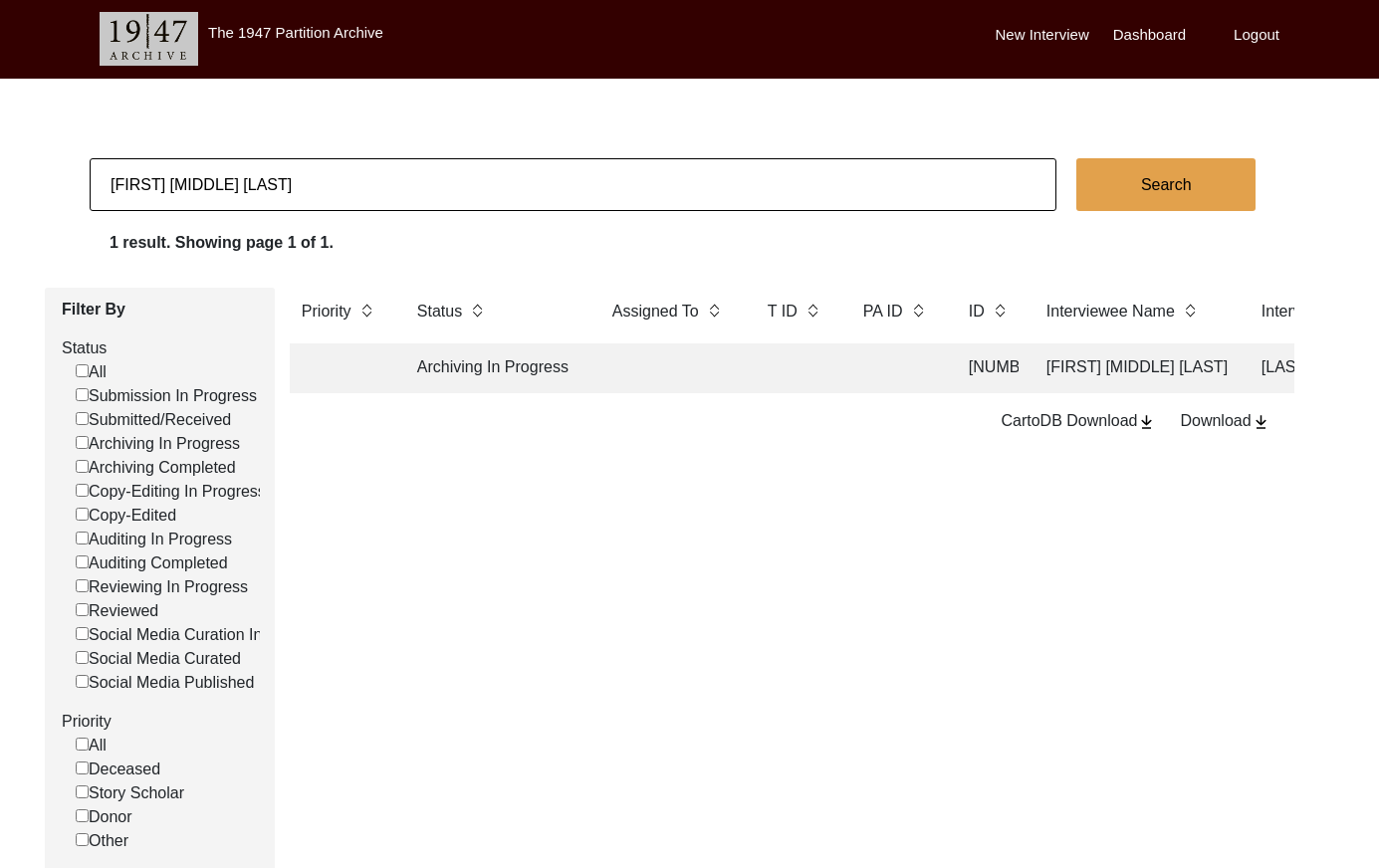 click on "Archiving In Progress" 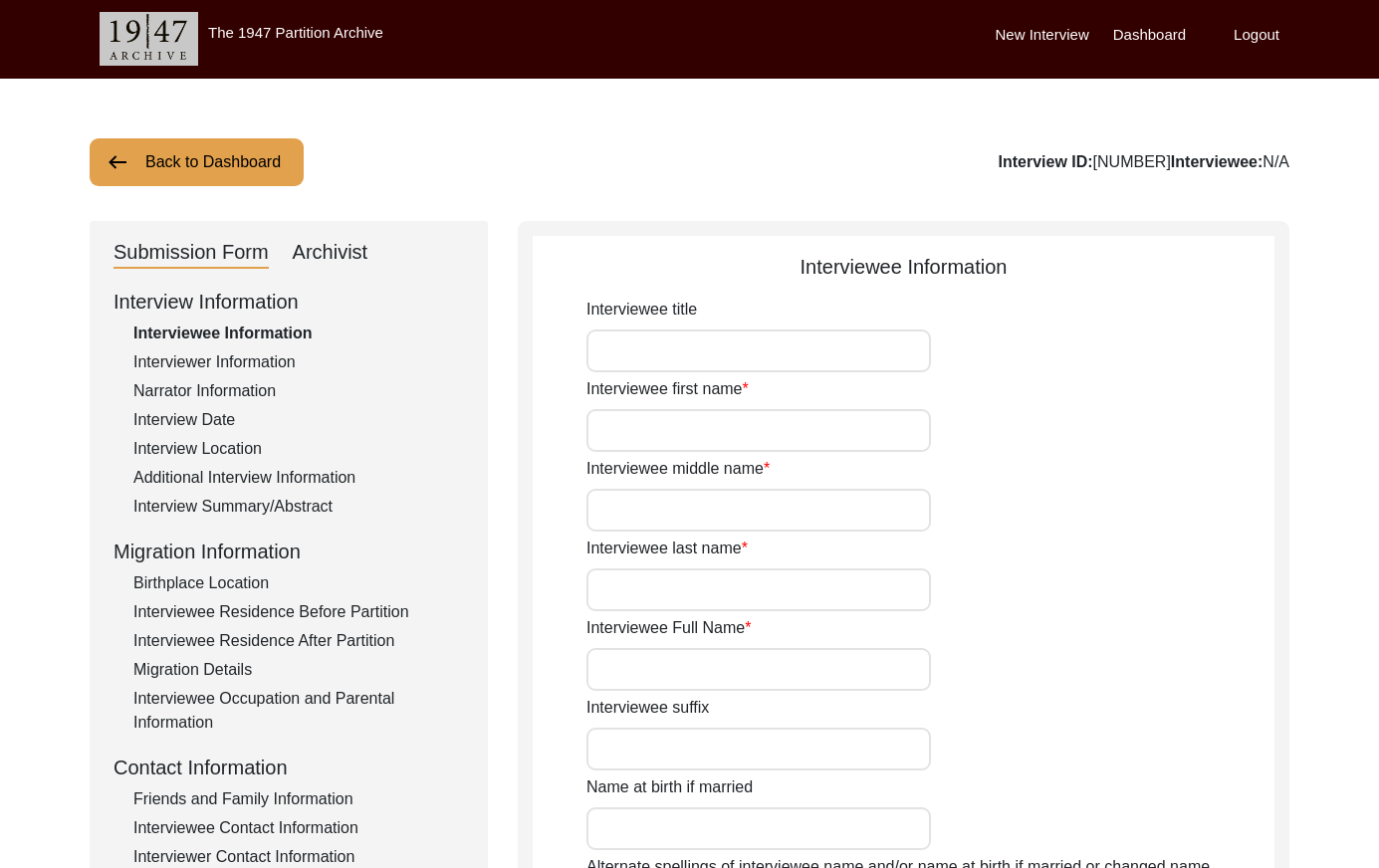 type on "[FIRST] [MIDDLE] [LAST]" 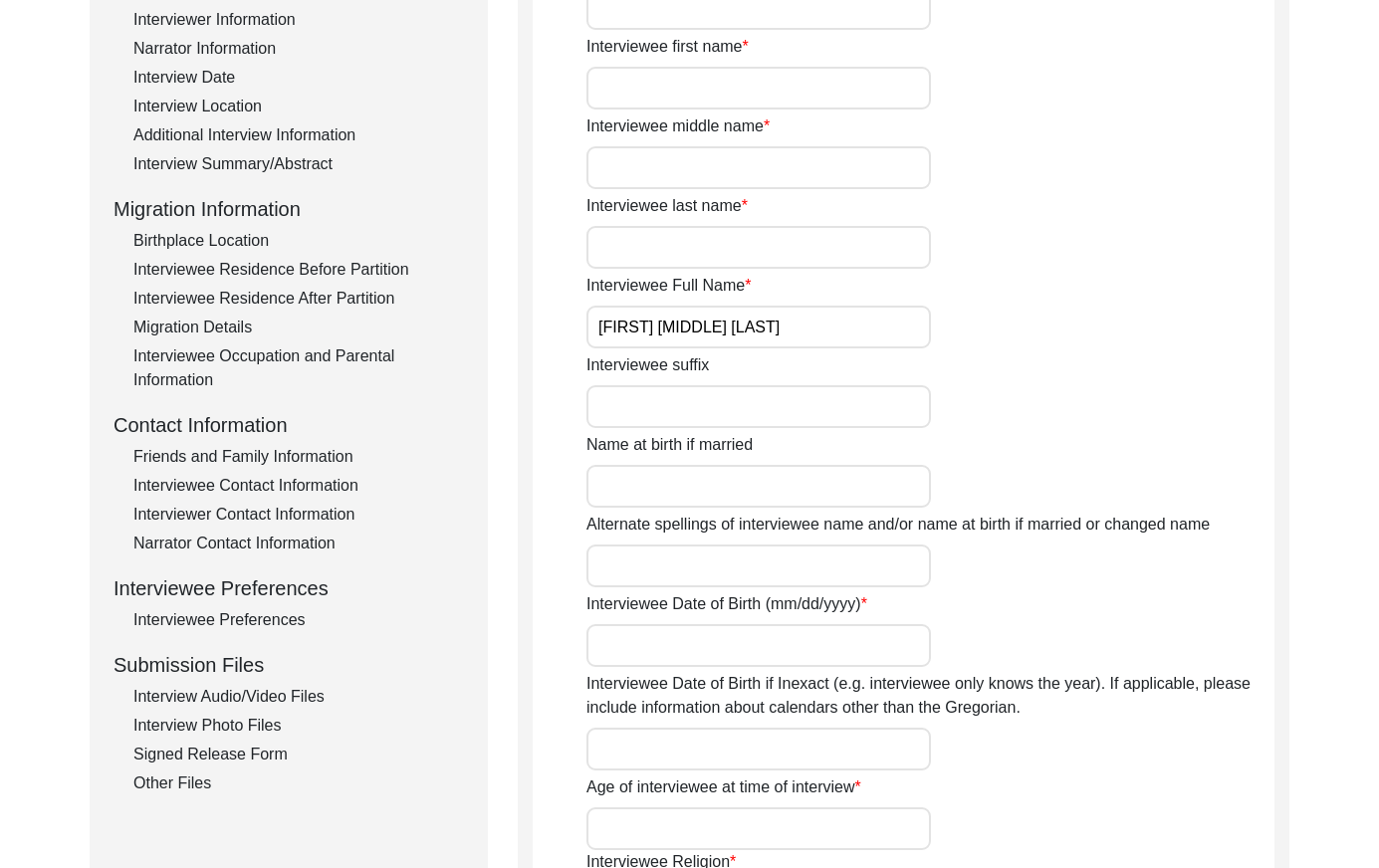 scroll, scrollTop: 399, scrollLeft: 0, axis: vertical 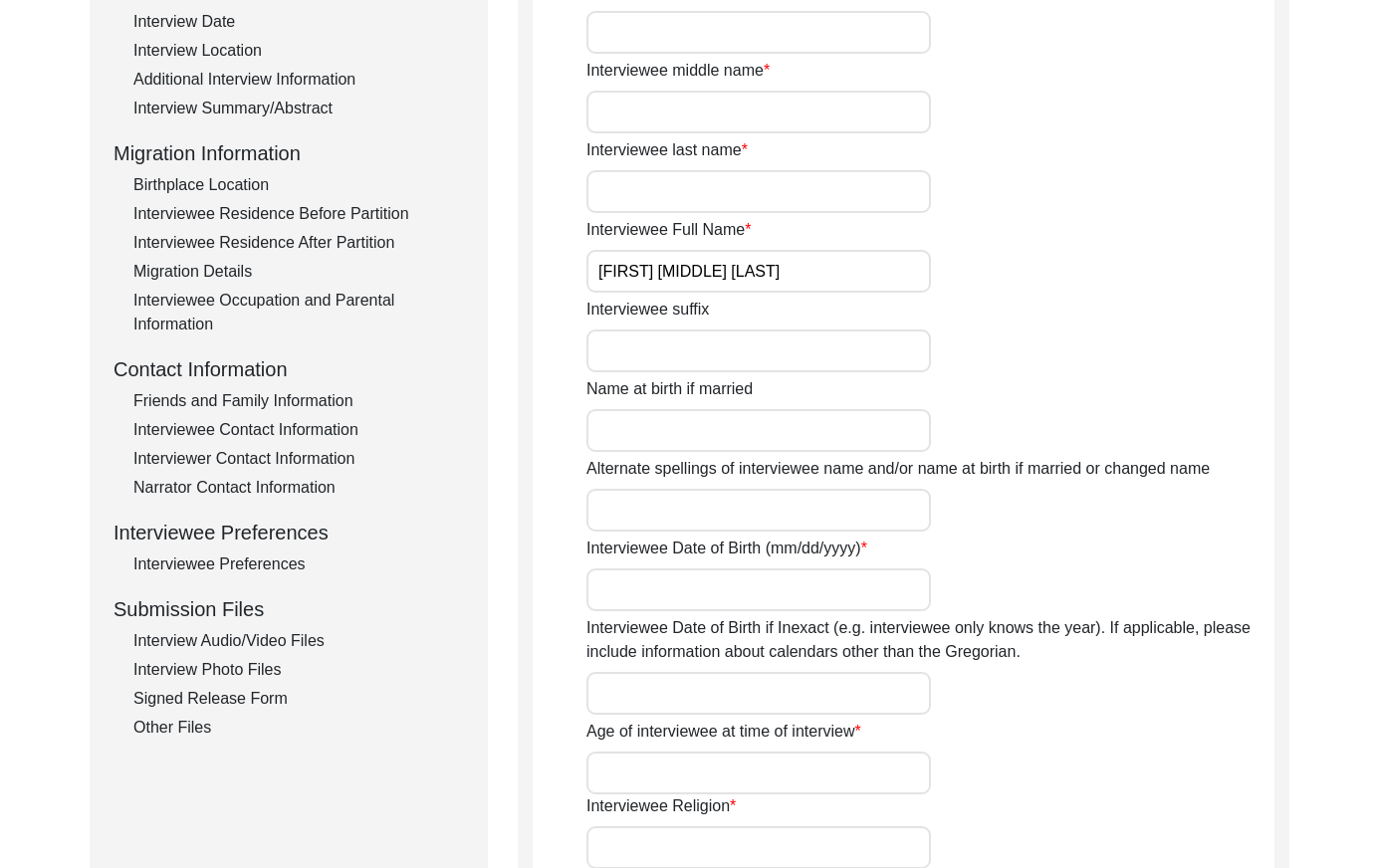 click on "Interview Audio/Video Files" 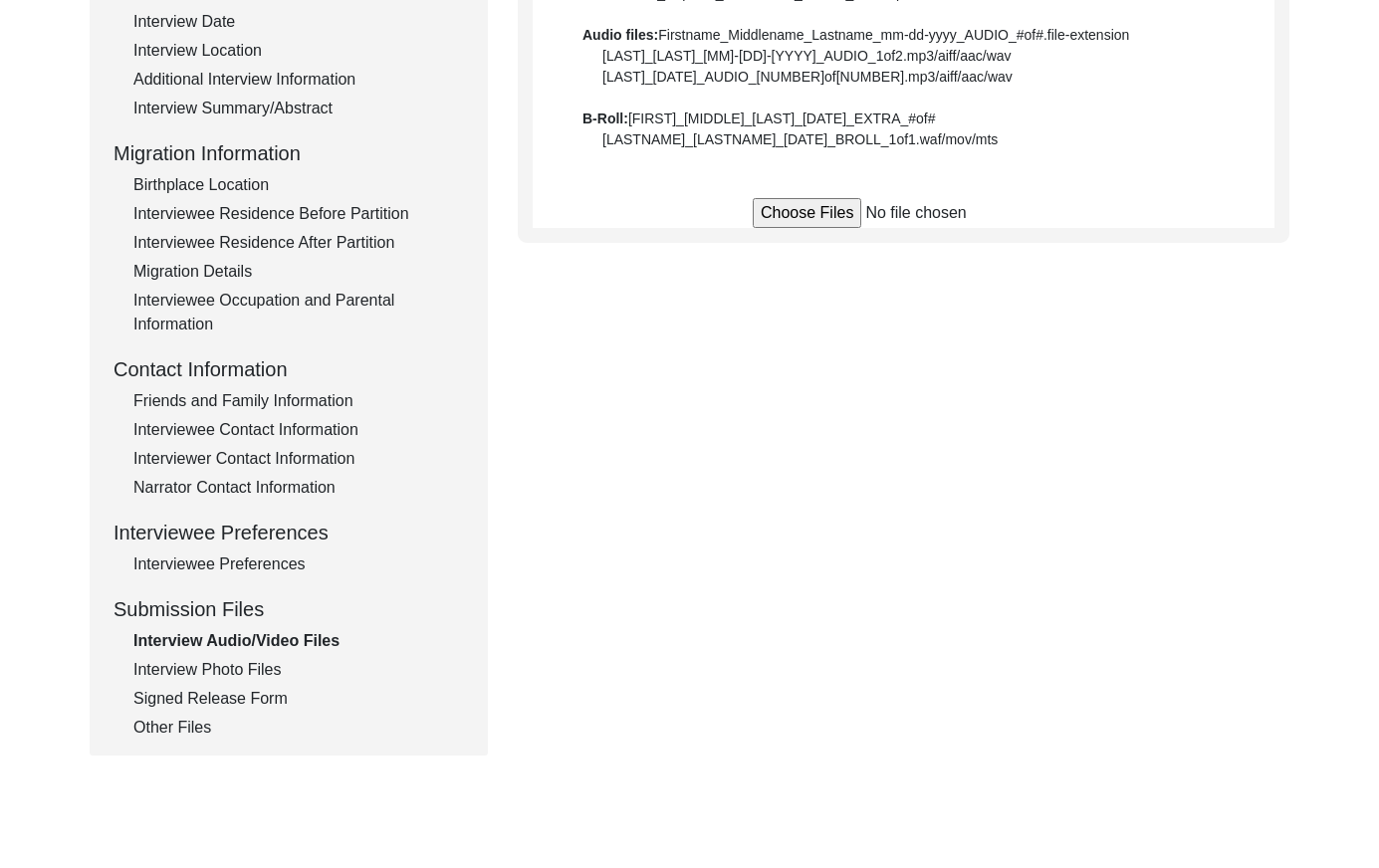 click on "Interview Photo Files" 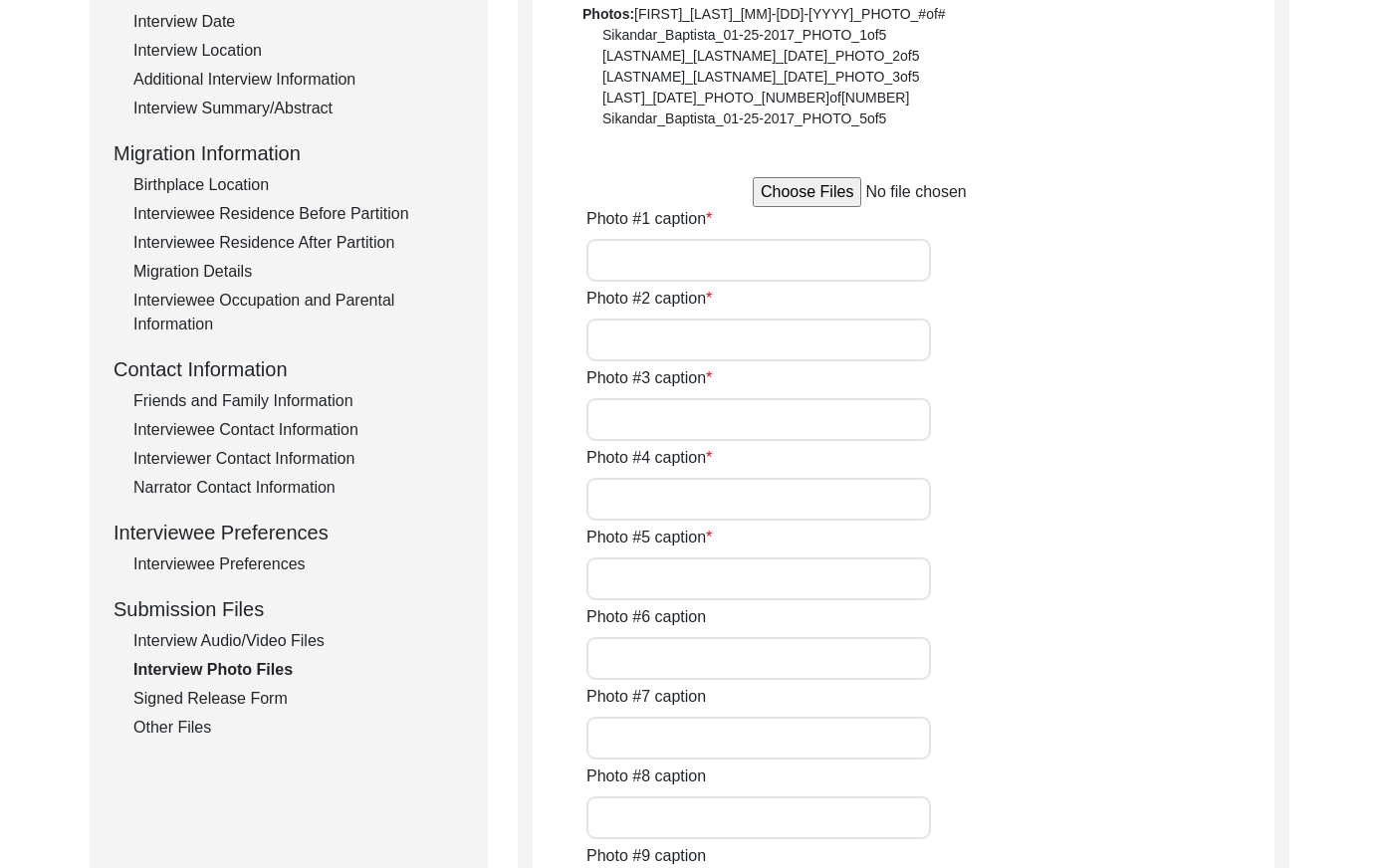 drag, startPoint x: 243, startPoint y: 695, endPoint x: 207, endPoint y: 720, distance: 43.829214 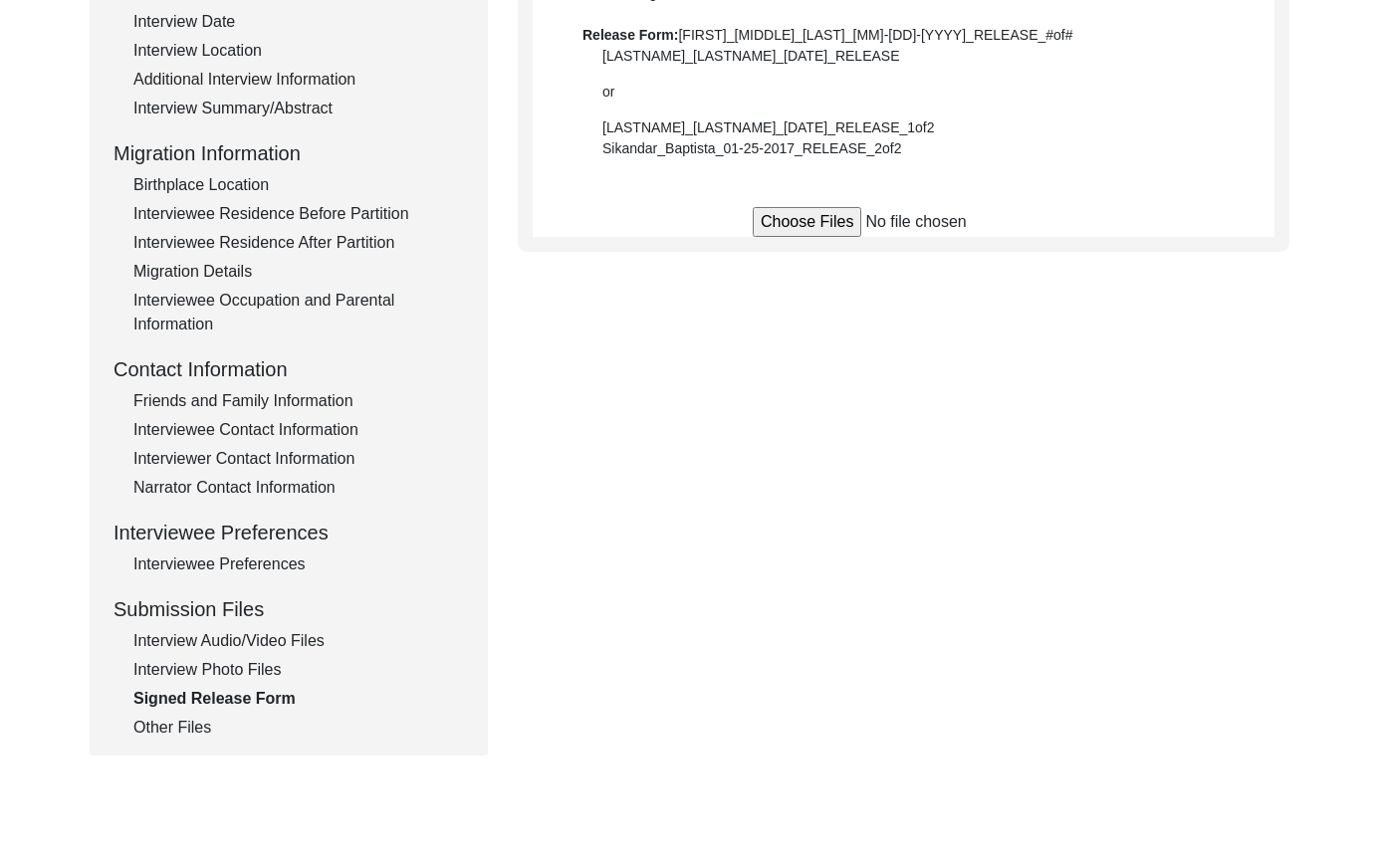click on "Other Files" 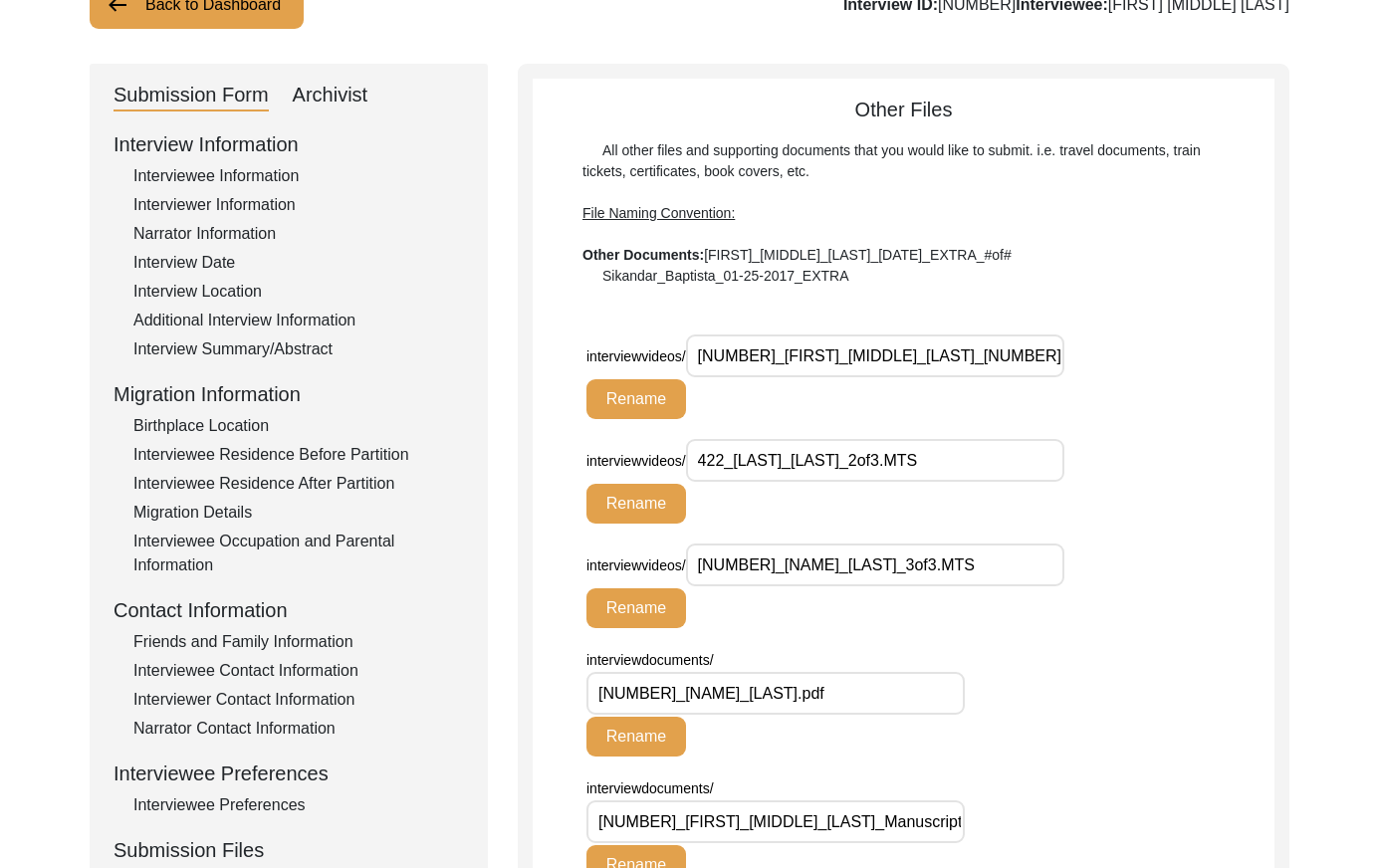 scroll, scrollTop: 0, scrollLeft: 0, axis: both 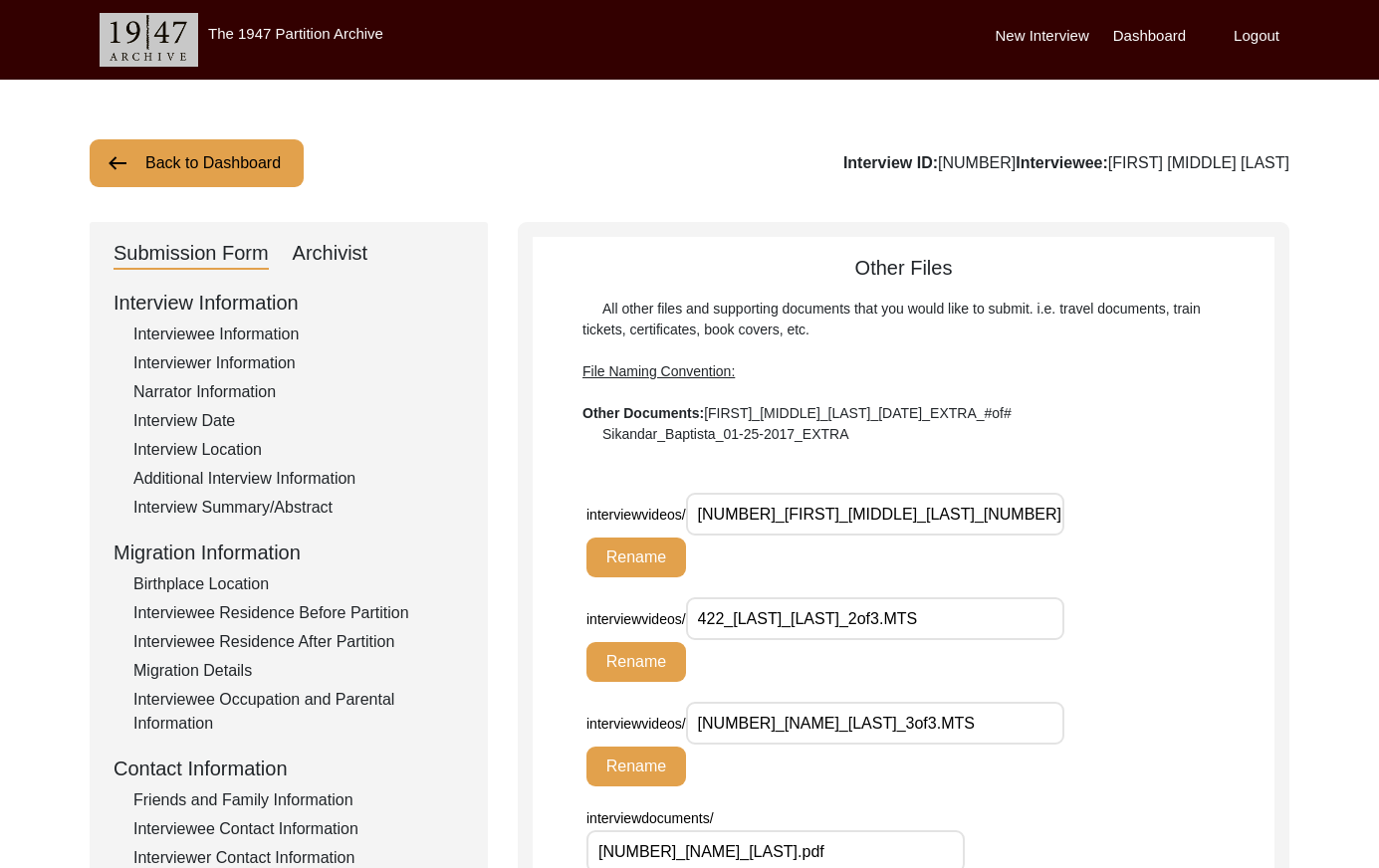 click on "Back to Dashboard" 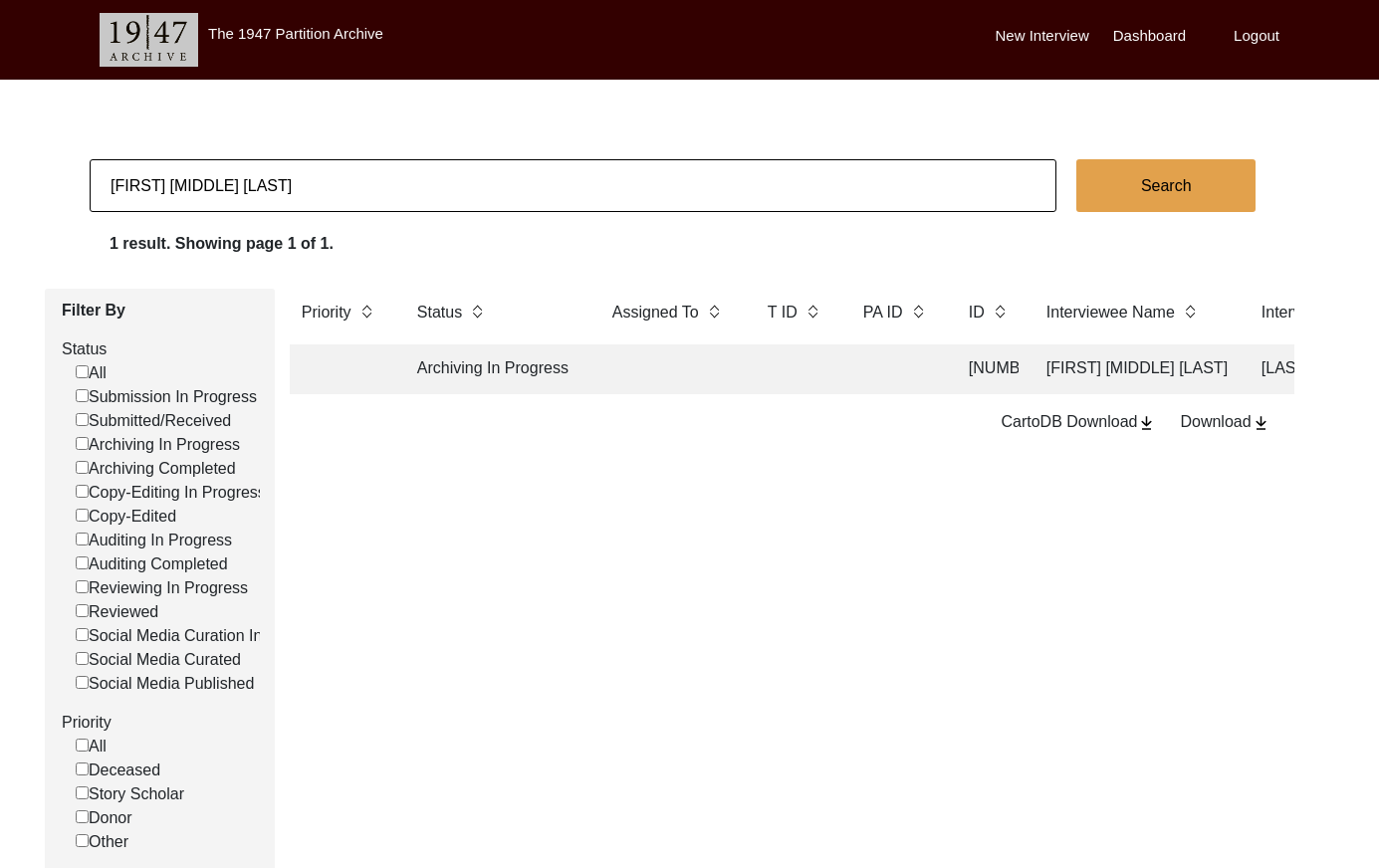 click on "[FIRST] [MIDDLE] [LAST]" 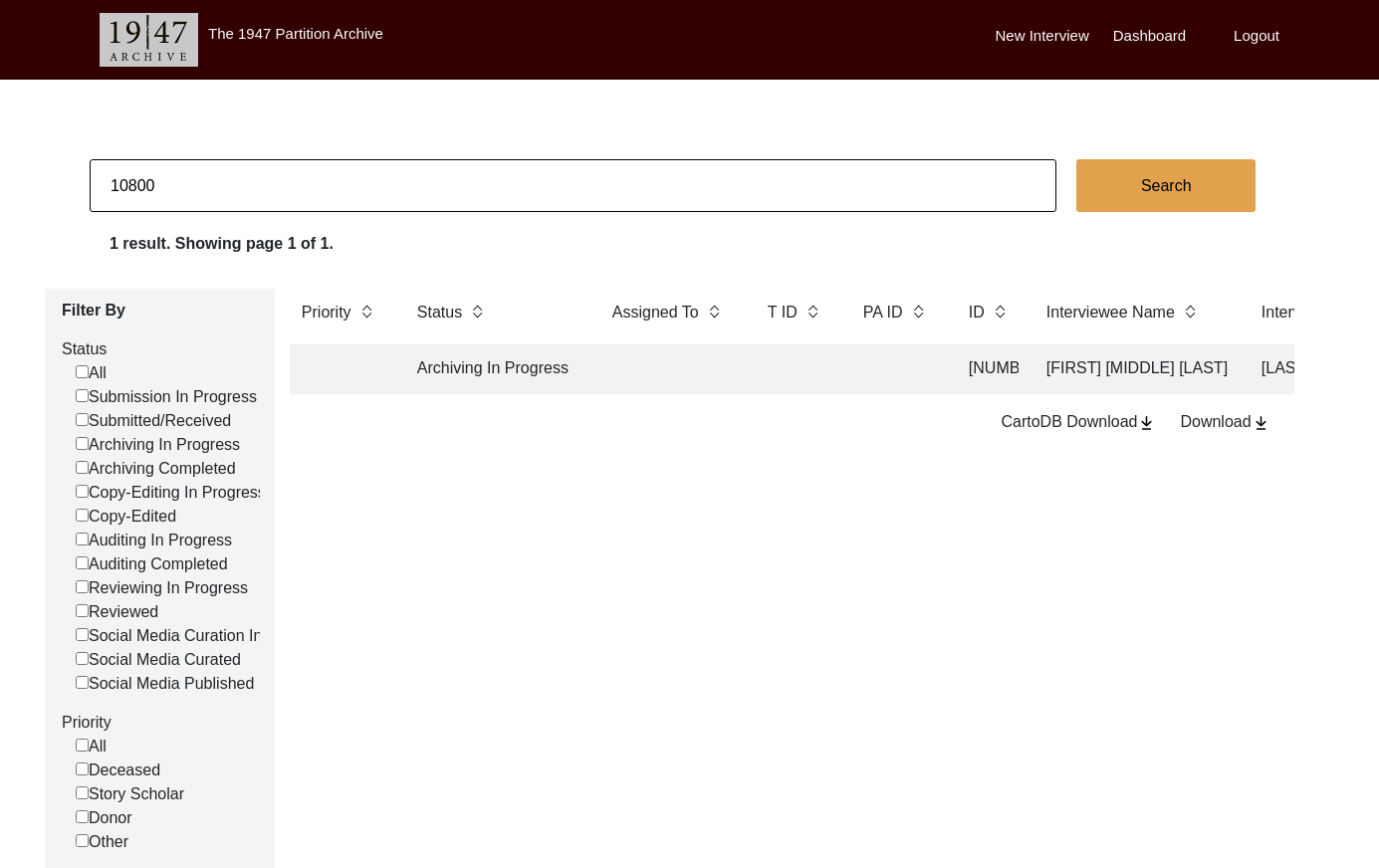 type on "10800" 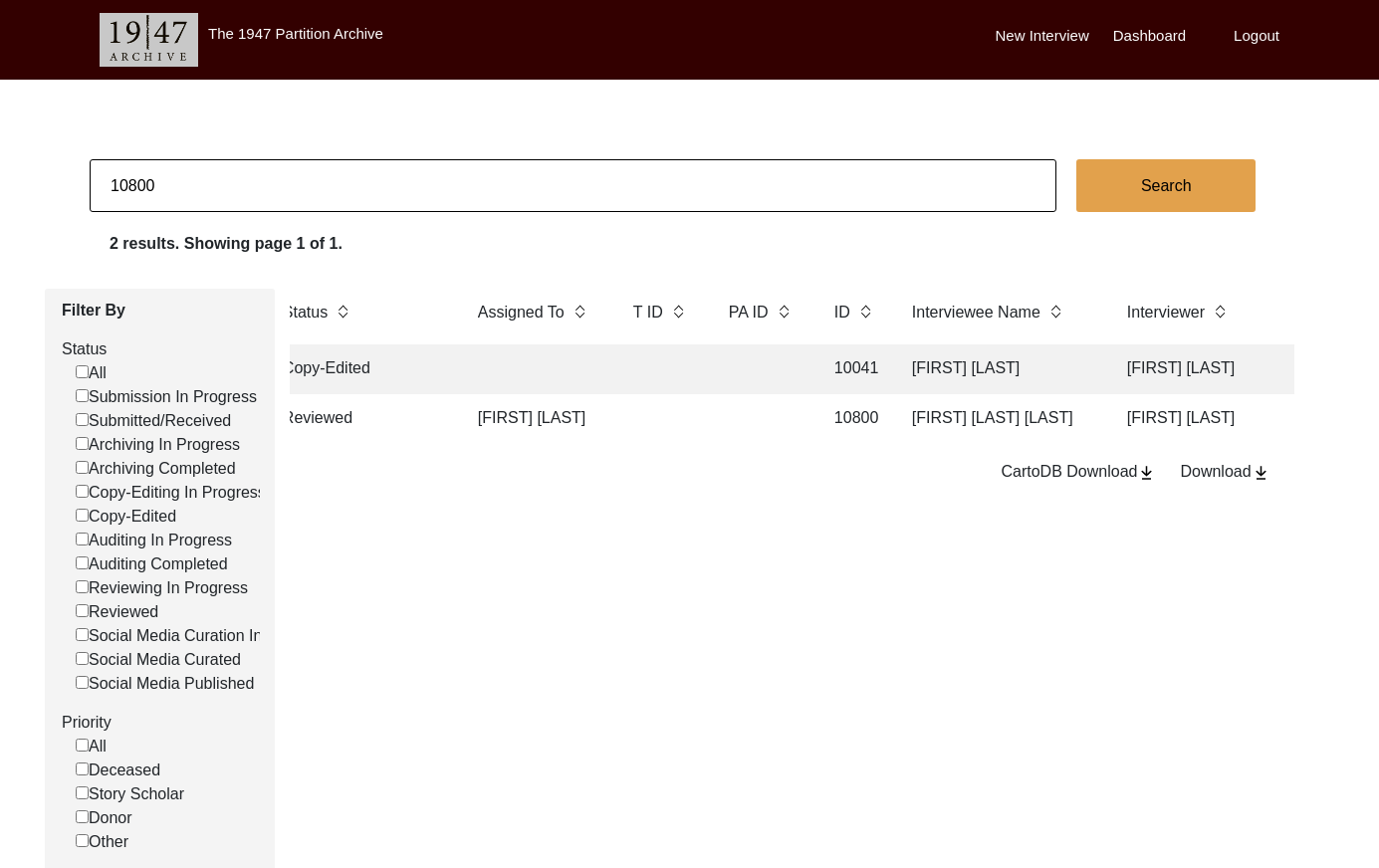 scroll, scrollTop: 0, scrollLeft: 283, axis: horizontal 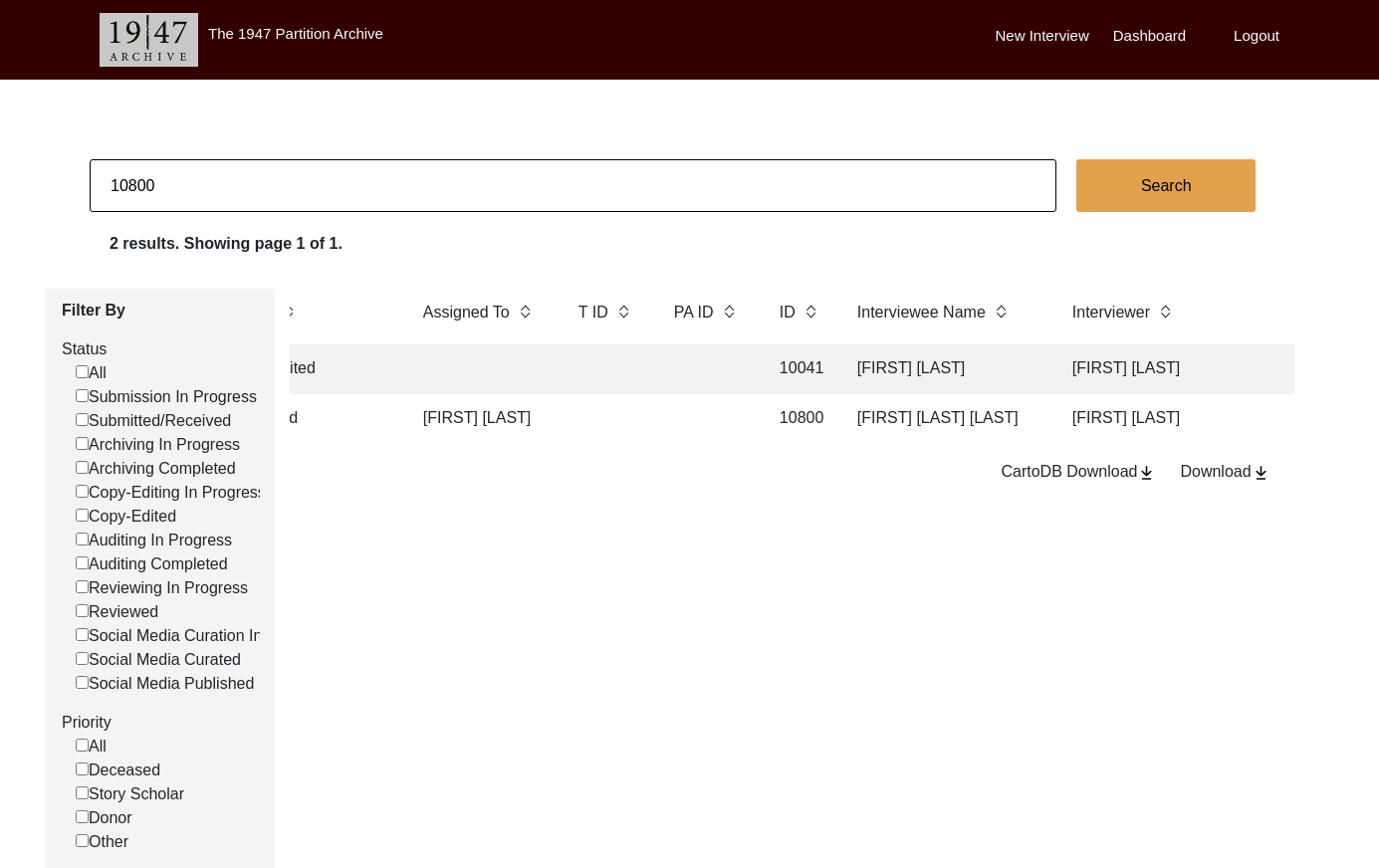click 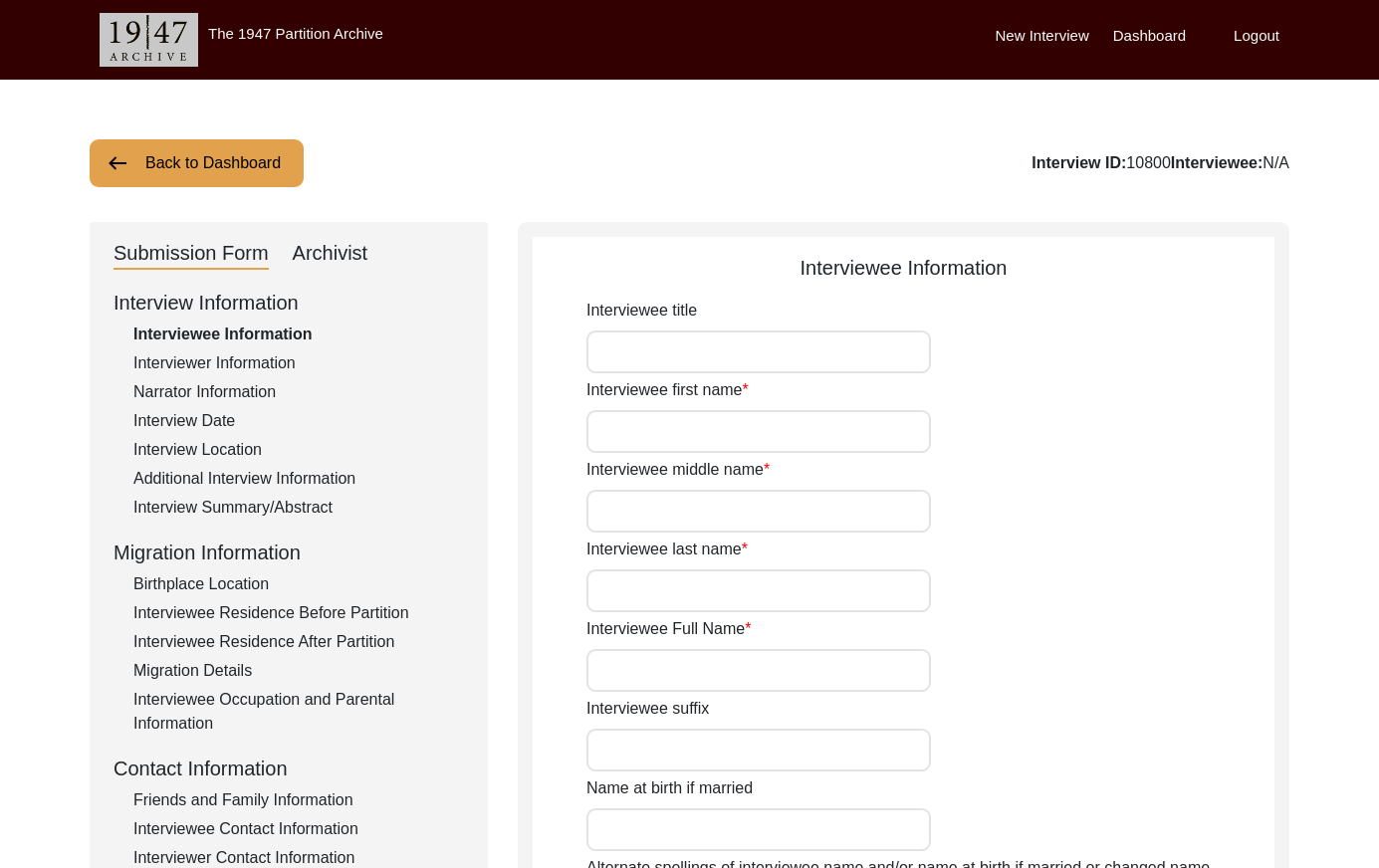 type on "Mr." 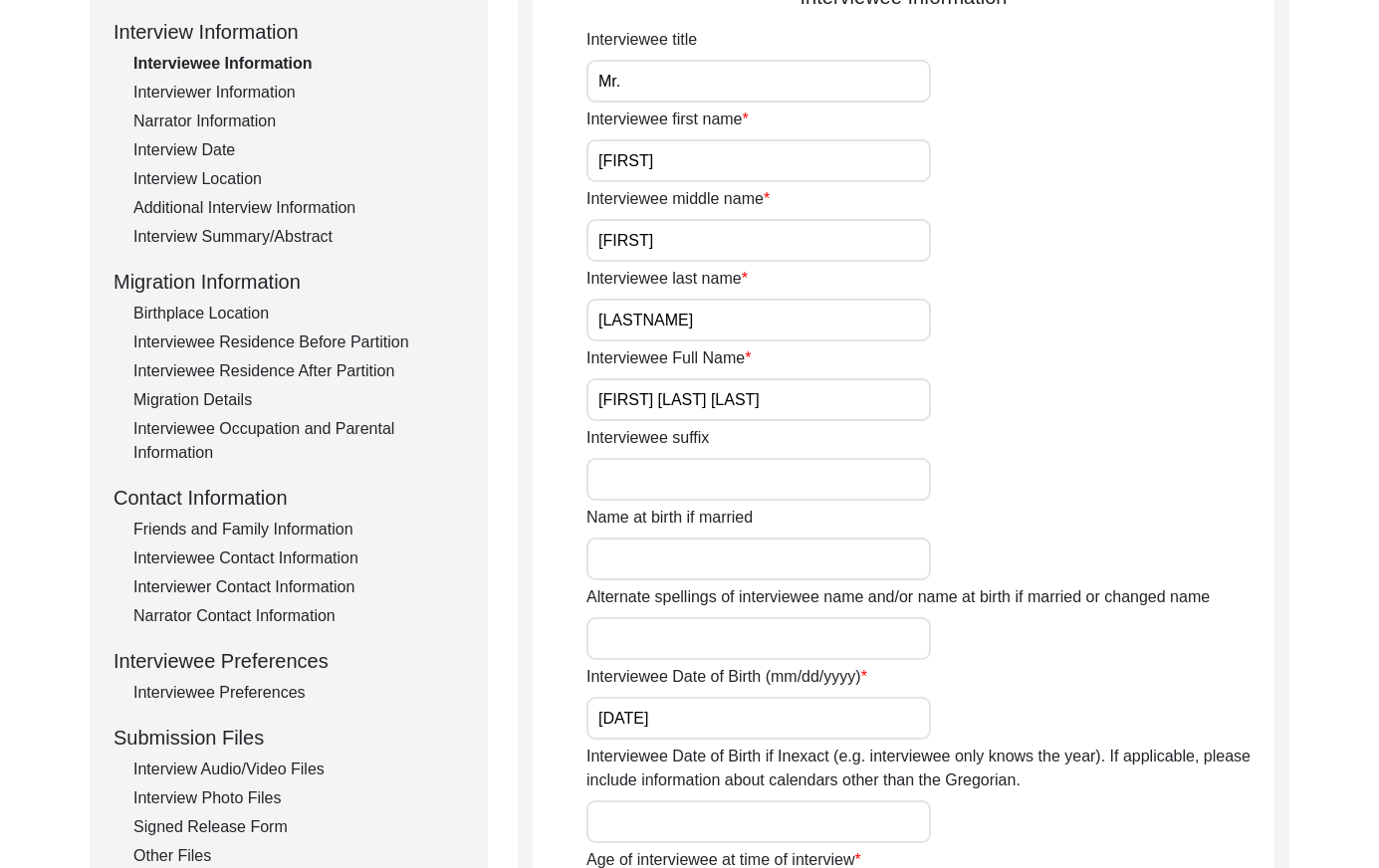 scroll, scrollTop: 351, scrollLeft: 0, axis: vertical 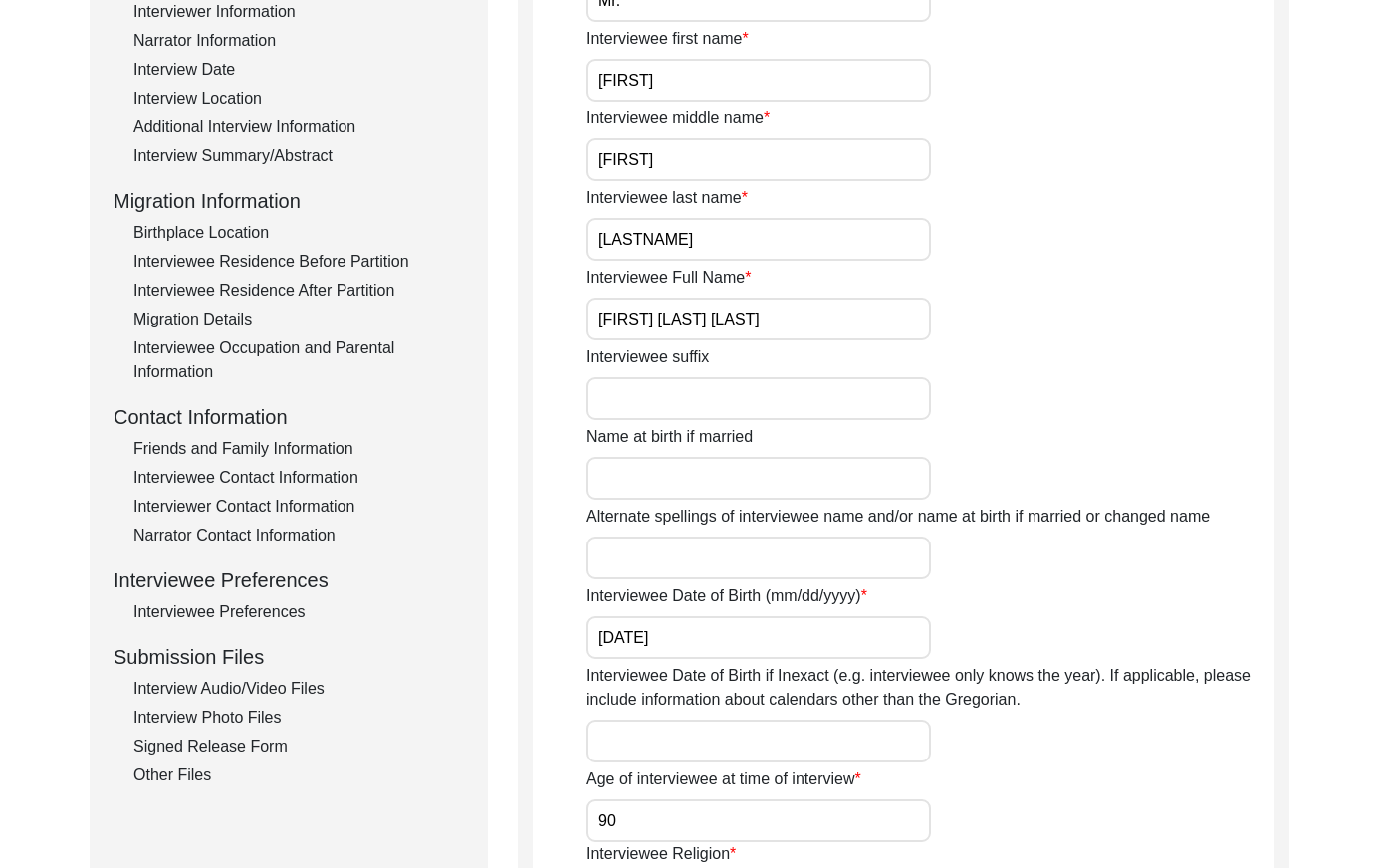click on "Interviewee Preferences" 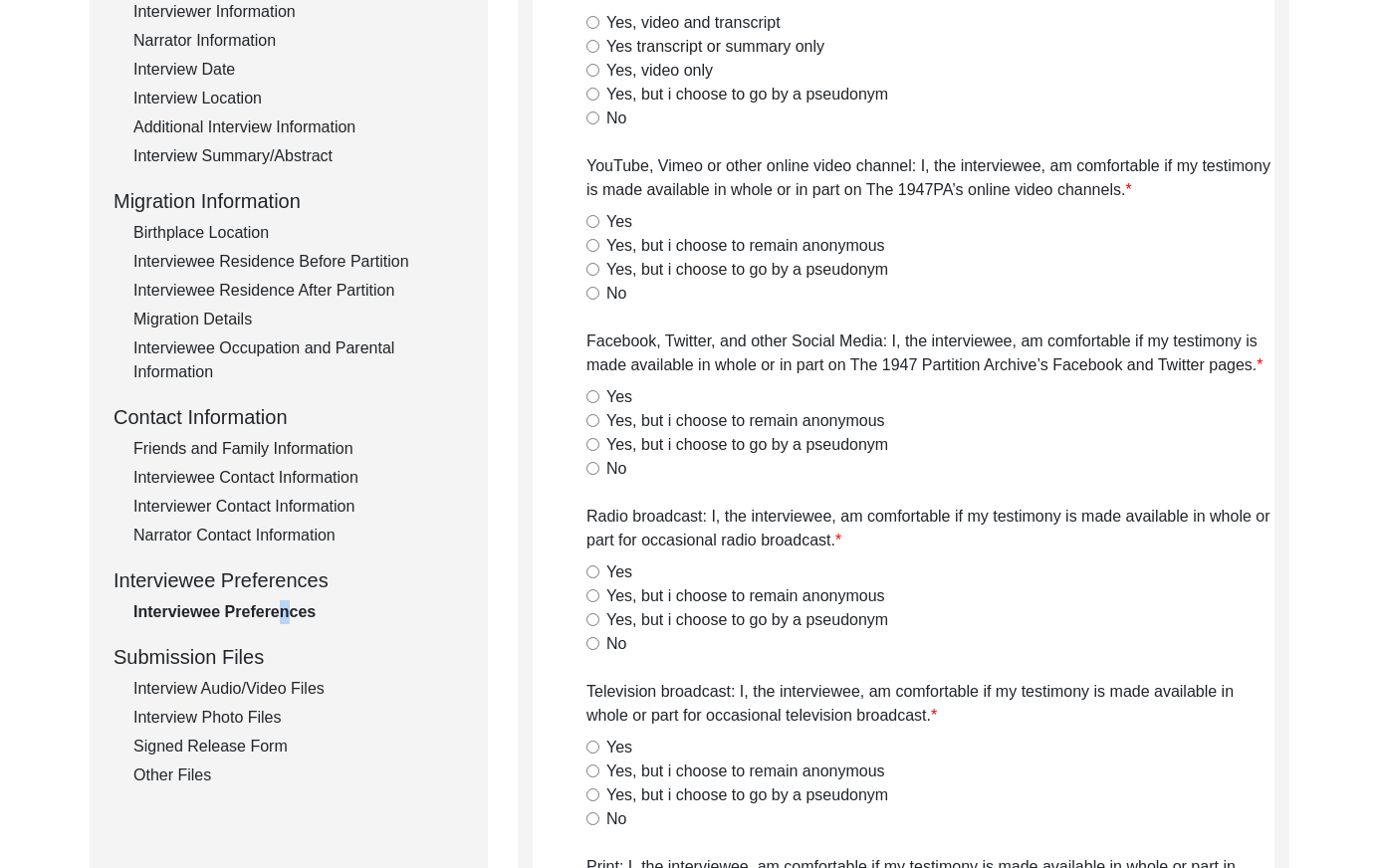 radio on "true" 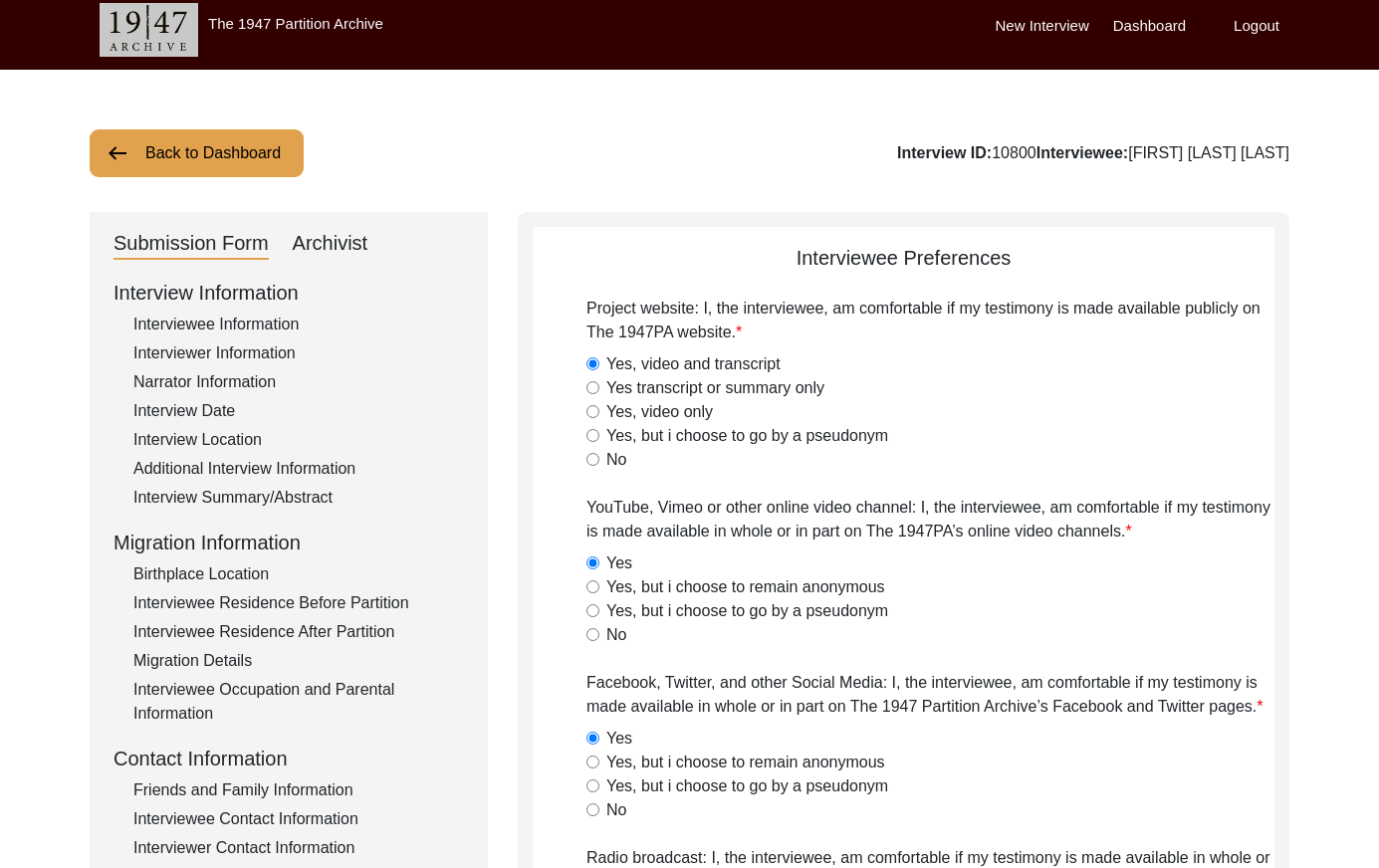 scroll, scrollTop: 0, scrollLeft: 0, axis: both 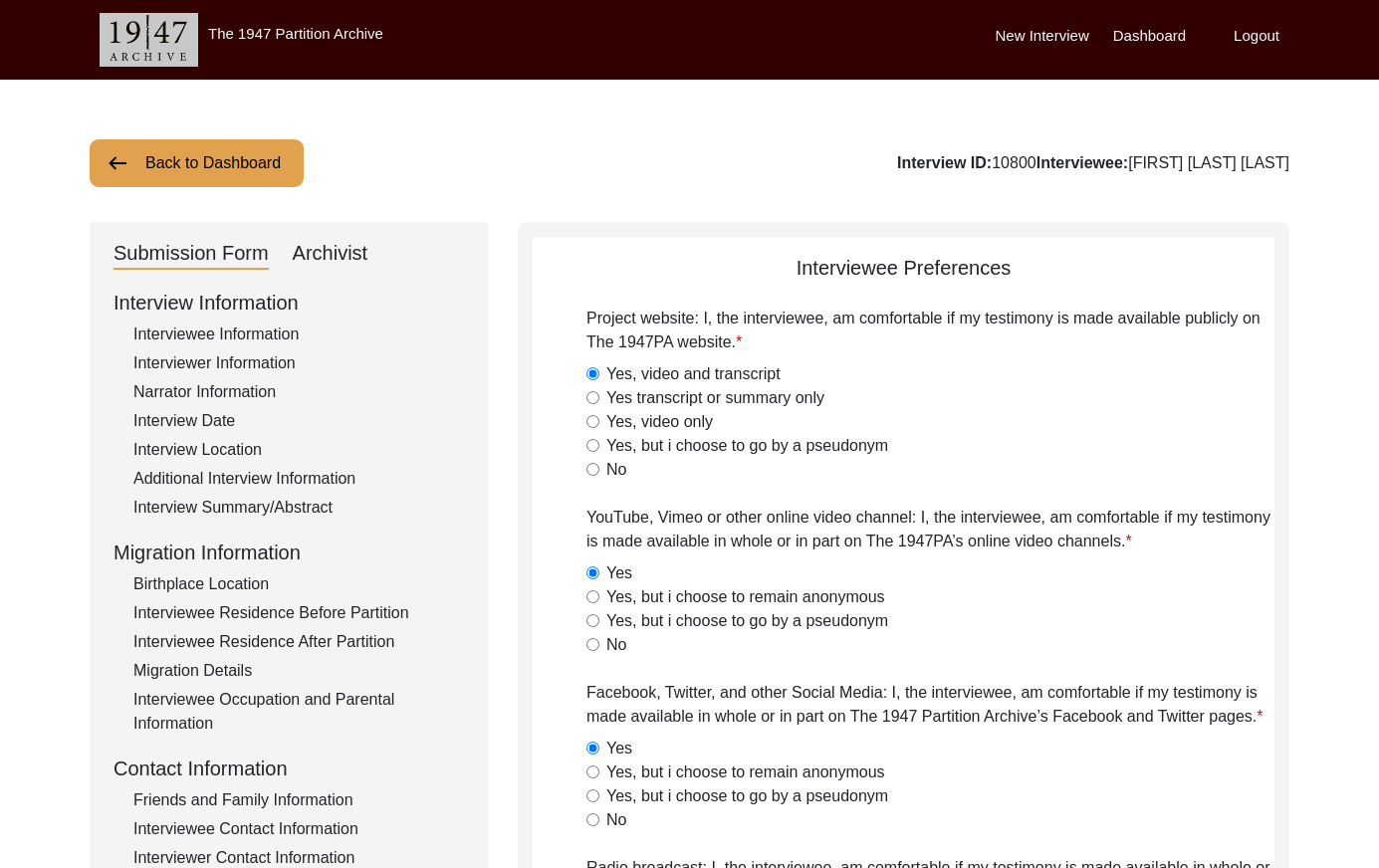 click on "Back to Dashboard" 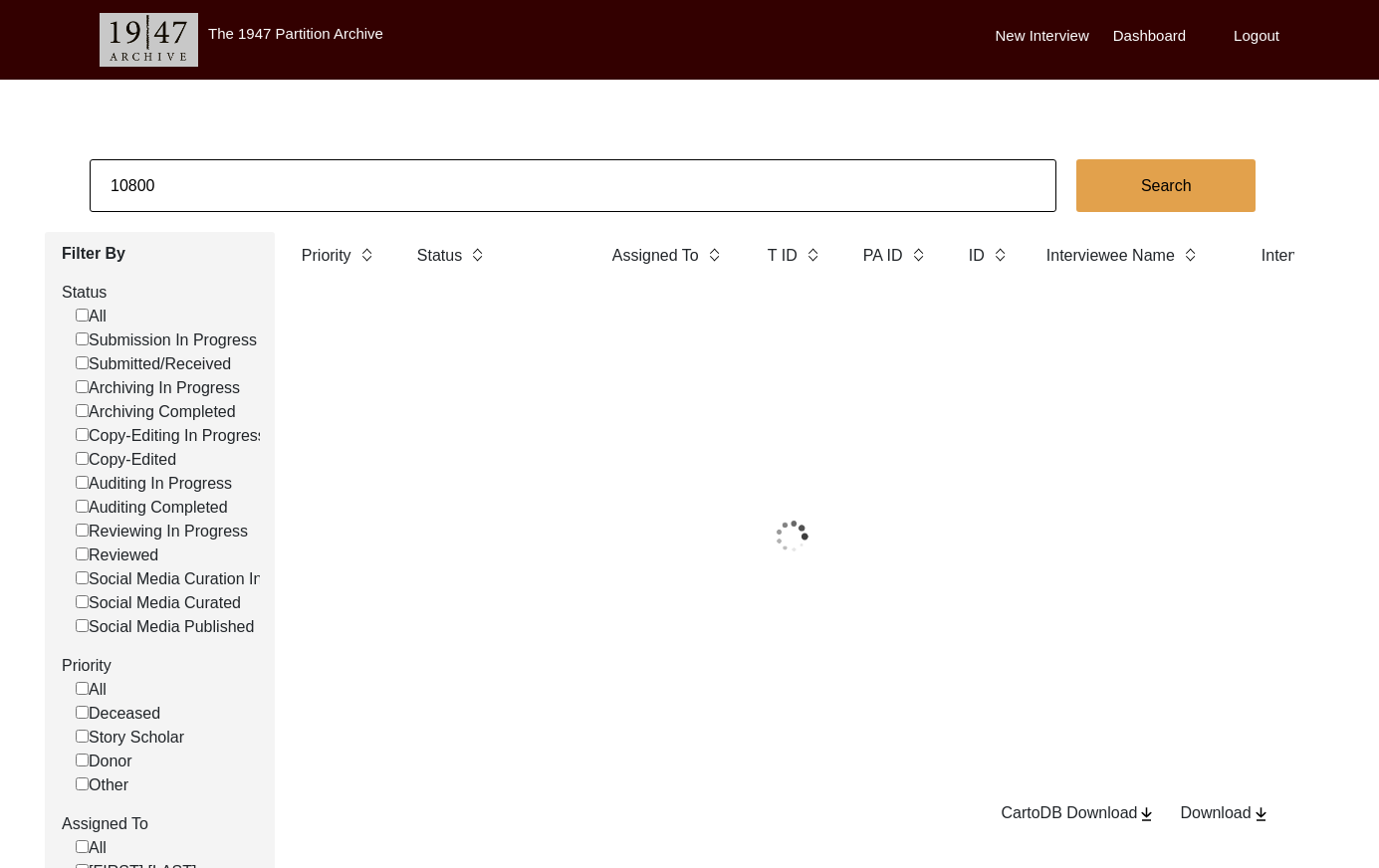 click on "The 1947 Partition Archive New Interview Dashboard Logout [NUMBER] Search Filter By Status All Submission In Progress Submitted/Received Archiving In Progress Archiving Completed Copy-Editing In Progress Copy-Edited Auditing In Progress Auditing Completed Reviewing In Progress Reviewed Social Media Curation In Progress Social Media Curated Social Media Published Priority All Deceased Story Scholar Donor Other Assigned To All [NAME] [NAME] archivist [NAME] [NAME] Priority Status Assigned To T ID PA ID ID Interviewee Name Interviewer Interview location (City, State/Province, Country) Interview Date Gender of interviewee Interviewee Date of Birth Interviewee Religion Interview Languages "Migrated From (Village/City, State, Country)" "Migrated To (Village/City, State, Country)" POST Form Summary RELEASE Form # Photos of interview Video/Audio Received B-Roll Received Doc & Video confirm email sent CartoDB Download" at bounding box center [689, 564] 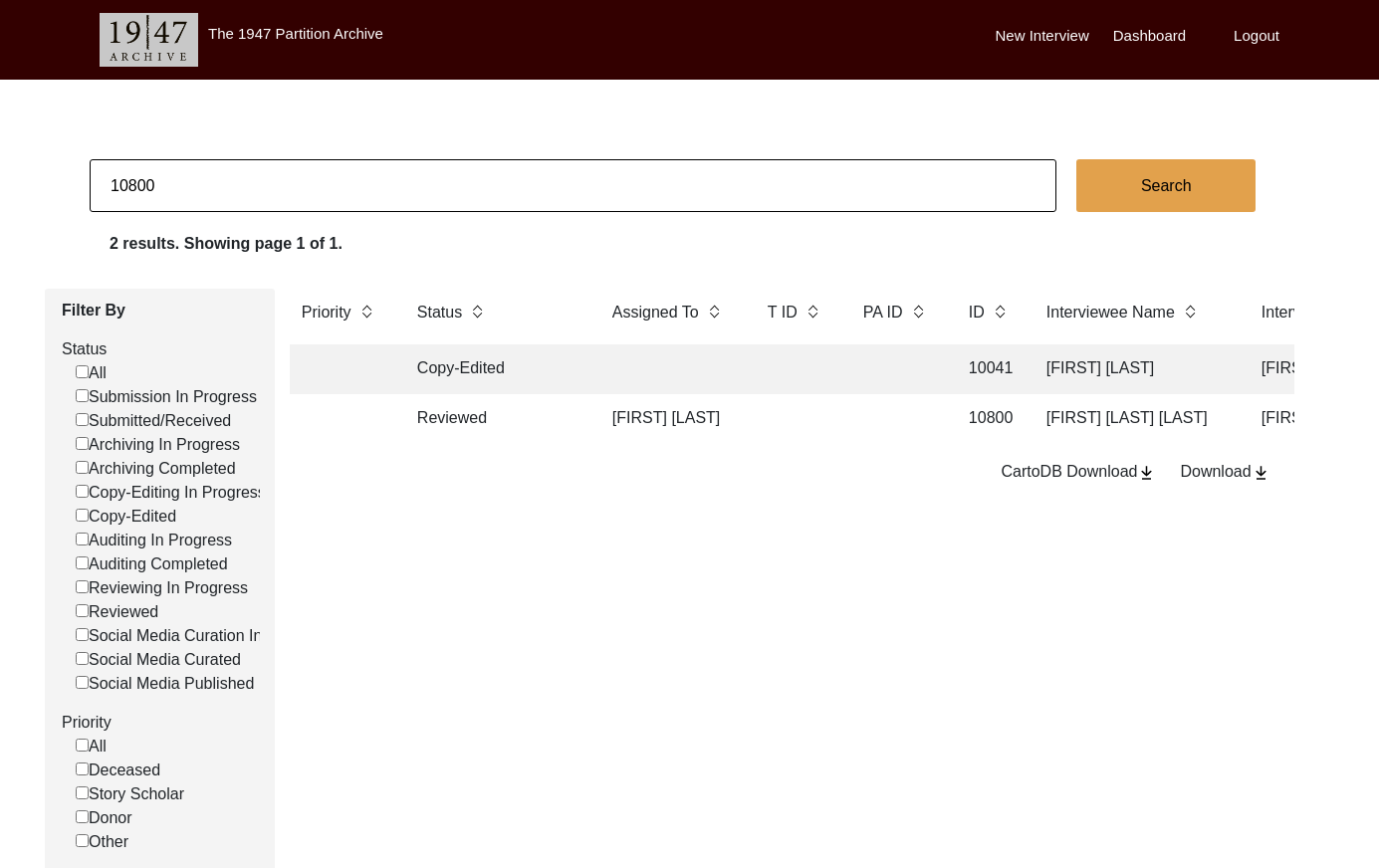 click on "10800" 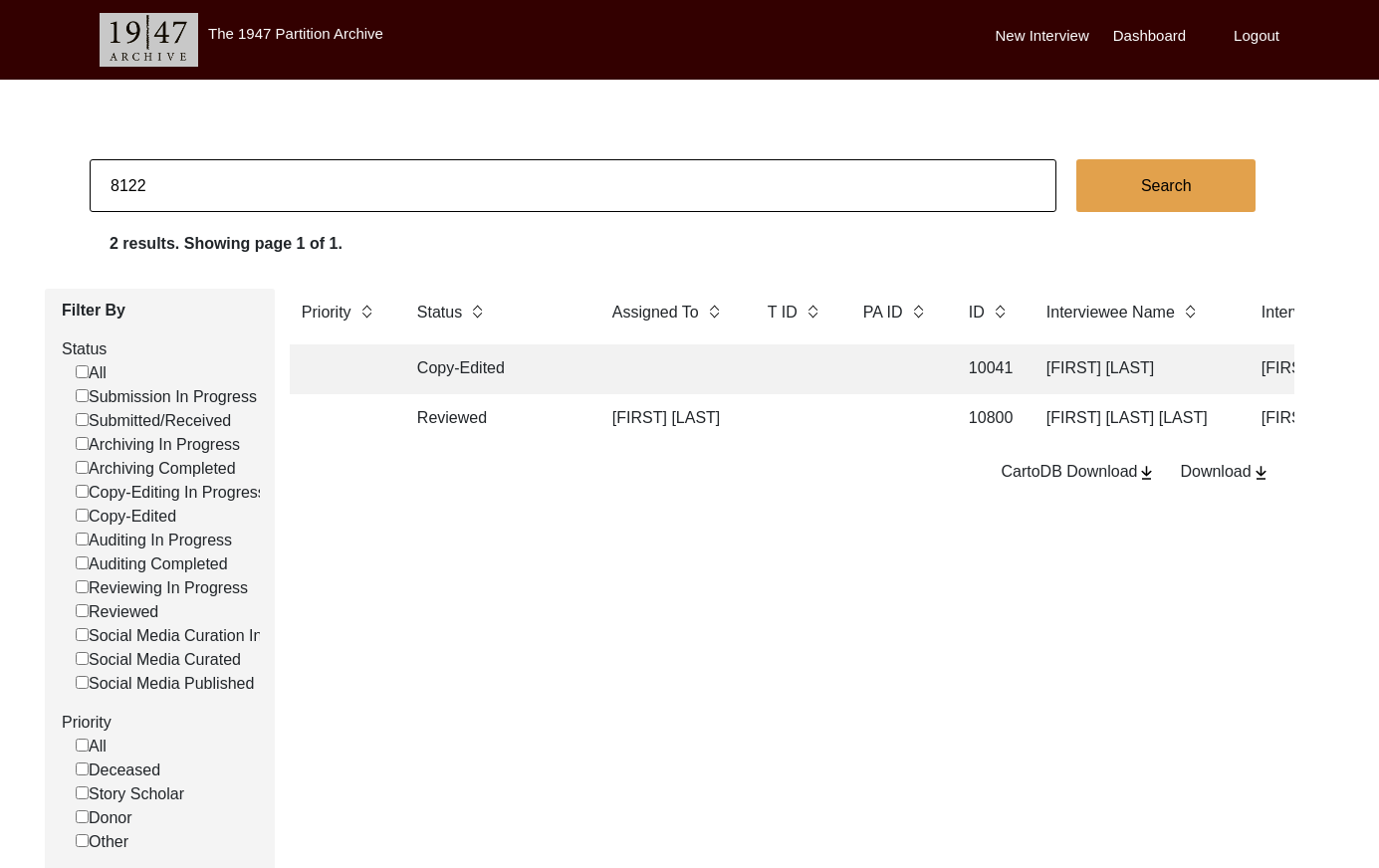 type on "8122" 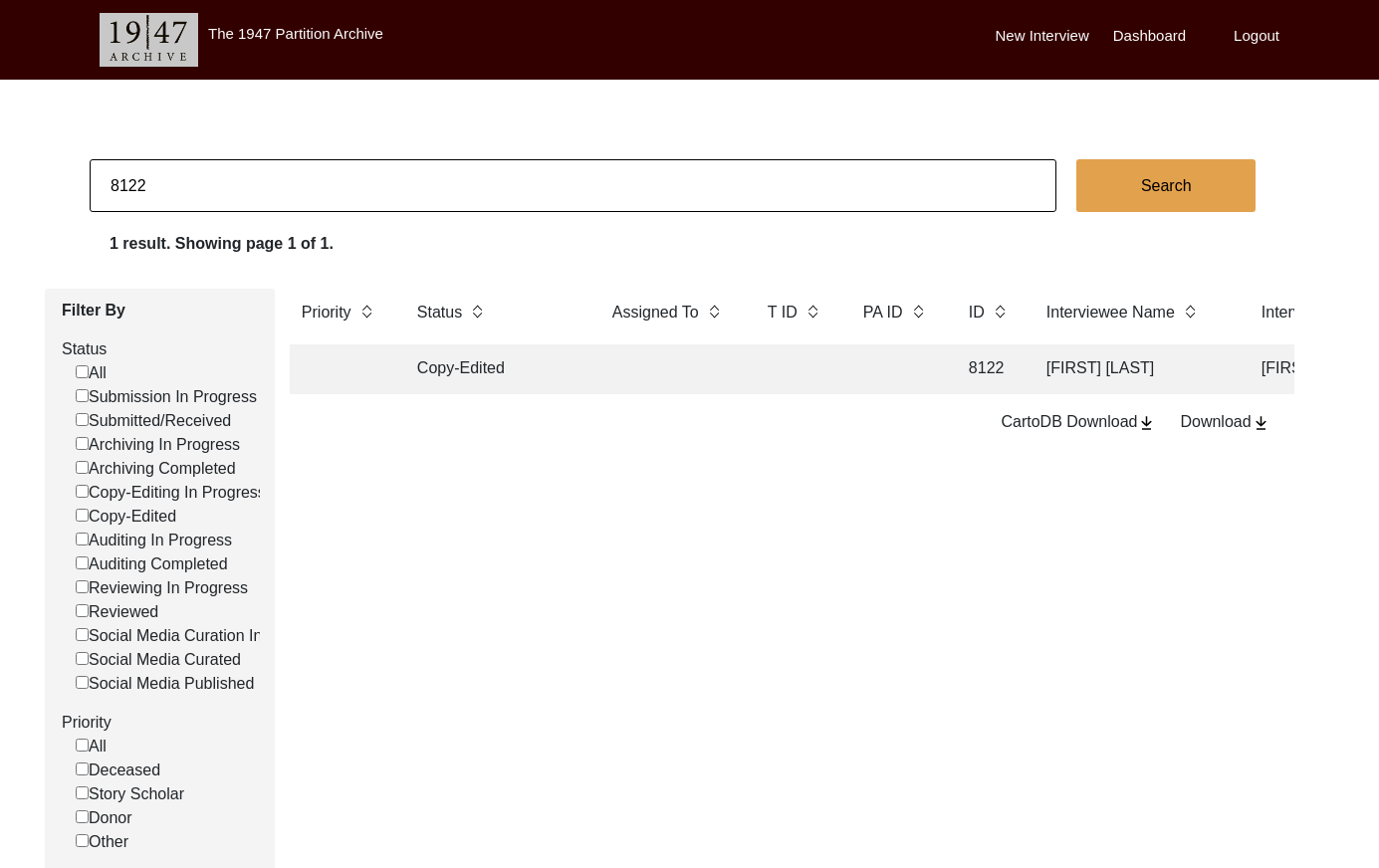 click 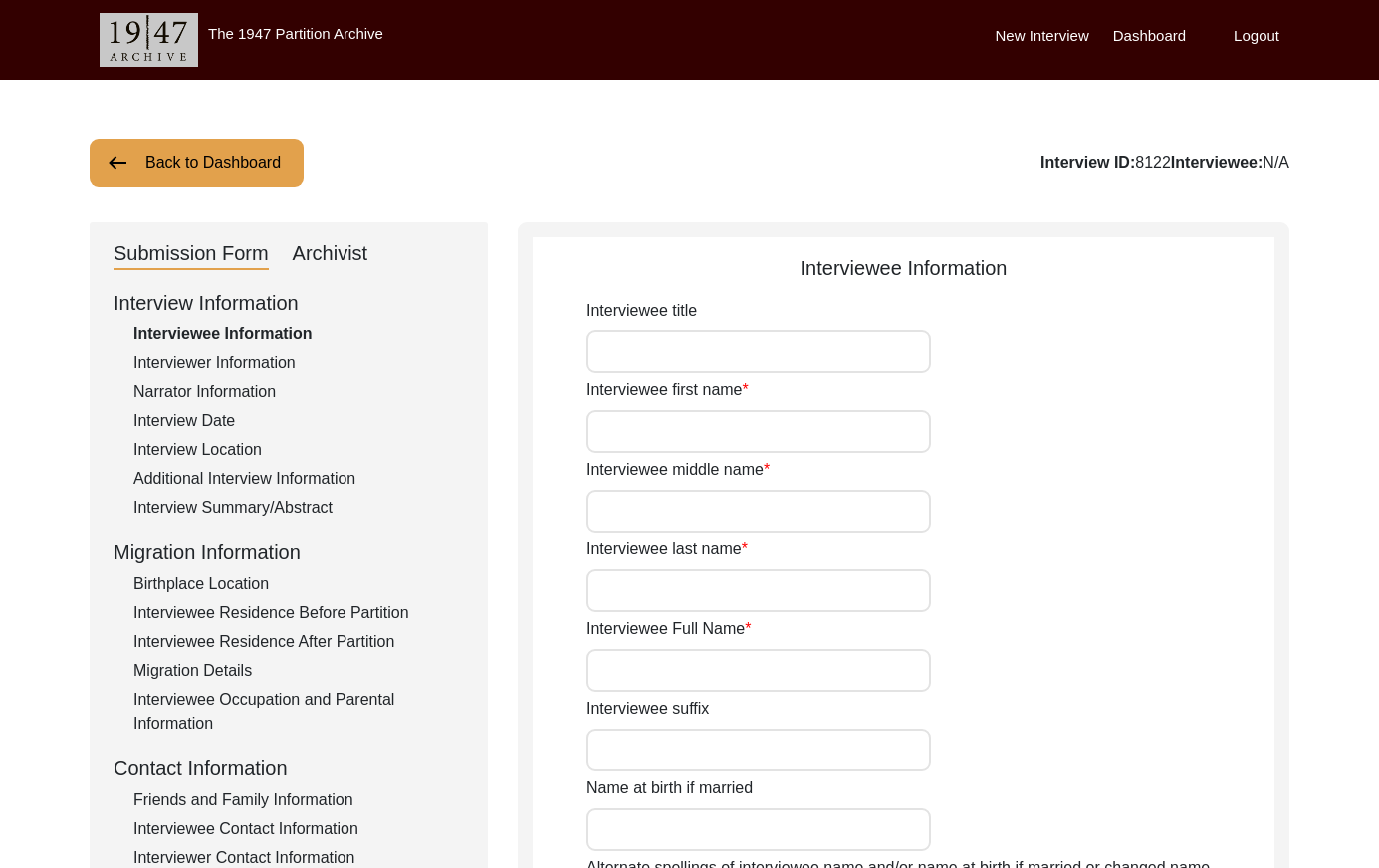 type on "[FIRST] [LAST]" 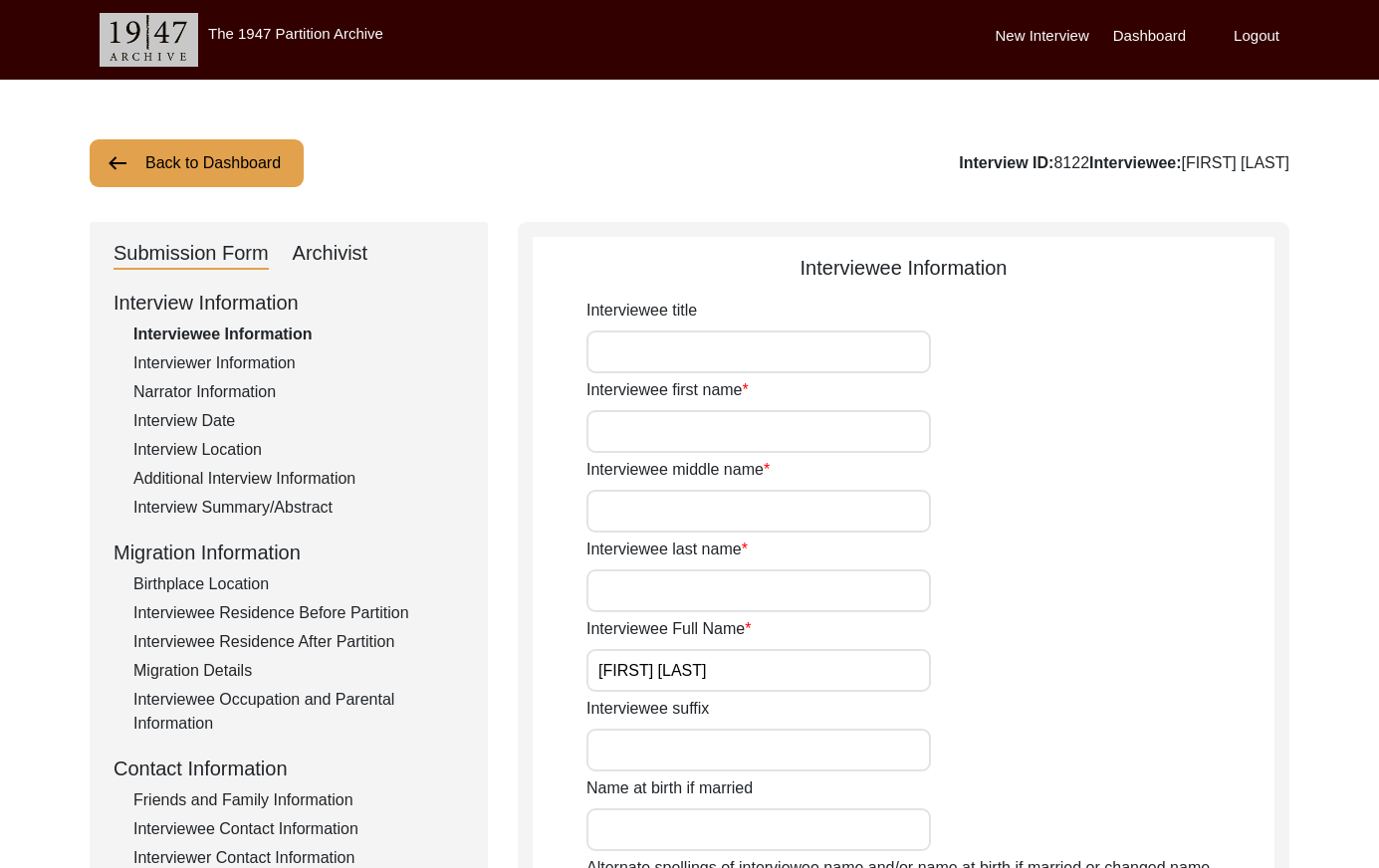 drag, startPoint x: 306, startPoint y: 252, endPoint x: 411, endPoint y: 265, distance: 105.8017 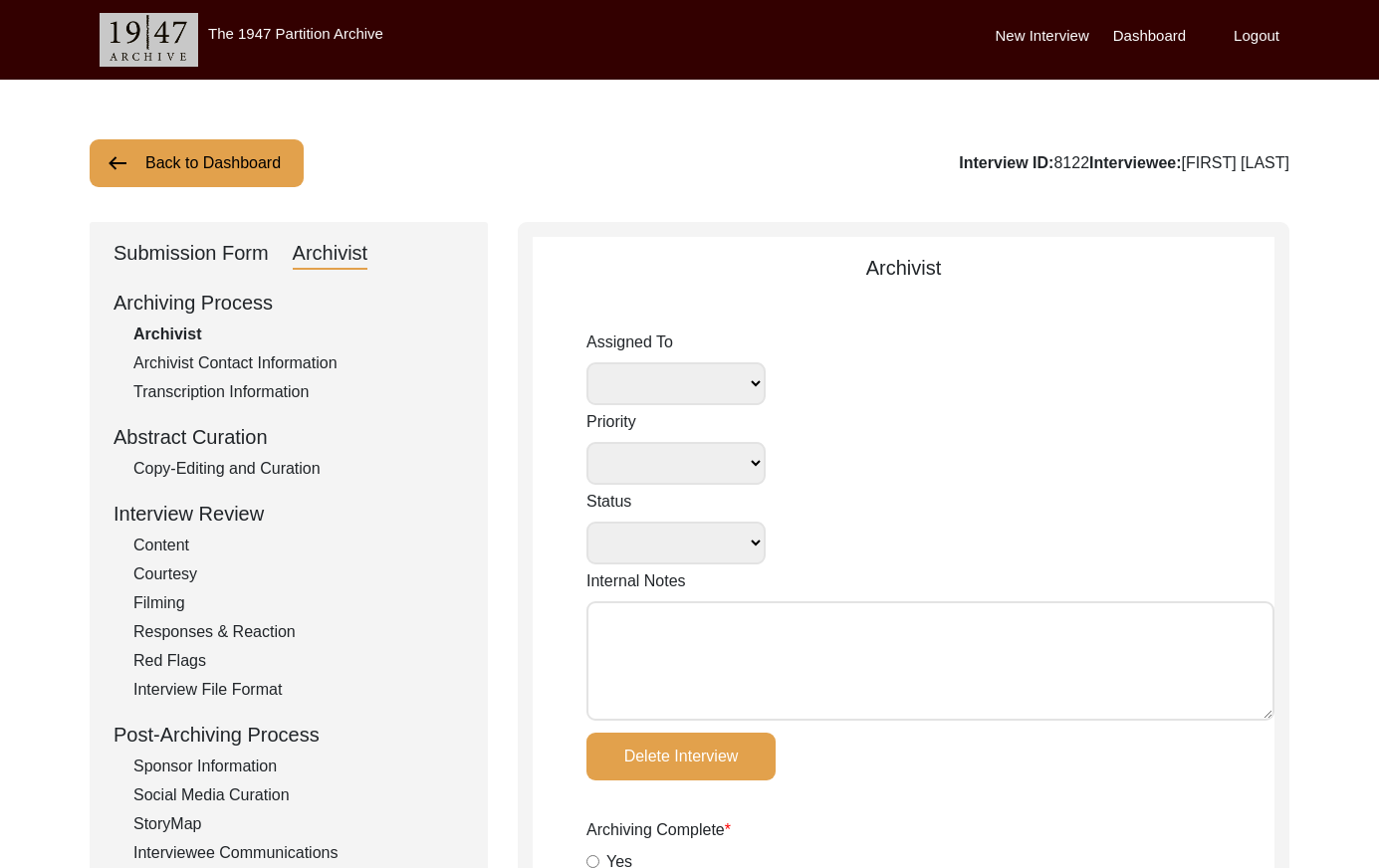 select 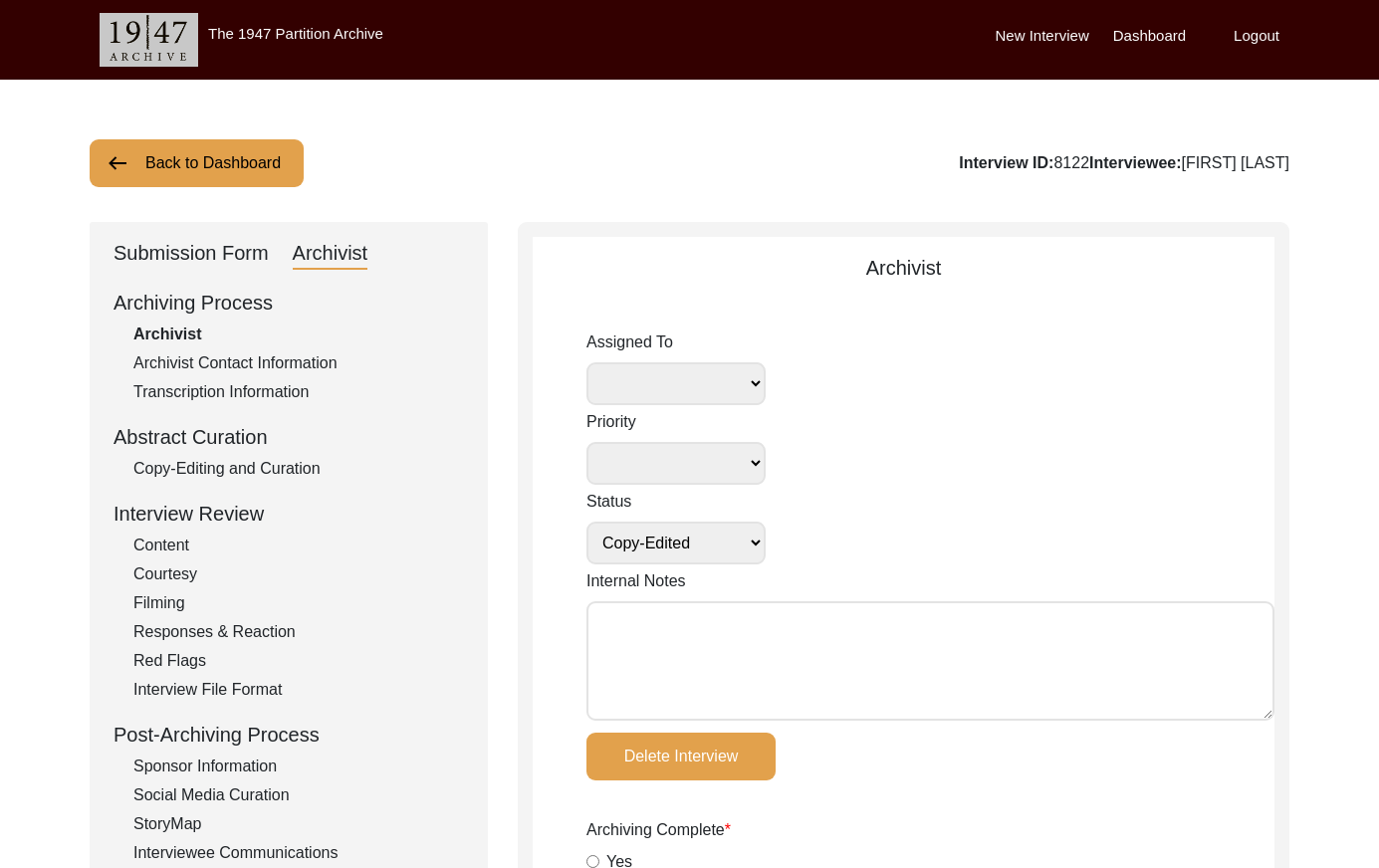 select 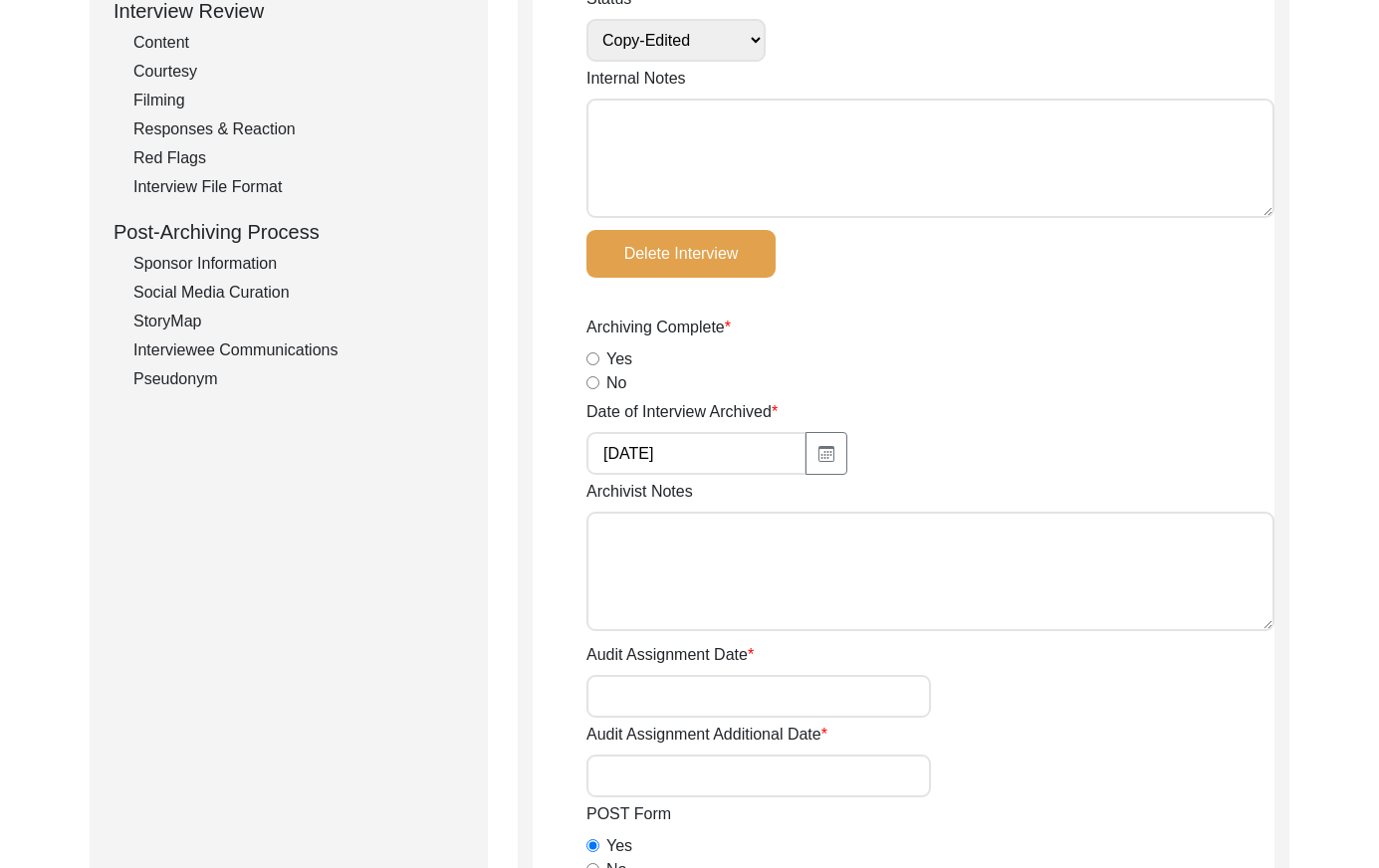 scroll, scrollTop: 0, scrollLeft: 0, axis: both 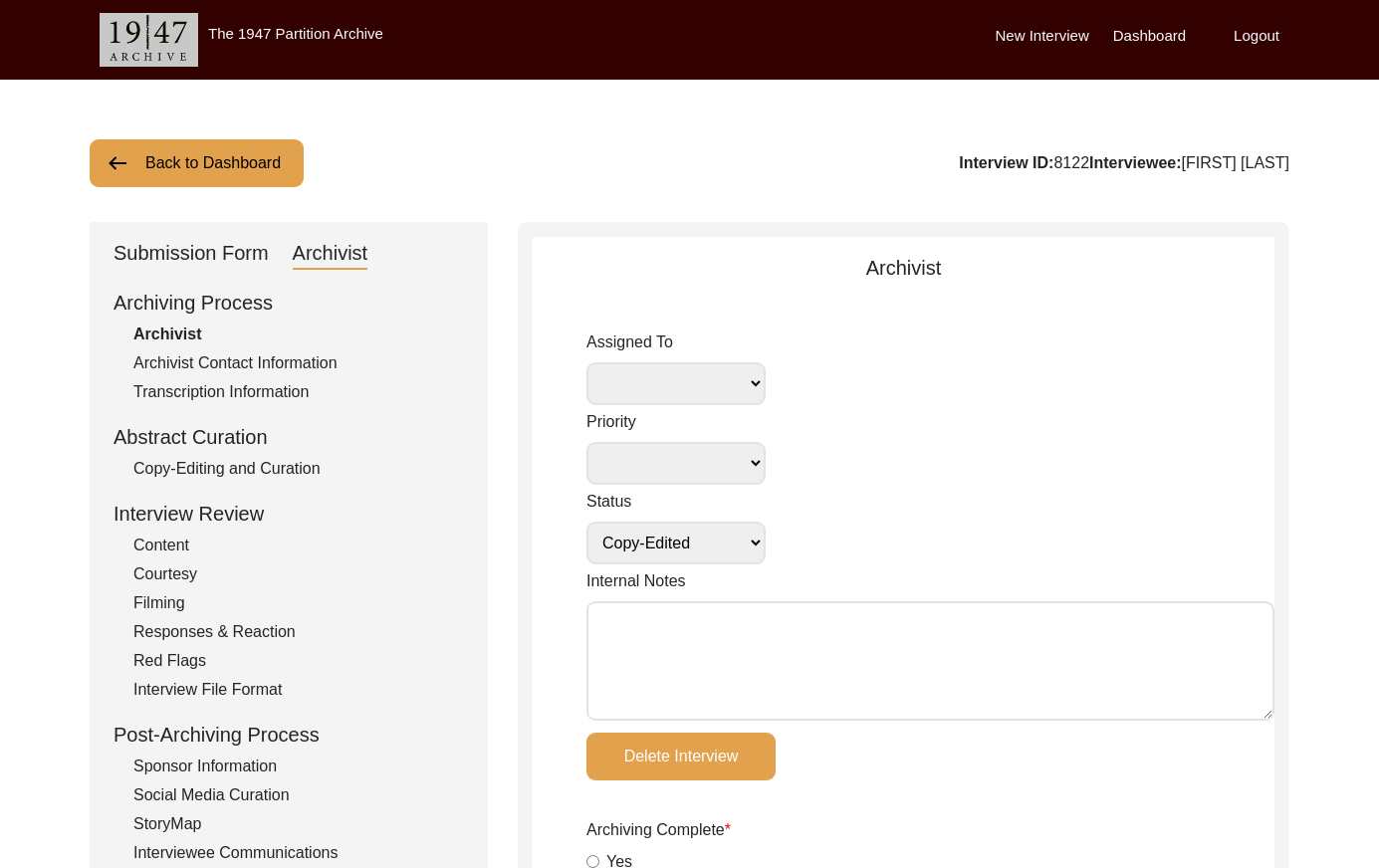 click on "Back to Dashboard" 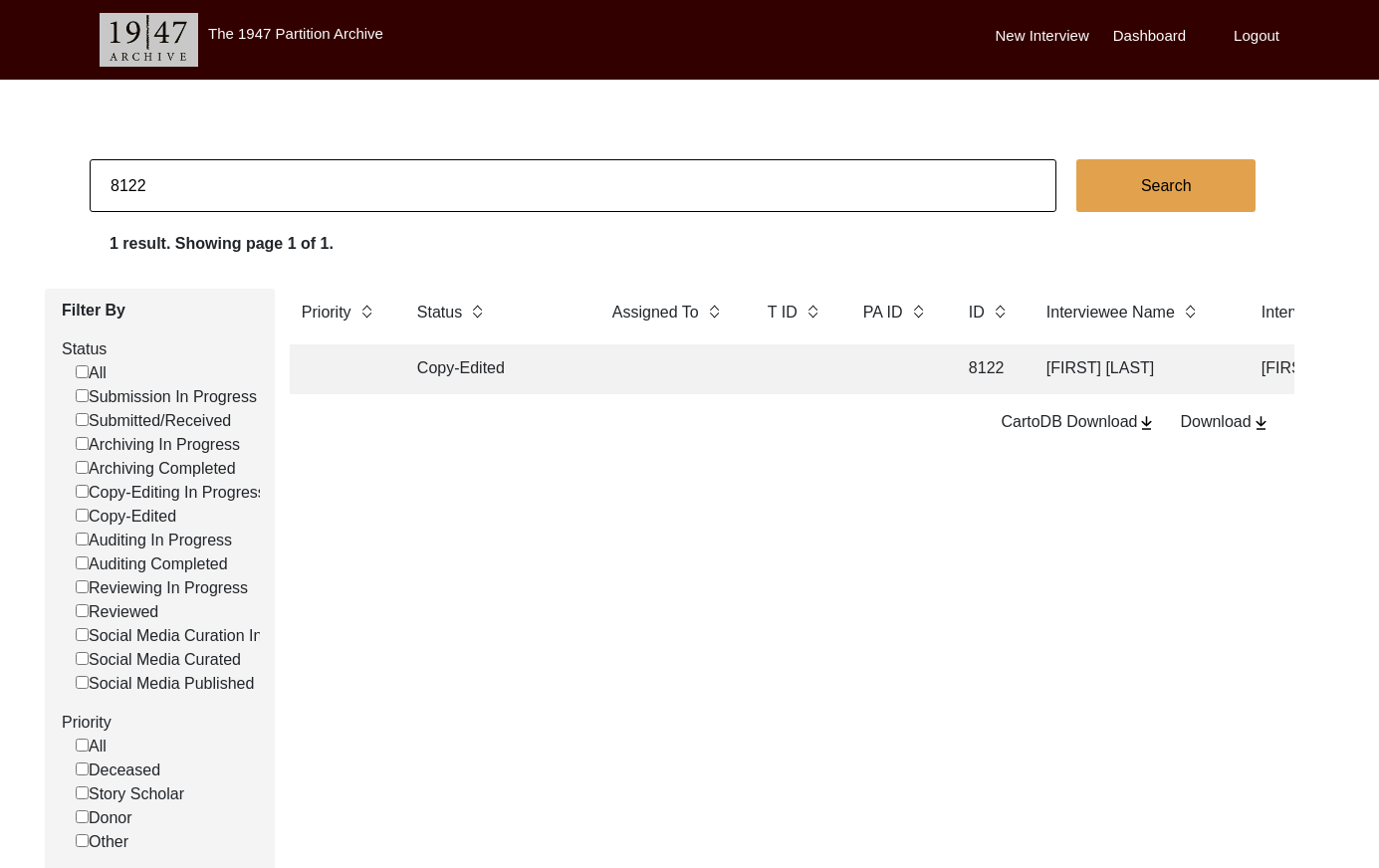 click on "8122" 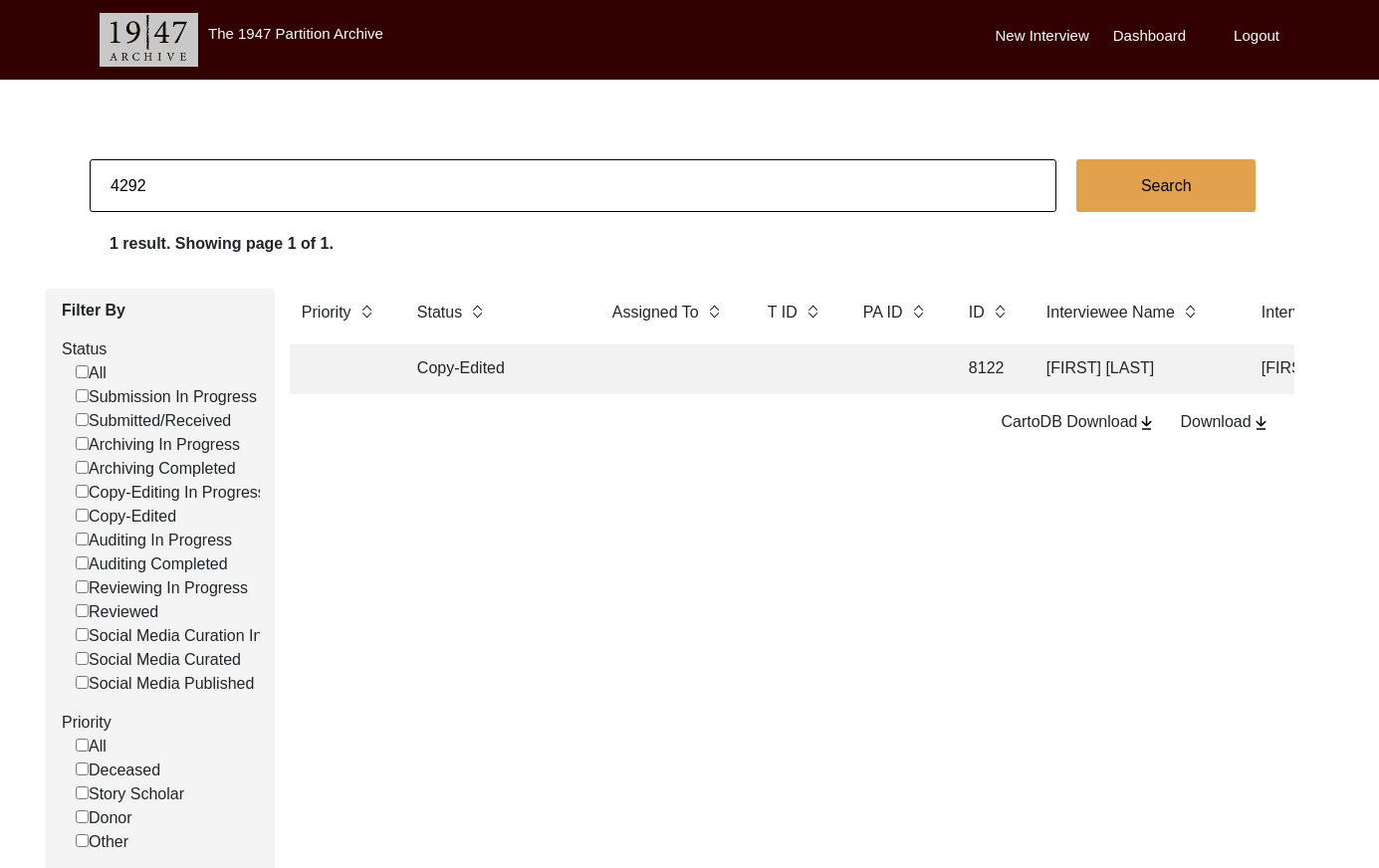 type on "4292" 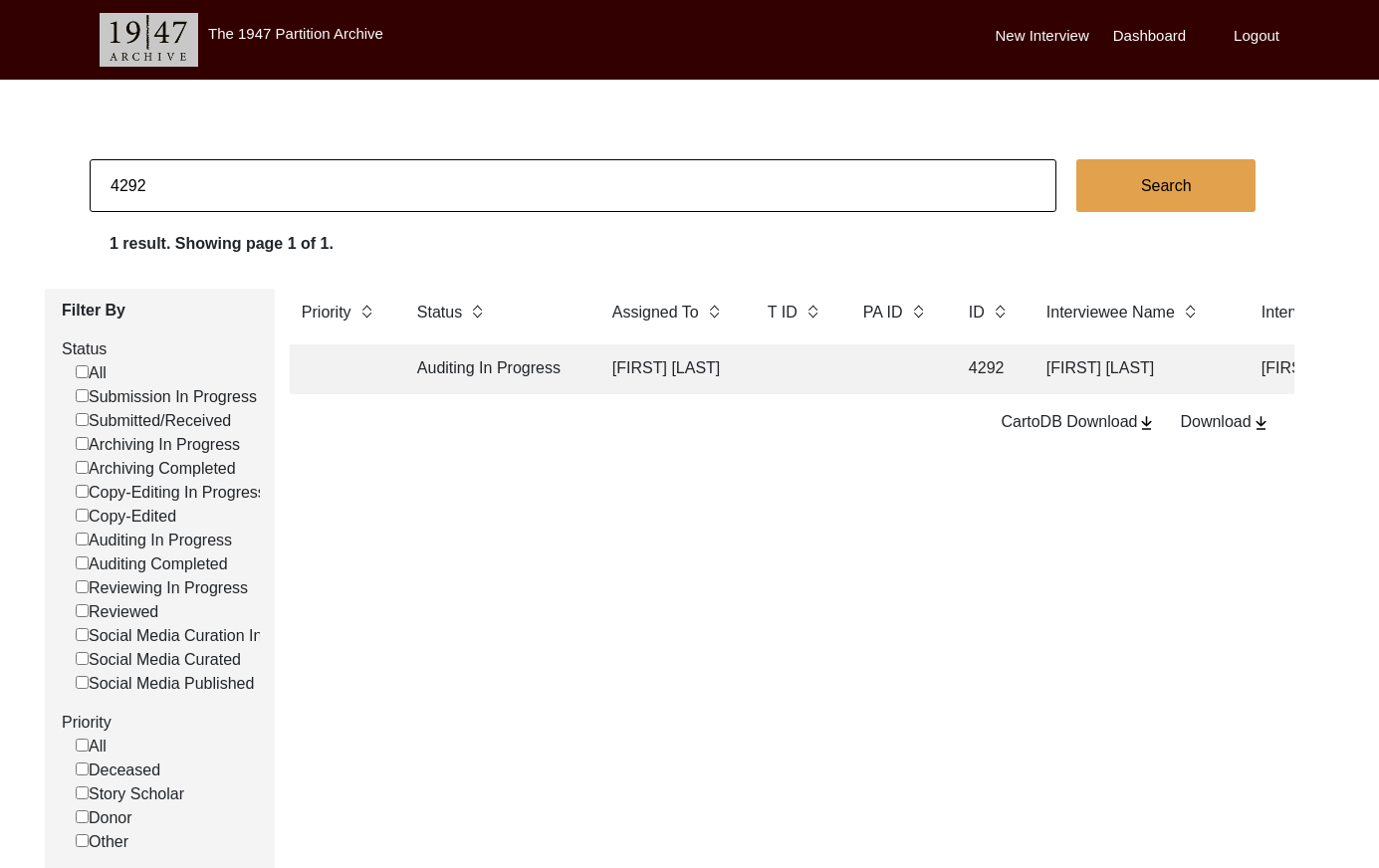 click on "Auditing In Progress Tori Borges  4292 Pramila Arora Anachal Geeta Singh [CITY], [COUNTRY] [DATE] Female [DATE] Hinduism  Hindi, English [CITY], [STATE], [COUNTRY] [CITY], [STATE], [COUNTRY] yes yes yes" 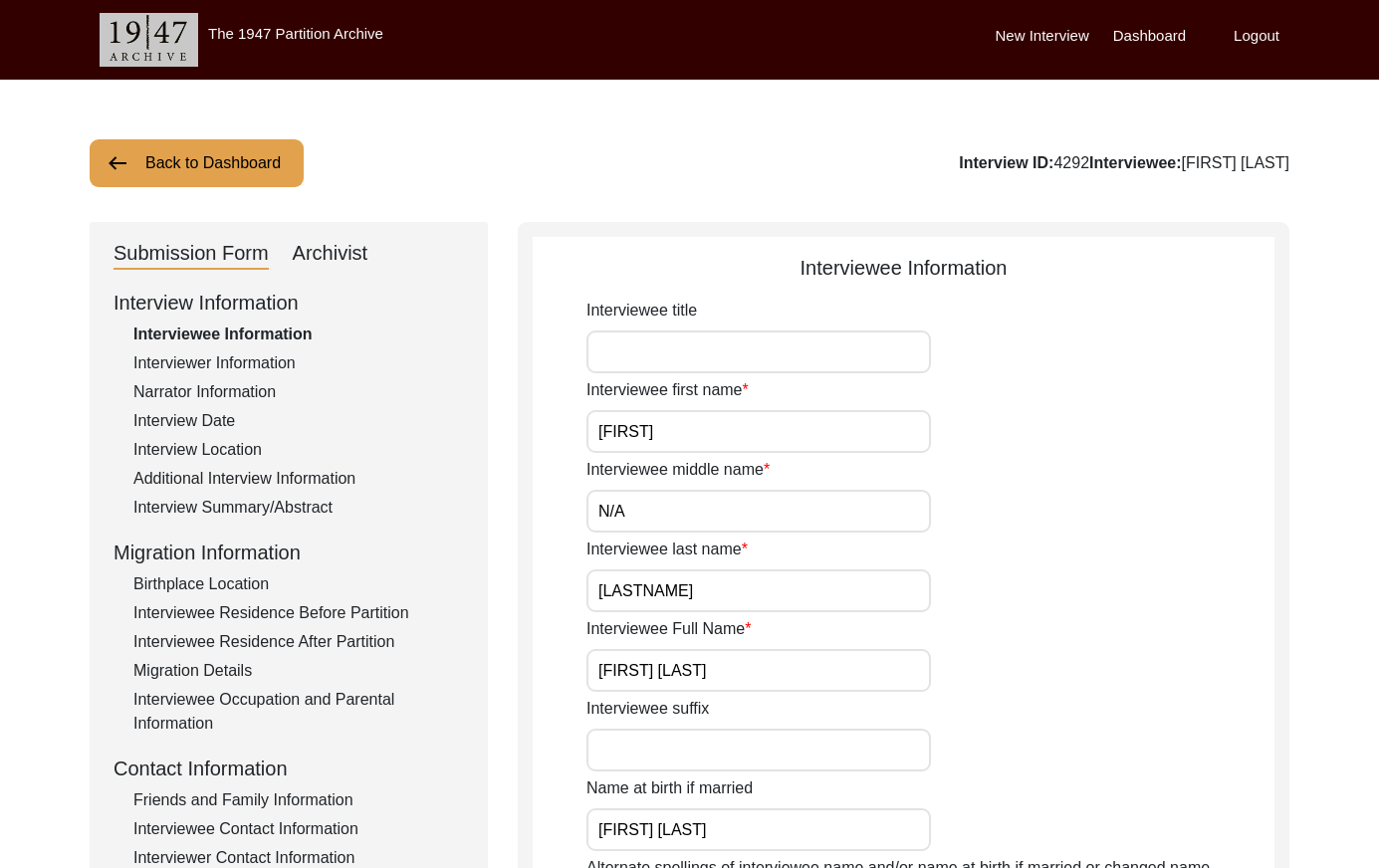 drag, startPoint x: 345, startPoint y: 250, endPoint x: 399, endPoint y: 269, distance: 57.245087 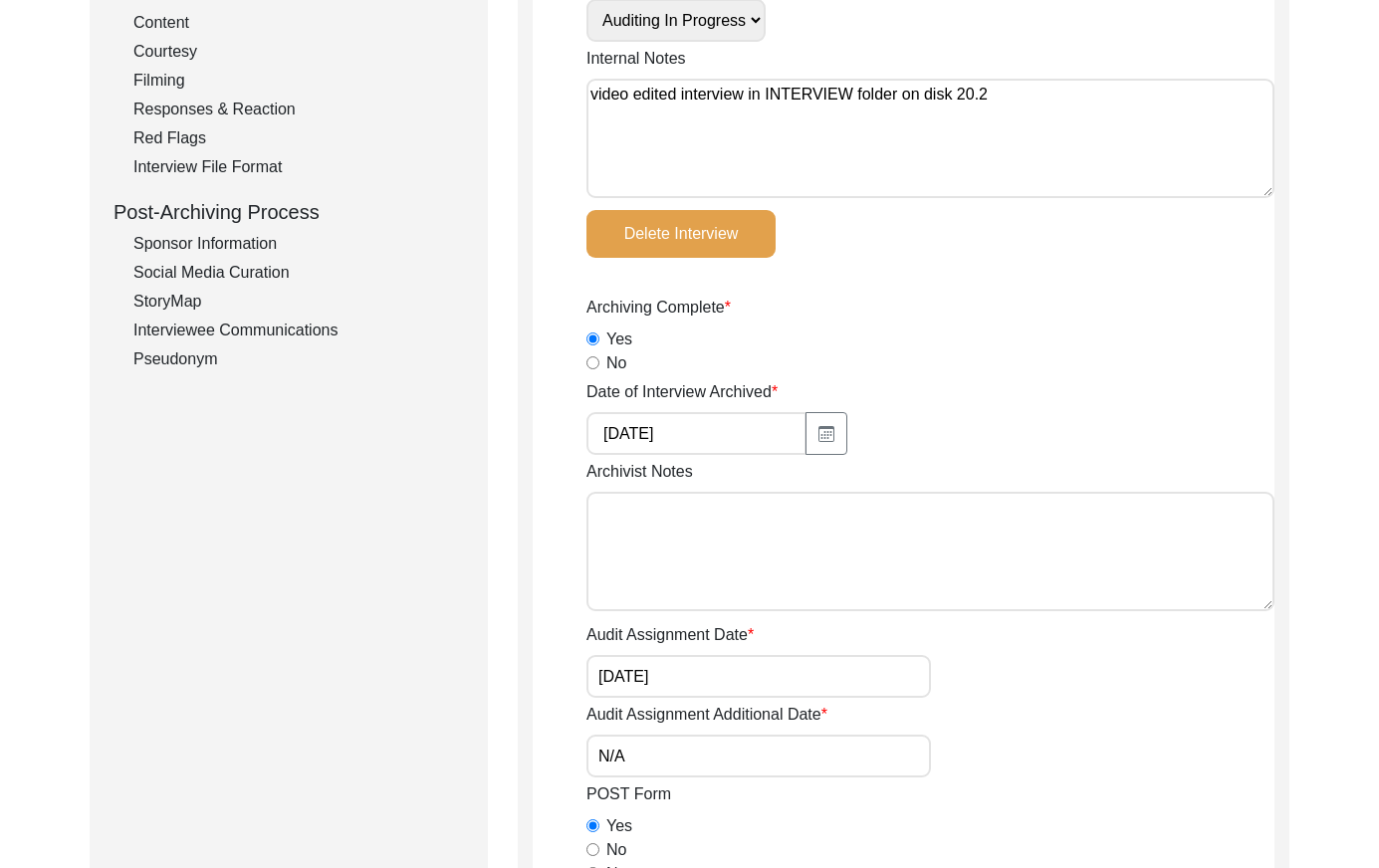 scroll, scrollTop: 0, scrollLeft: 0, axis: both 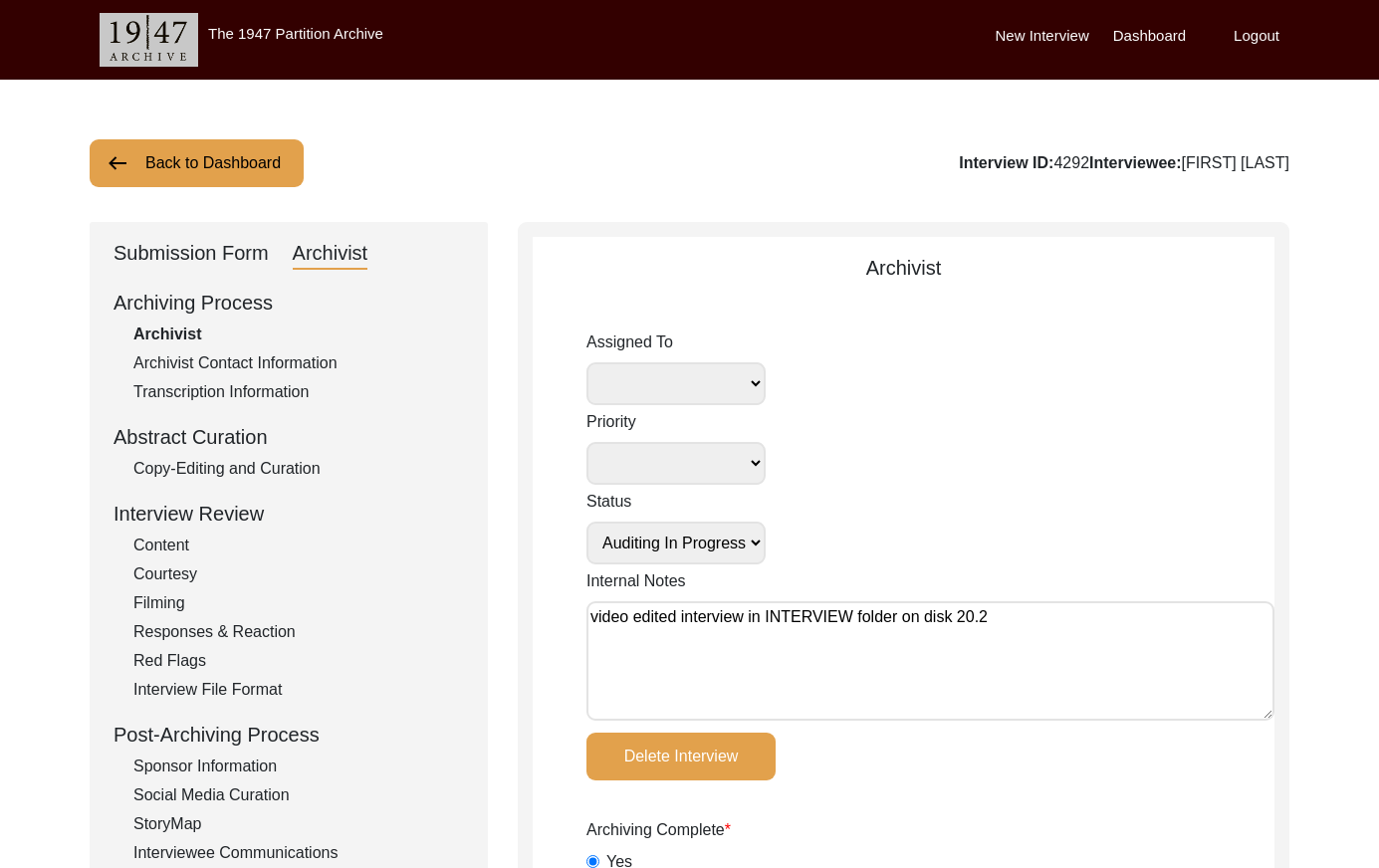 click on "Back to Dashboard" 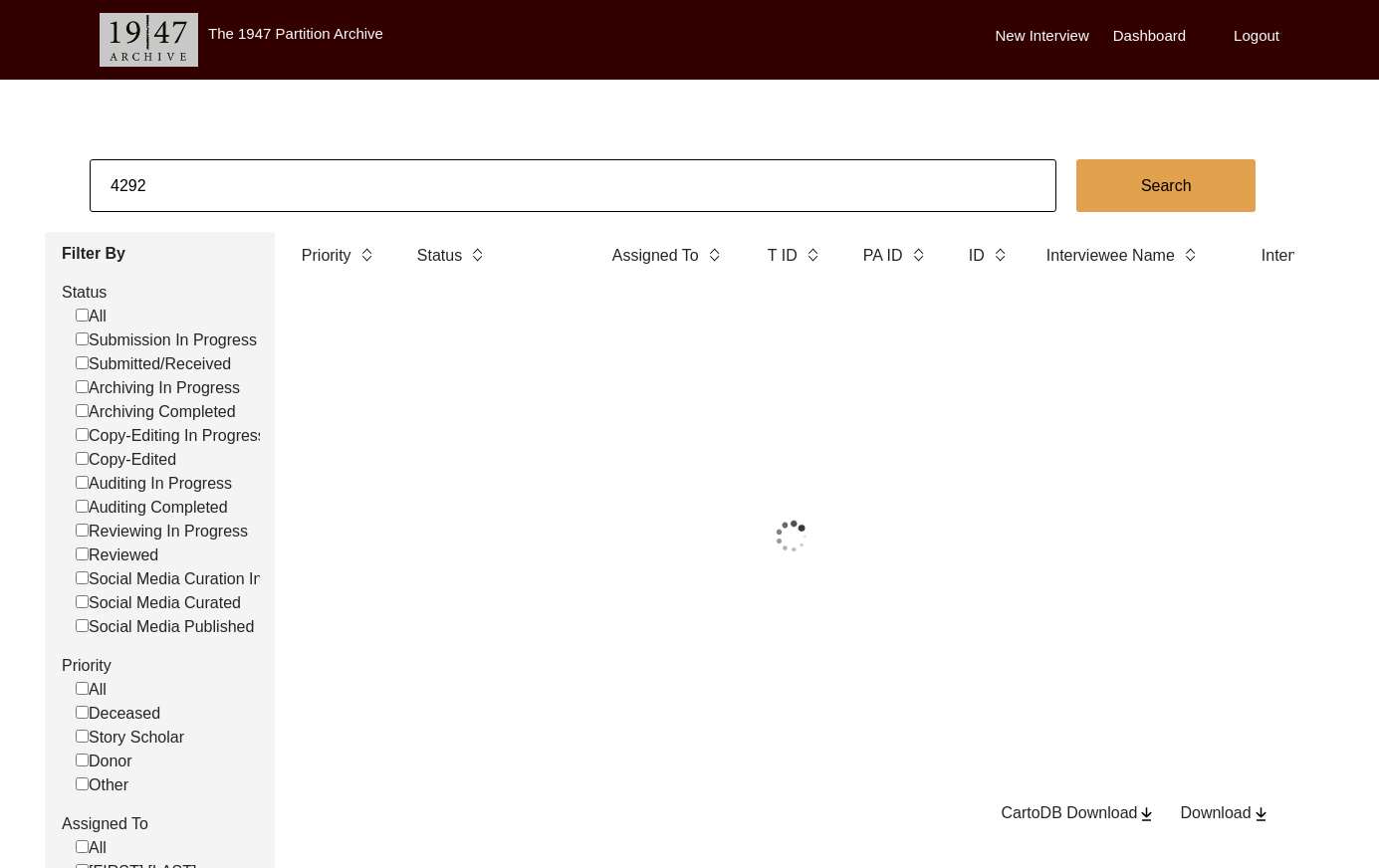 click on "4292" 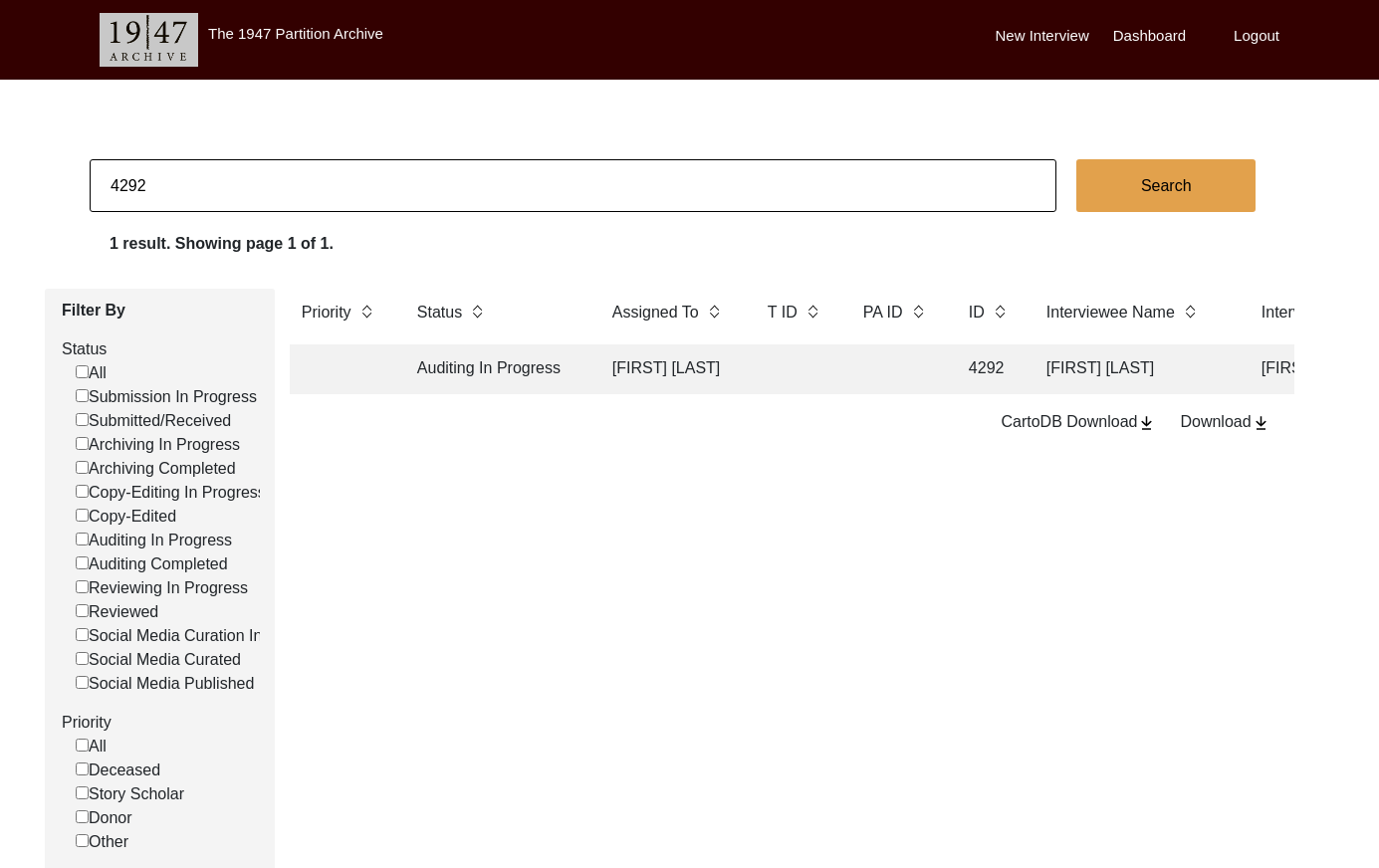 click on "4292" 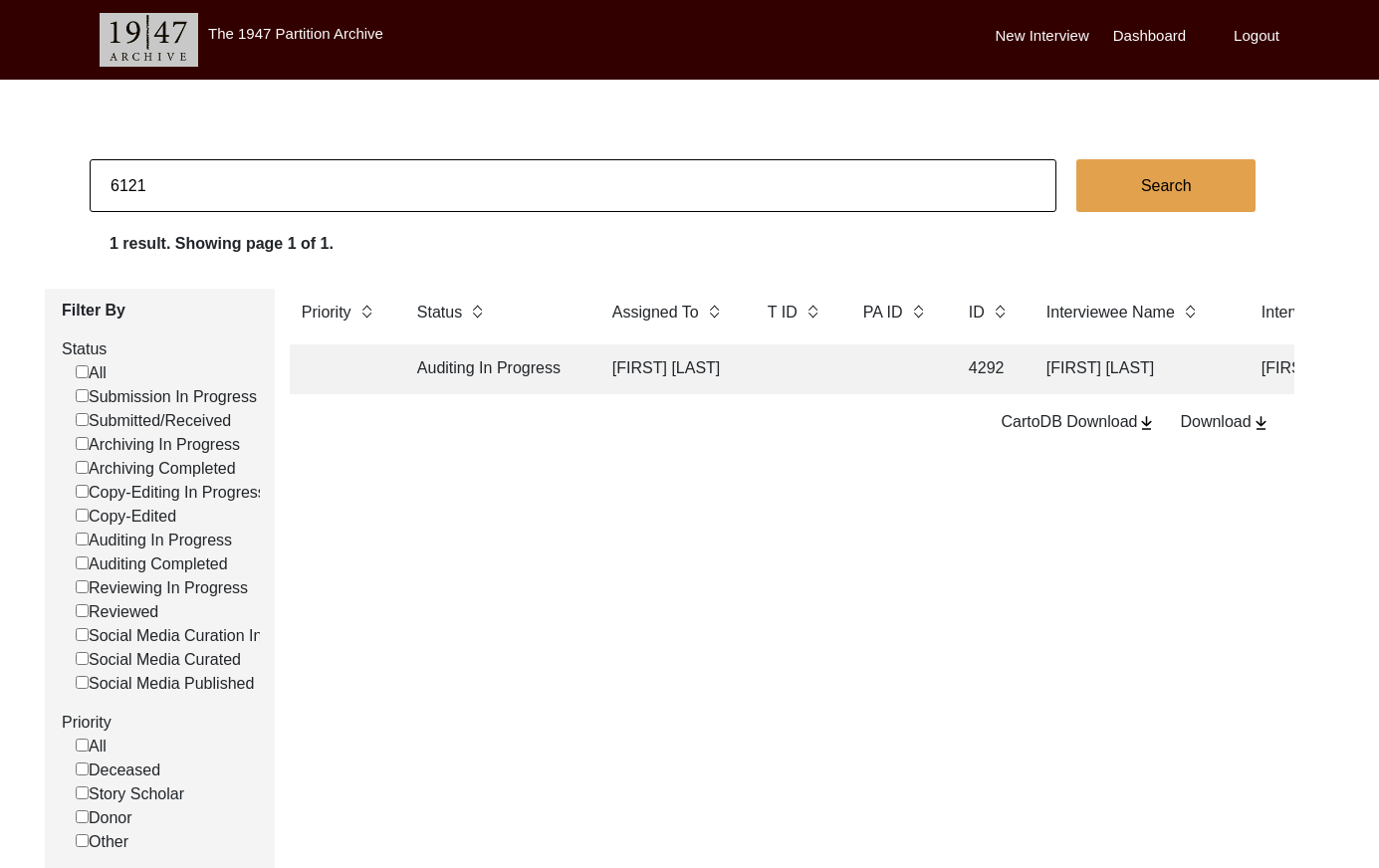 type on "6121" 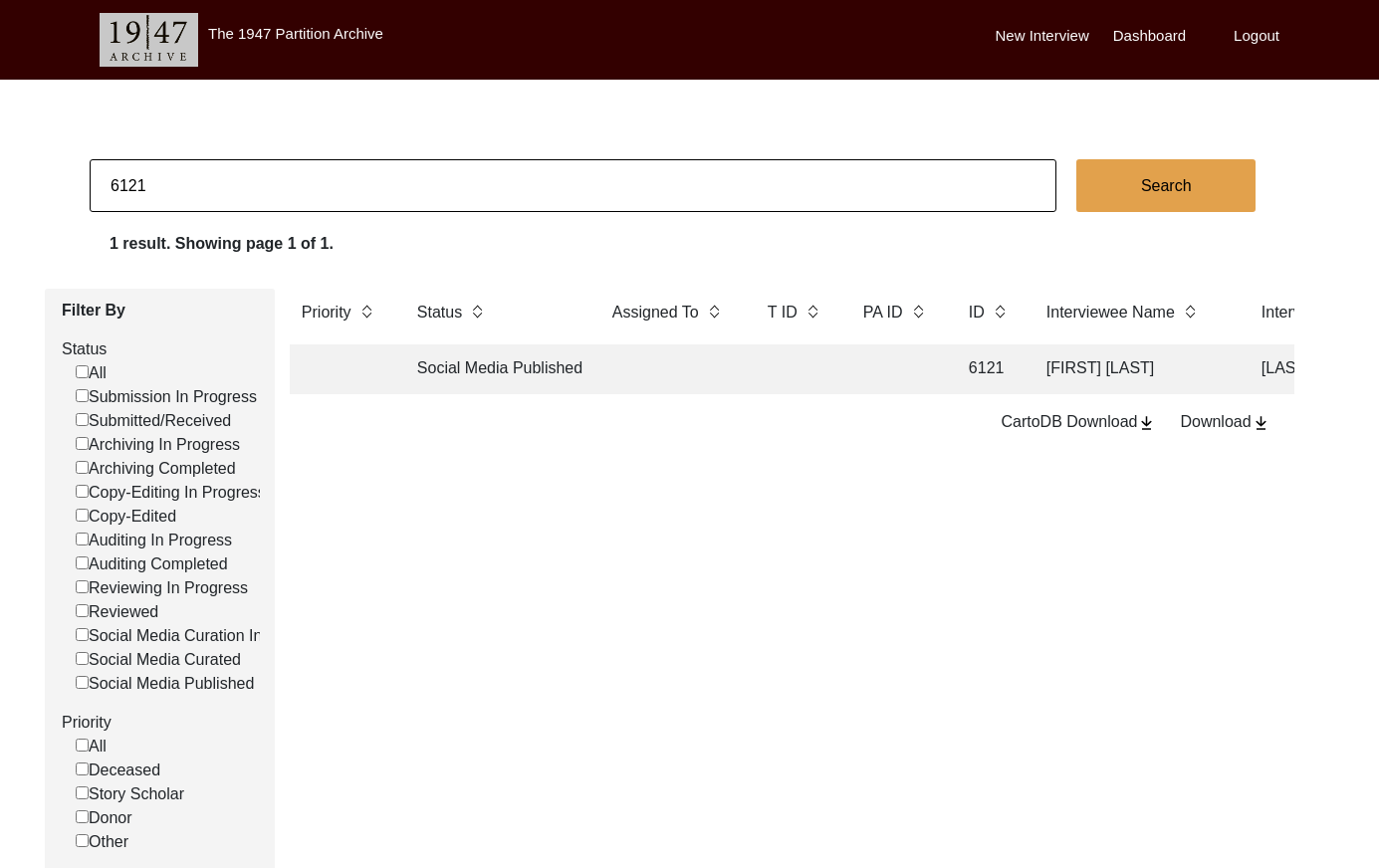 click 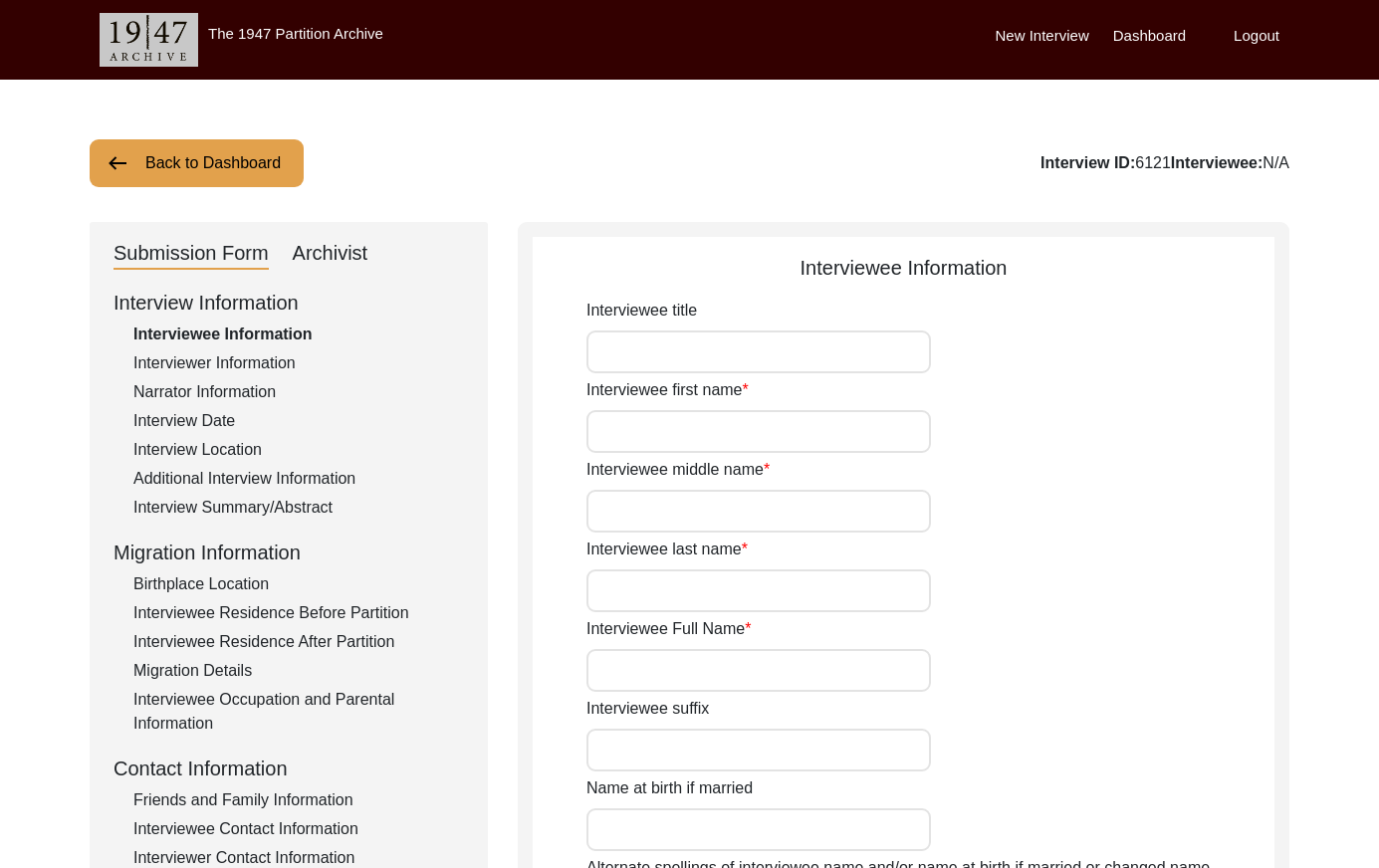 type on "Mr." 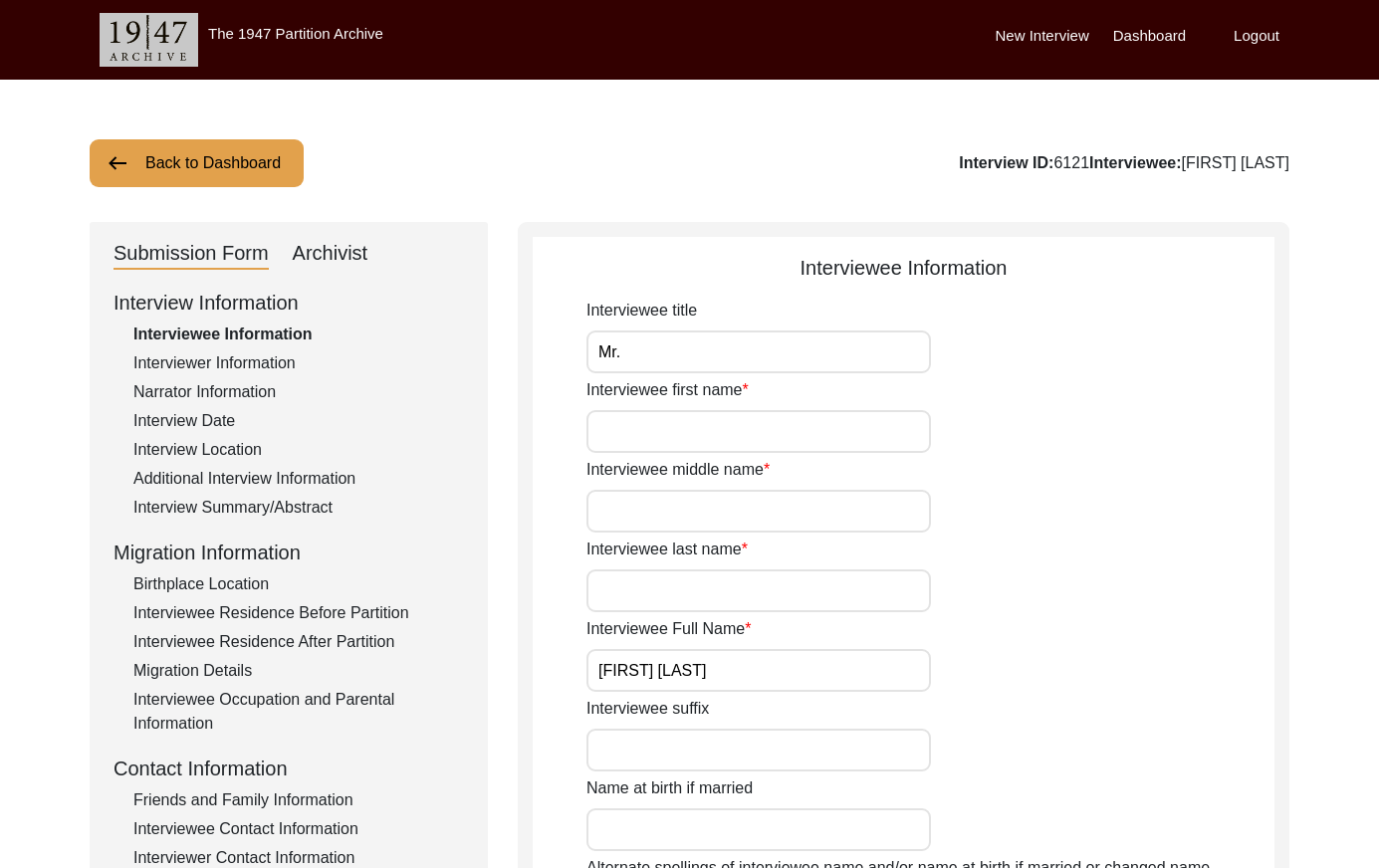 click on "Archivist" 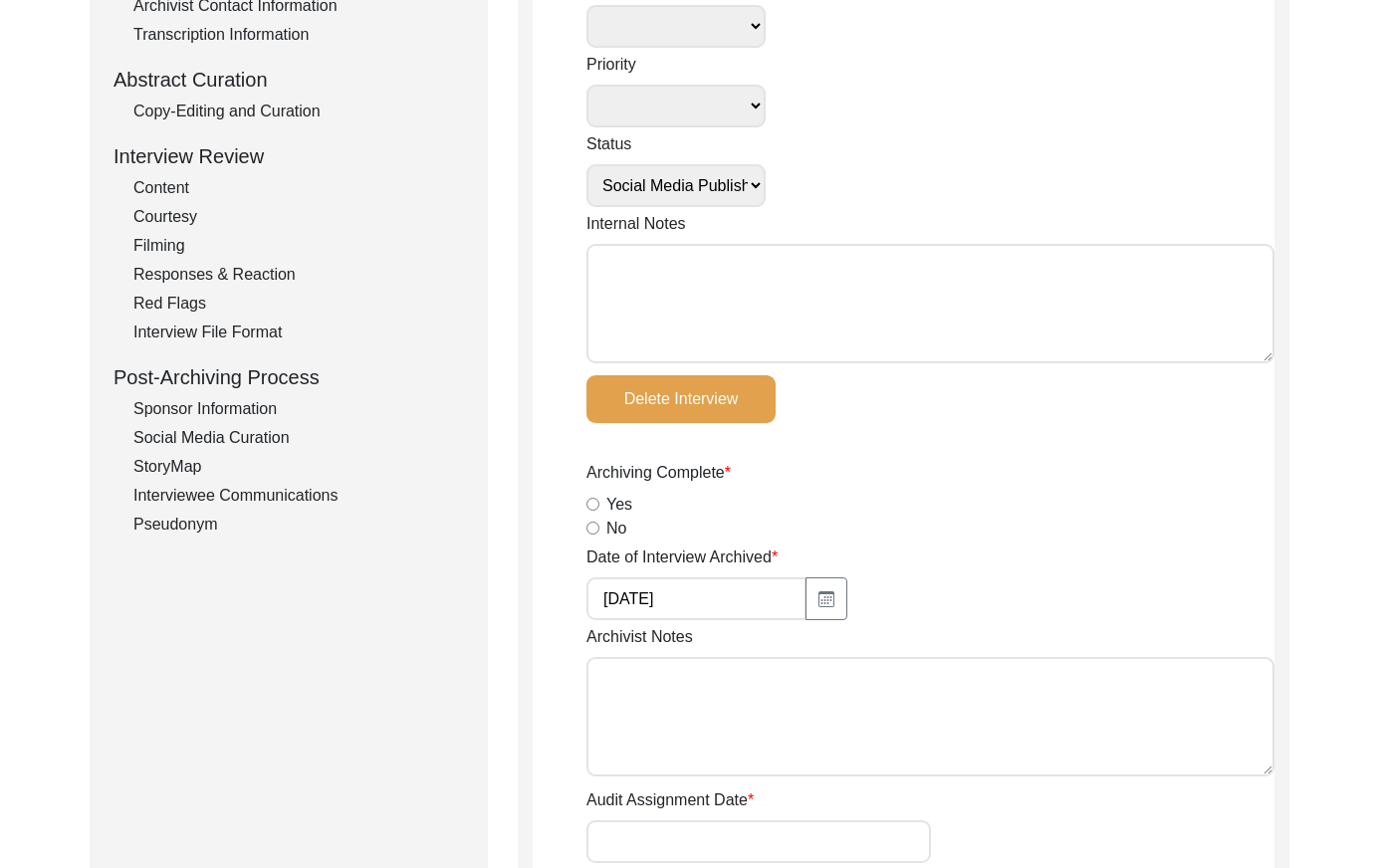 scroll, scrollTop: 0, scrollLeft: 0, axis: both 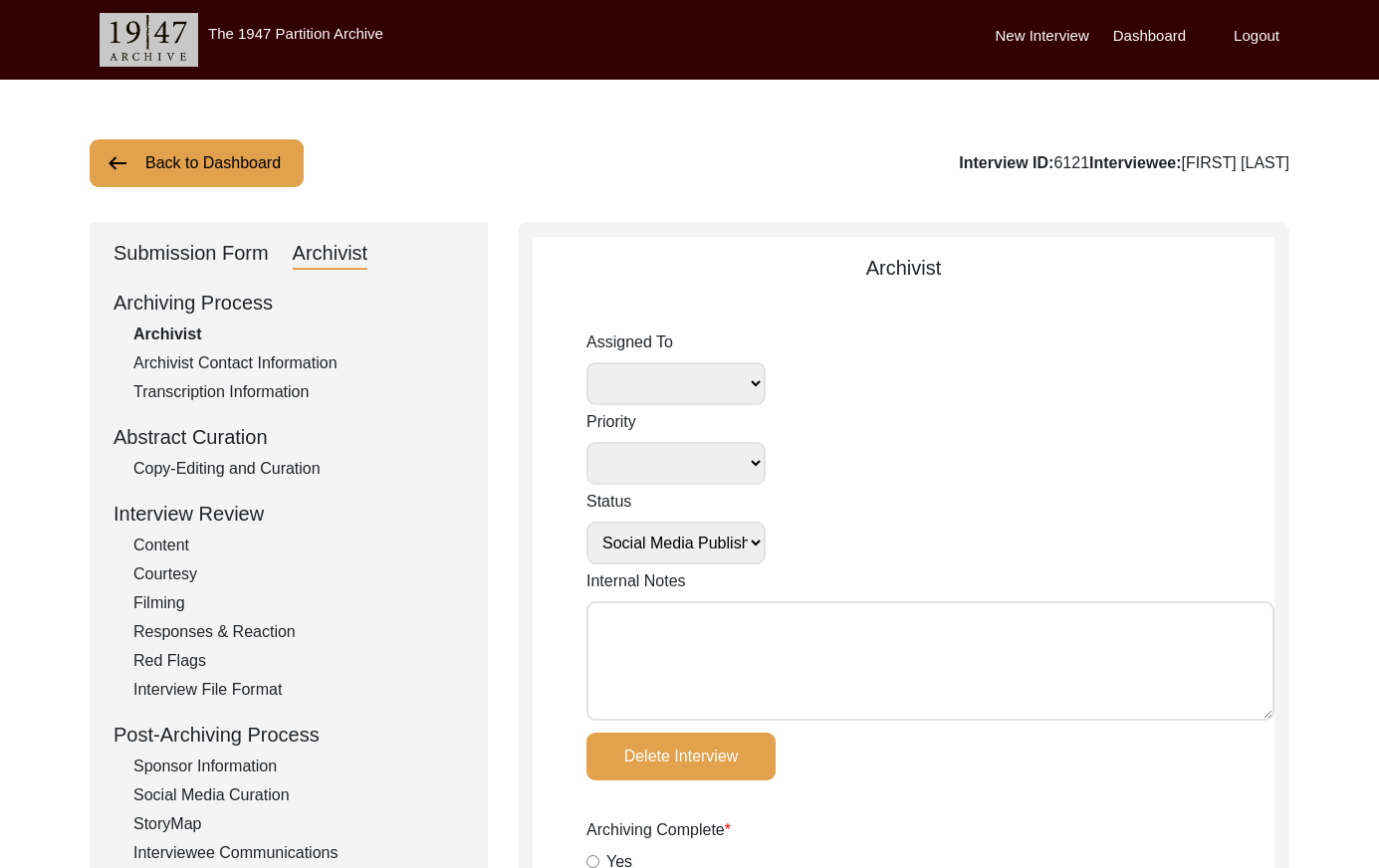 drag, startPoint x: 219, startPoint y: 152, endPoint x: 231, endPoint y: 157, distance: 13 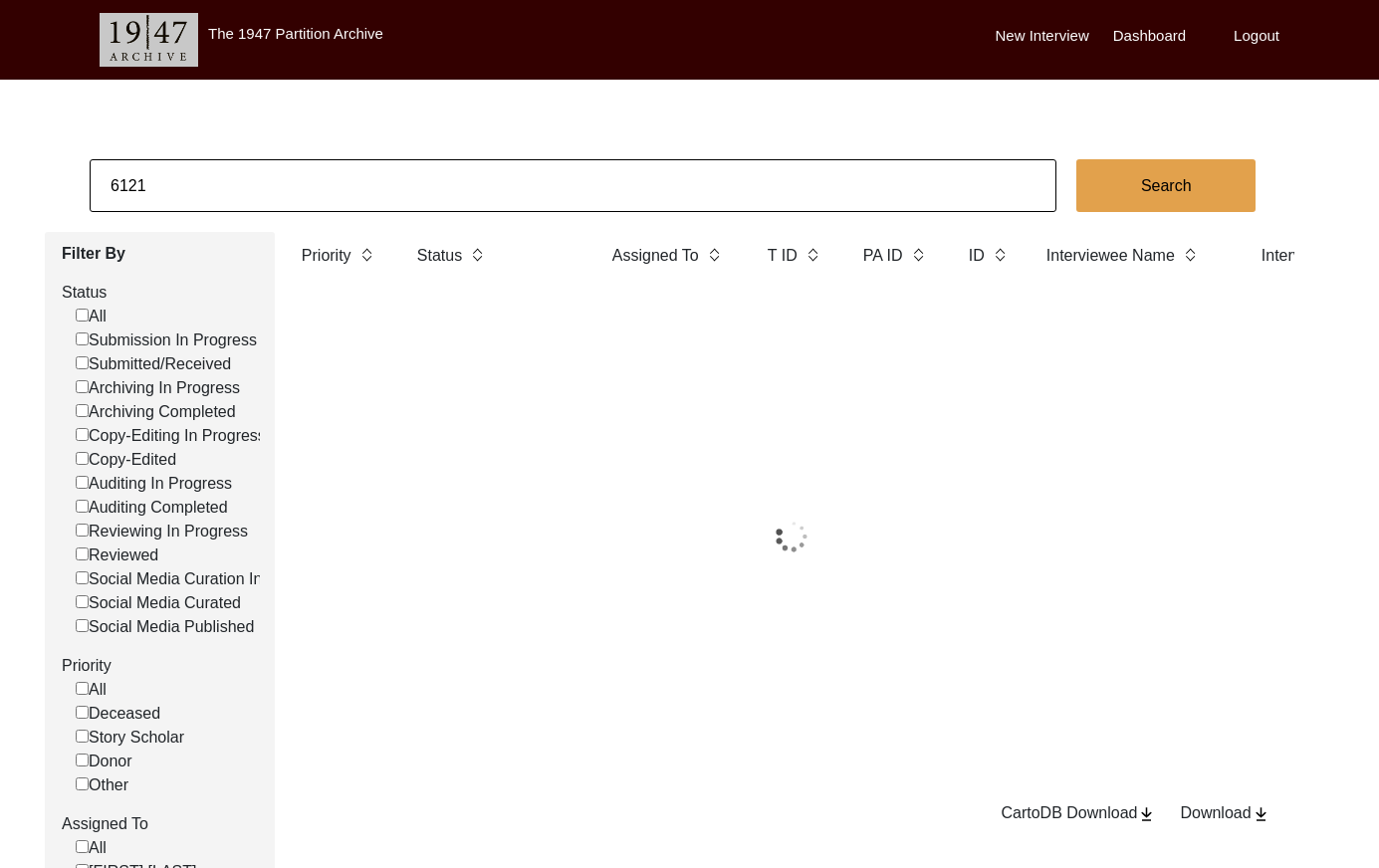 click on "6121" 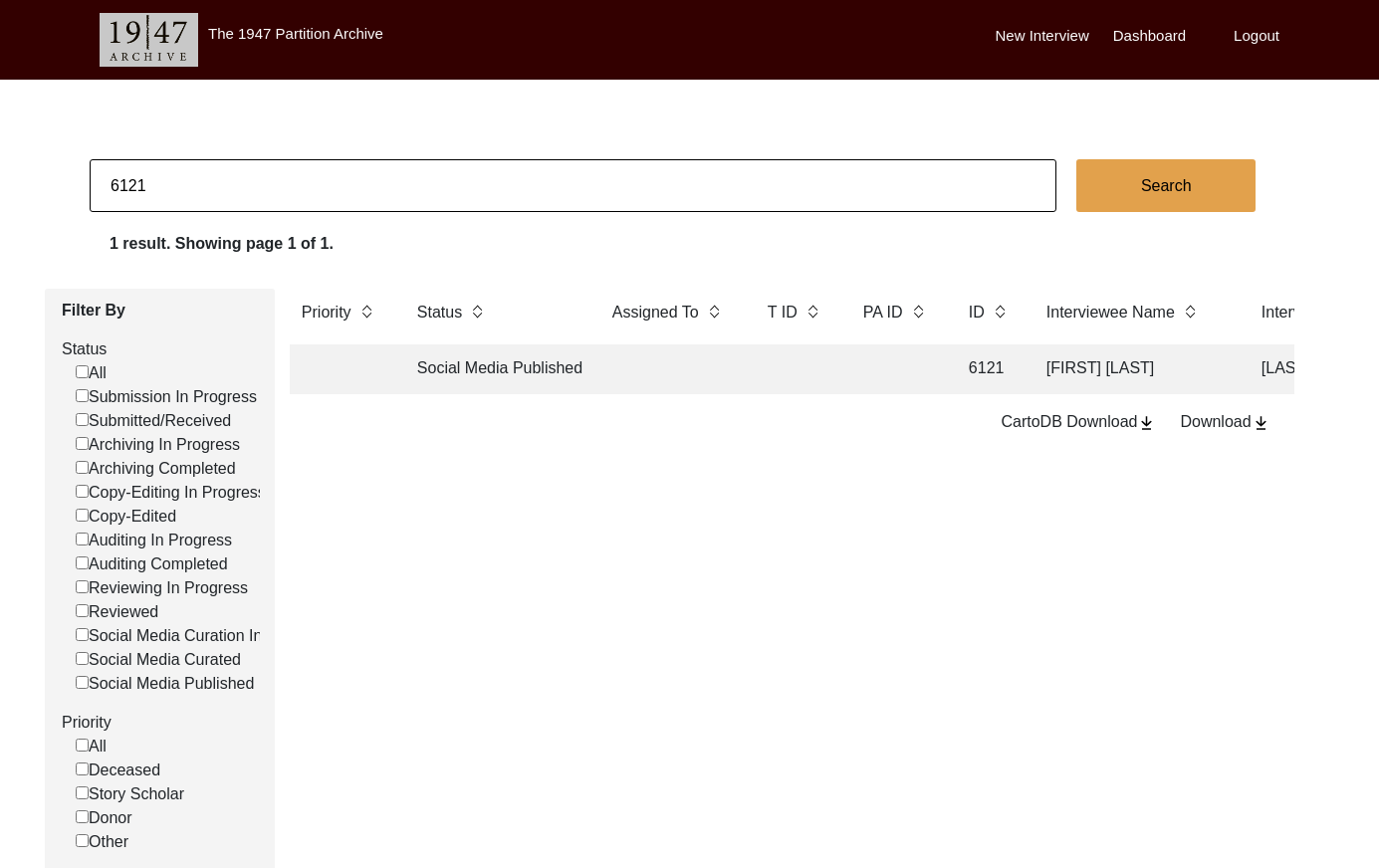 click on "6121" 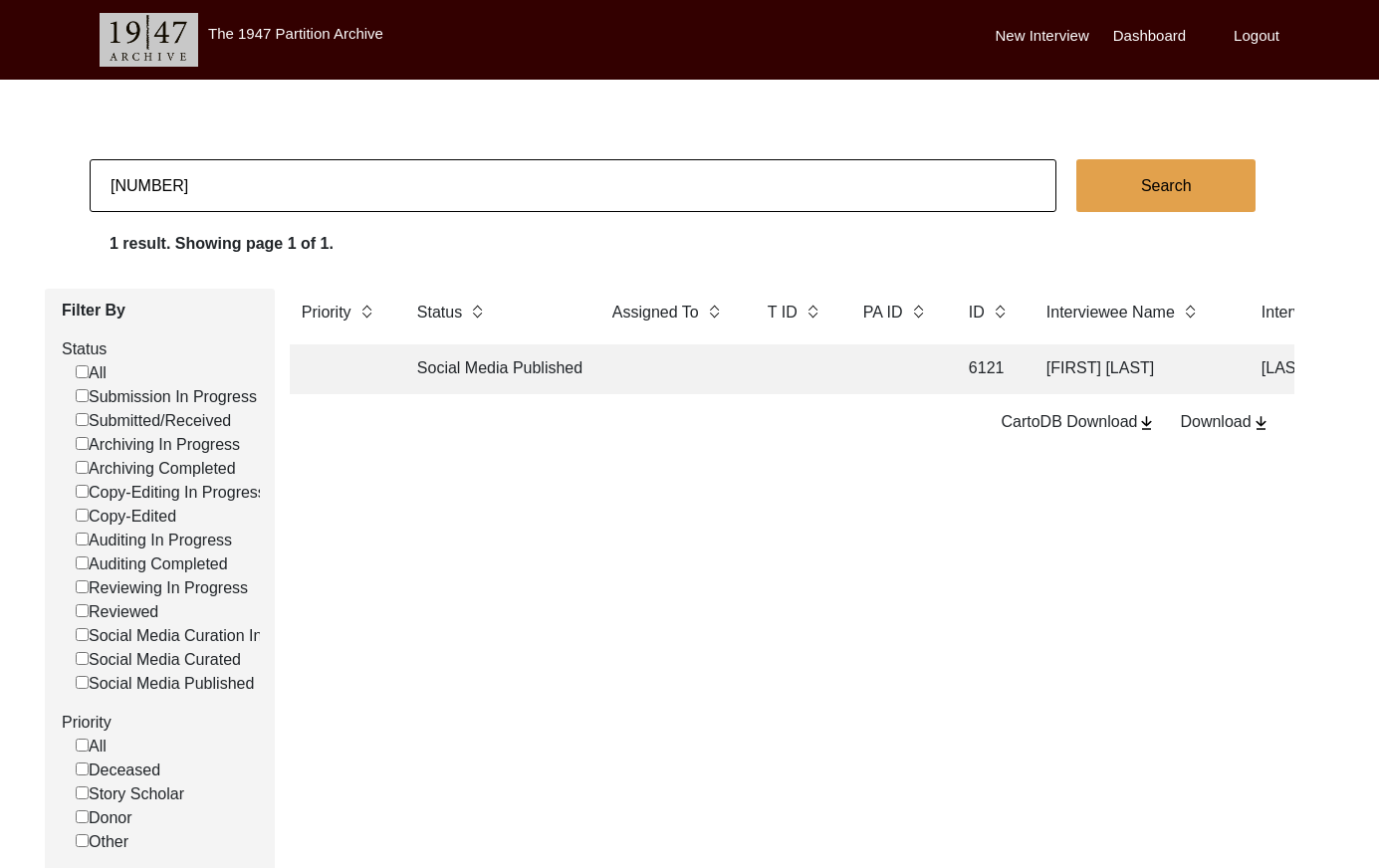 type on "[NUMBER]" 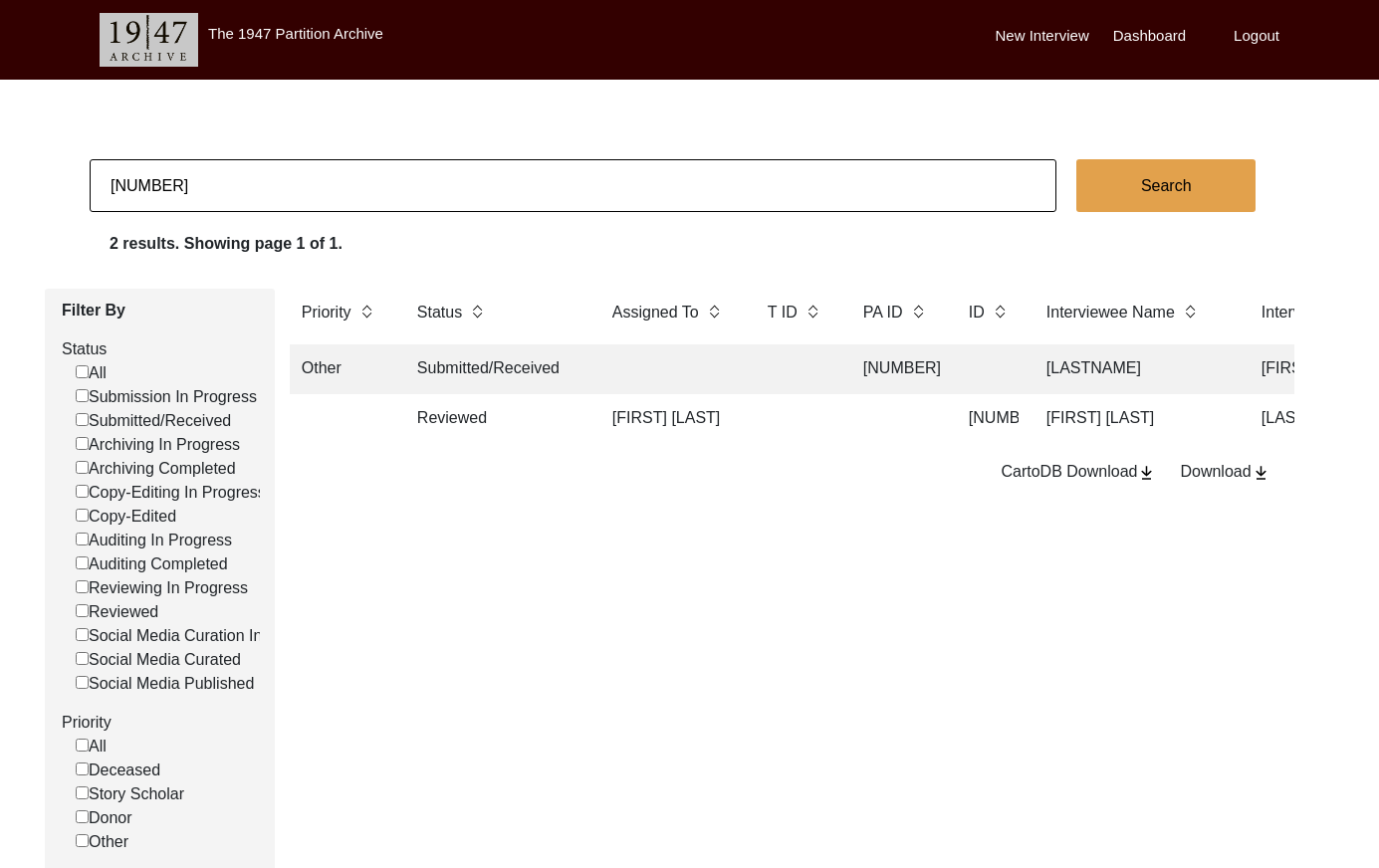 click on "[FIRST] [LAST]" 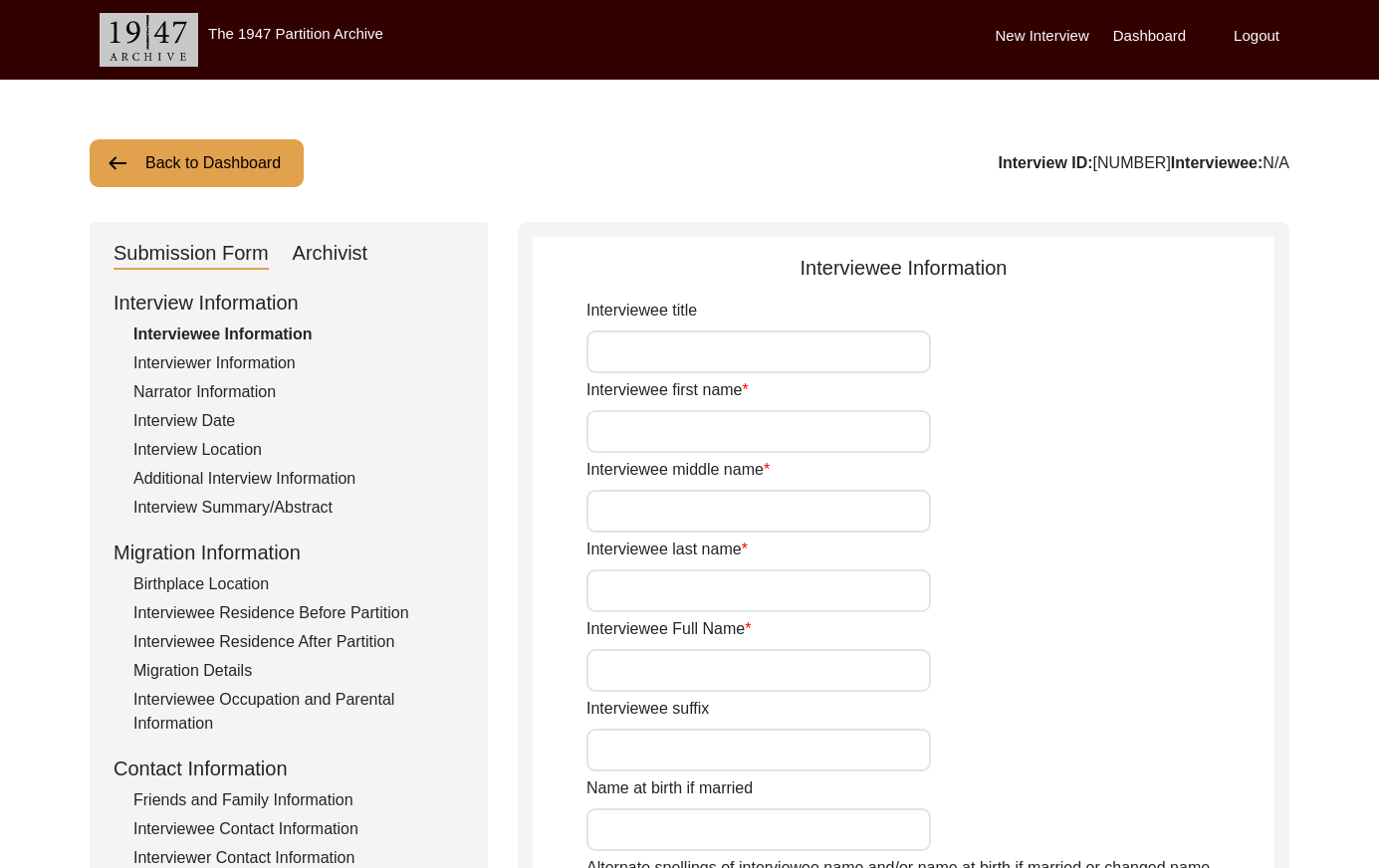 type on "Mr." 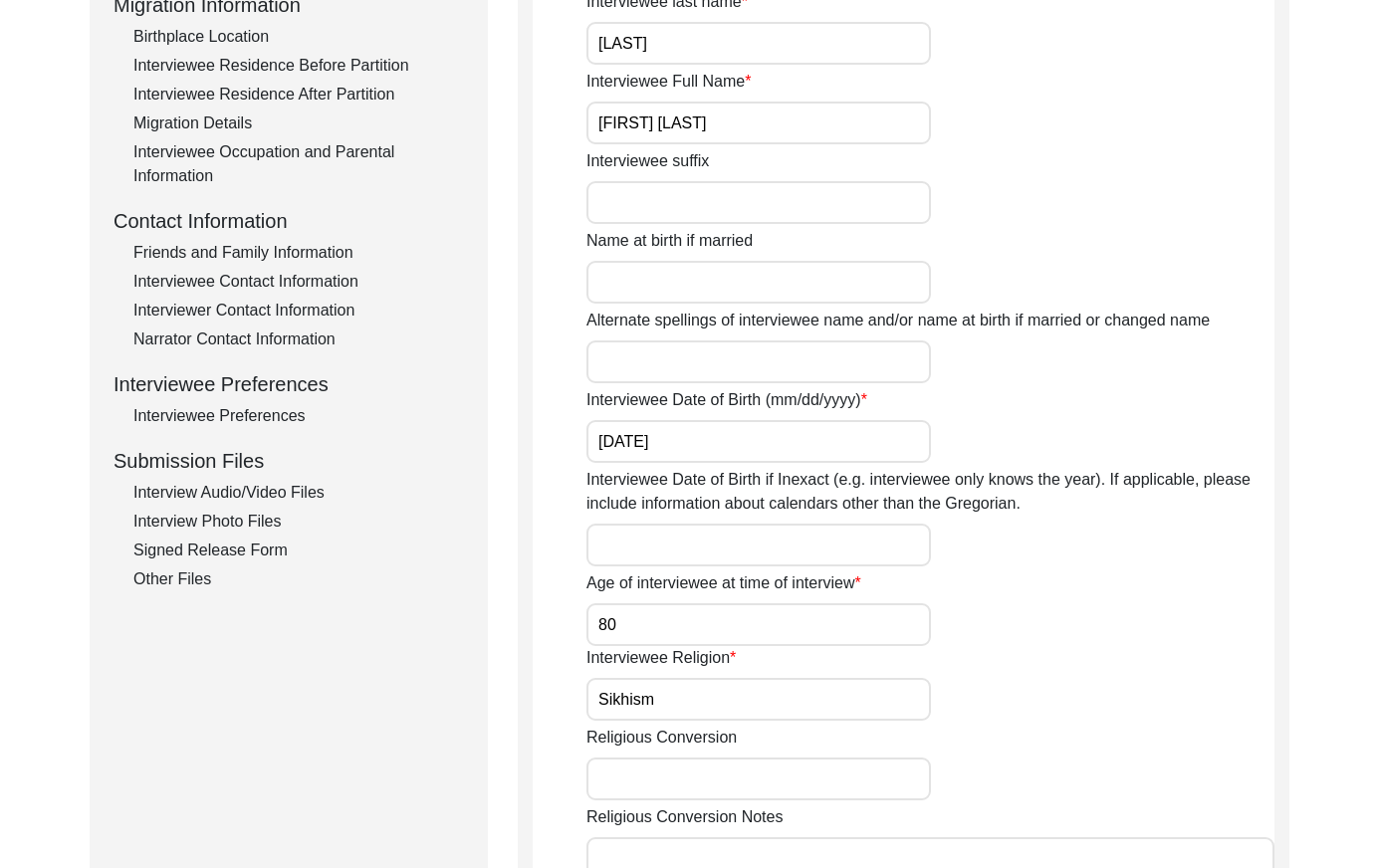 scroll, scrollTop: 576, scrollLeft: 0, axis: vertical 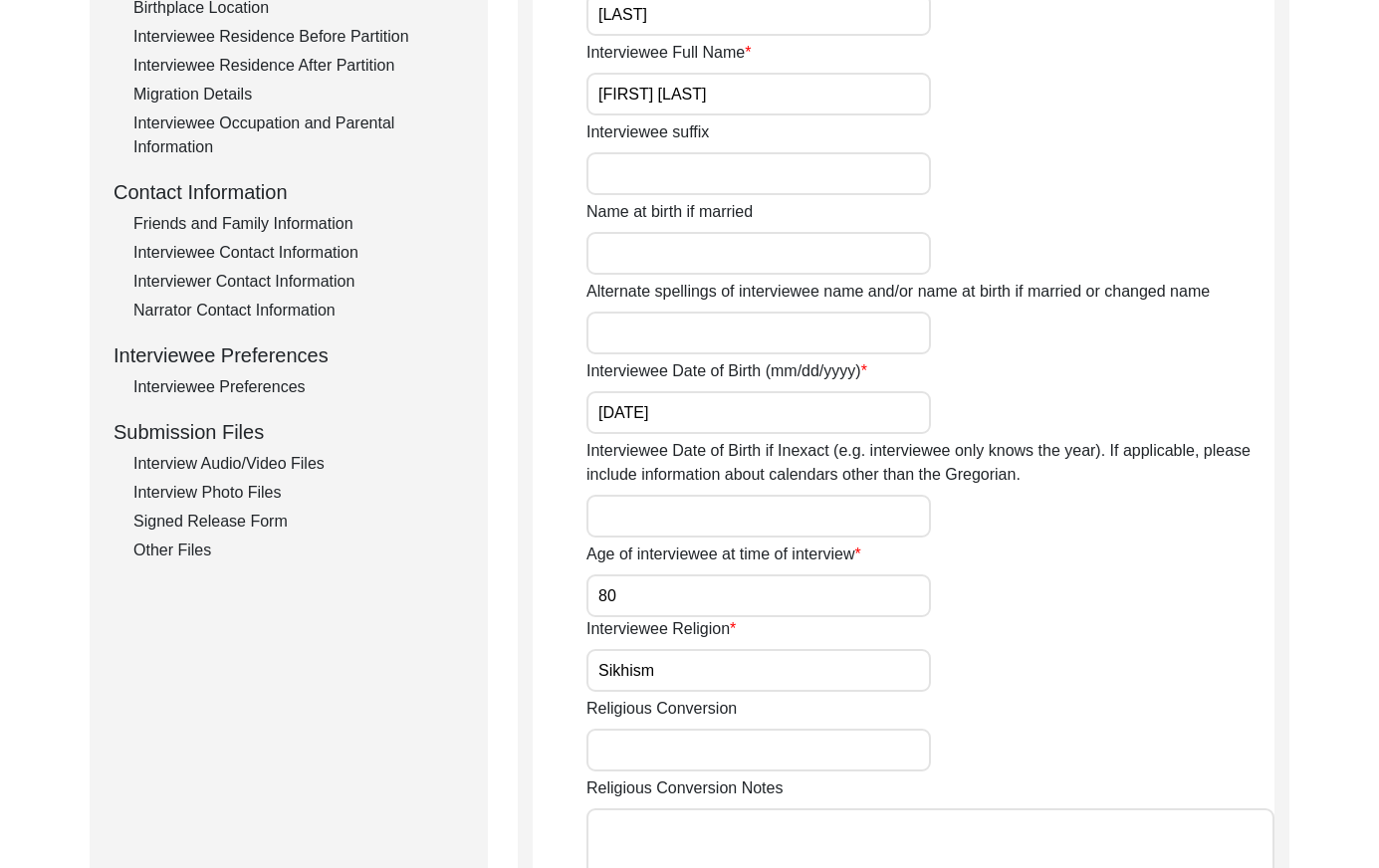click on "Interviewee Preferences" 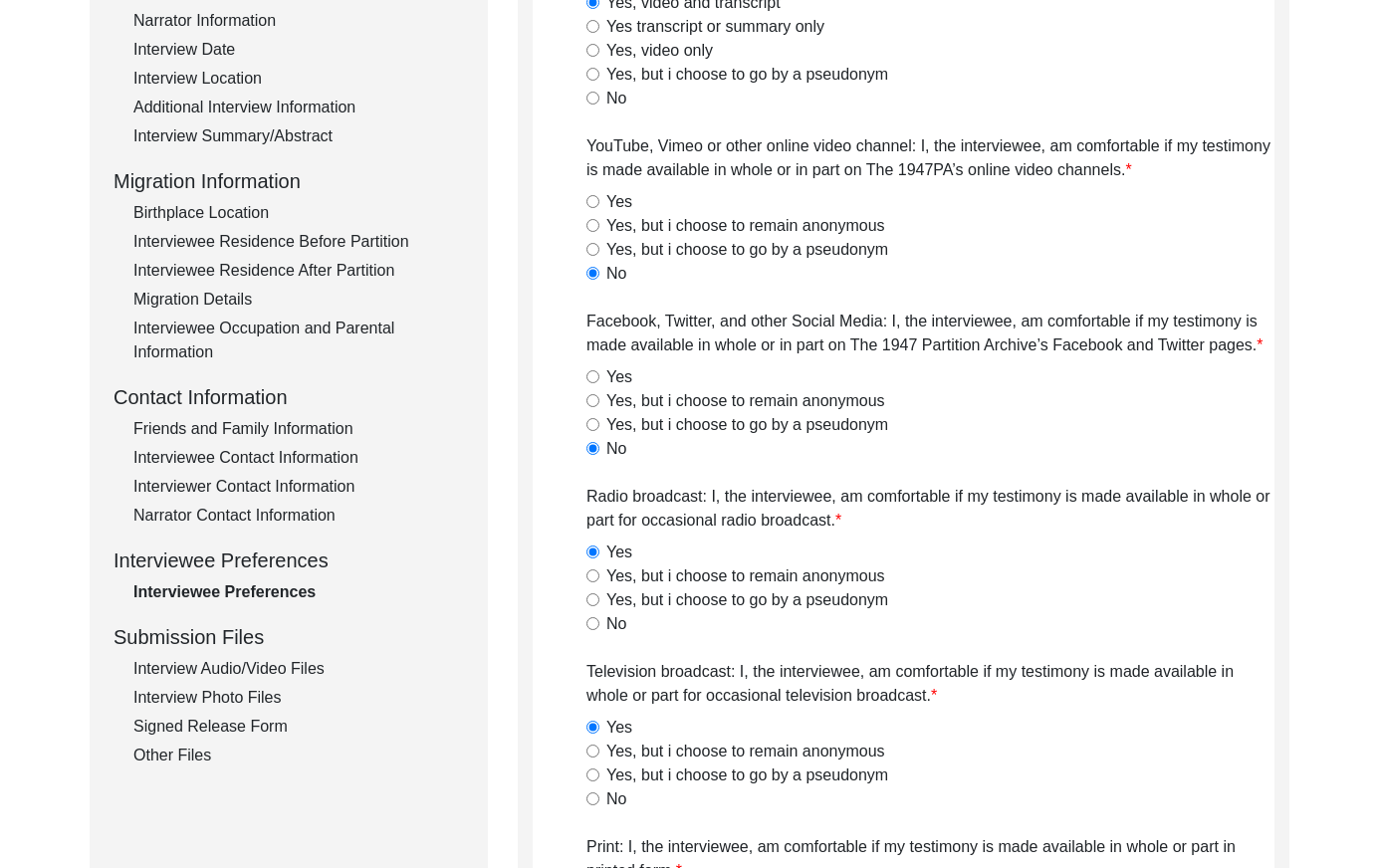 scroll, scrollTop: 29, scrollLeft: 0, axis: vertical 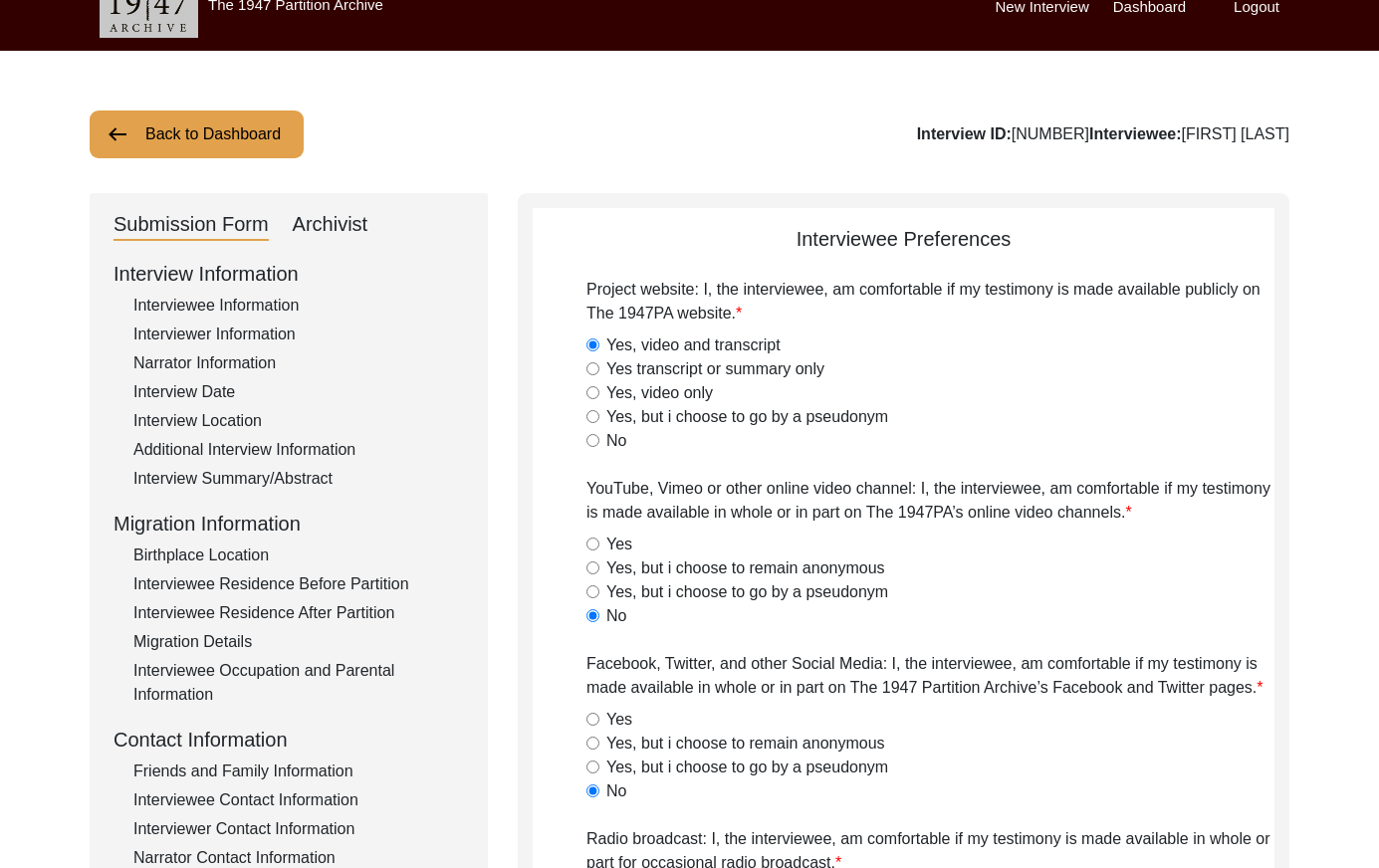 drag, startPoint x: 179, startPoint y: 128, endPoint x: 195, endPoint y: 128, distance: 16 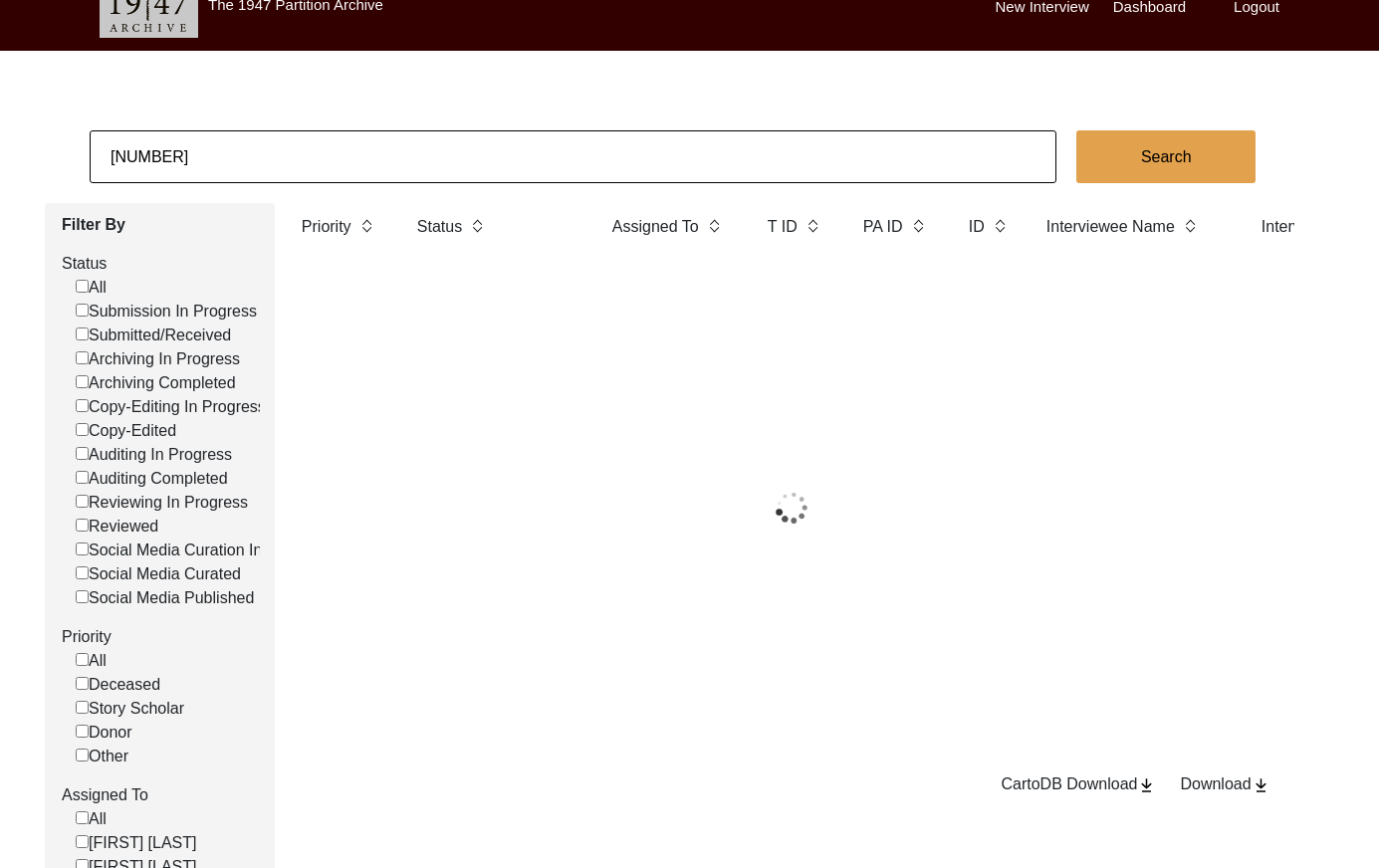 click on "[NUMBER]" 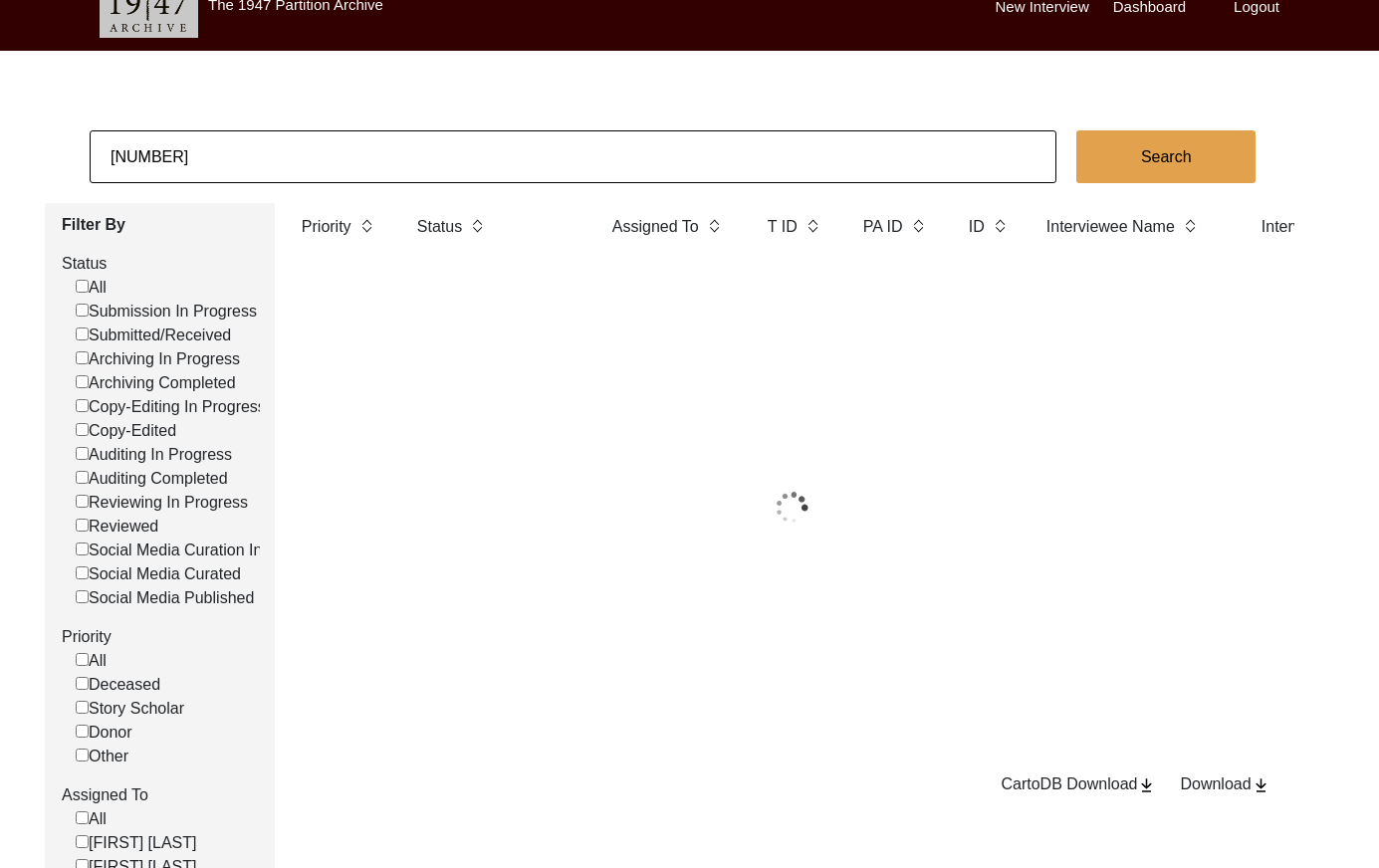 click on "[NUMBER]" 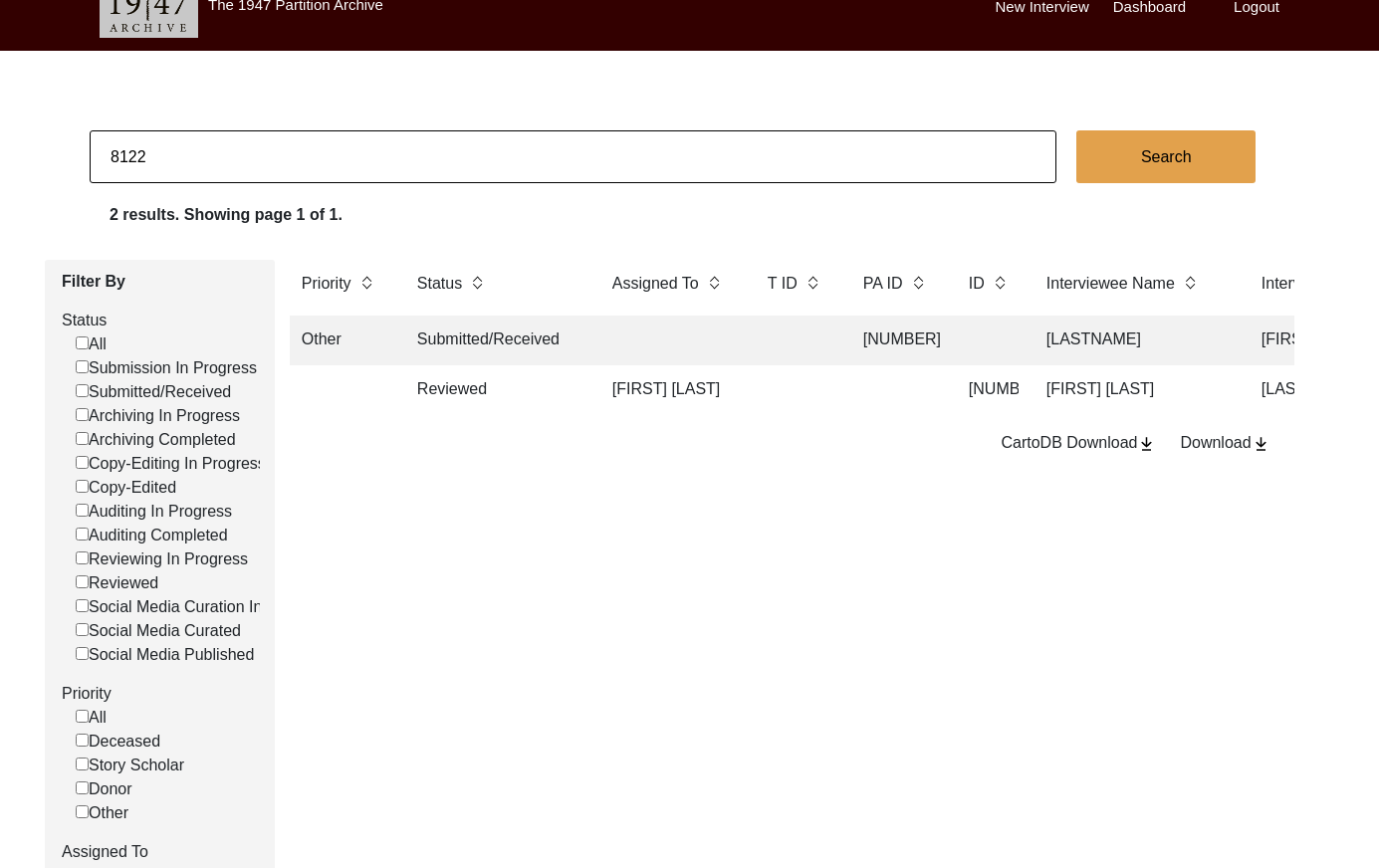 type on "8122" 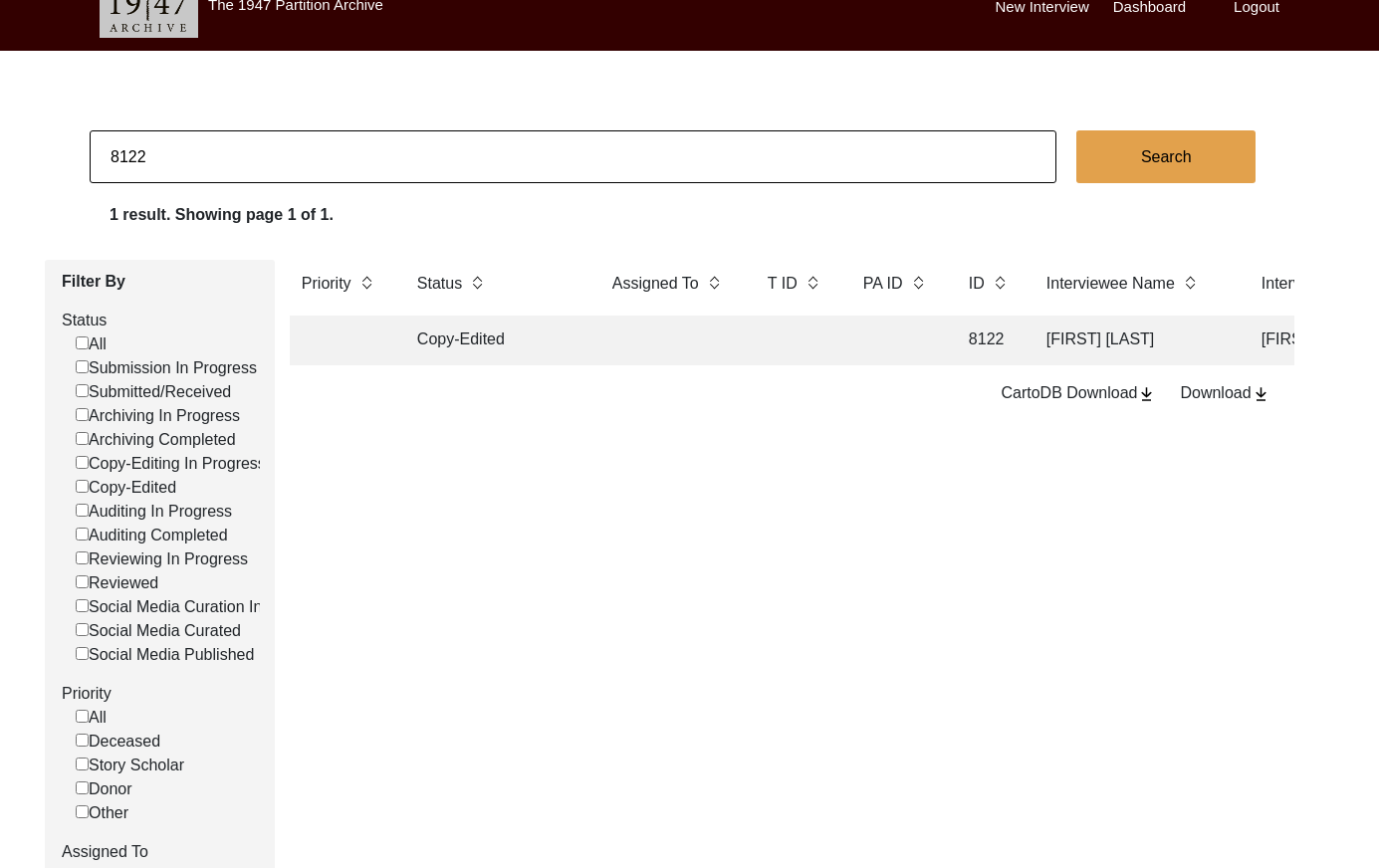 click 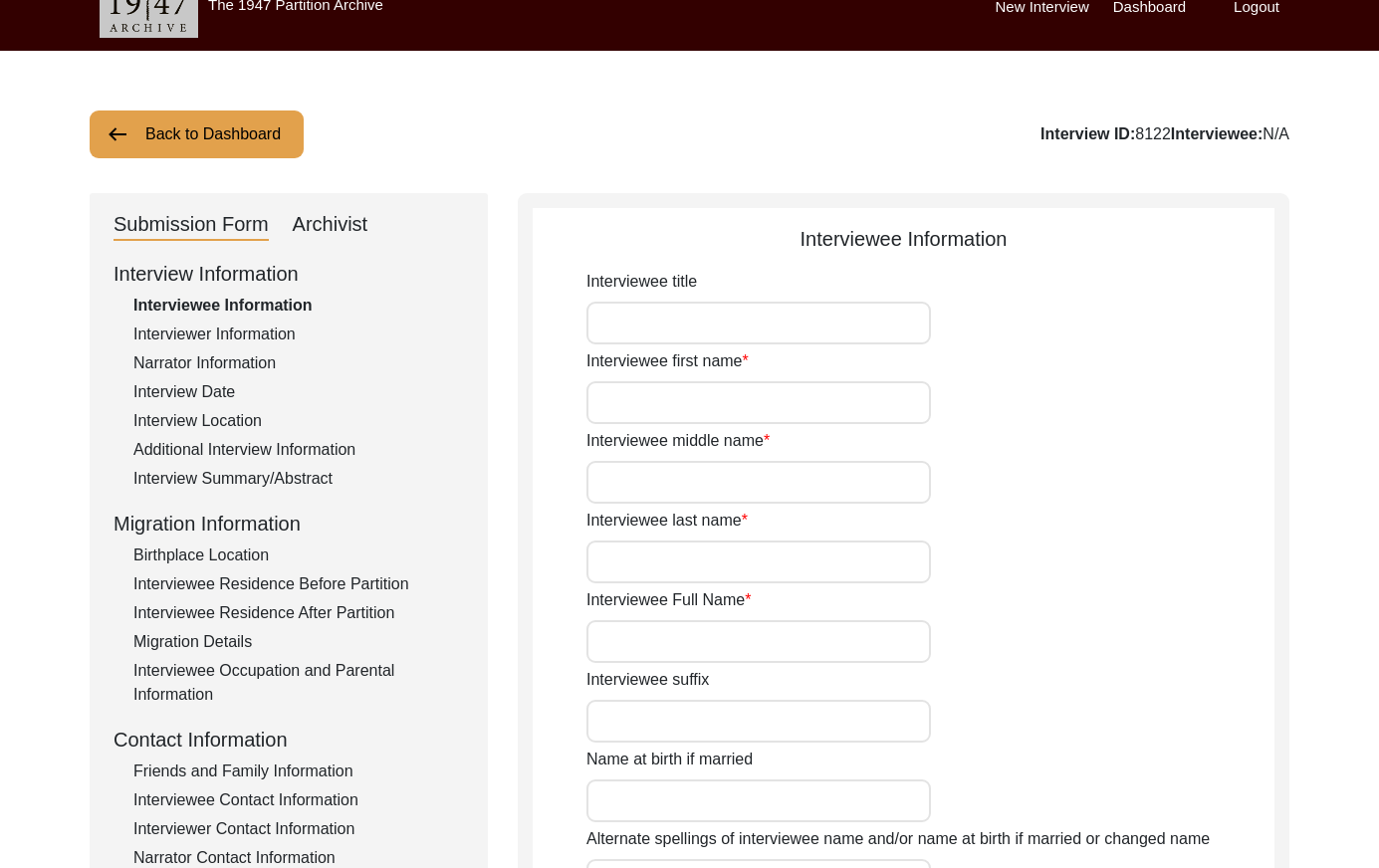 type on "[FIRST] [LAST]" 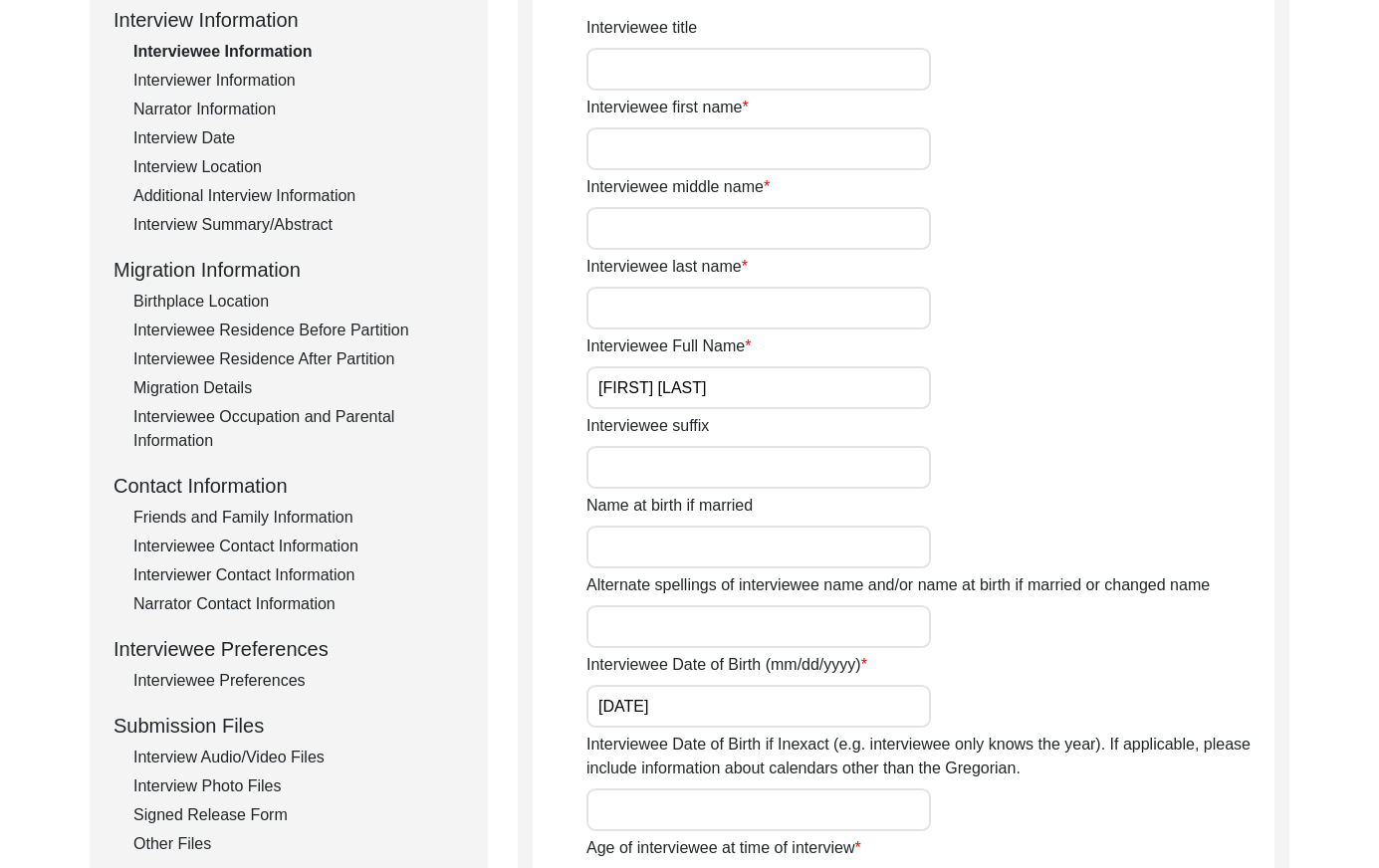 scroll, scrollTop: 0, scrollLeft: 0, axis: both 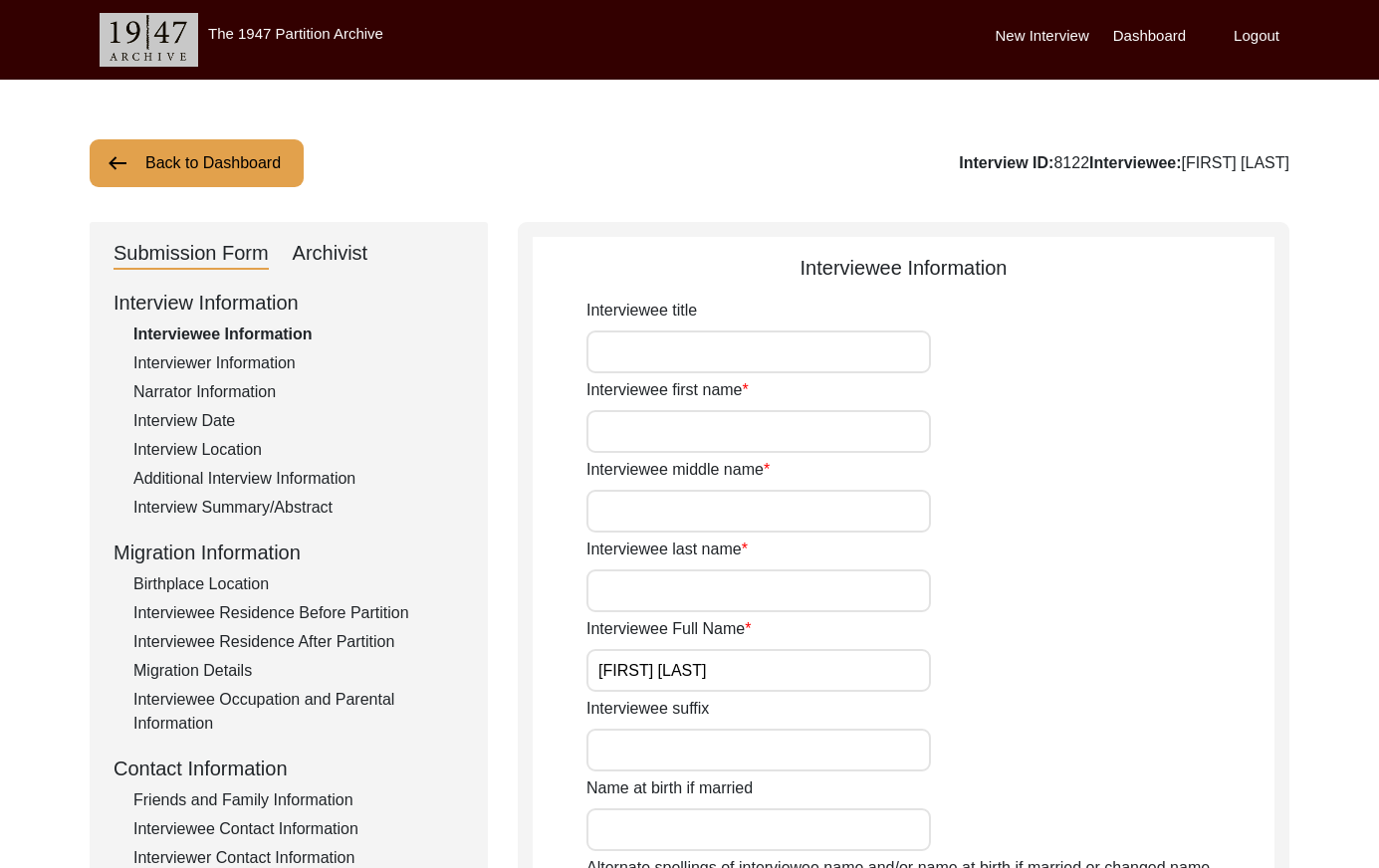 click on "Submission Form   Archivist   Interview Information   Interviewee Information   Interviewer Information   Narrator Information   Interview Date   Interview Location   Additional Interview Information   Interview Summary/Abstract   Migration Information   Birthplace Location   Interviewee Residence Before Partition   Interviewee Residence After Partition   Migration Details   Interviewee Occupation and Parental Information   Contact Information   Friends and Family Information   Interviewee Contact Information   Interviewer Contact Information   Narrator Contact Information   Interviewee Preferences   Interviewee Preferences   Submission Files   Interview Audio/Video Files   Interview Photo Files   Signed Release Form   Other Files" 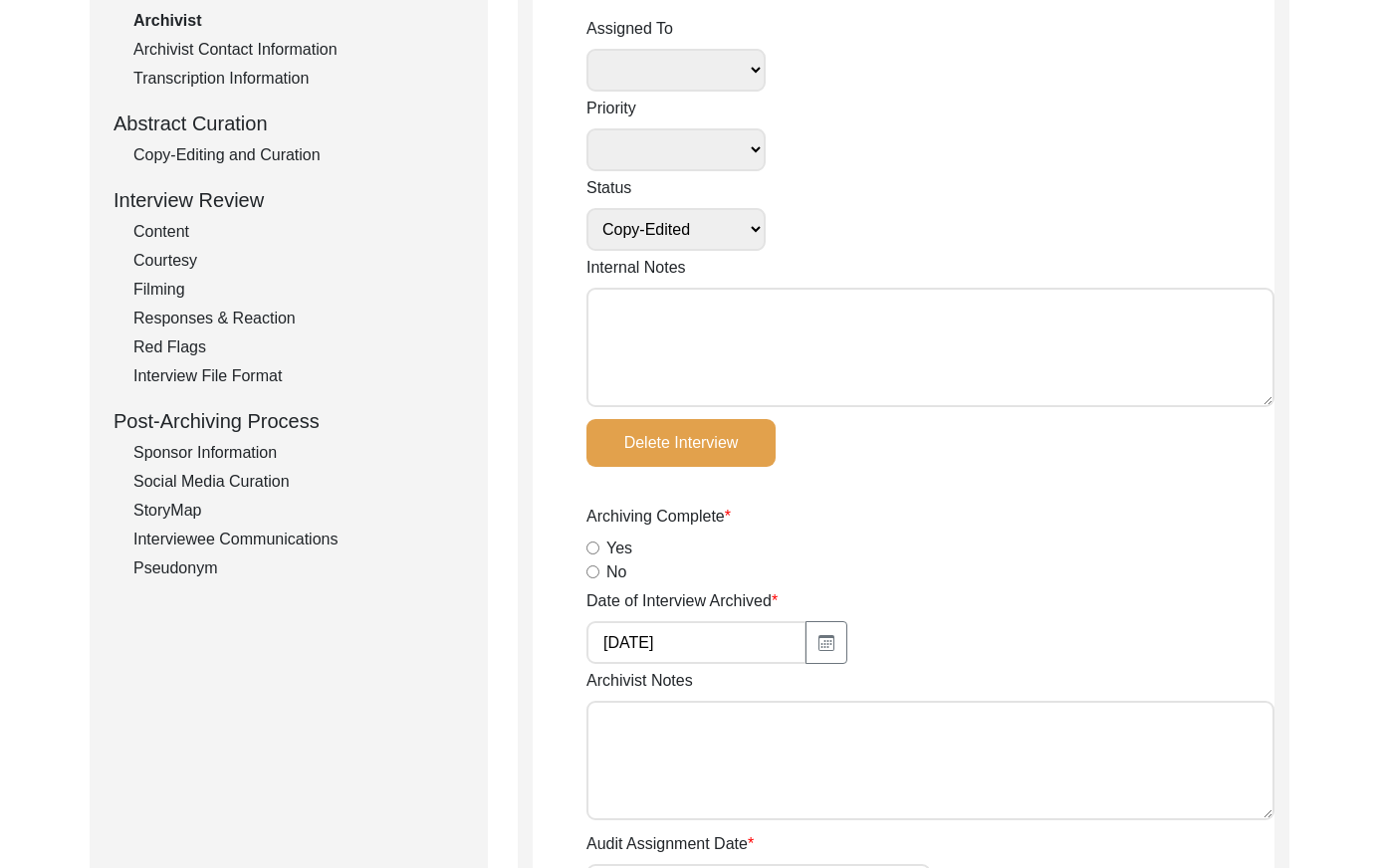 scroll, scrollTop: 0, scrollLeft: 0, axis: both 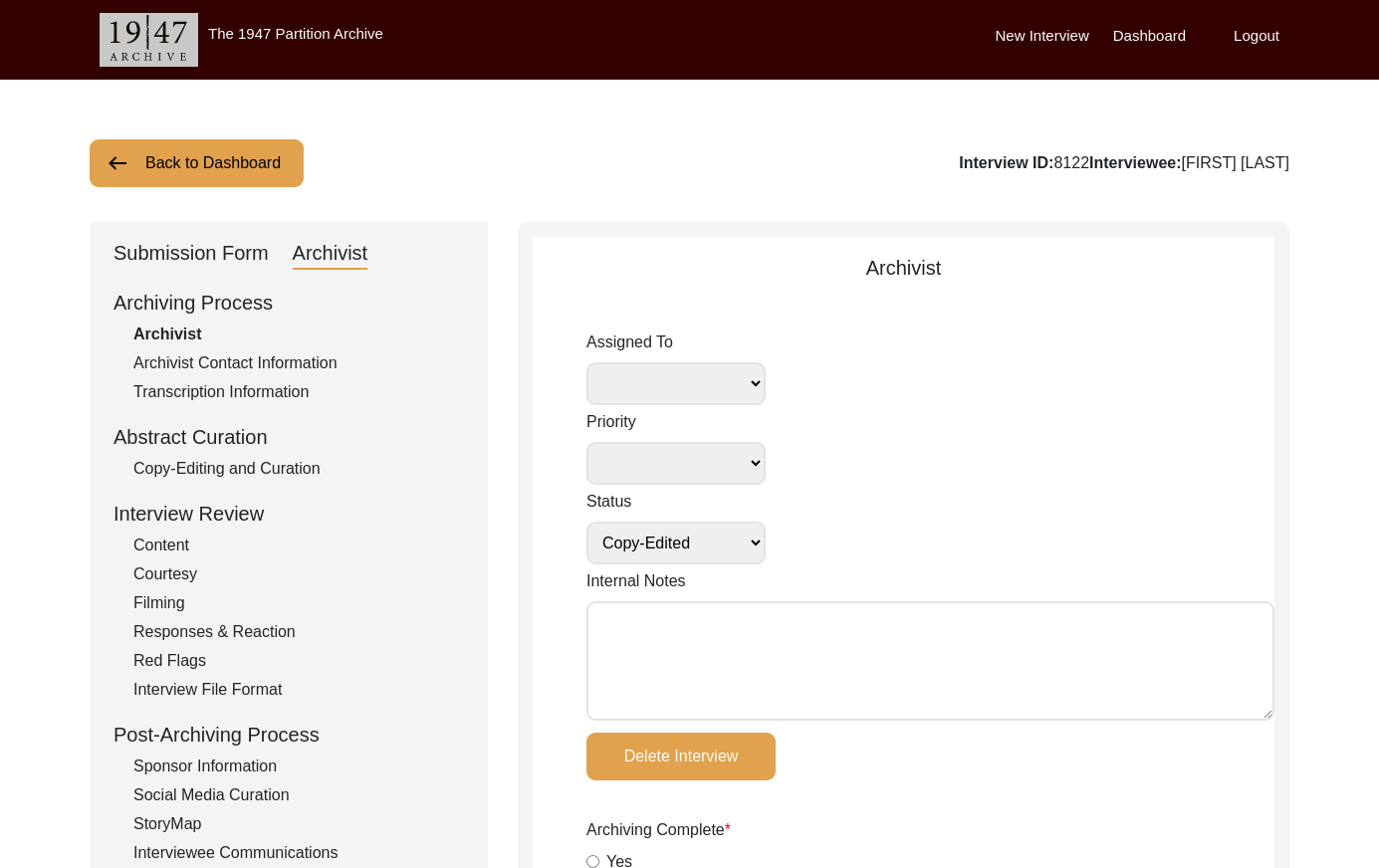 click on "Back to Dashboard" 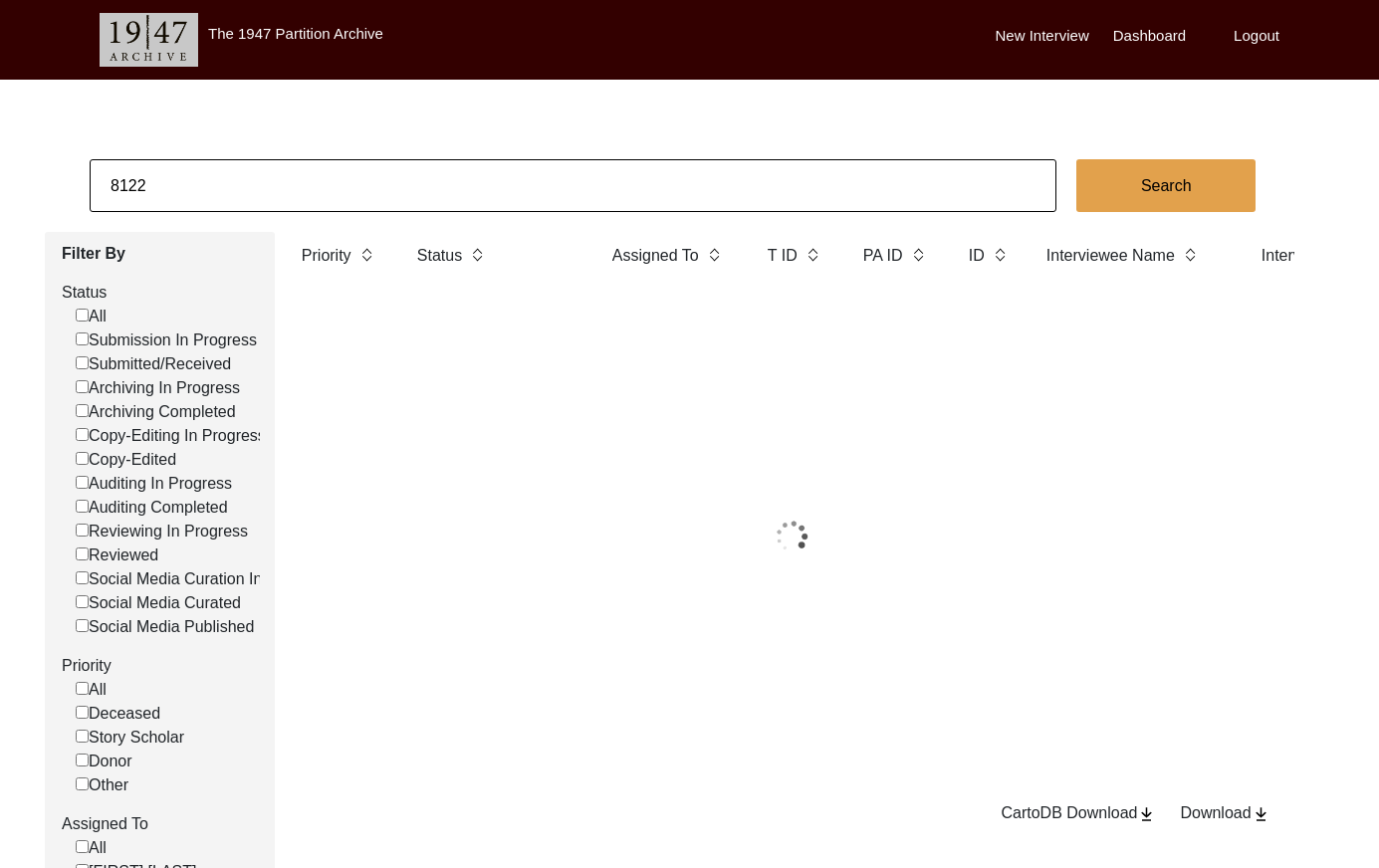 click on "8122" 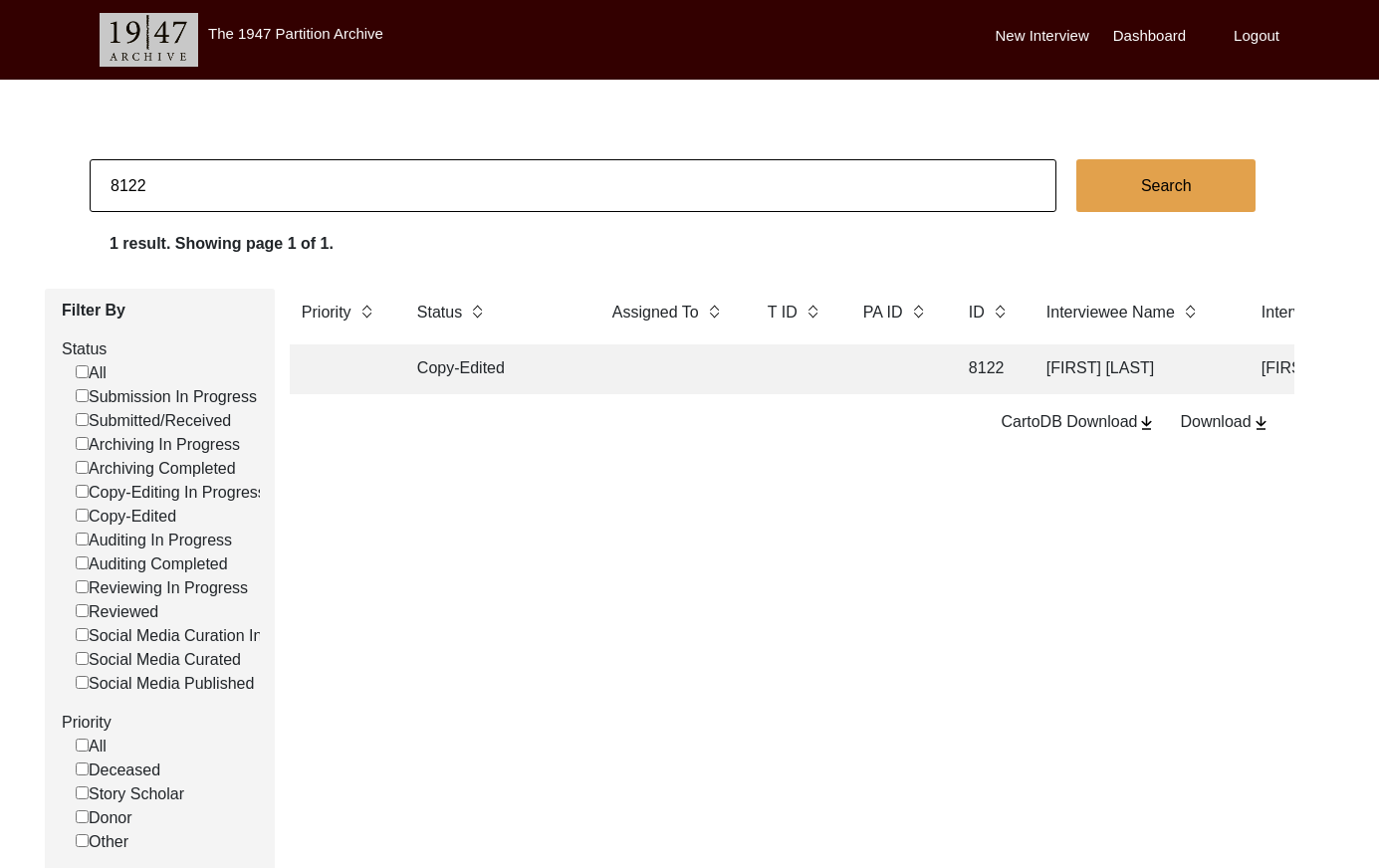 click on "8122" 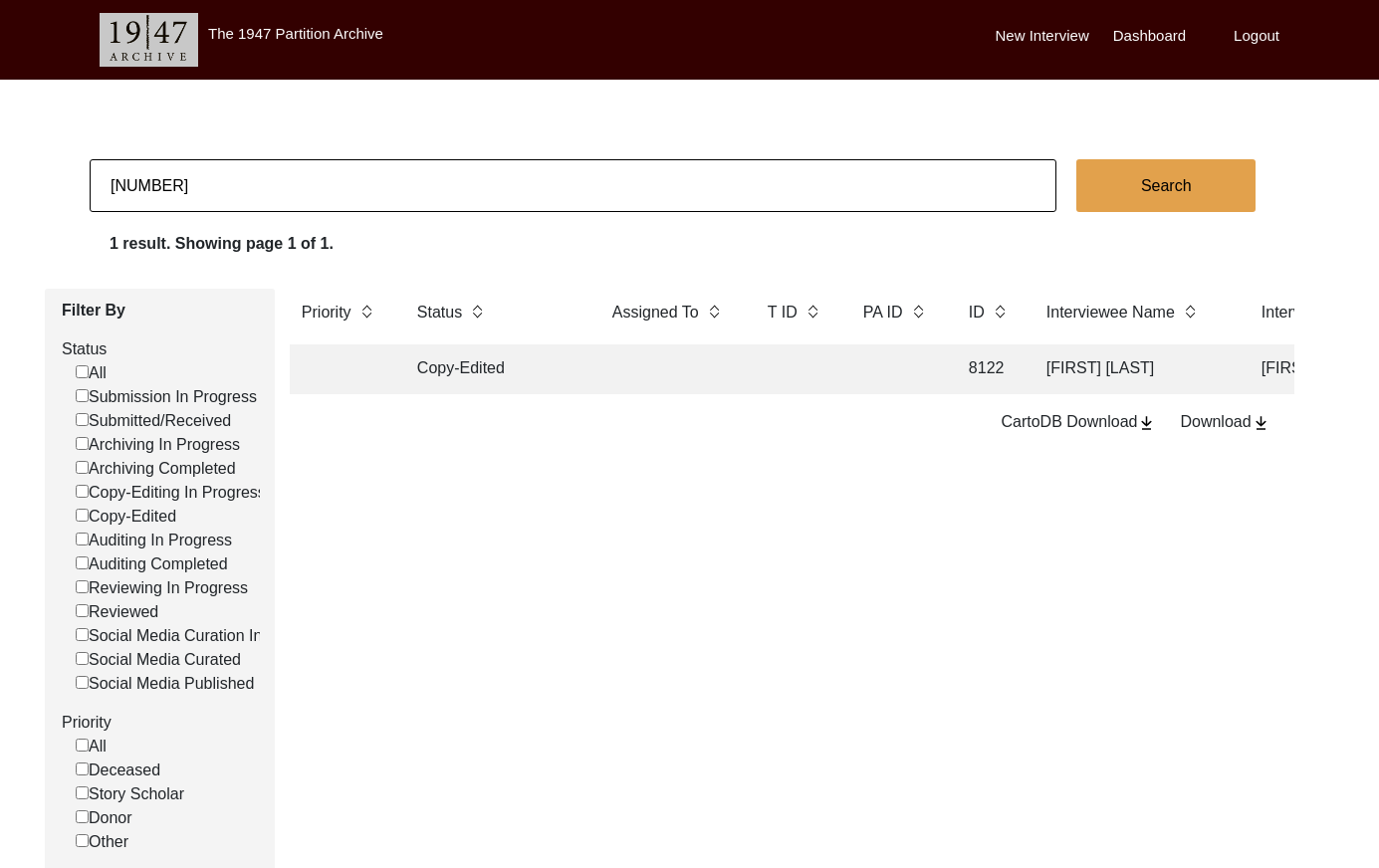 type on "[NUMBER]" 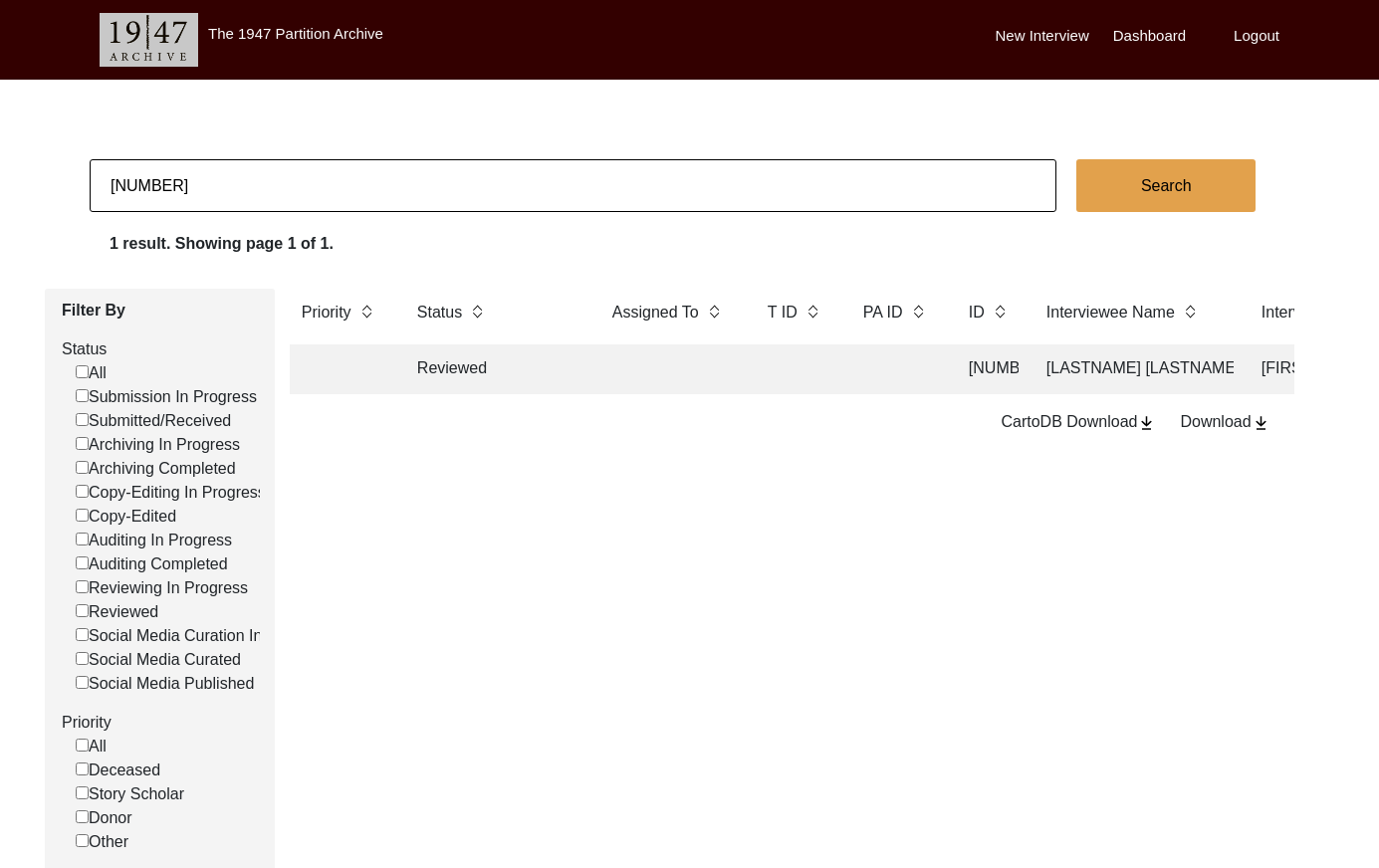 click 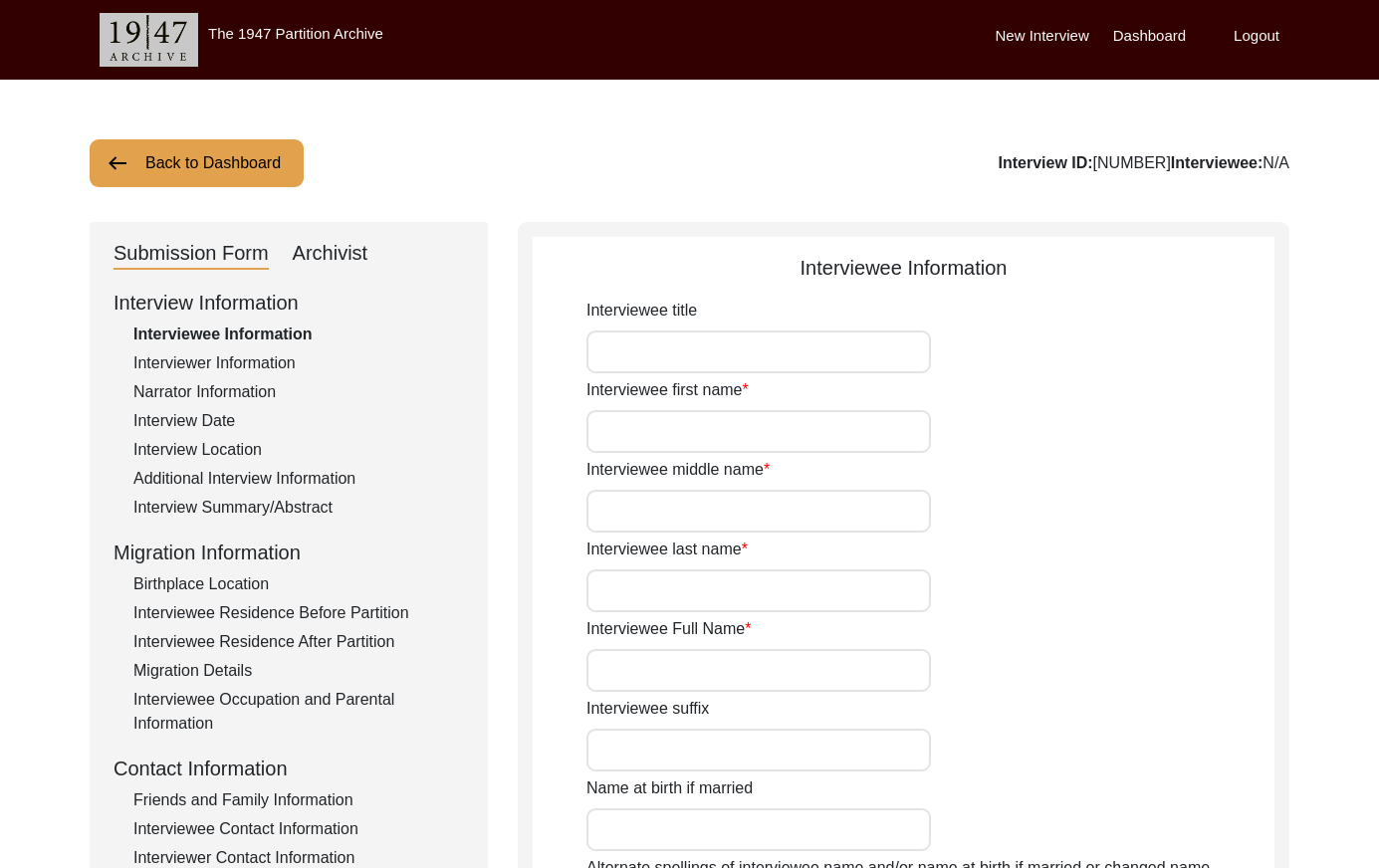 type on "Mrs." 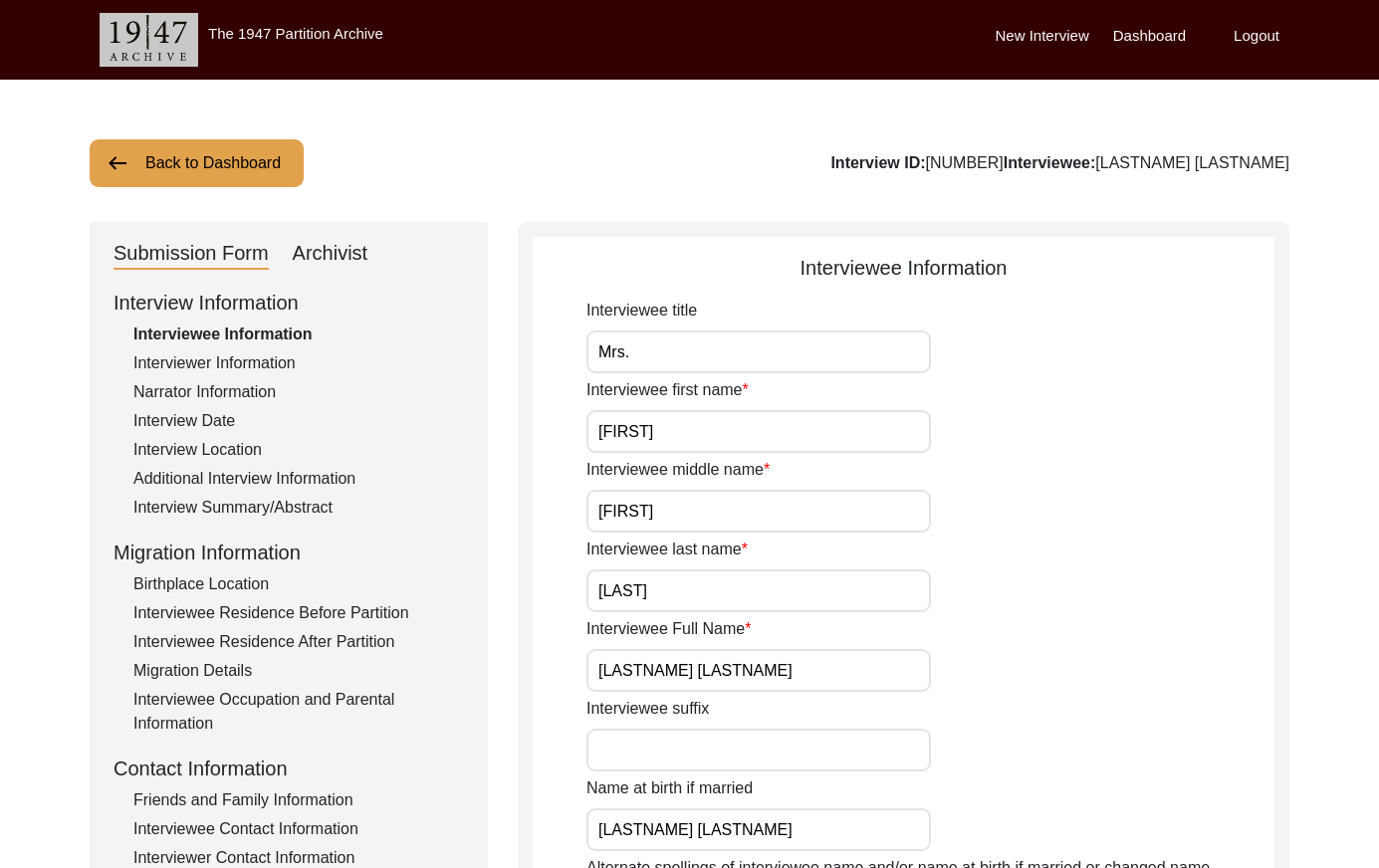 drag, startPoint x: 346, startPoint y: 255, endPoint x: 463, endPoint y: 268, distance: 117.72001 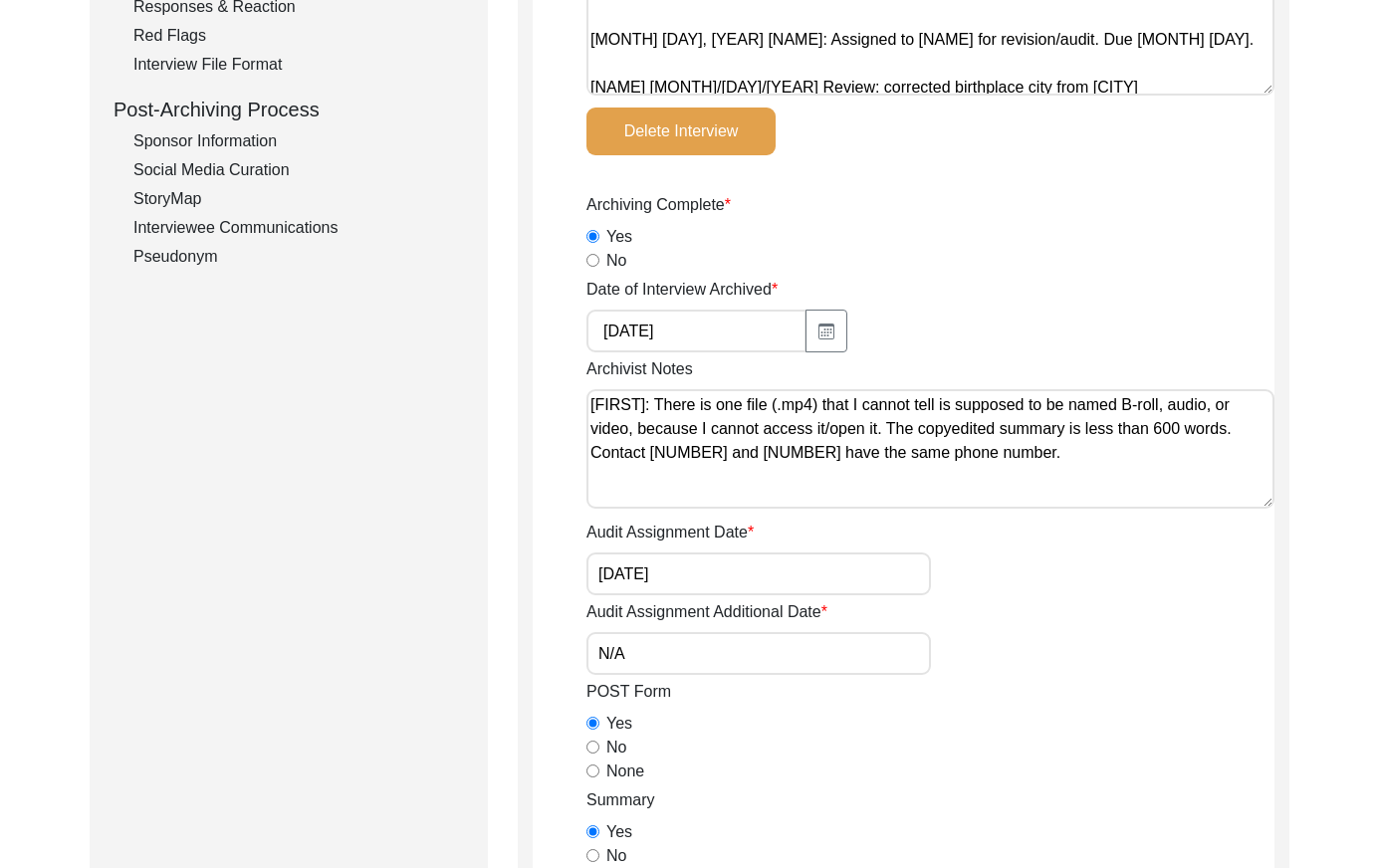 scroll, scrollTop: 0, scrollLeft: 0, axis: both 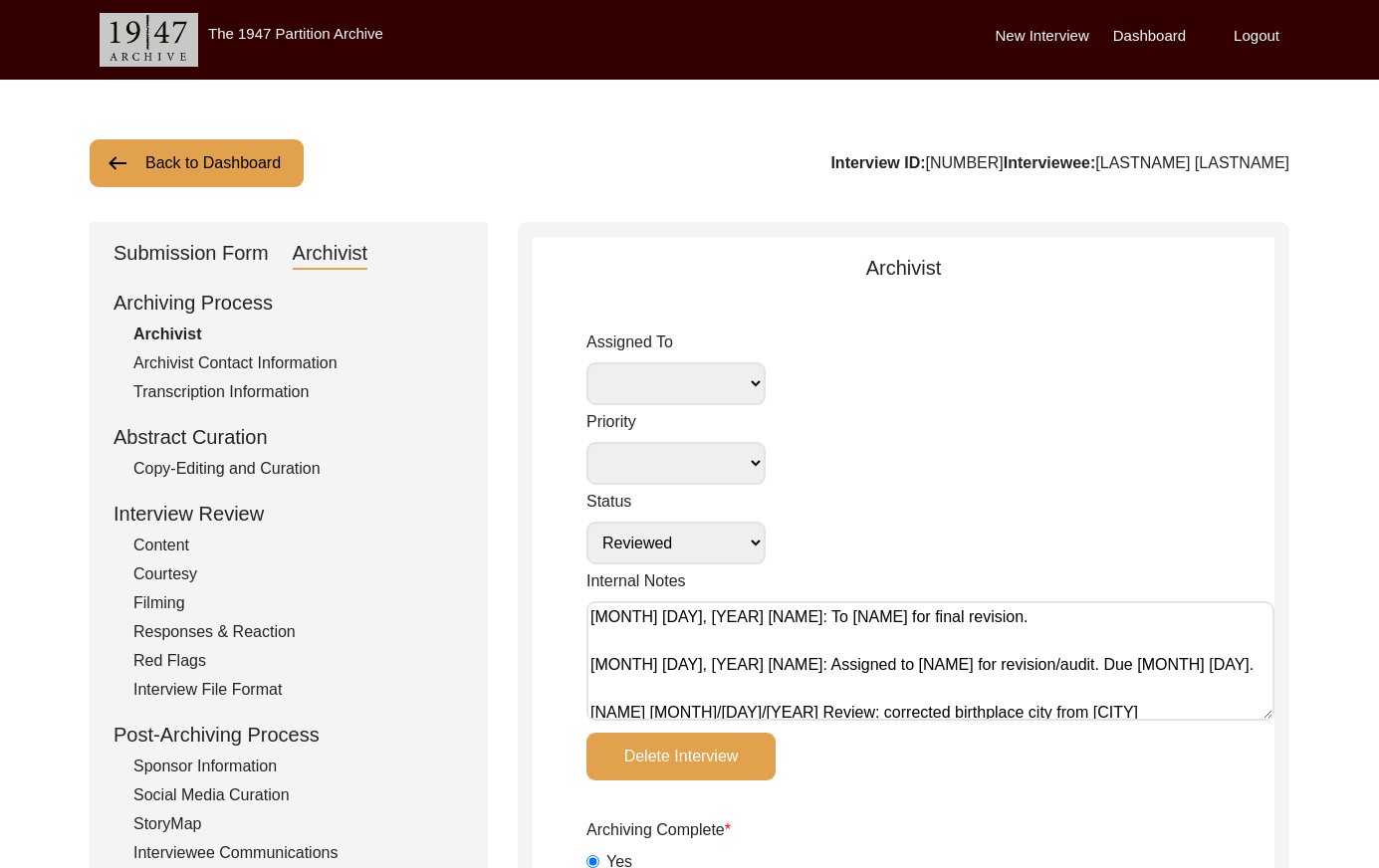 click on "Back to Dashboard" 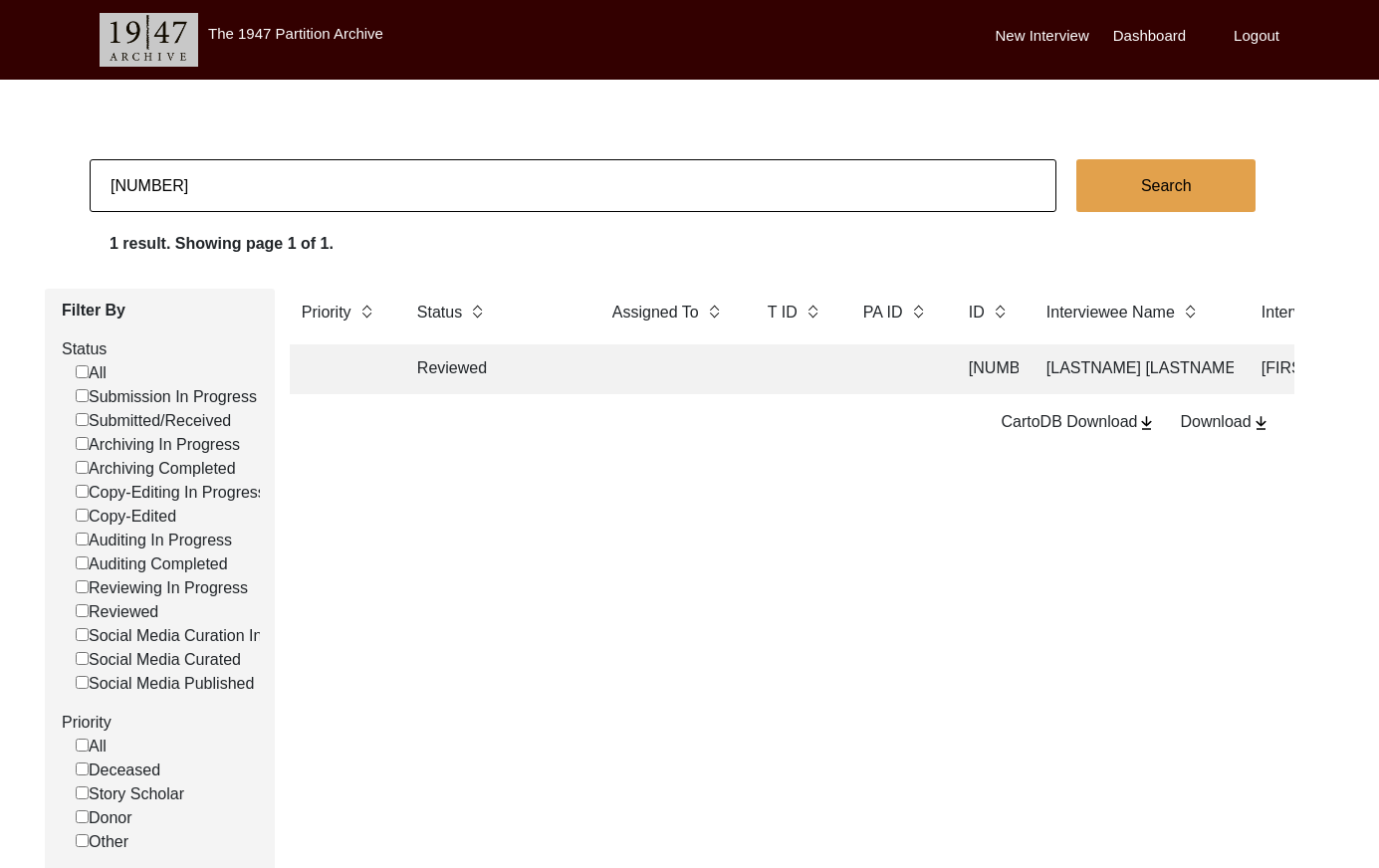 click on "[NUMBER]" 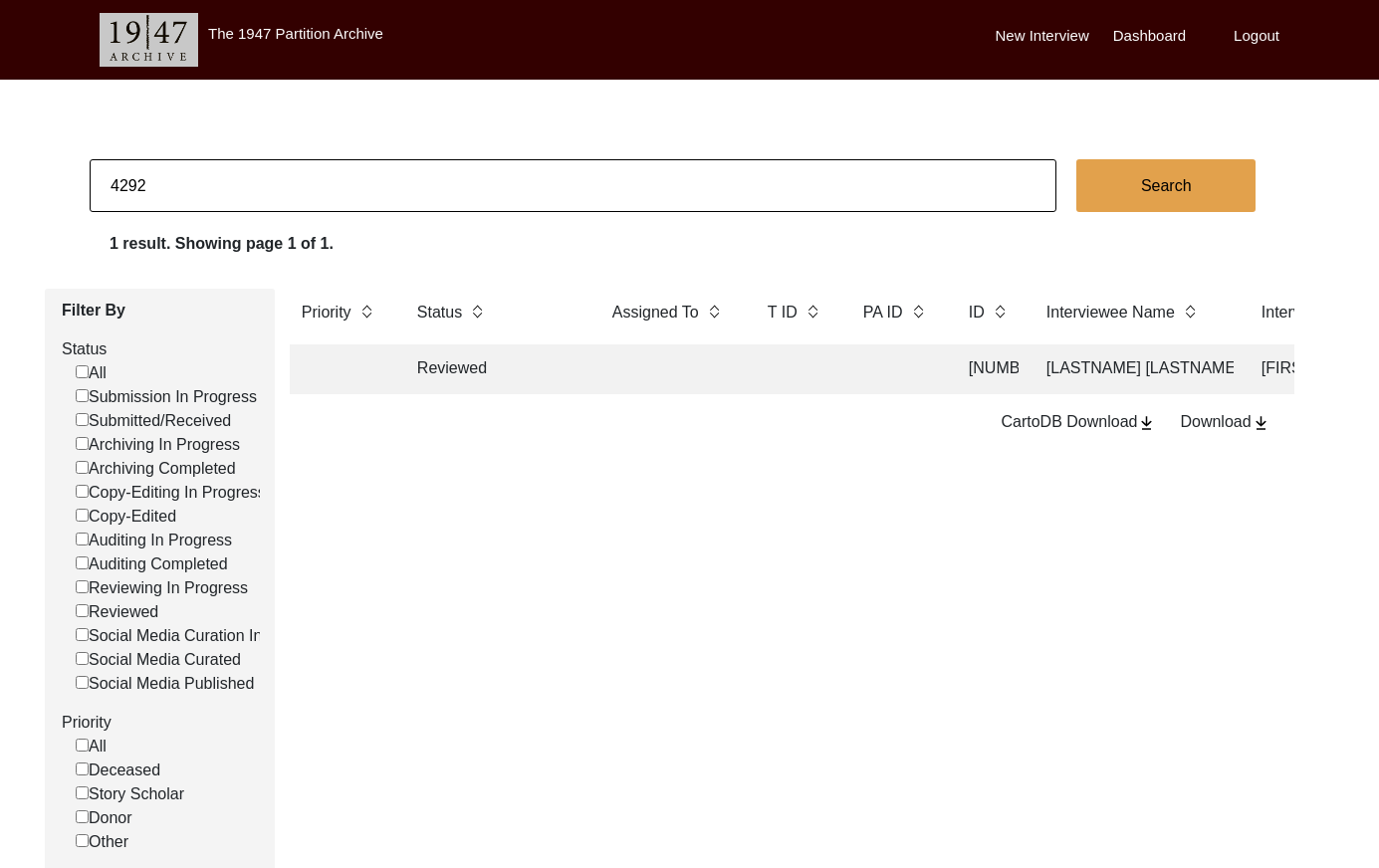 type on "4292" 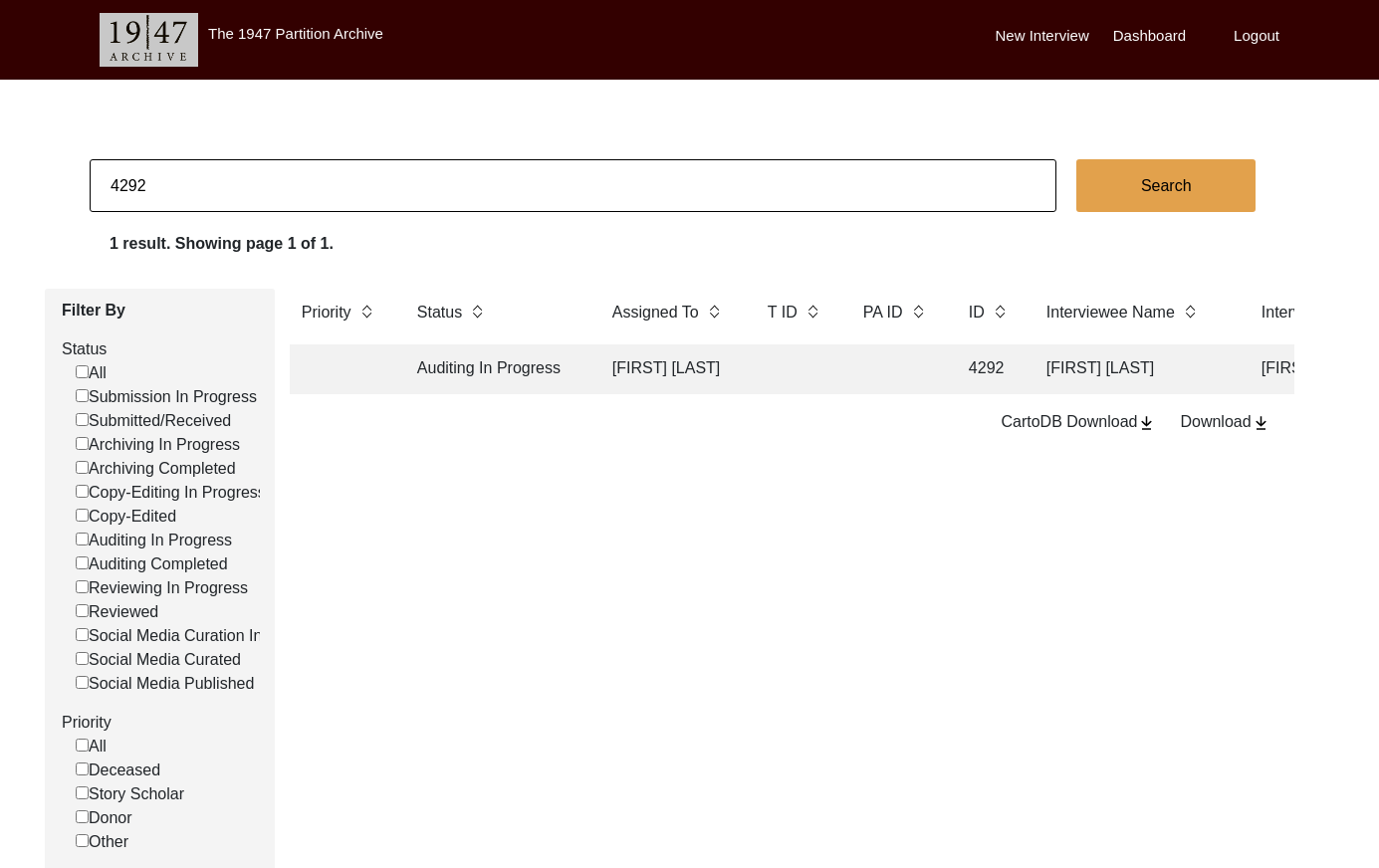 click 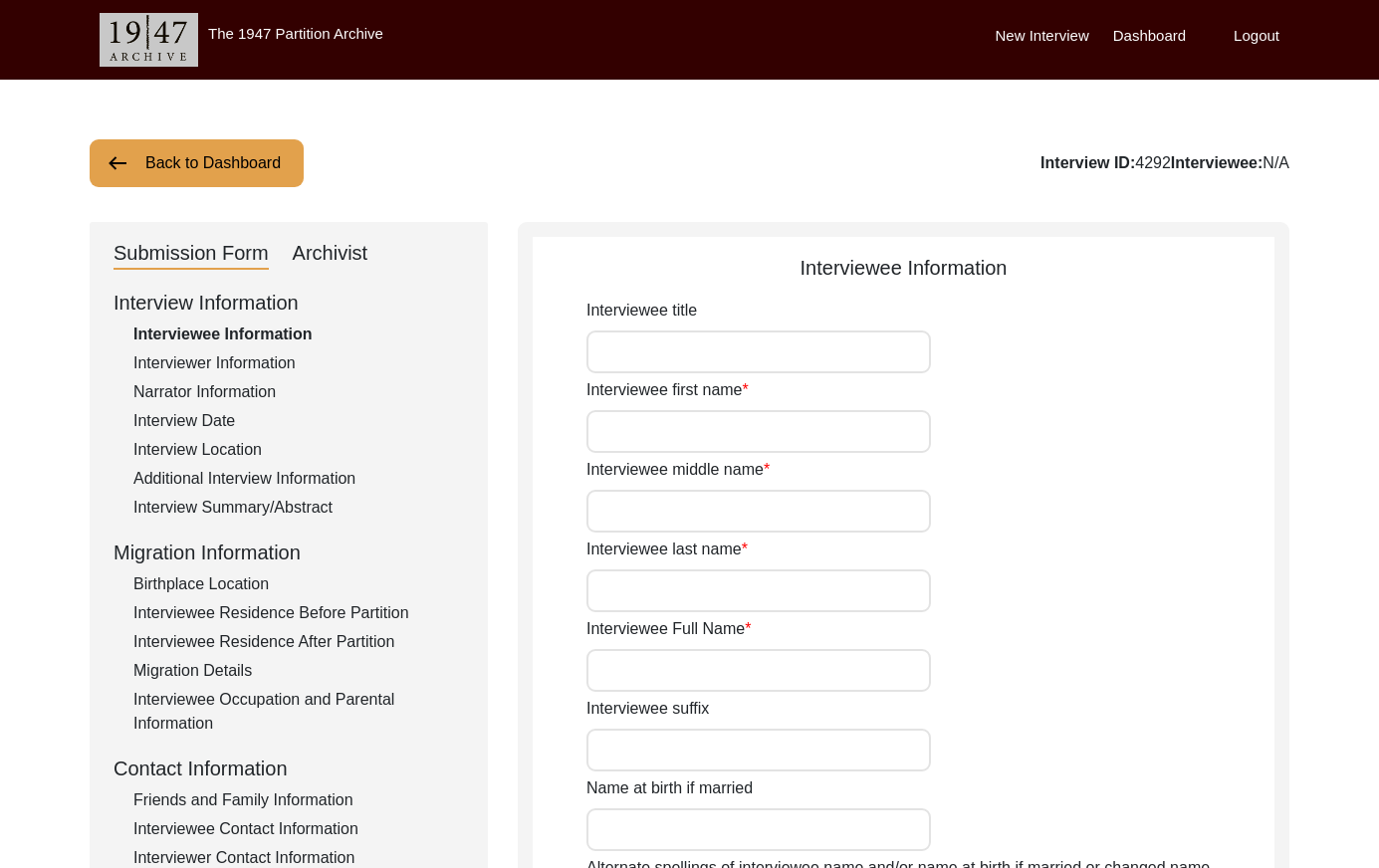 type on "[FIRST]" 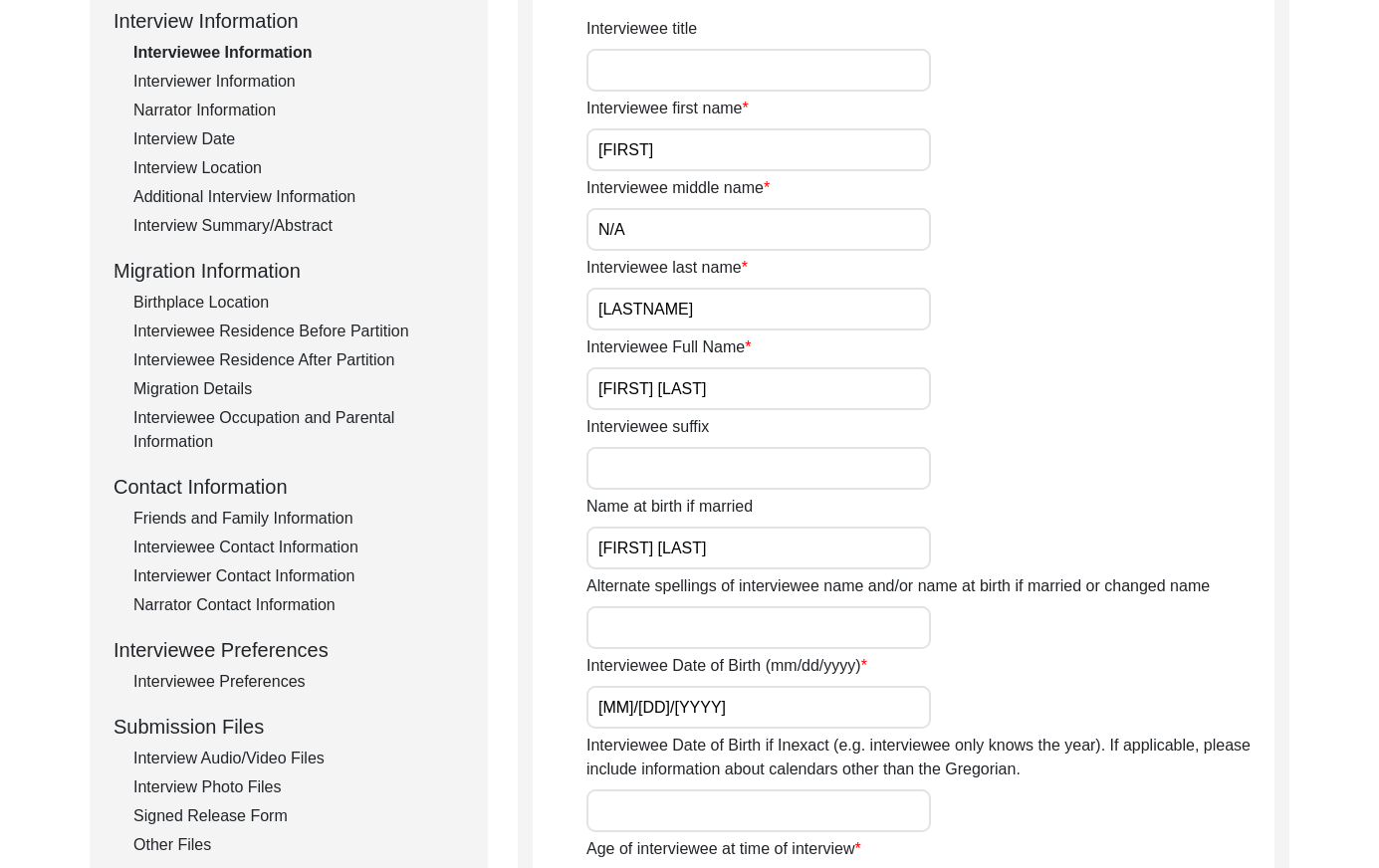 scroll, scrollTop: 355, scrollLeft: 0, axis: vertical 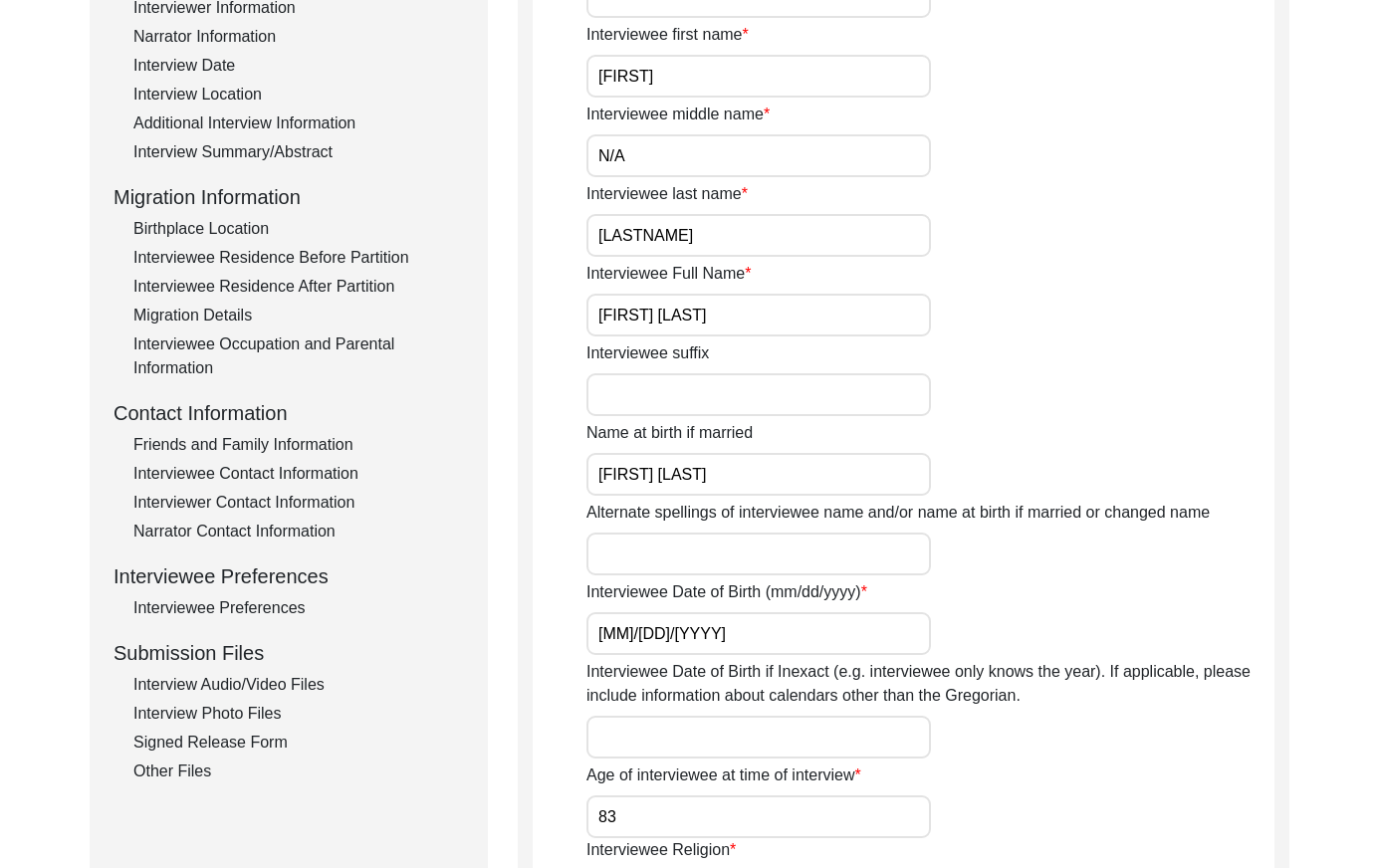 drag, startPoint x: 287, startPoint y: 602, endPoint x: 490, endPoint y: 577, distance: 204.53362 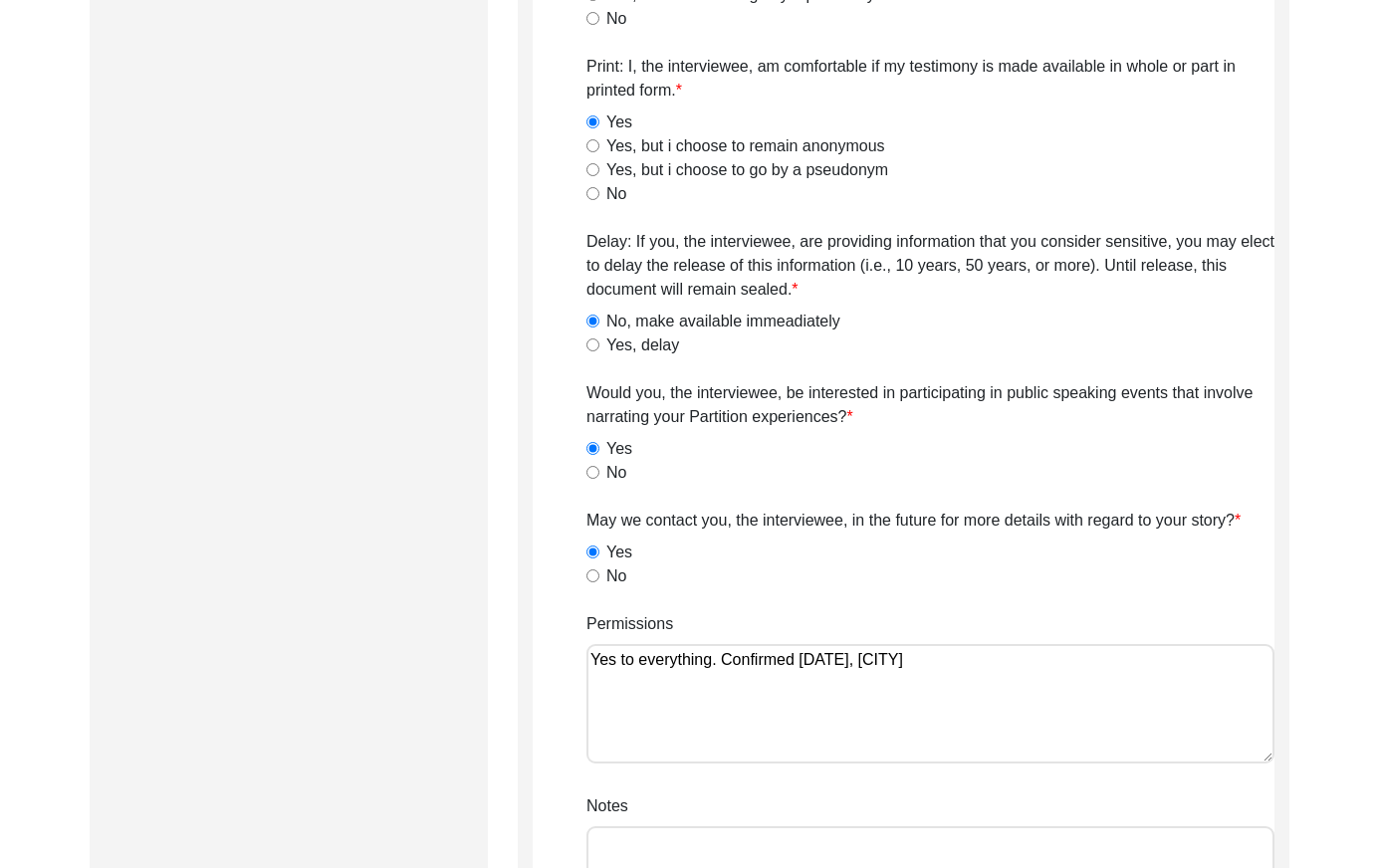 scroll, scrollTop: 0, scrollLeft: 0, axis: both 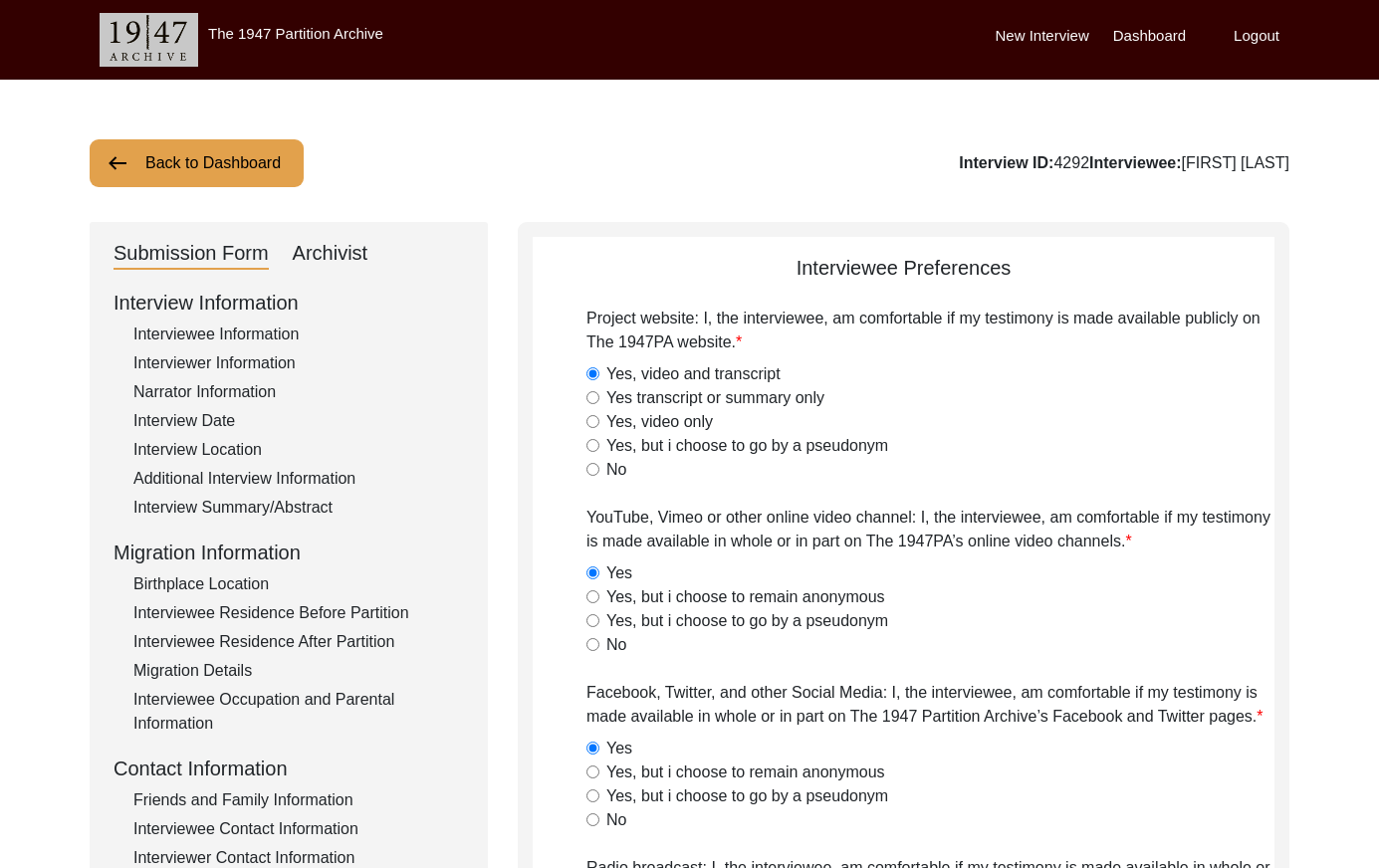 click on "Back to Dashboard" 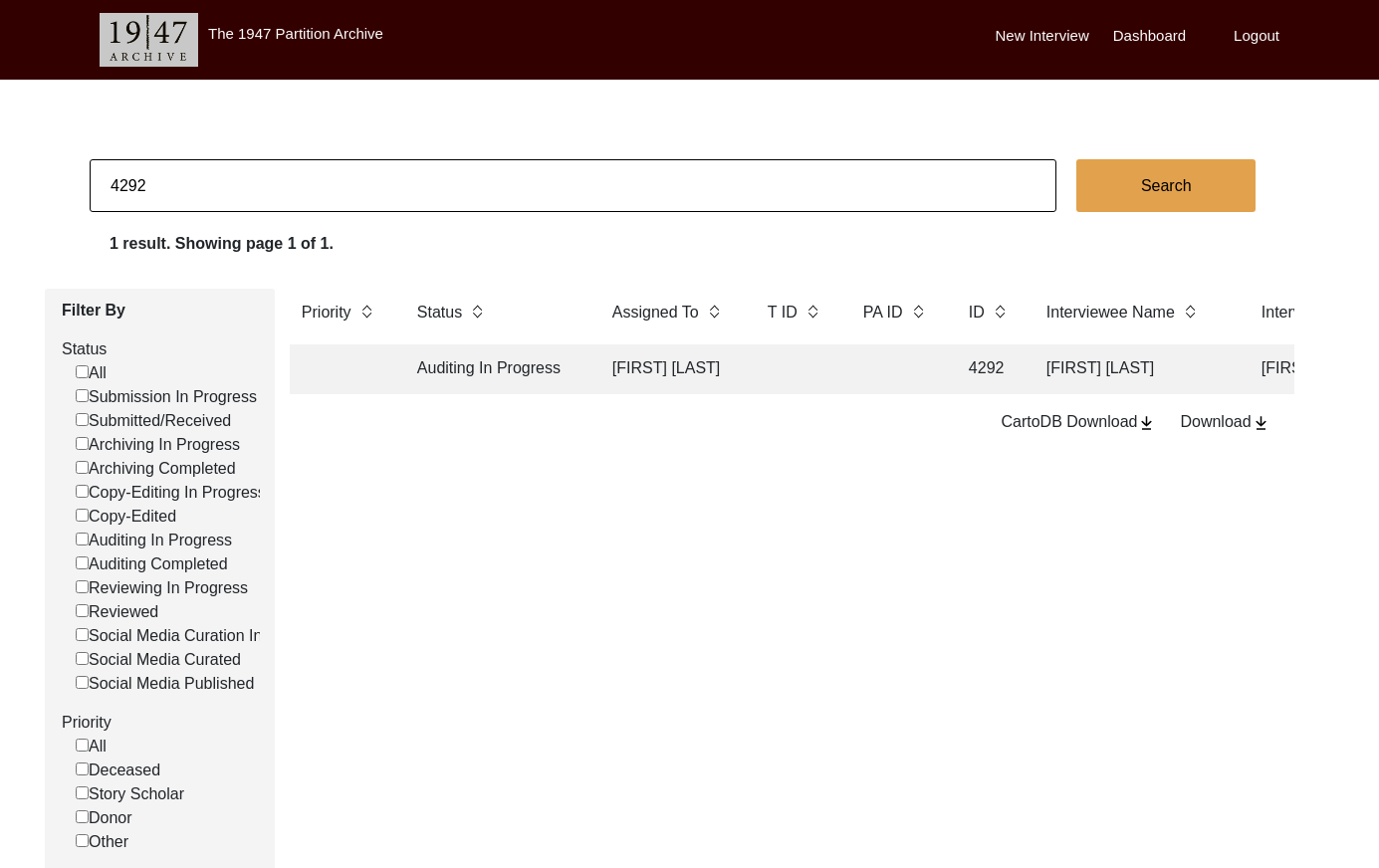 click on "4292" 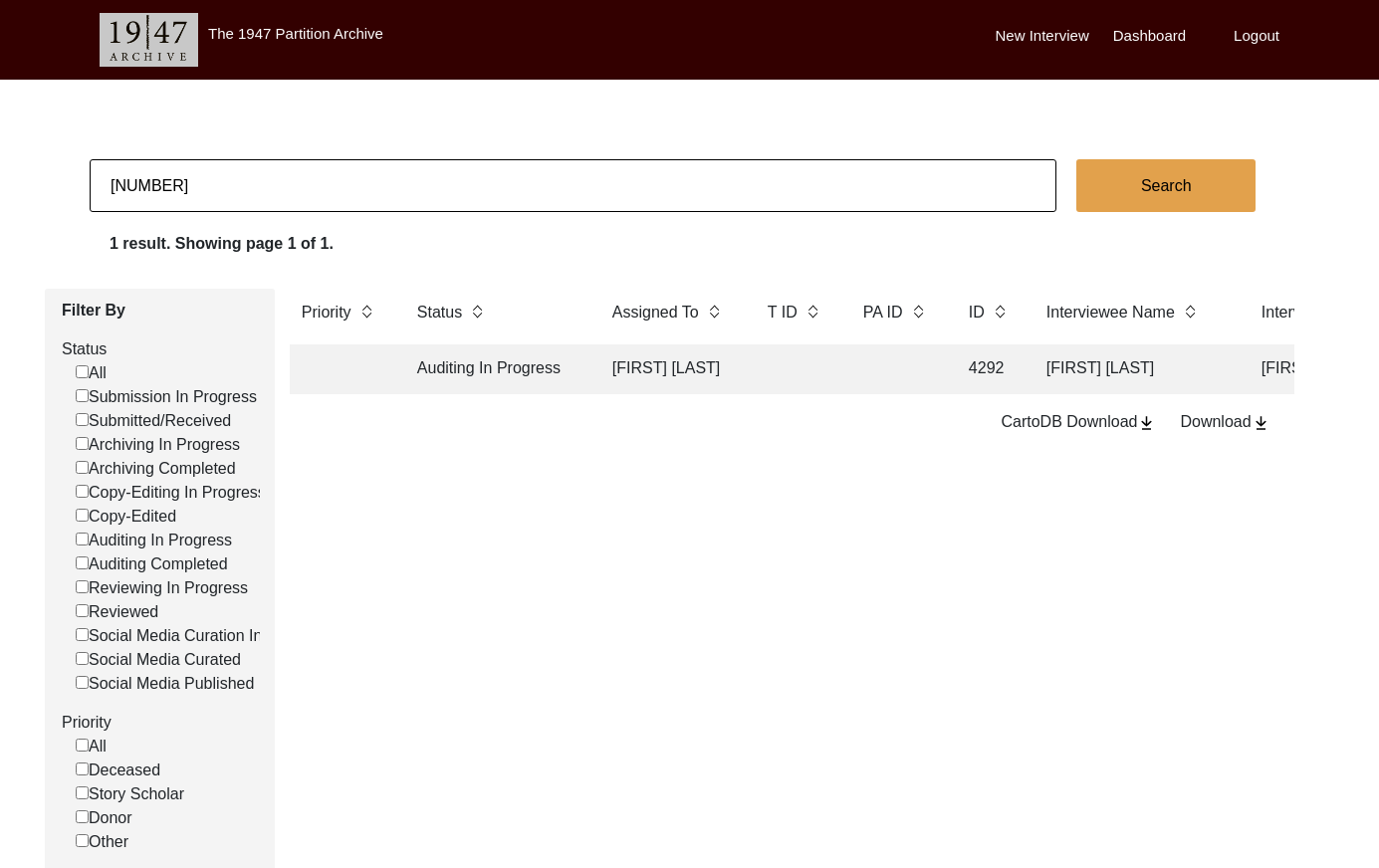 type on "[NUMBER]" 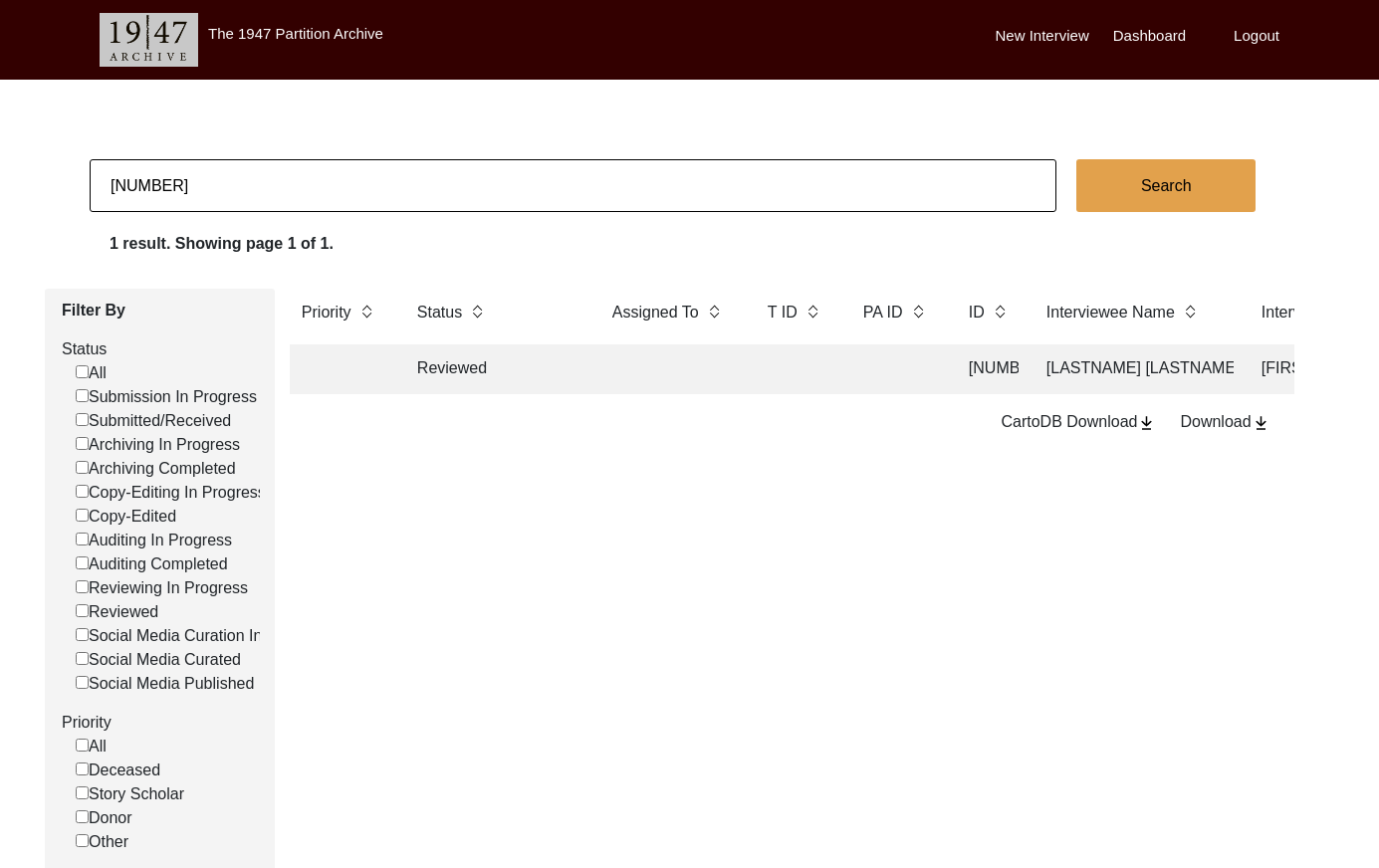 click 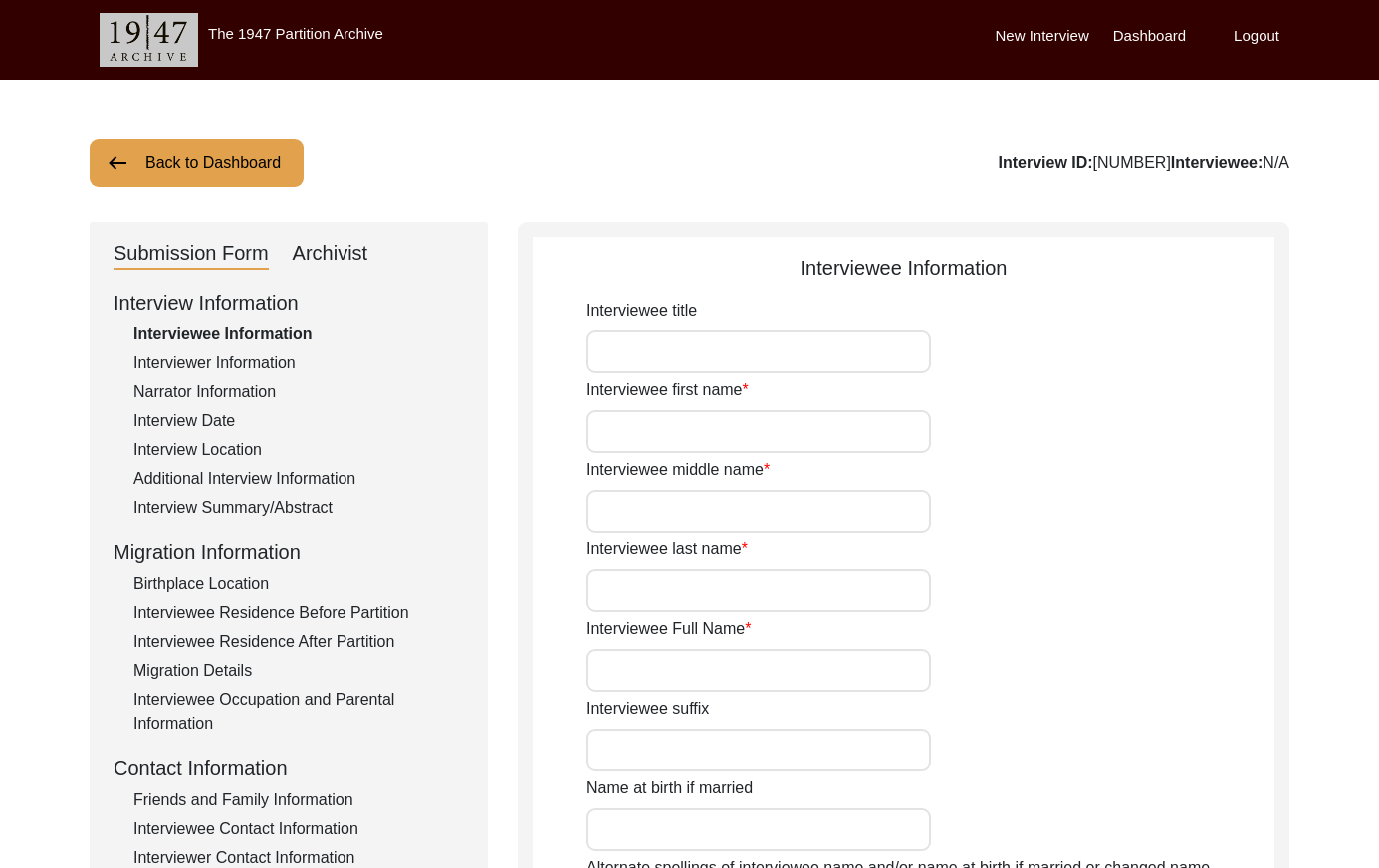 type 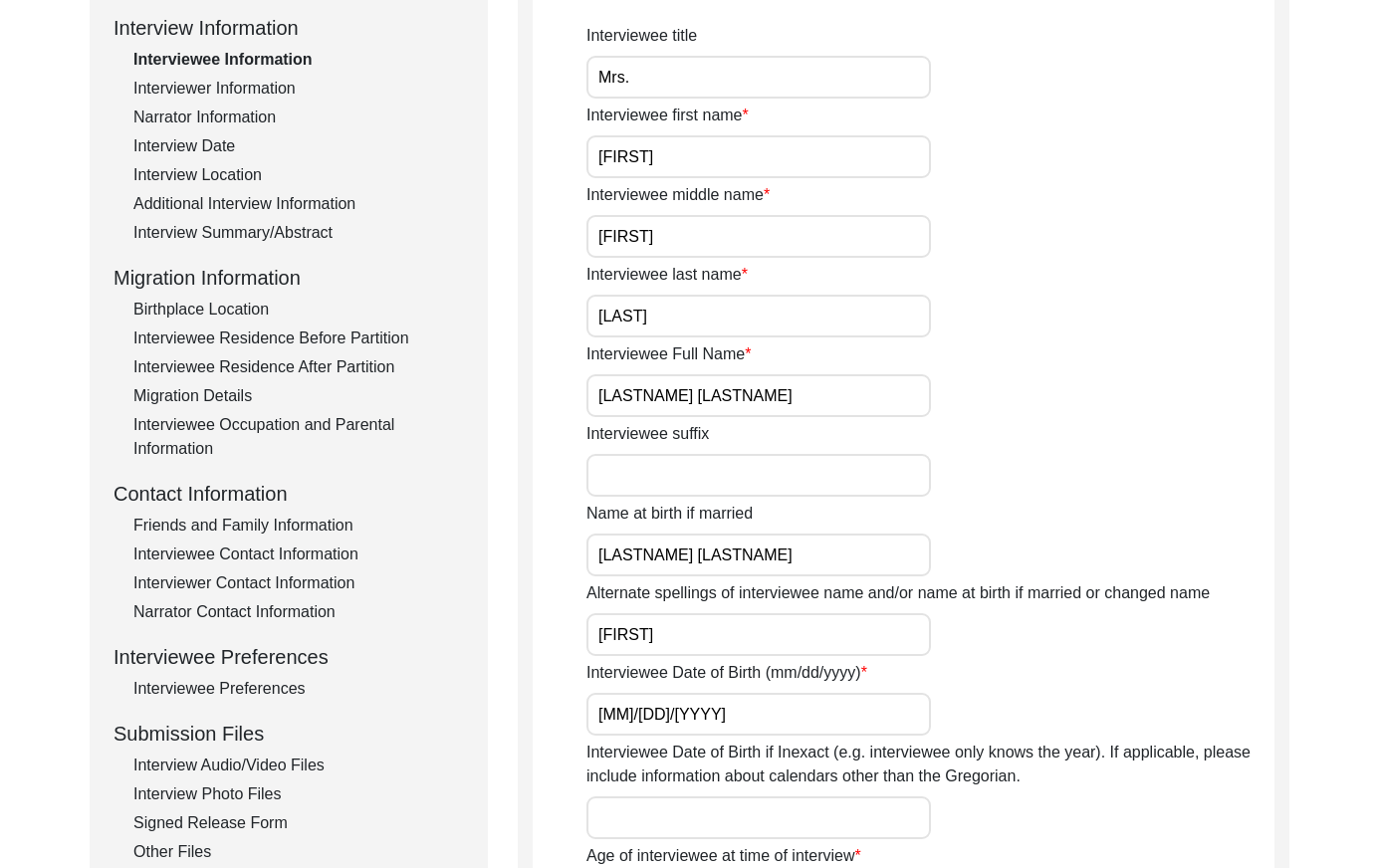 scroll, scrollTop: 418, scrollLeft: 0, axis: vertical 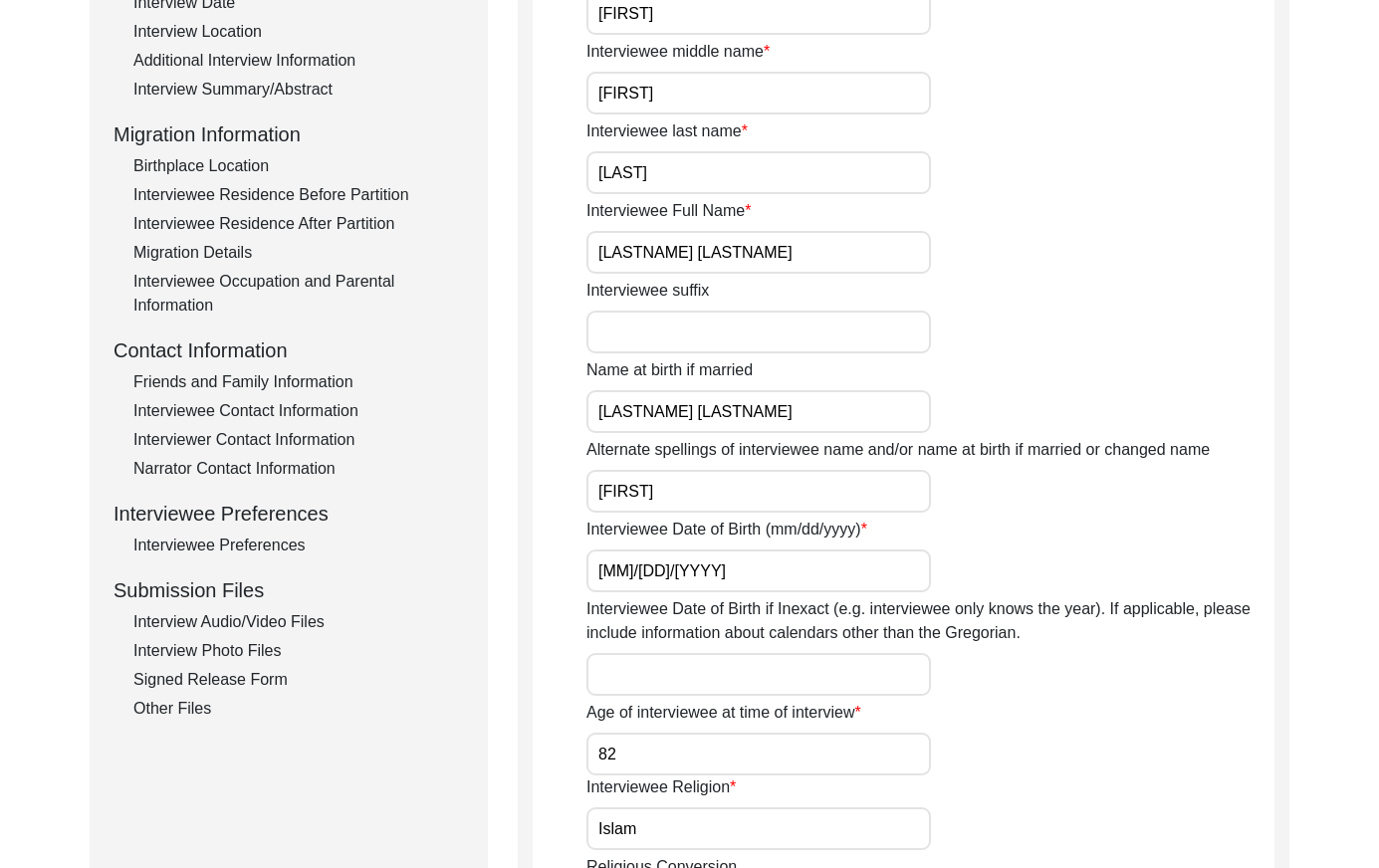 drag, startPoint x: 262, startPoint y: 520, endPoint x: 278, endPoint y: 541, distance: 26.400758 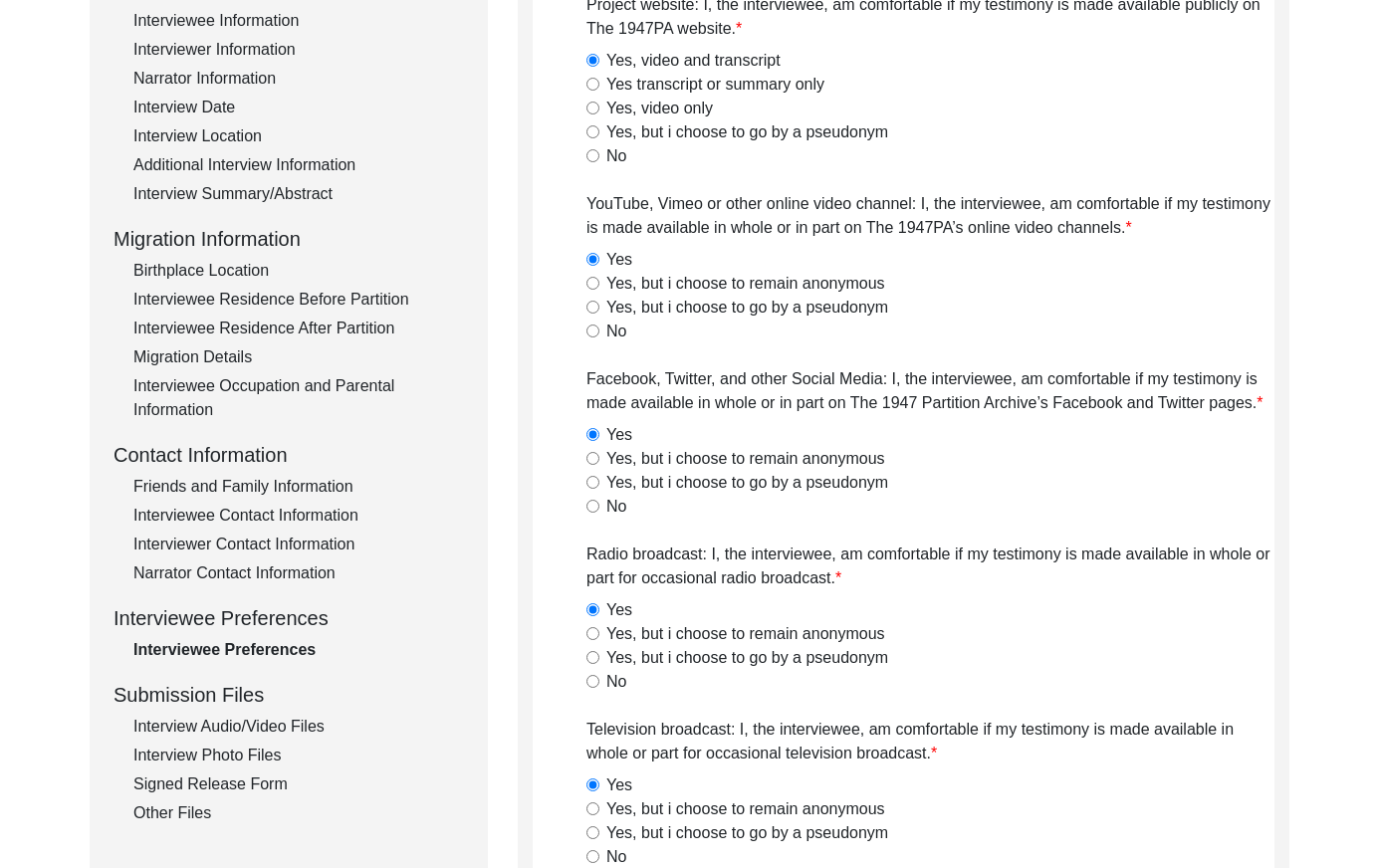 scroll, scrollTop: 0, scrollLeft: 0, axis: both 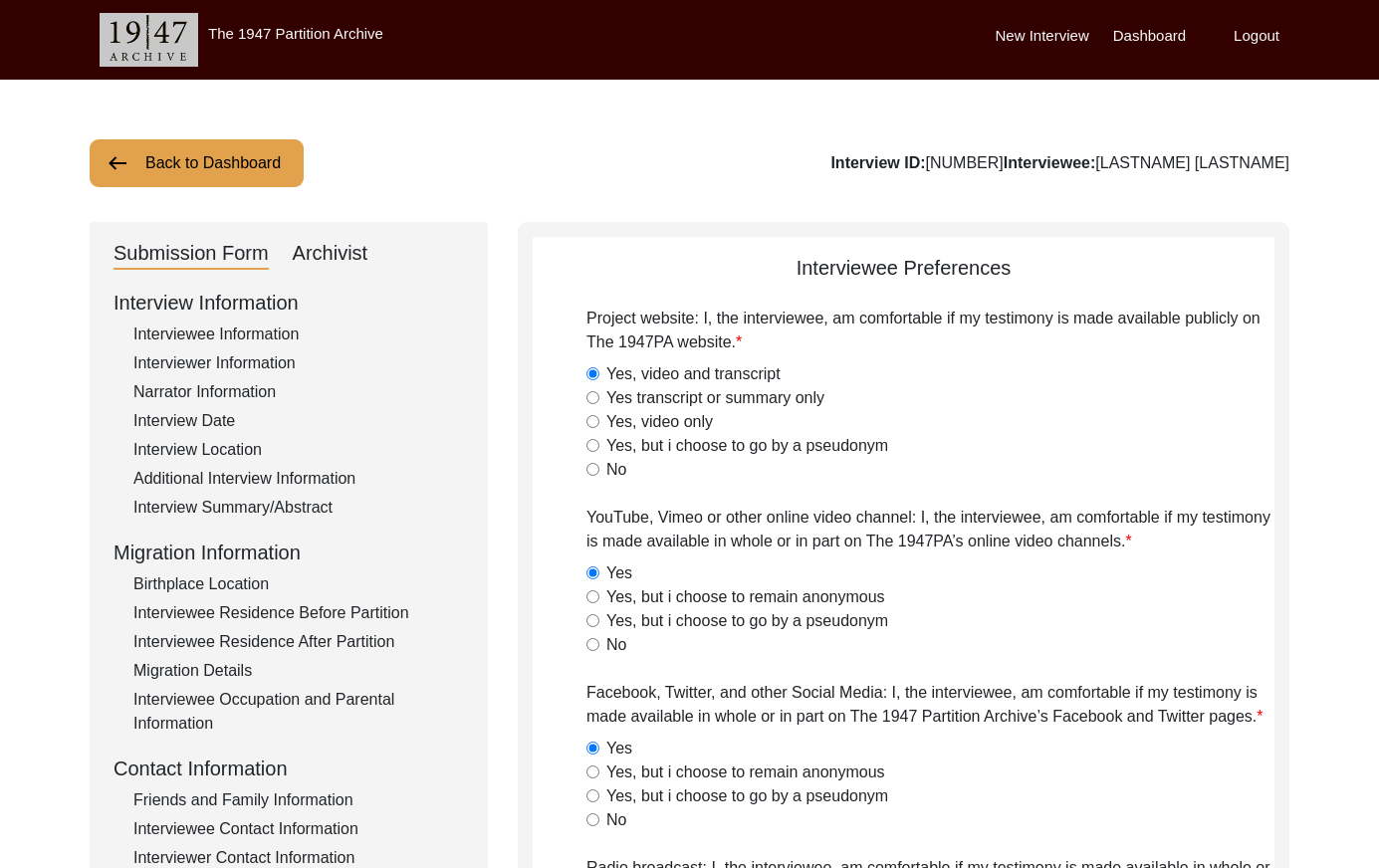 drag, startPoint x: 183, startPoint y: 134, endPoint x: 234, endPoint y: 164, distance: 59.16925 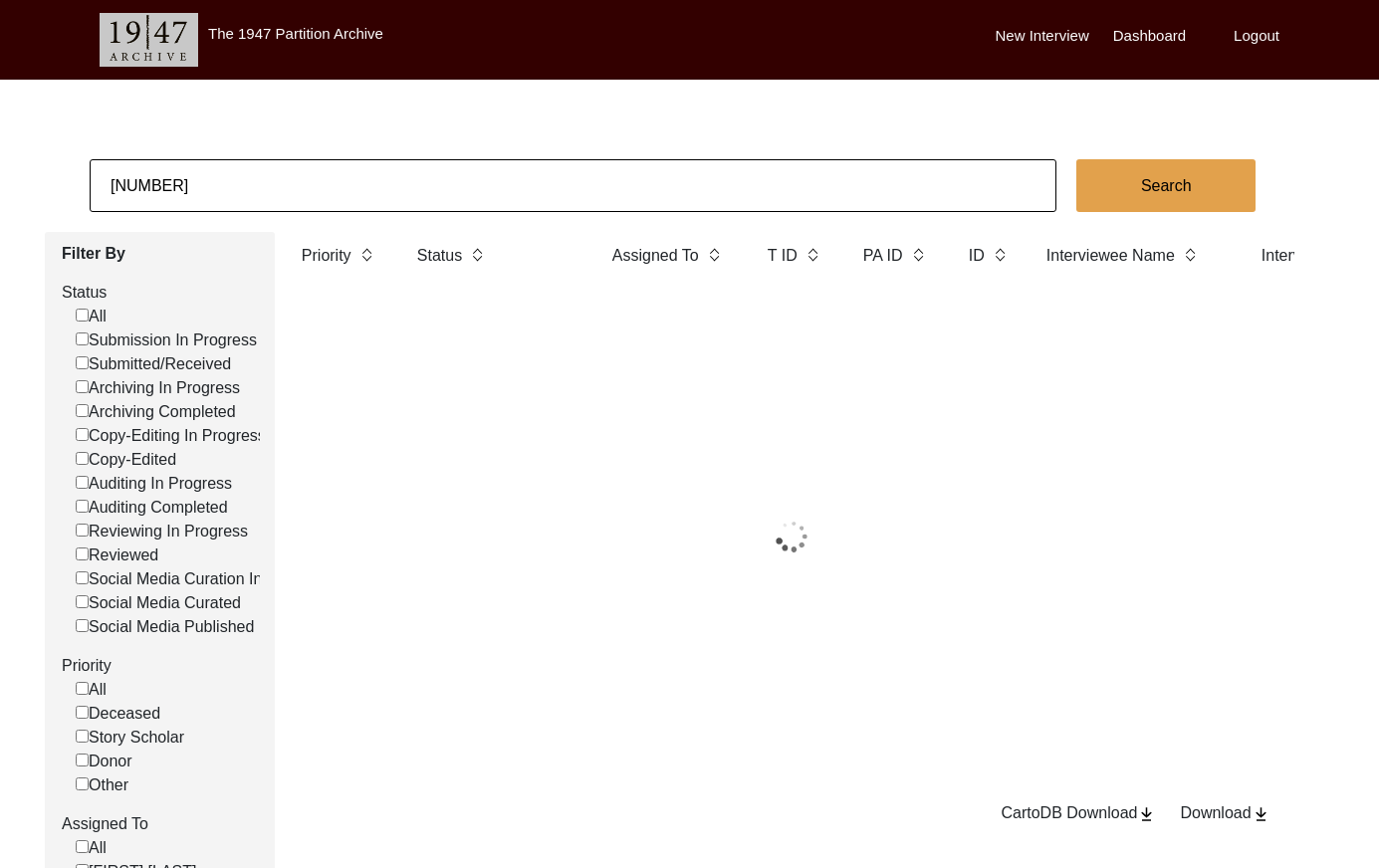 click on "[NUMBER]" 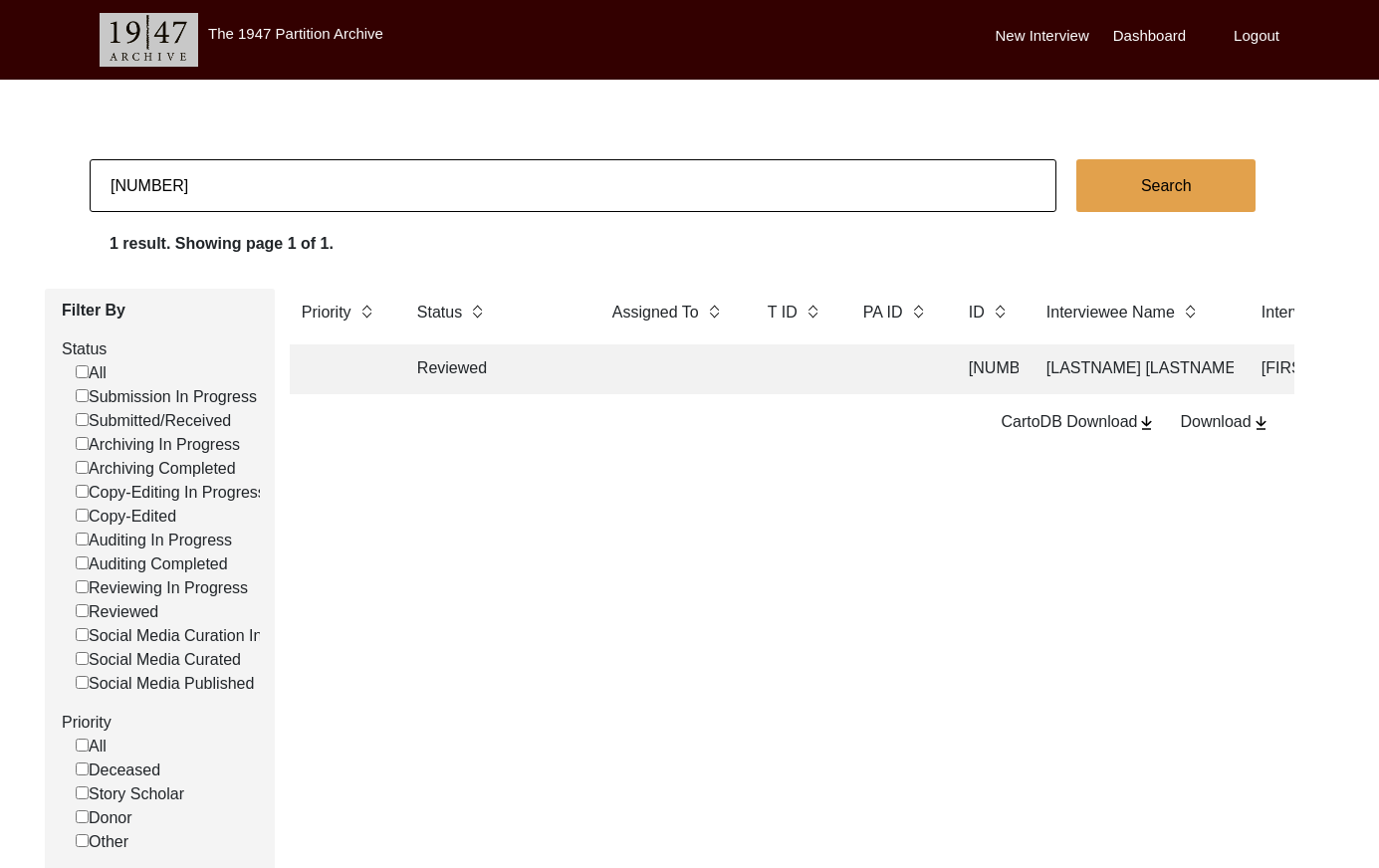 click on "[NUMBER]" 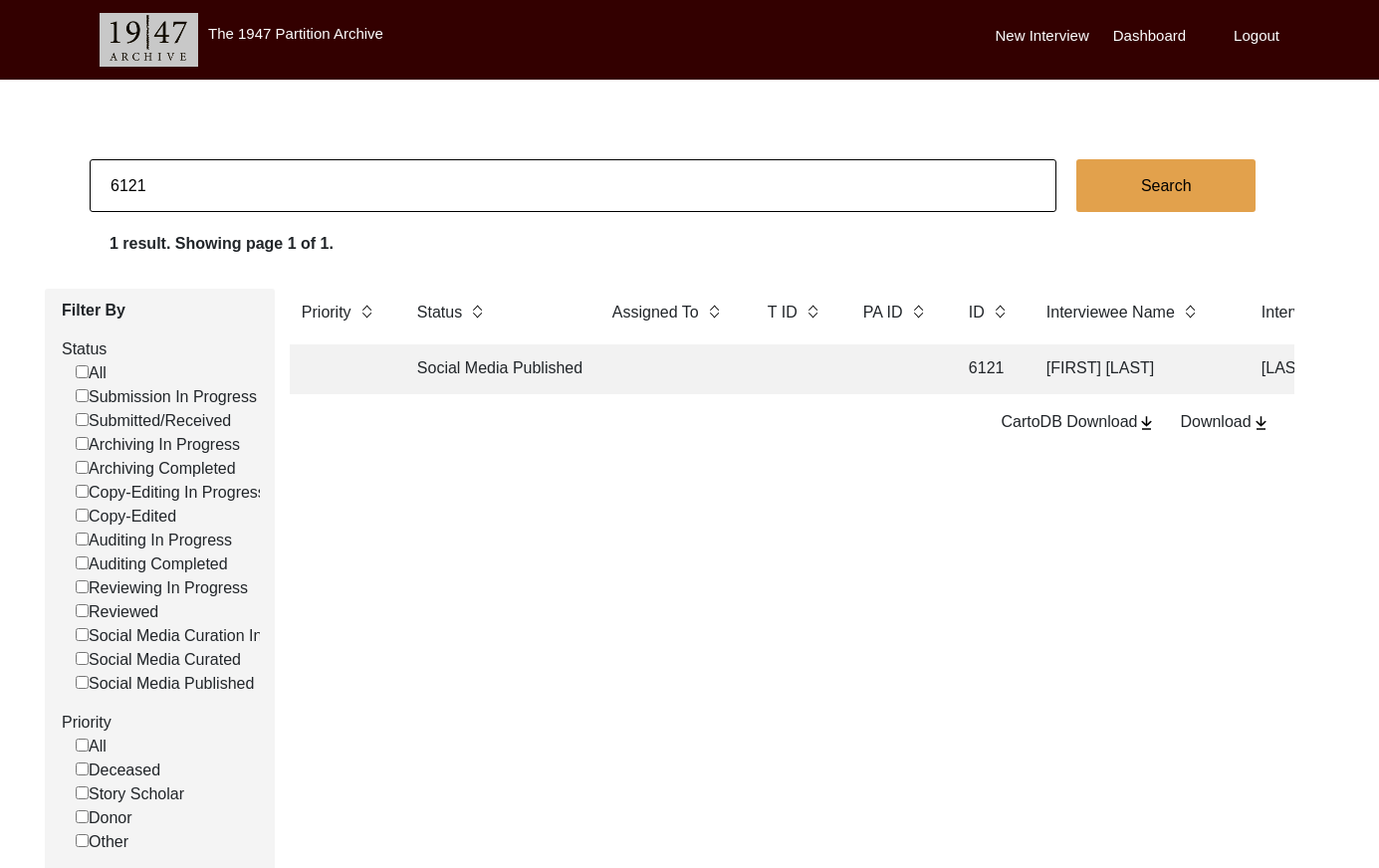 click 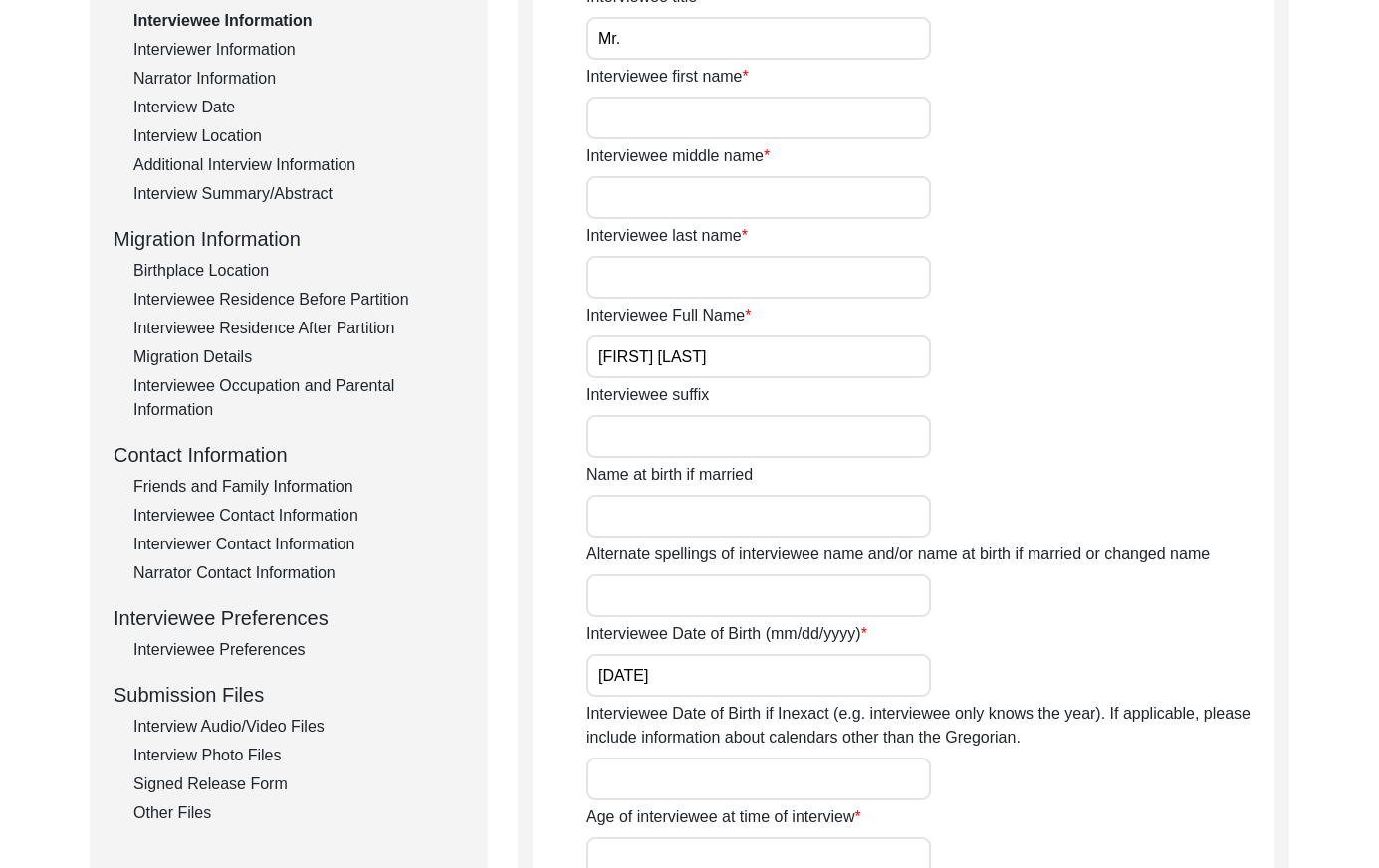 scroll, scrollTop: 368, scrollLeft: 0, axis: vertical 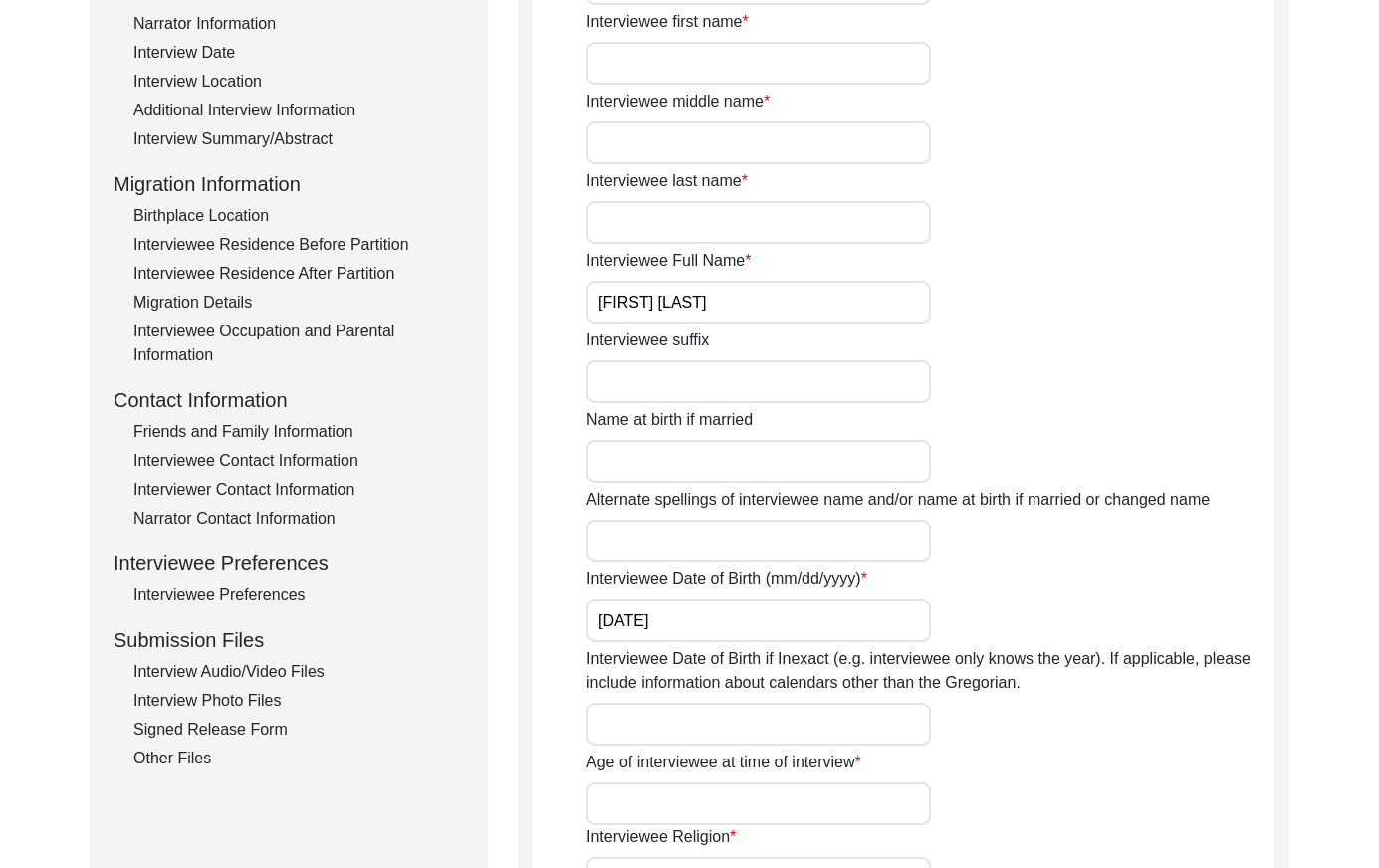 click on "Interviewee Preferences" 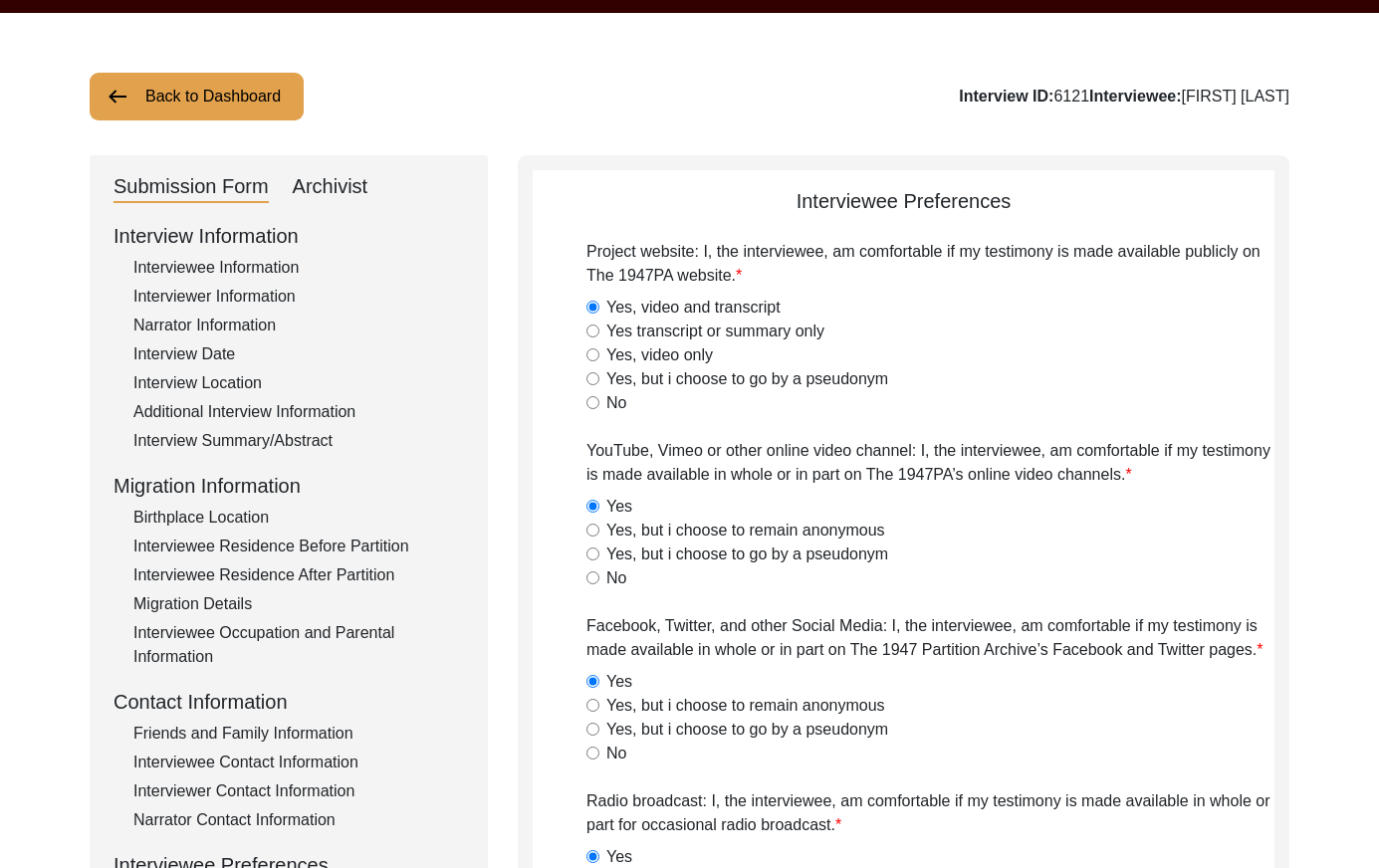 scroll, scrollTop: 0, scrollLeft: 0, axis: both 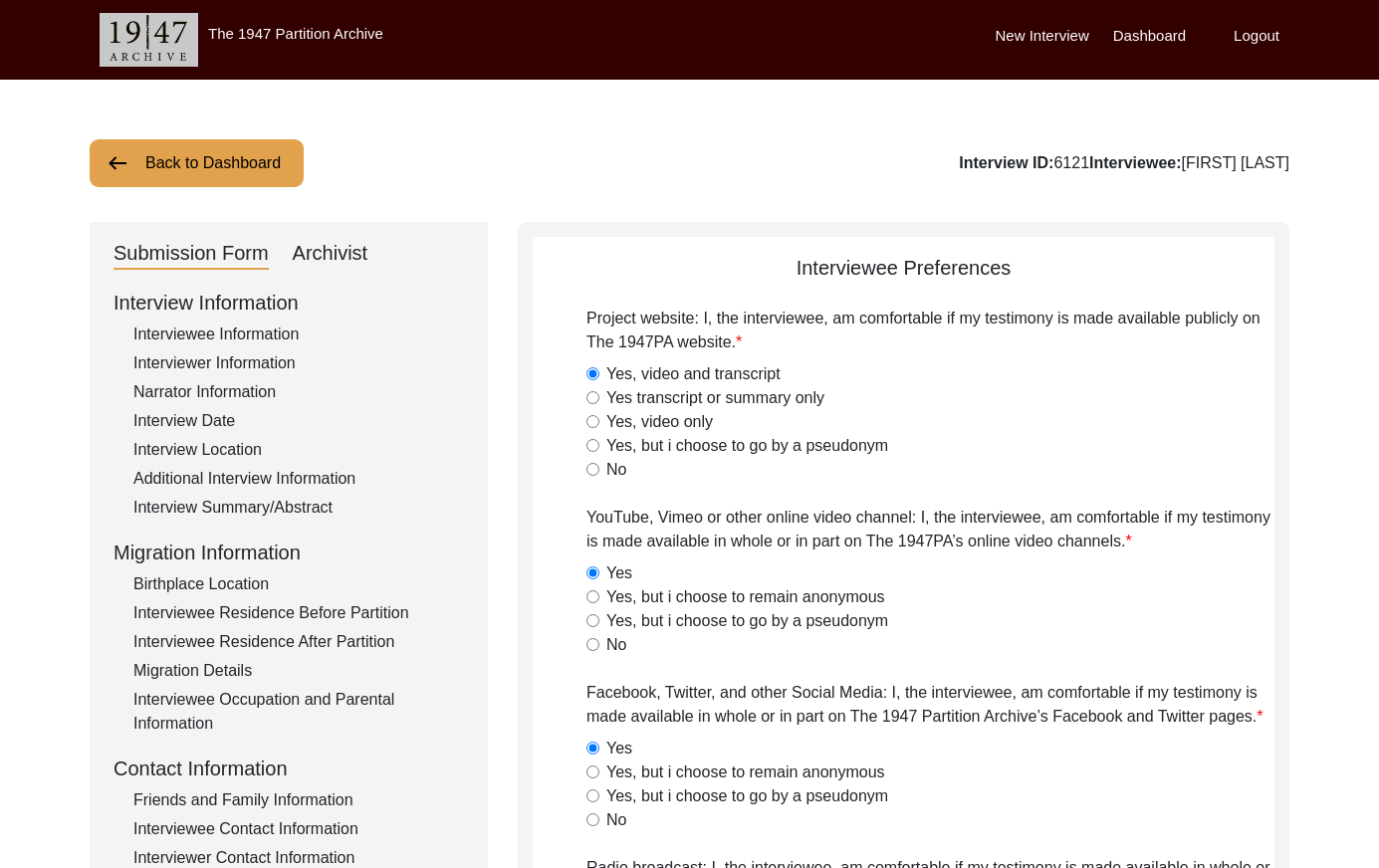 click on "Back to Dashboard" 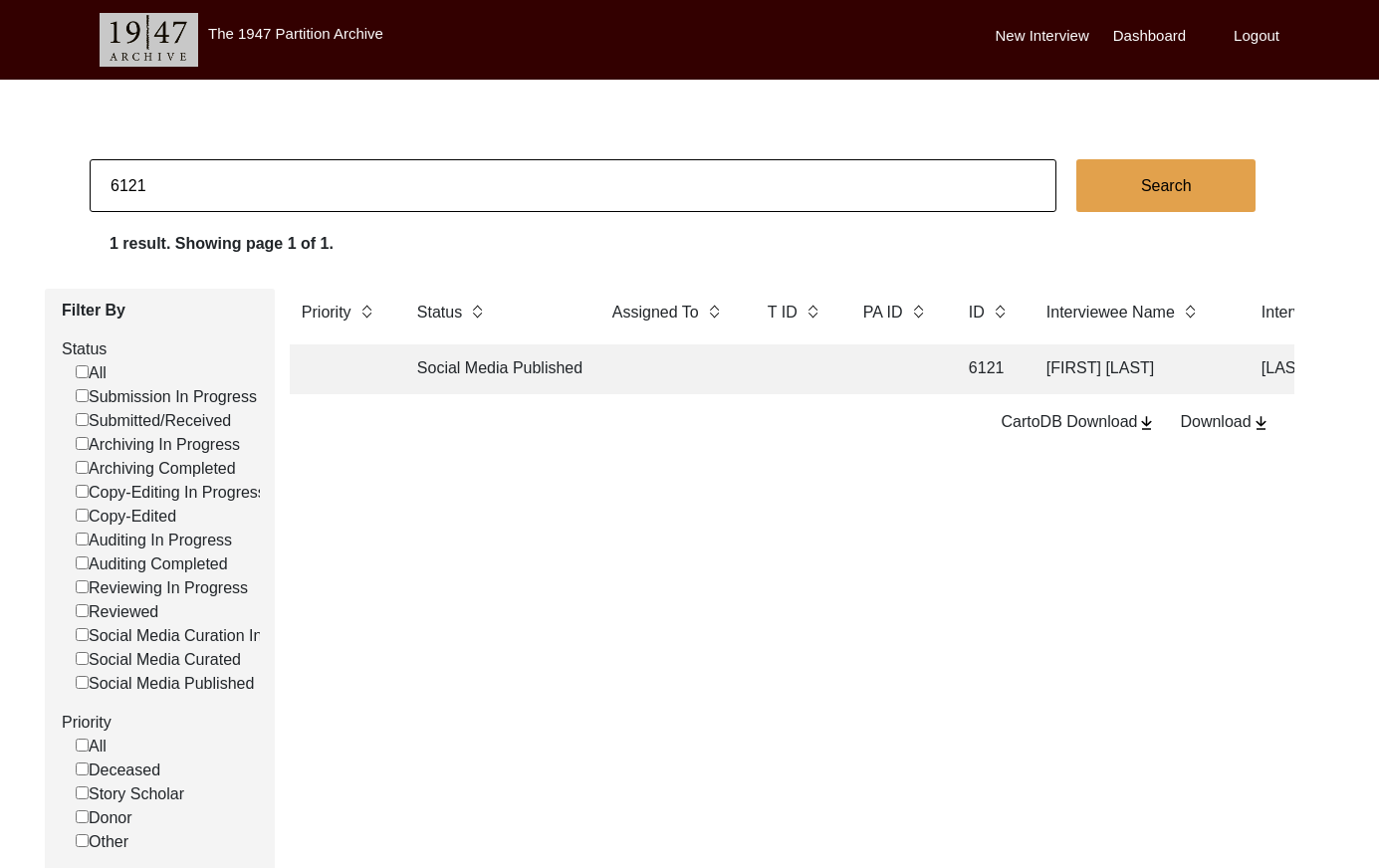 click on "6121" 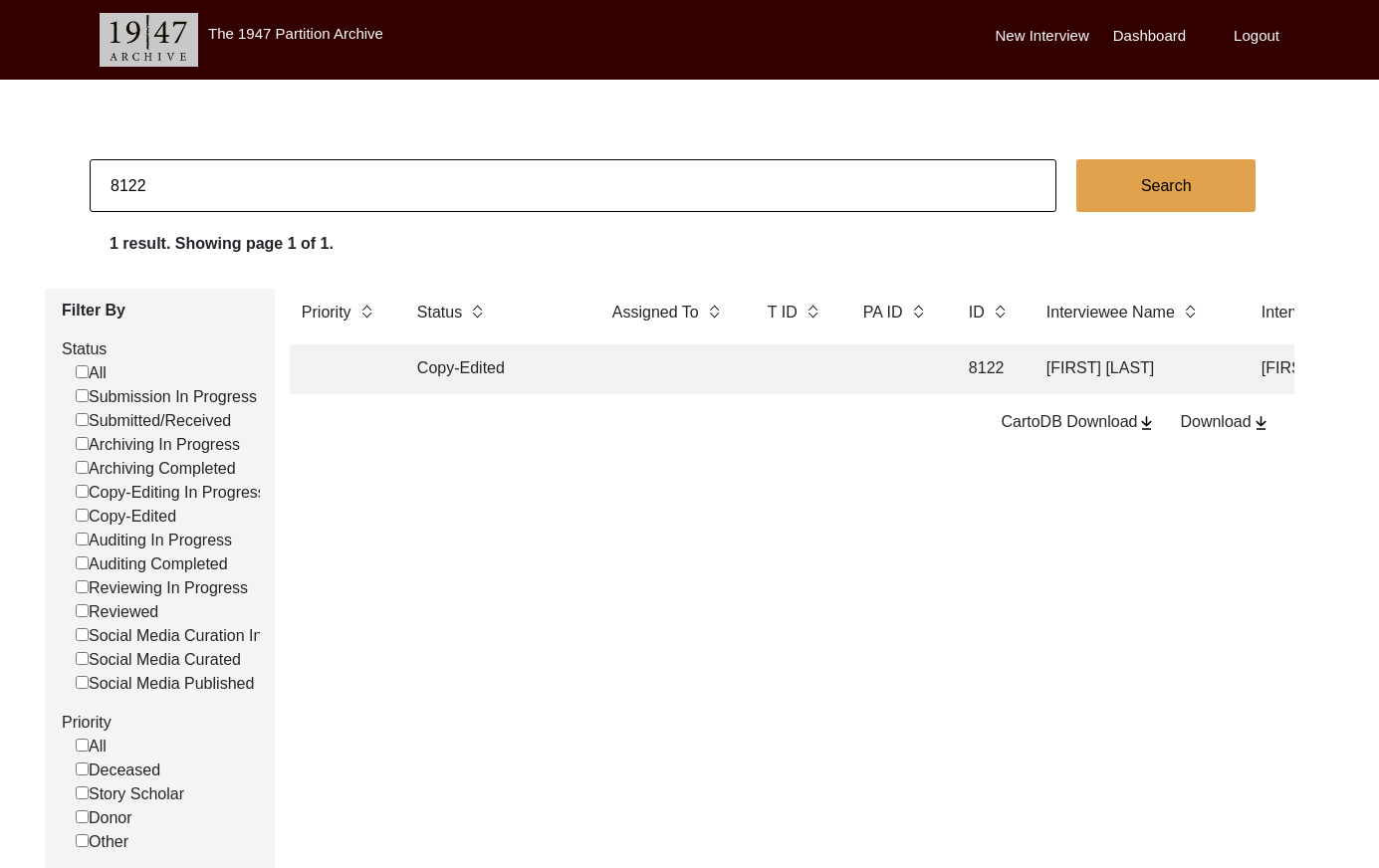 click 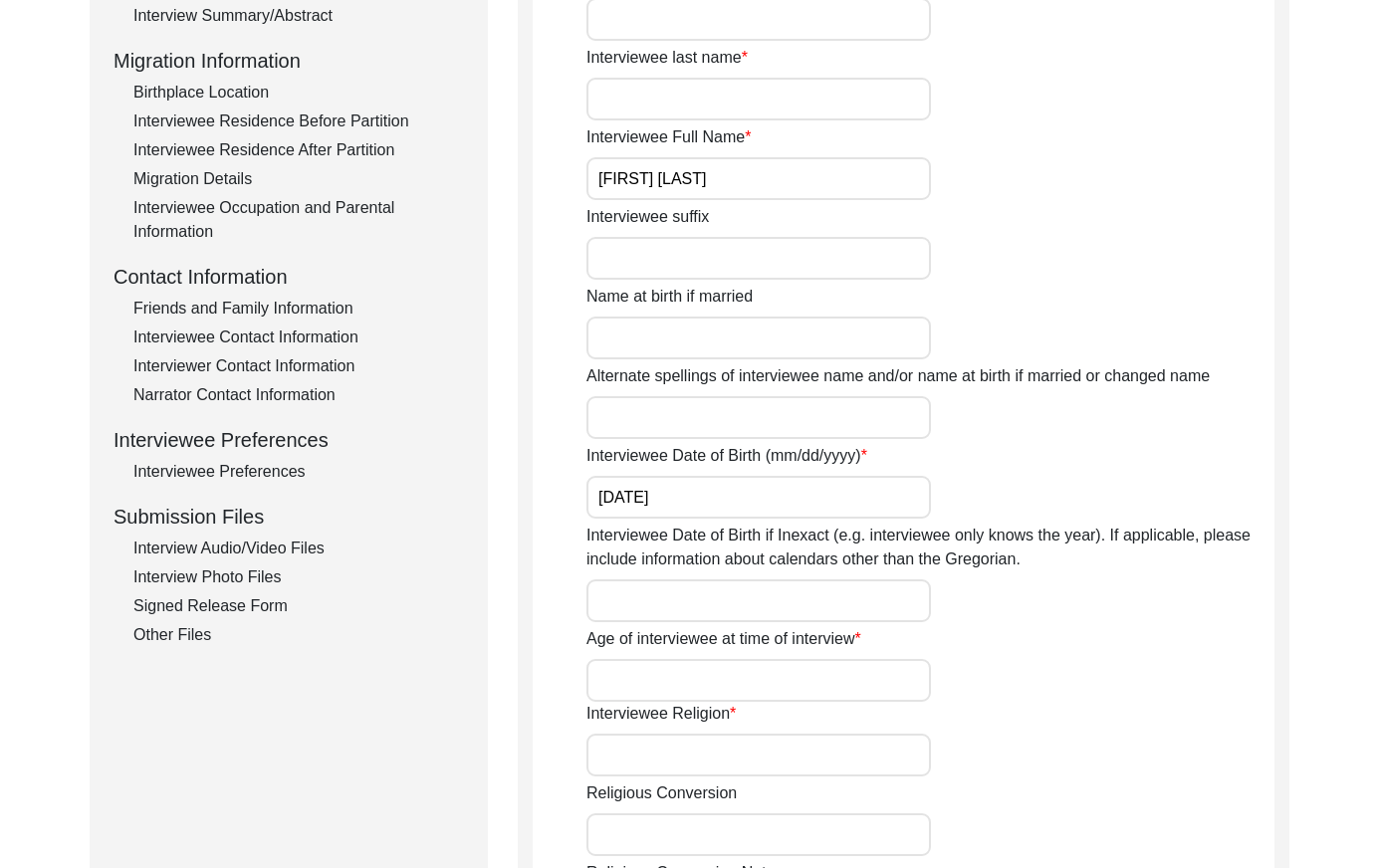 click on "Interviewee Preferences" 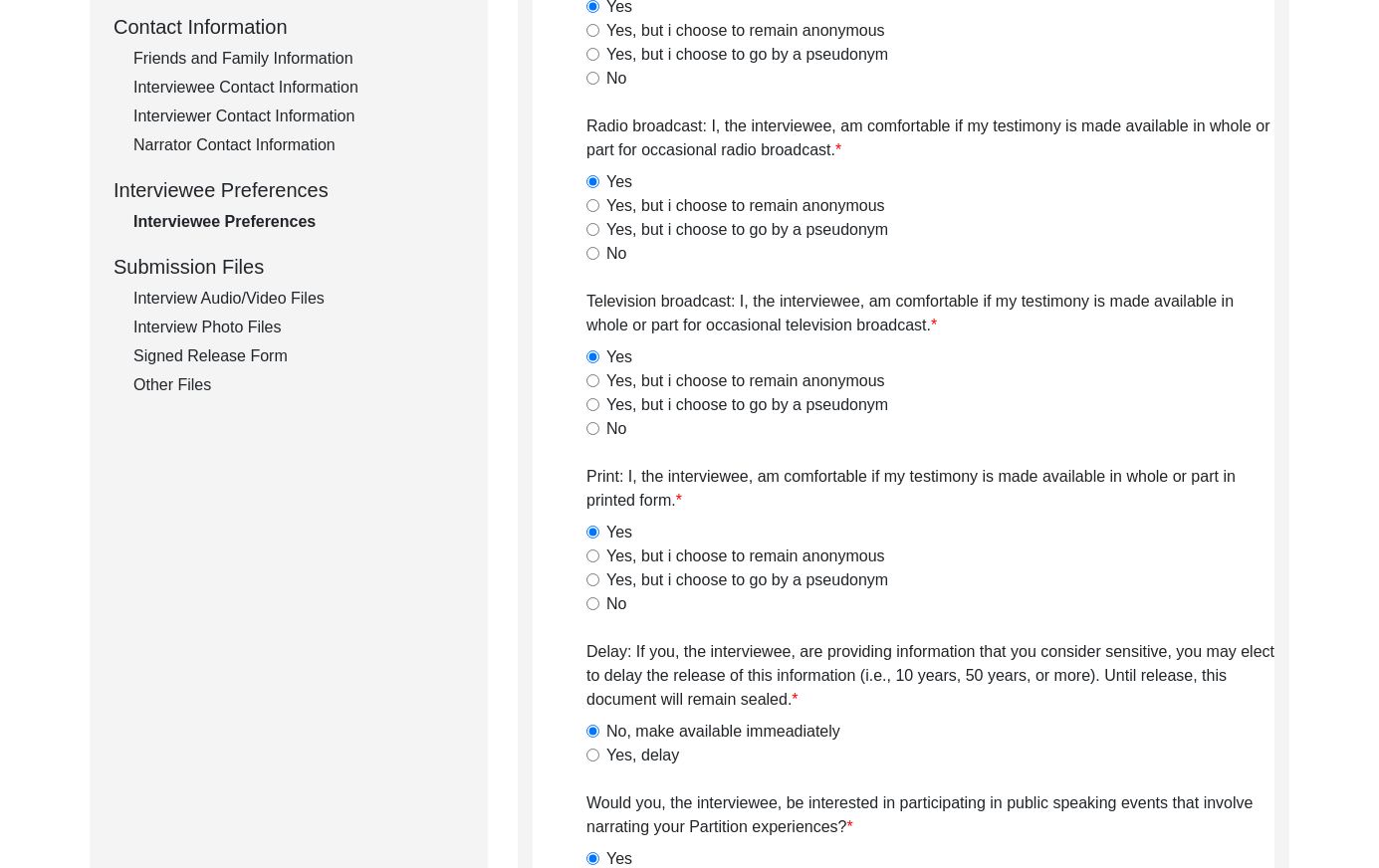 scroll, scrollTop: 0, scrollLeft: 0, axis: both 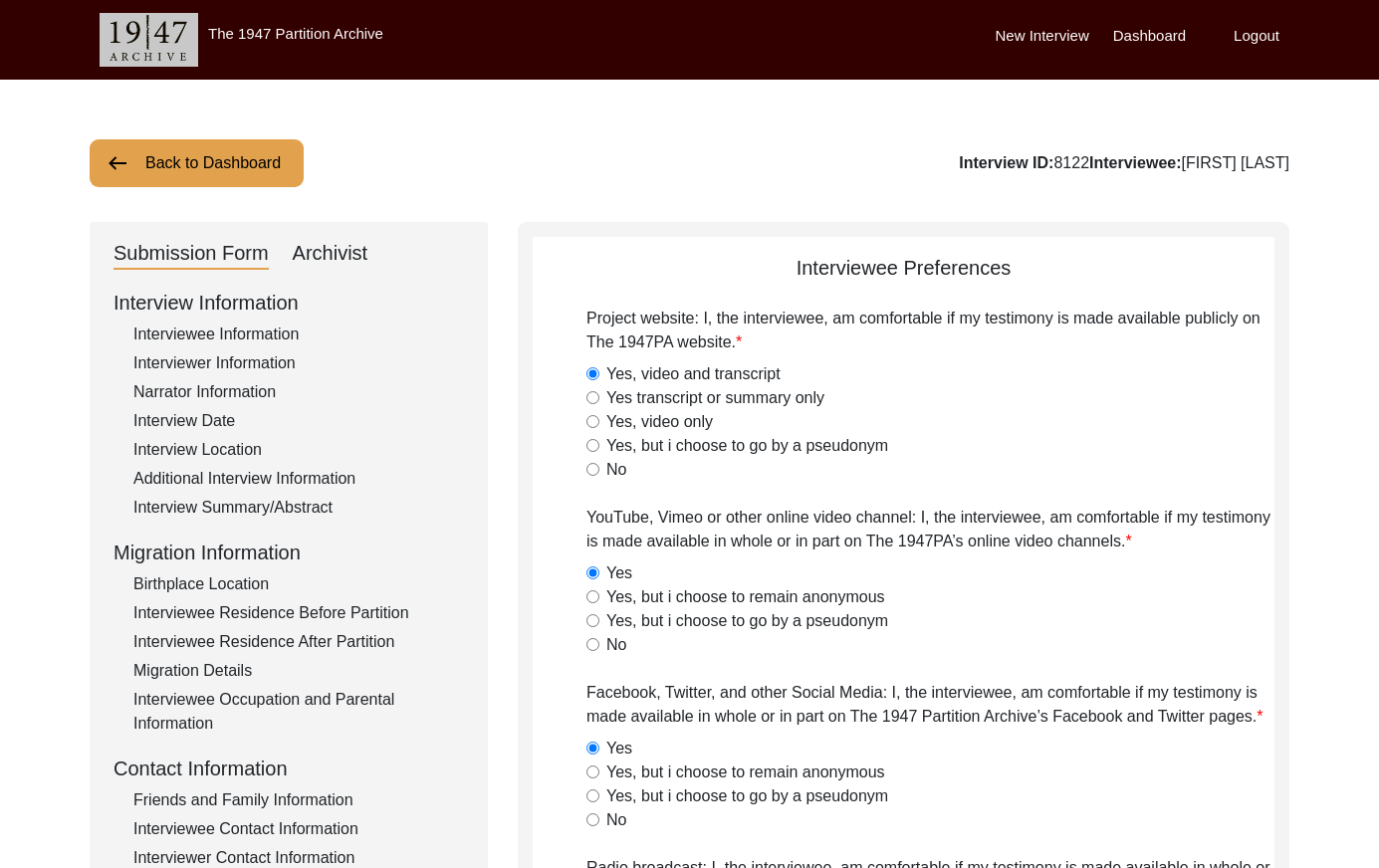 click on "Back to Dashboard" 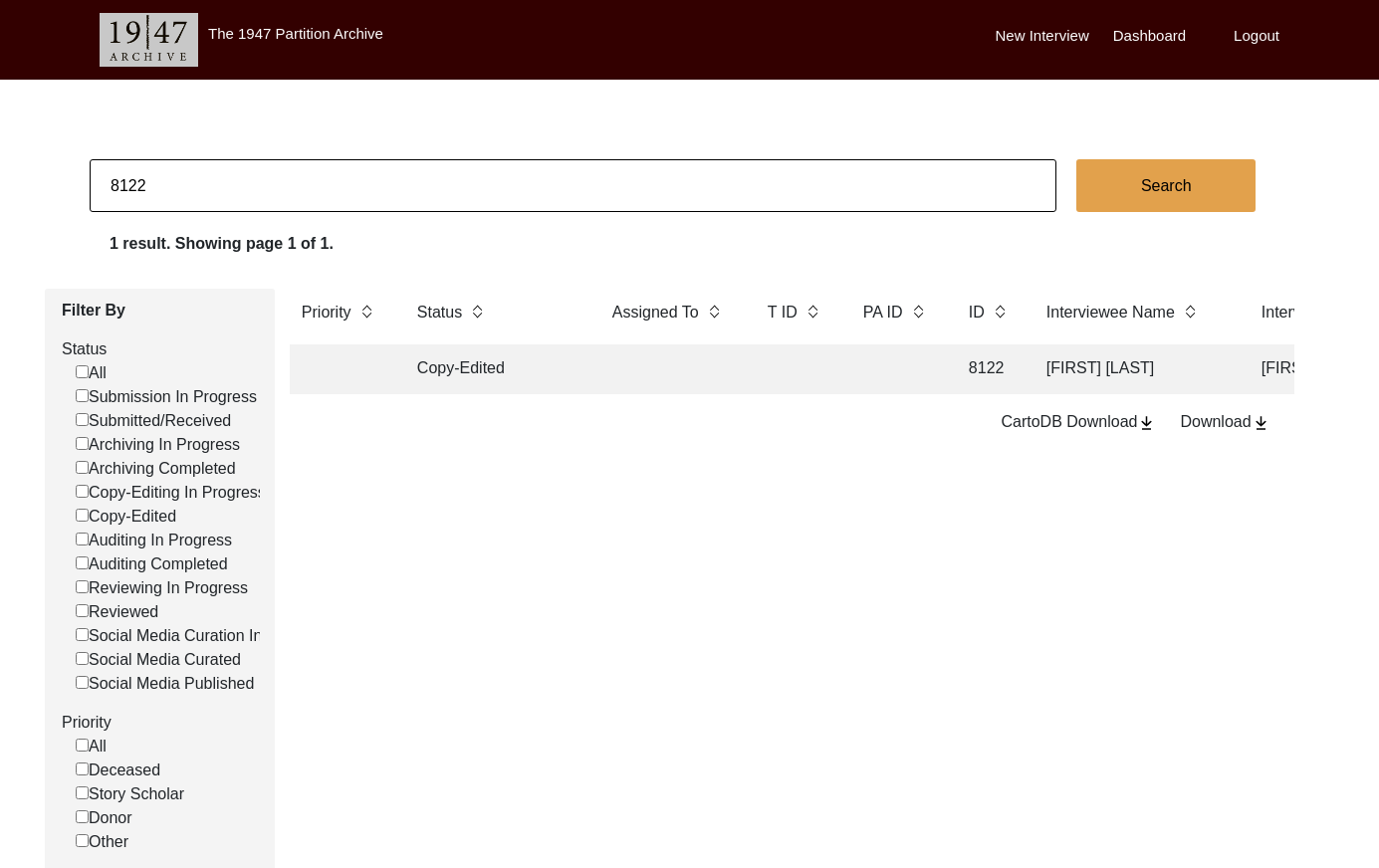 click on "8122" 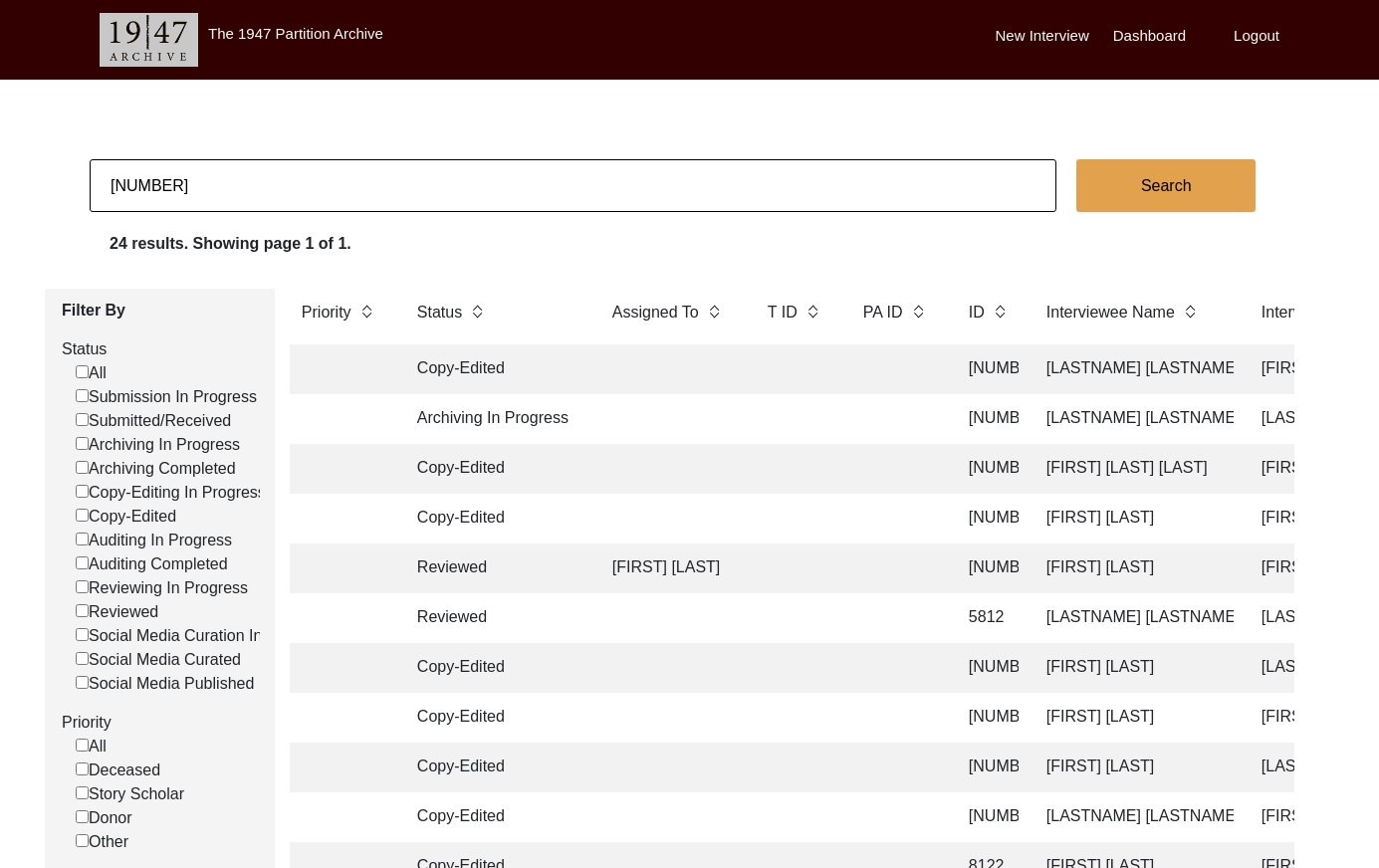 click on "[NUMBER]" 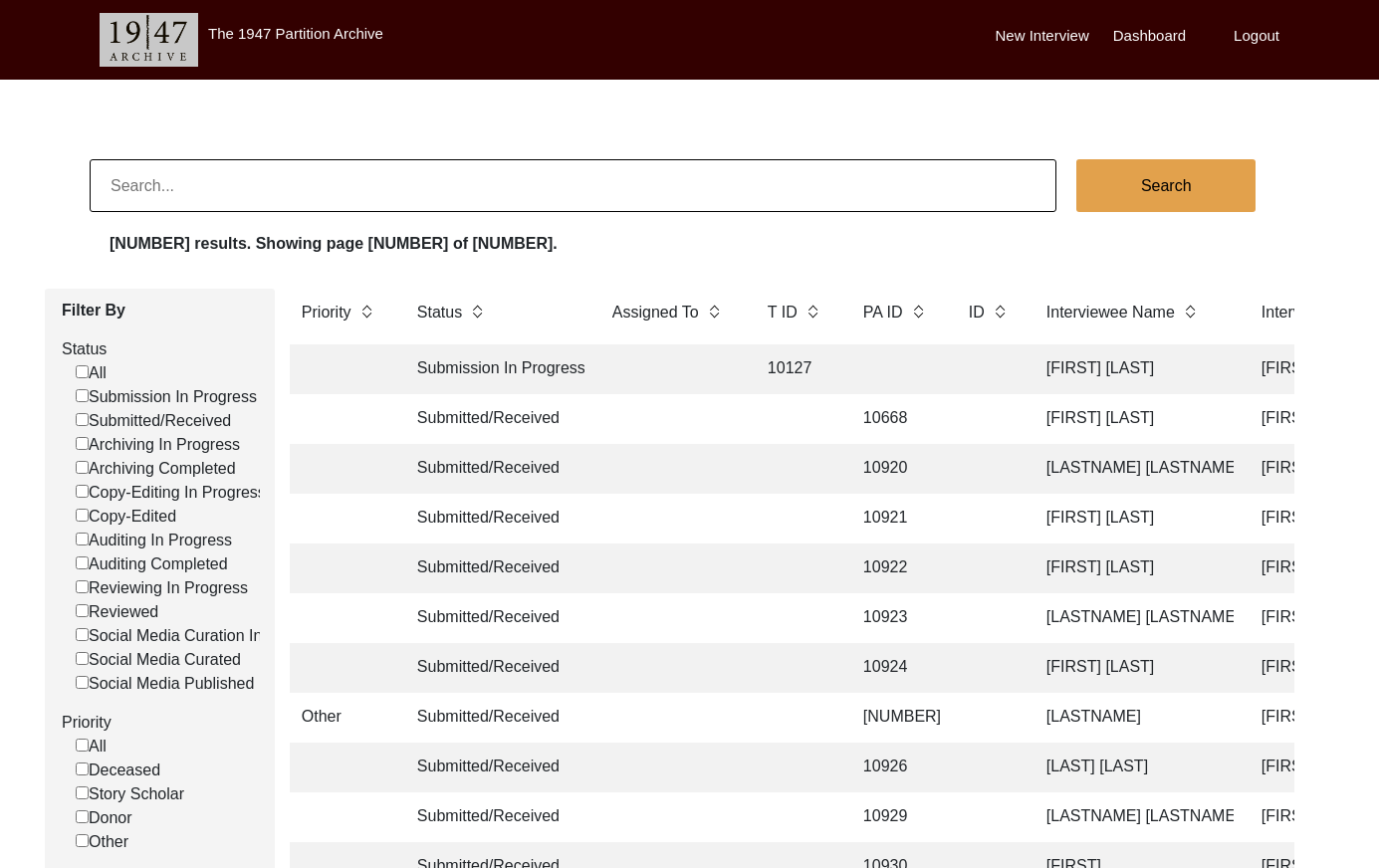 click 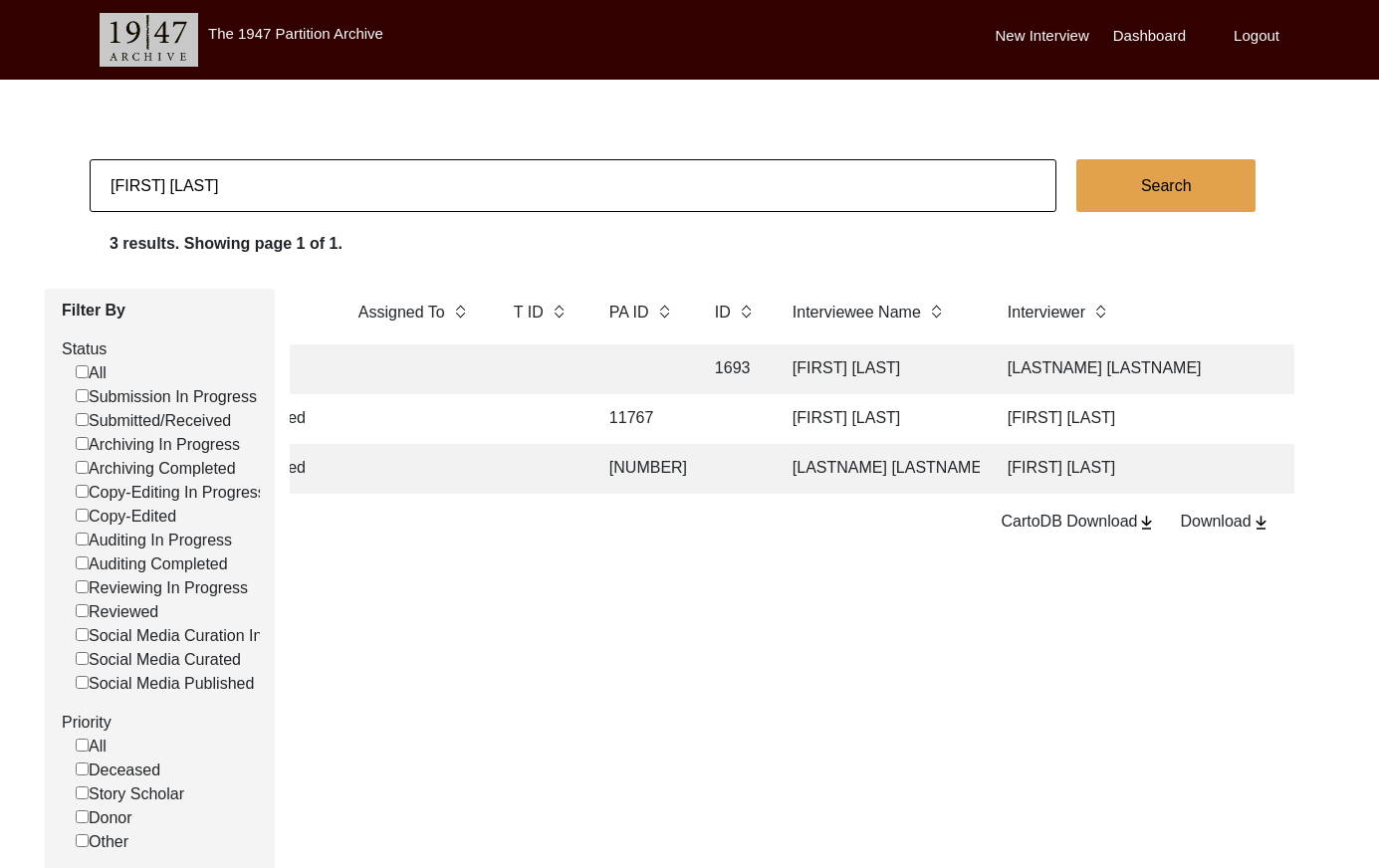 scroll, scrollTop: 0, scrollLeft: 248, axis: horizontal 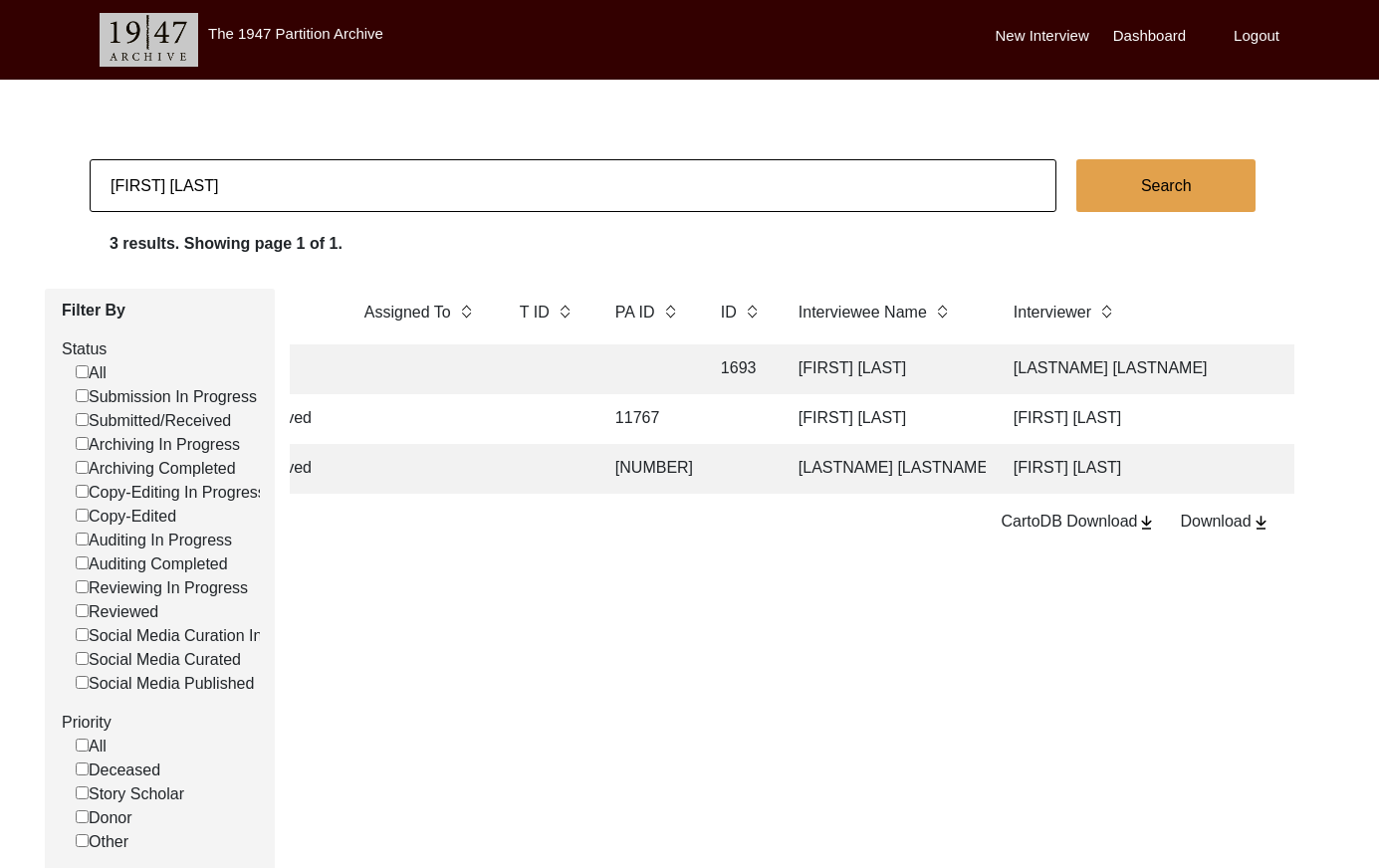 click on "[FIRST] [LAST]" 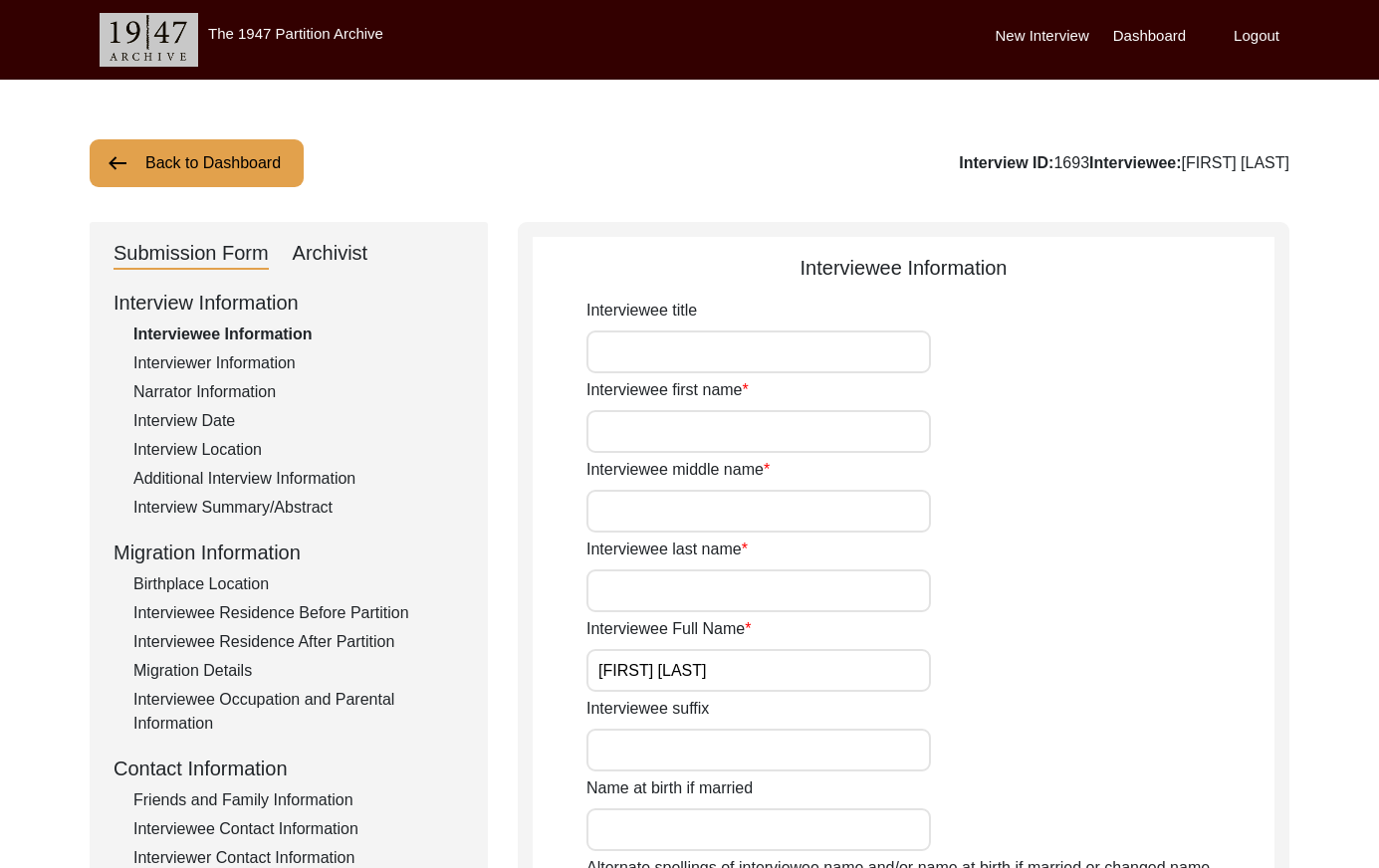 drag, startPoint x: 323, startPoint y: 247, endPoint x: 362, endPoint y: 280, distance: 51.088159 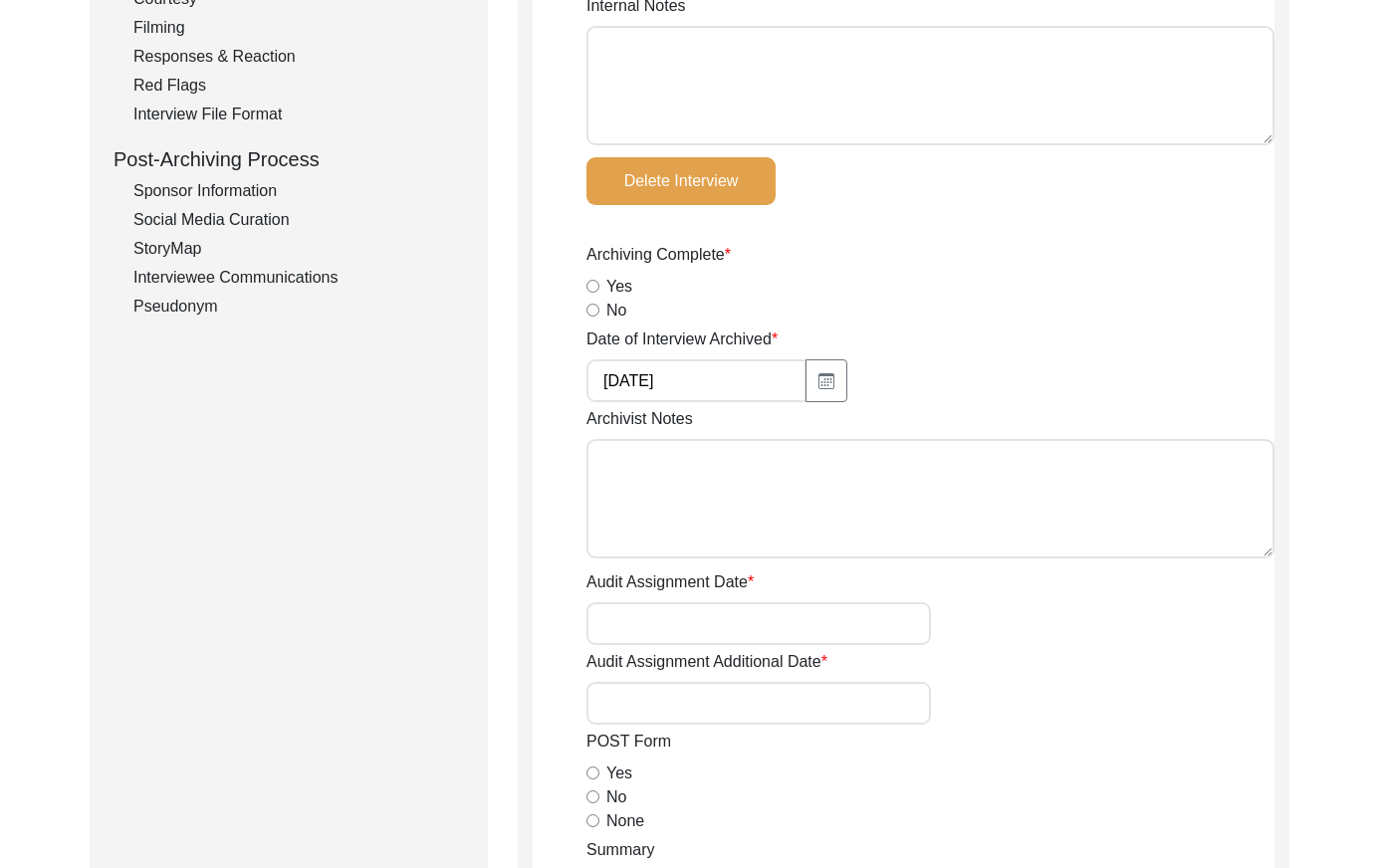 scroll, scrollTop: 0, scrollLeft: 0, axis: both 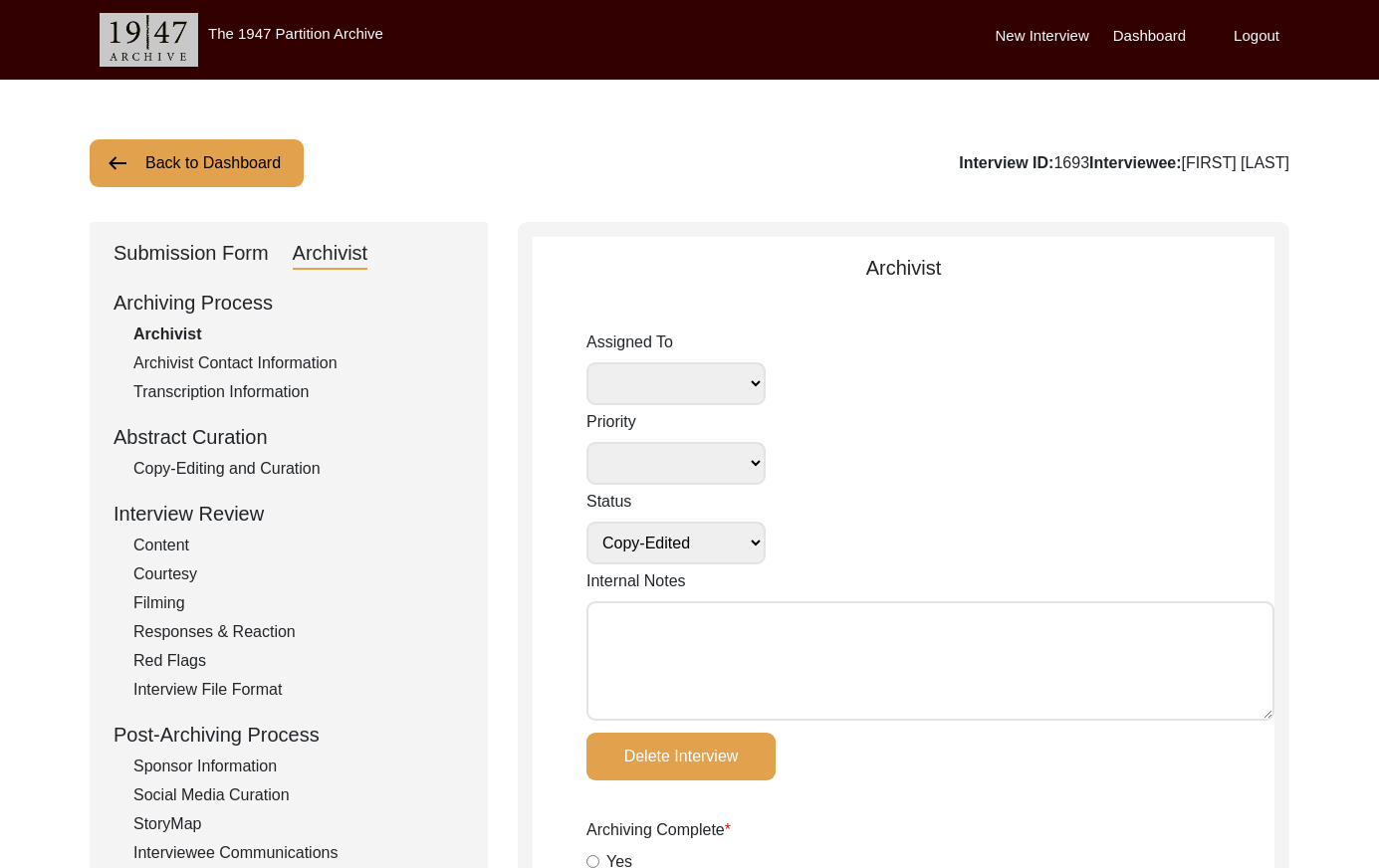 click on "Back to Dashboard" 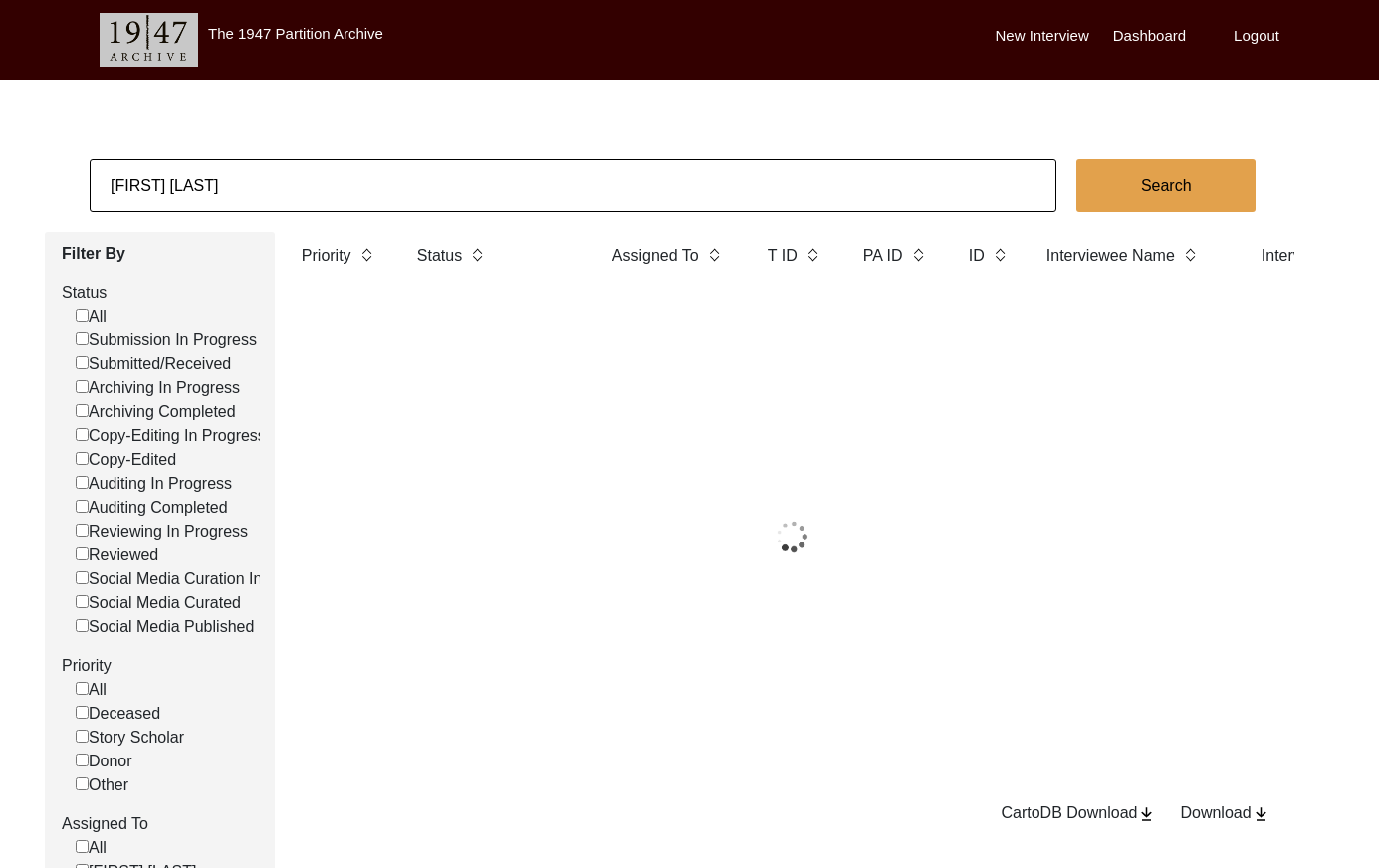 click on "[FIRST] [LAST]" 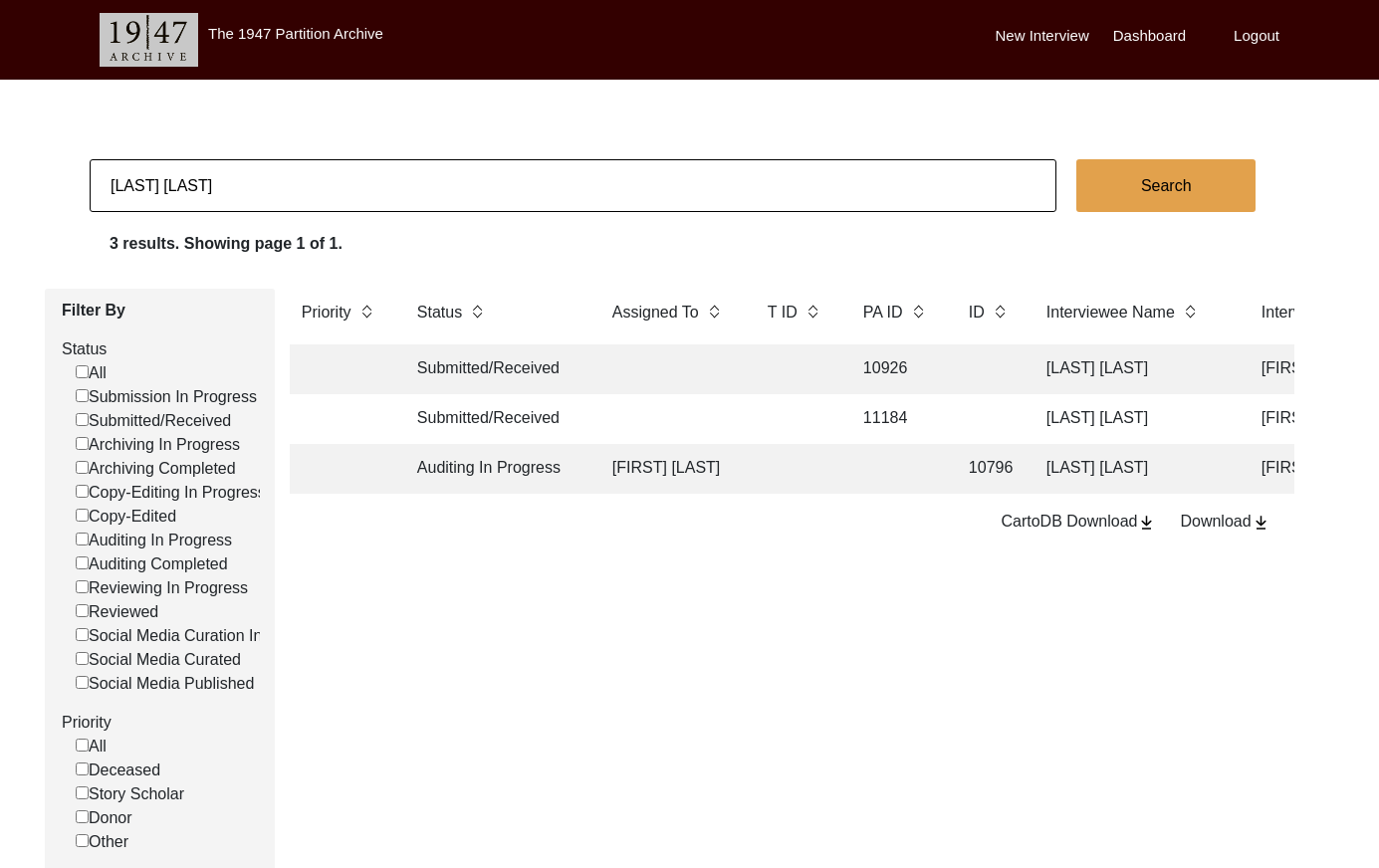 scroll, scrollTop: 70, scrollLeft: 0, axis: vertical 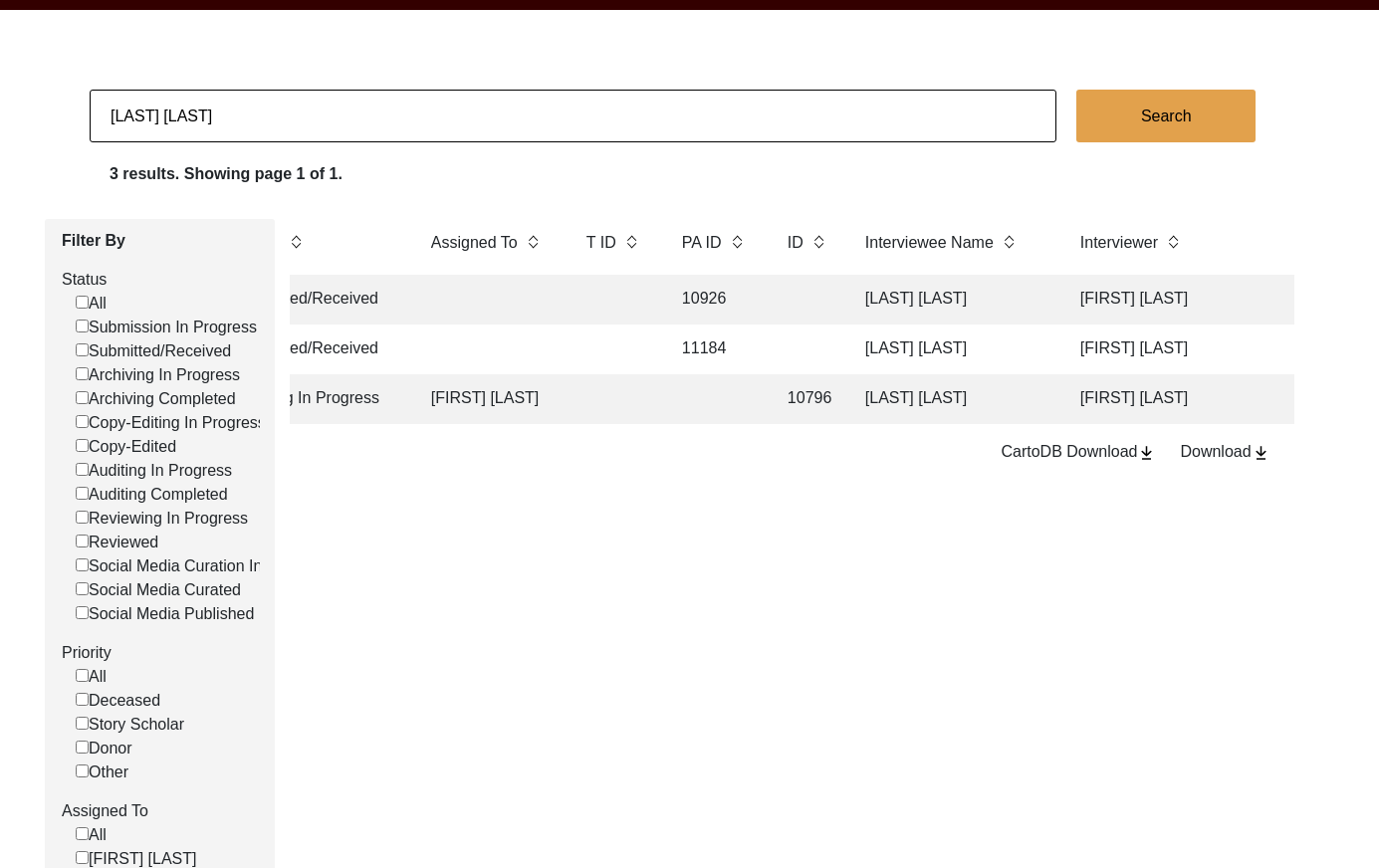 click on "[LAST] [LAST]" 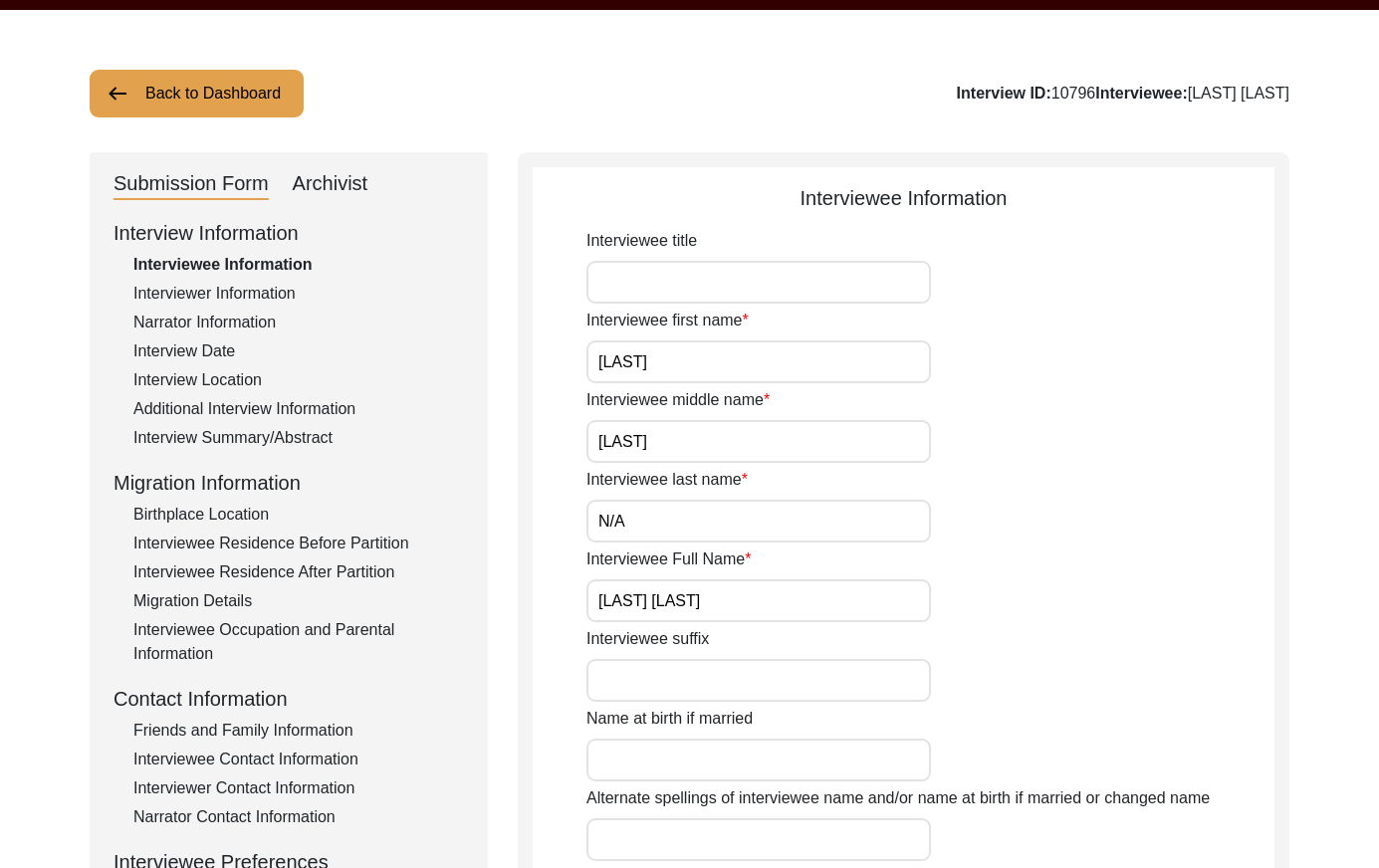 click on "Archivist" 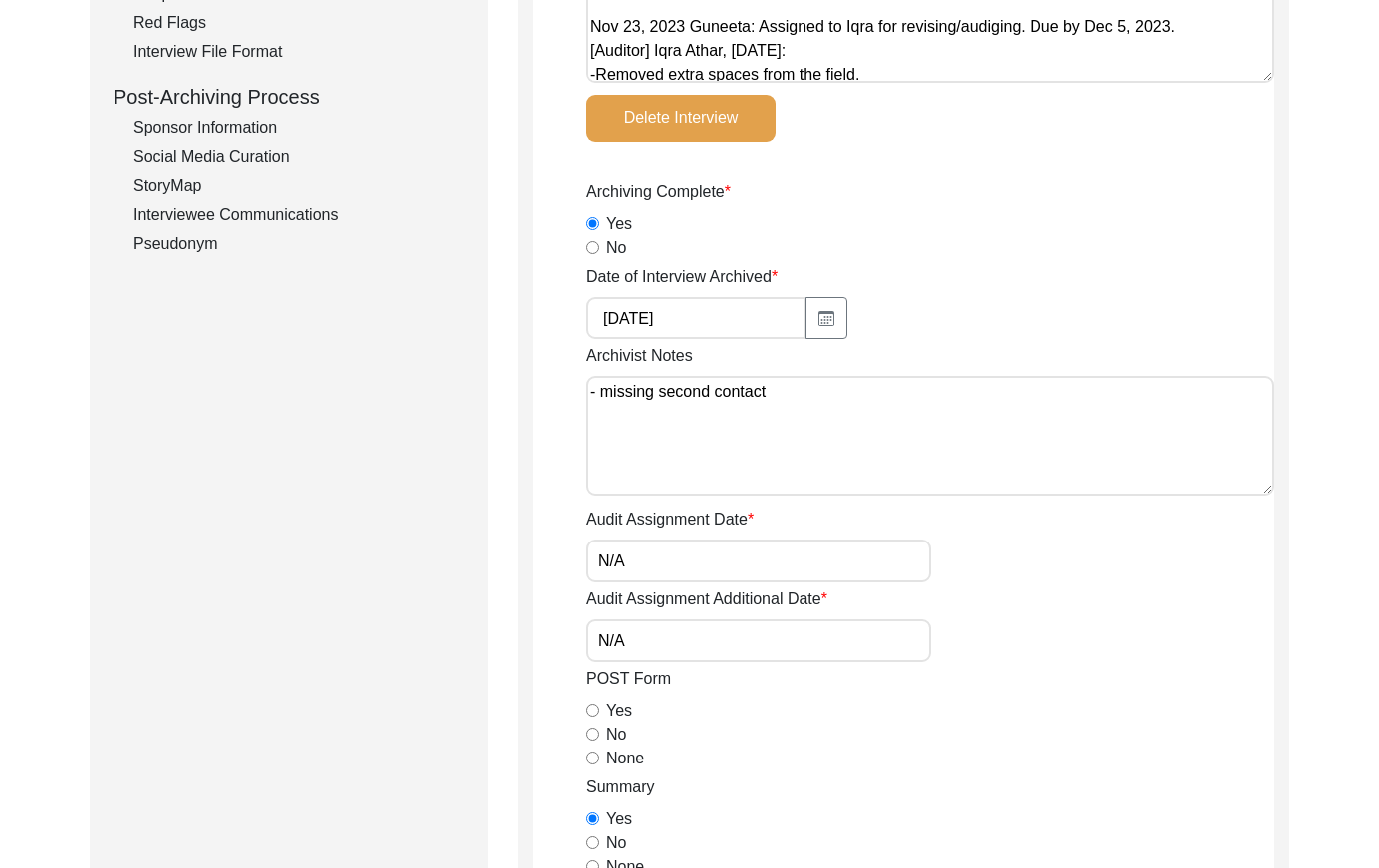 scroll, scrollTop: 0, scrollLeft: 0, axis: both 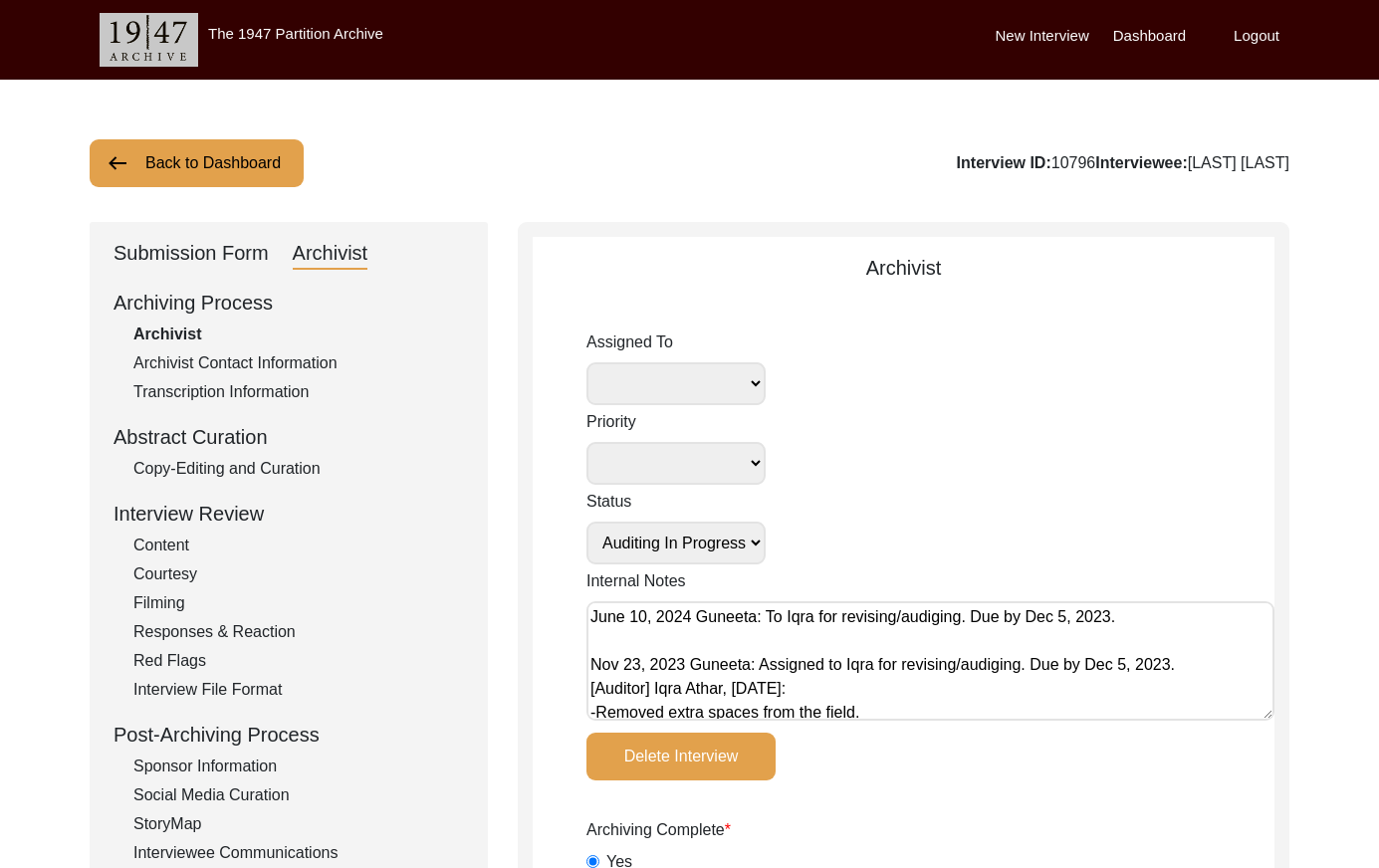 drag, startPoint x: 1081, startPoint y: 158, endPoint x: 1040, endPoint y: 153, distance: 41.303753 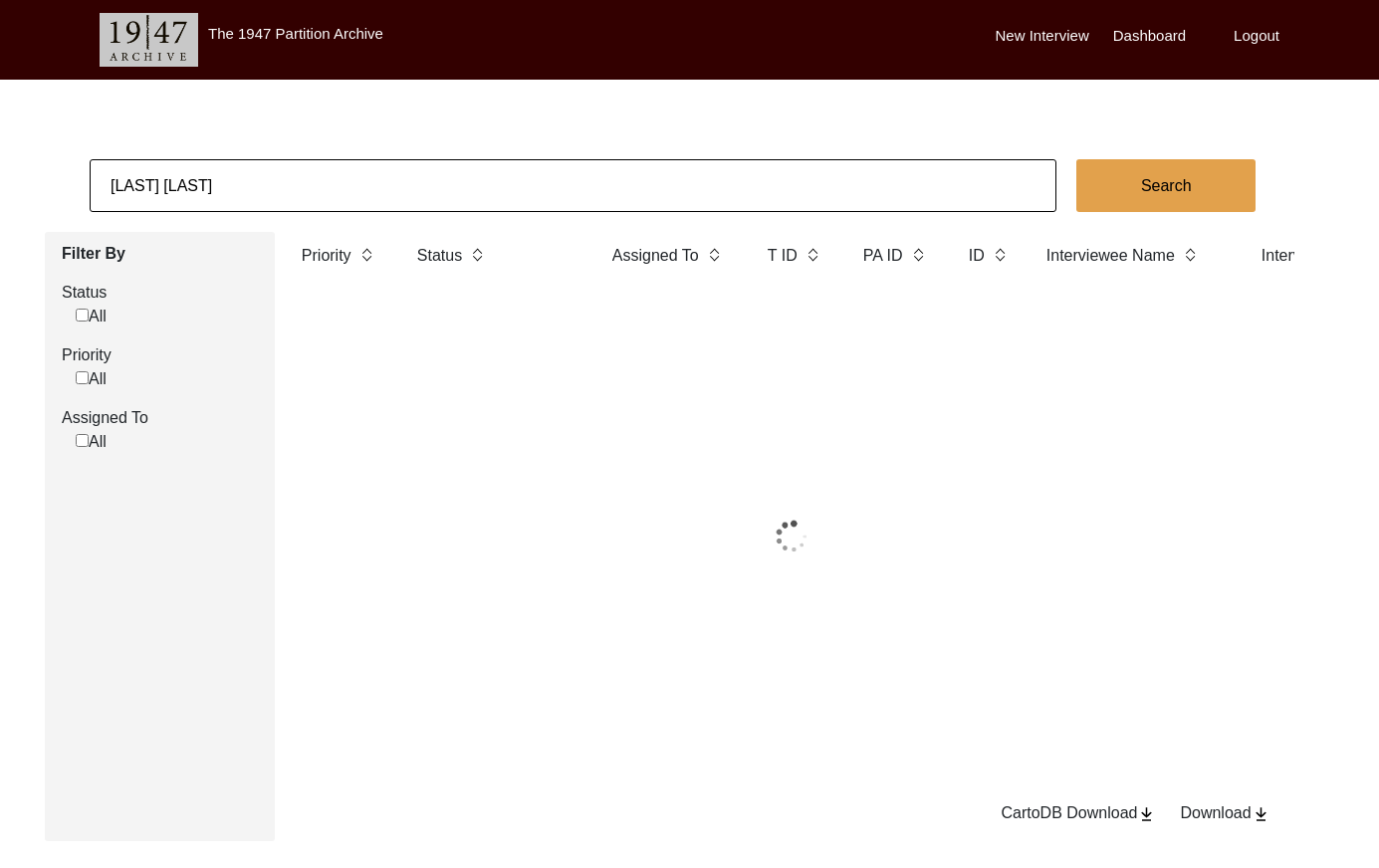 click on "[LAST] [LAST]" 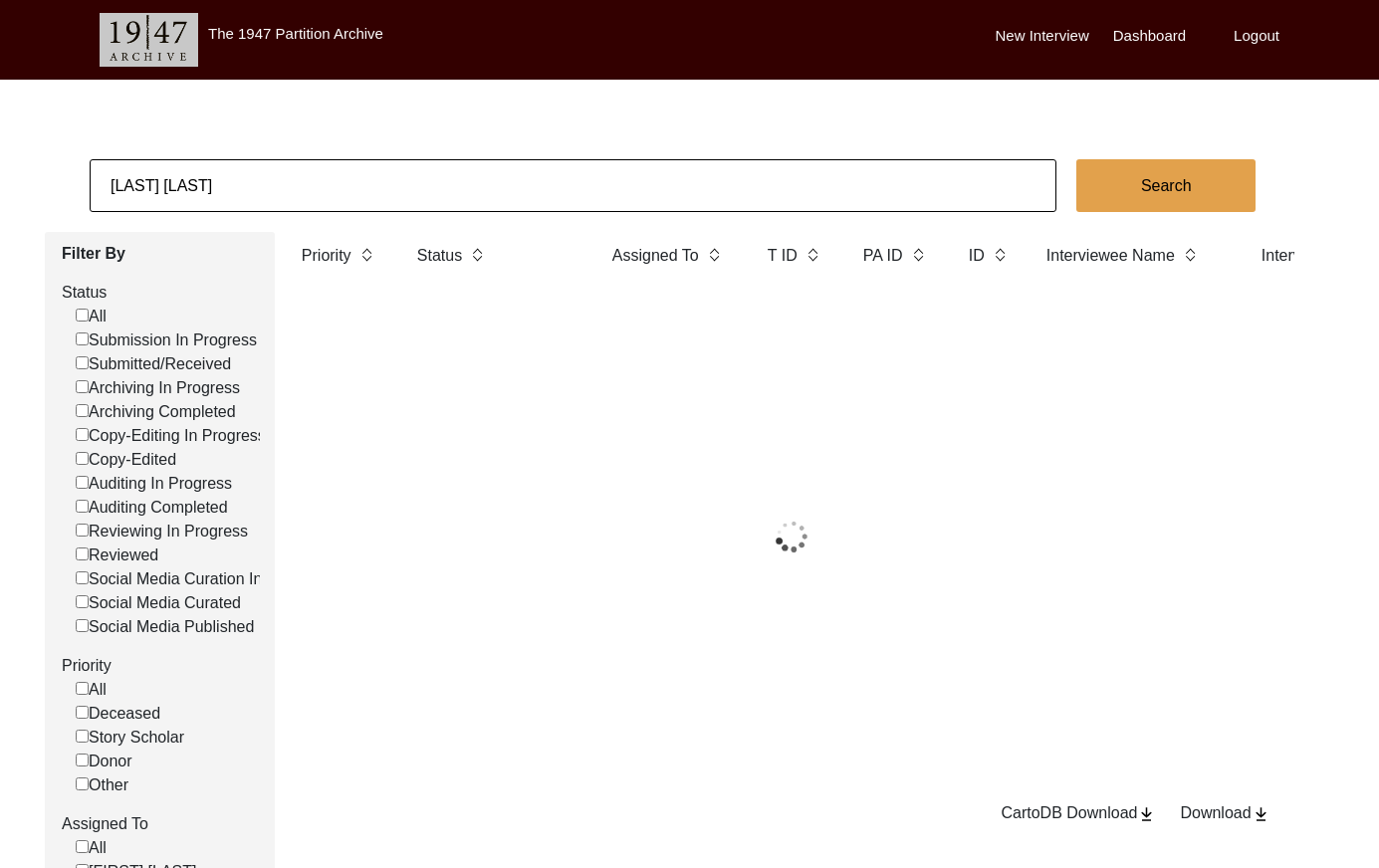 click on "[LAST] [LAST]" 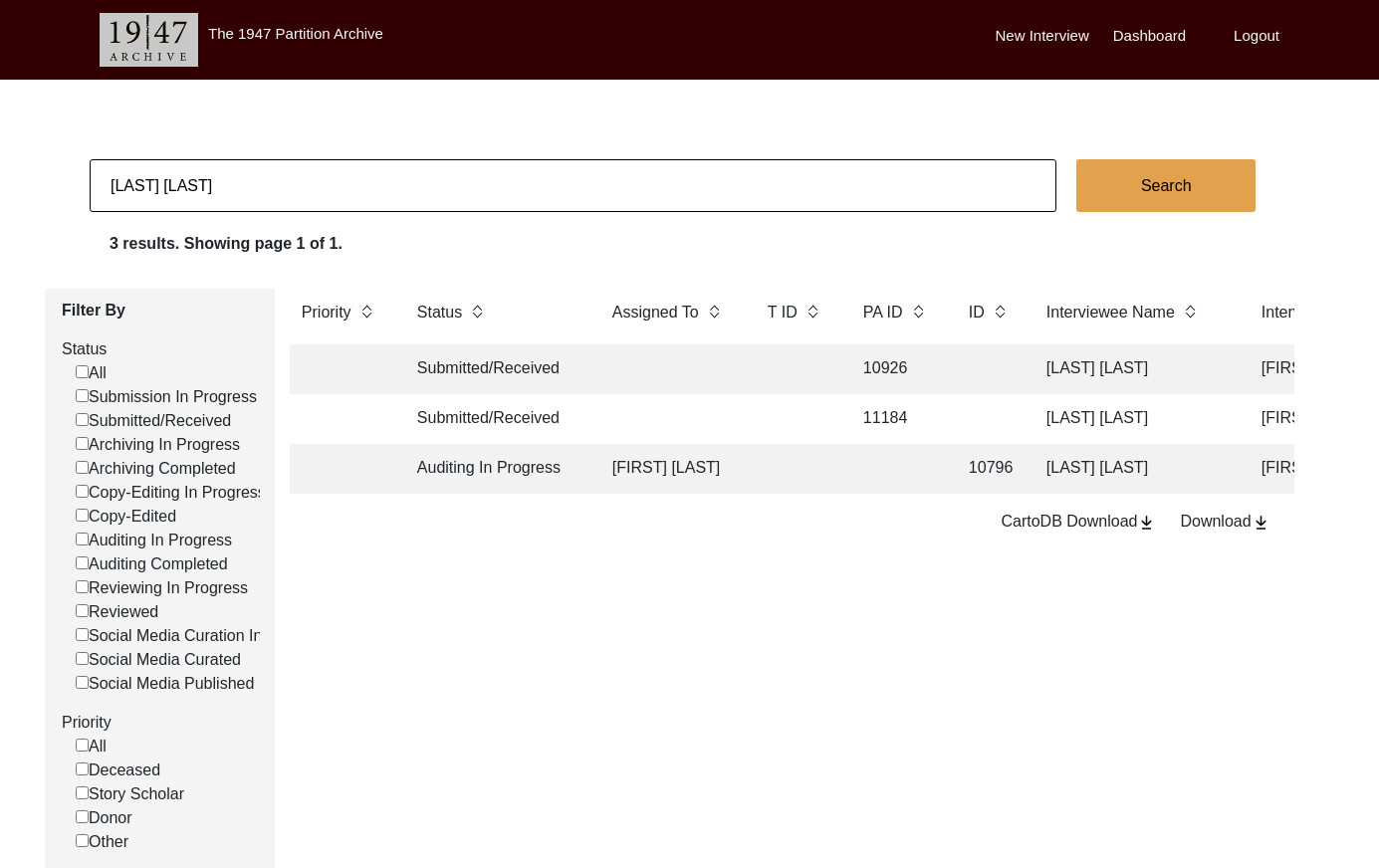 click on "[LAST] [LAST]" 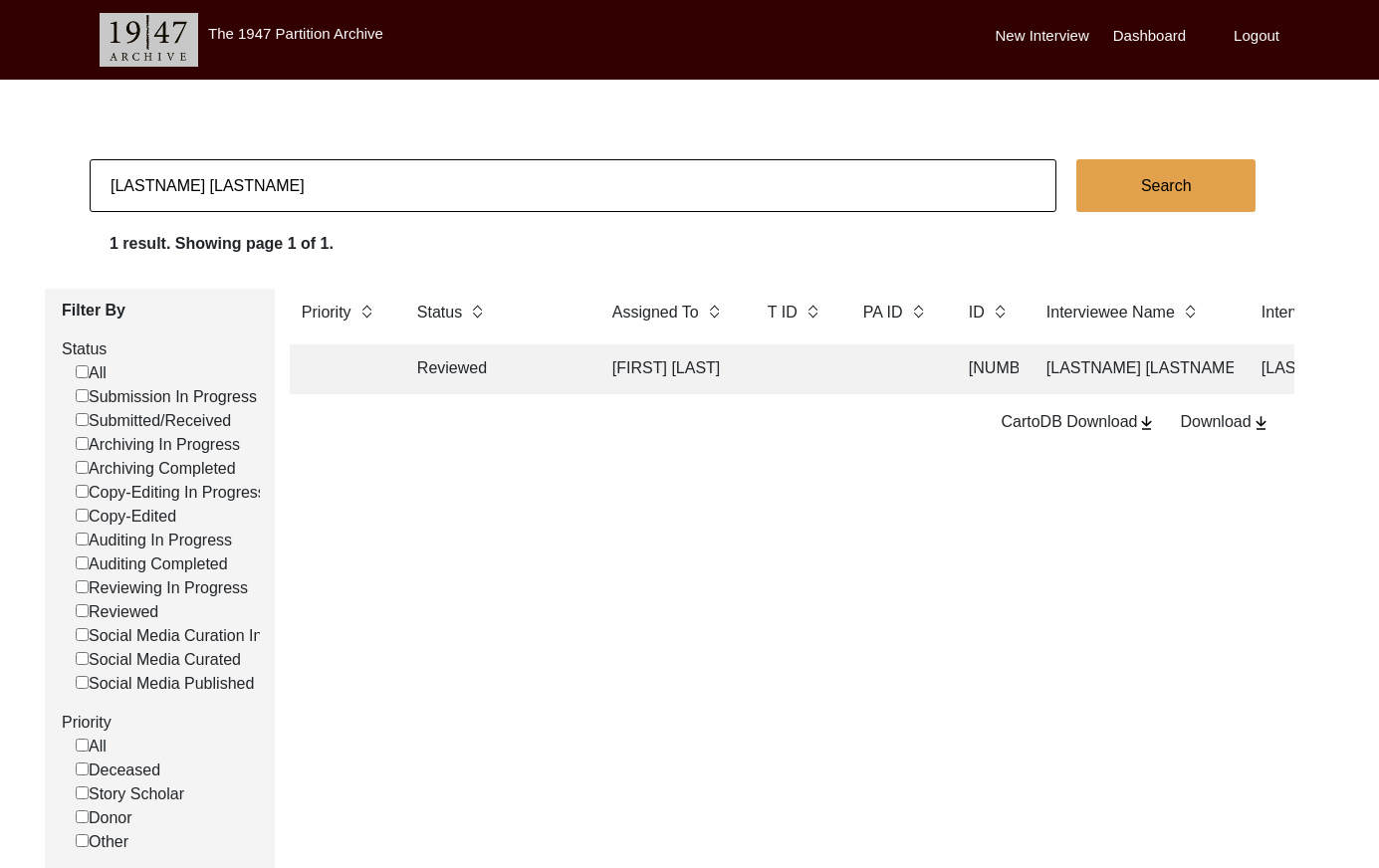 click on "[FIRST] [LAST]" 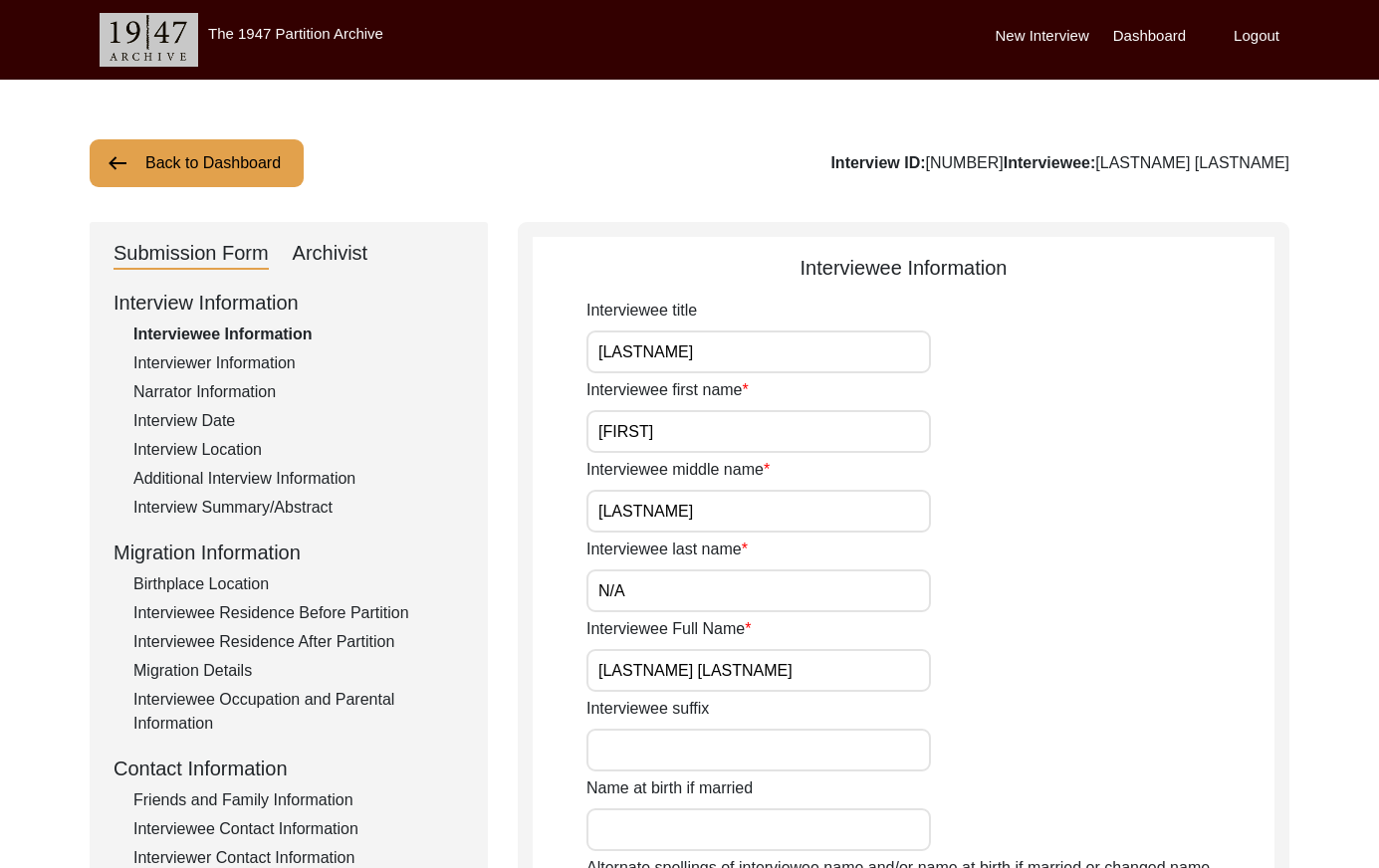 click on "Archivist" 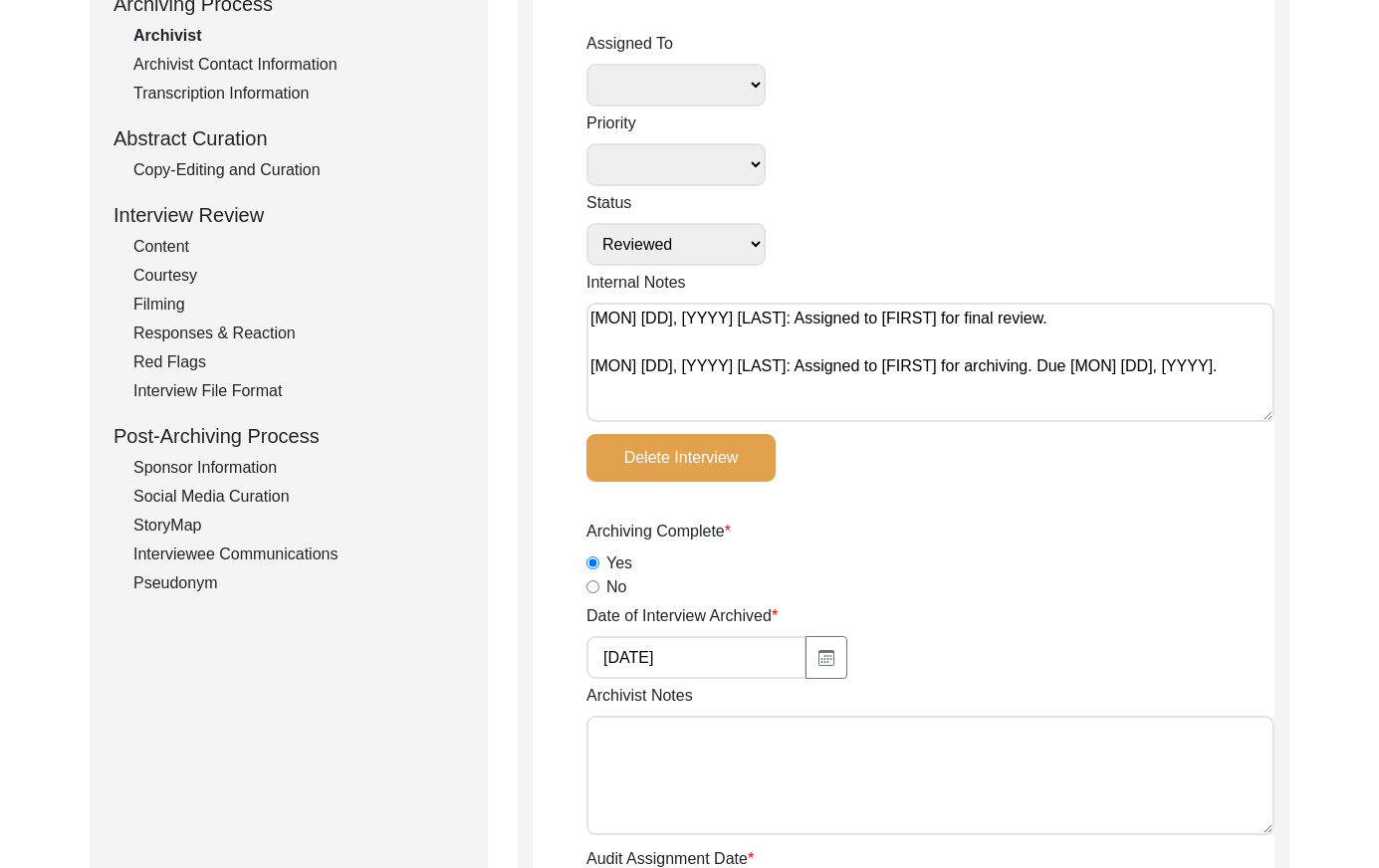 scroll, scrollTop: 0, scrollLeft: 0, axis: both 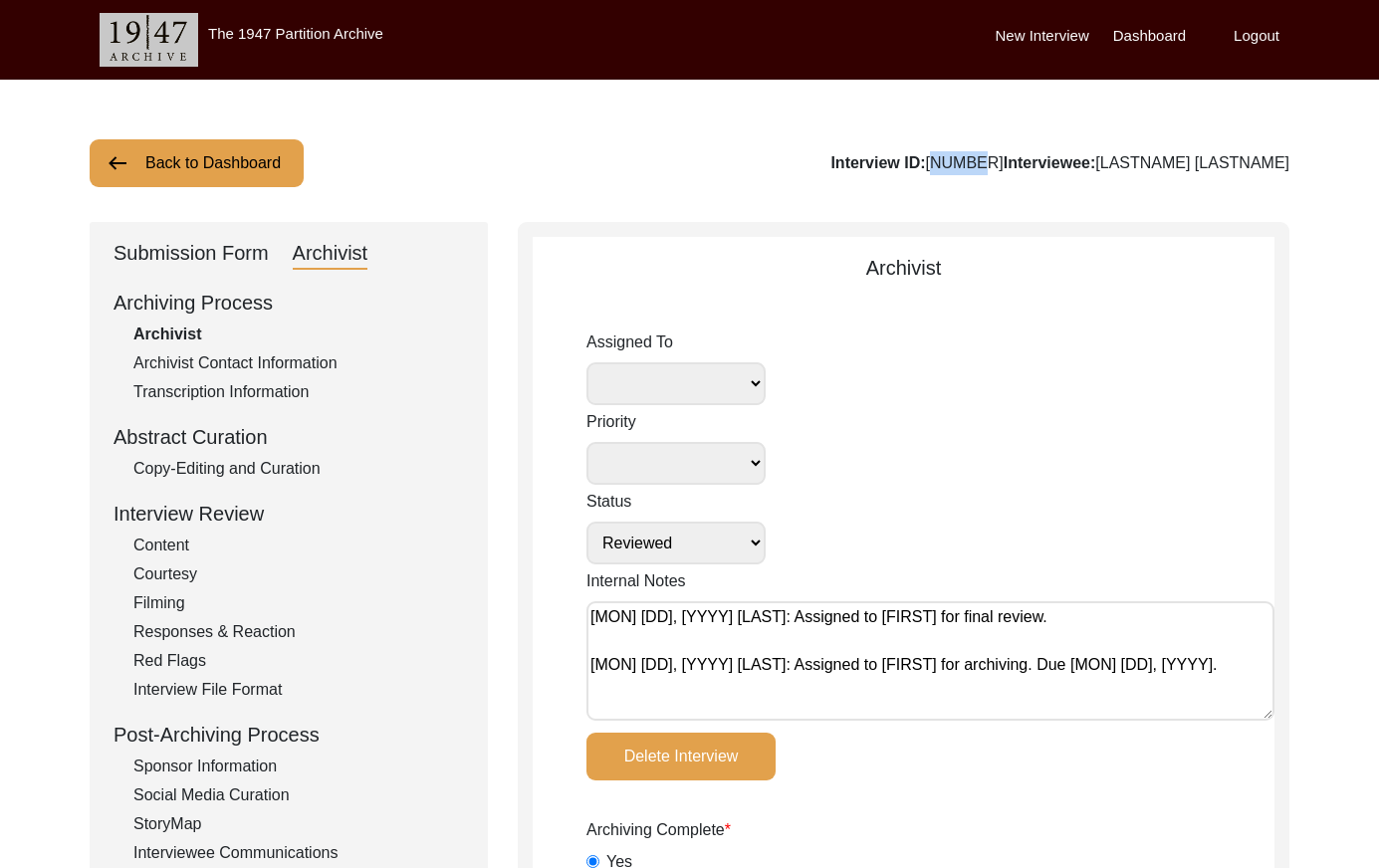 drag, startPoint x: 1073, startPoint y: 161, endPoint x: 1034, endPoint y: 159, distance: 39.051248 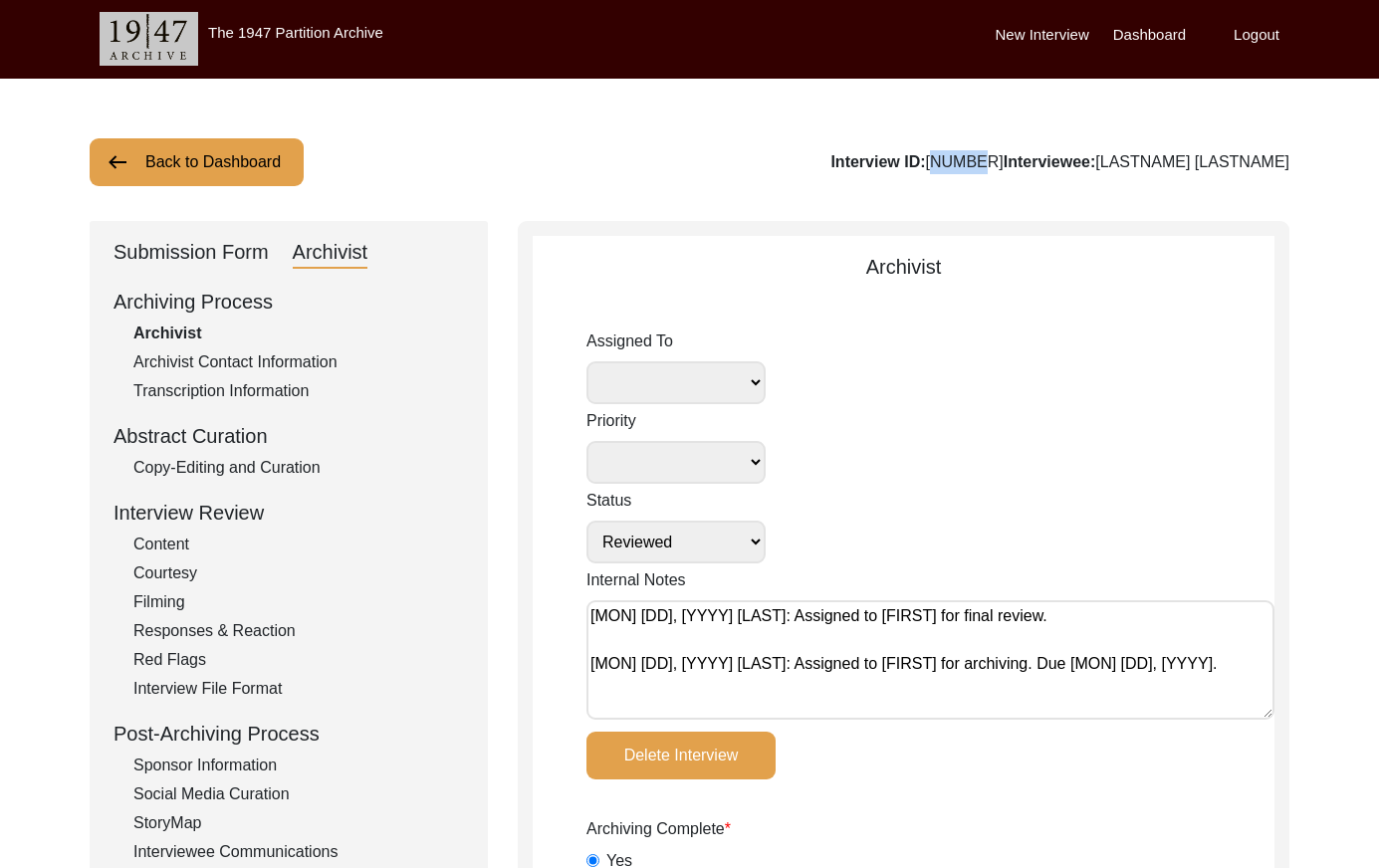 copy on "[NUMBER]" 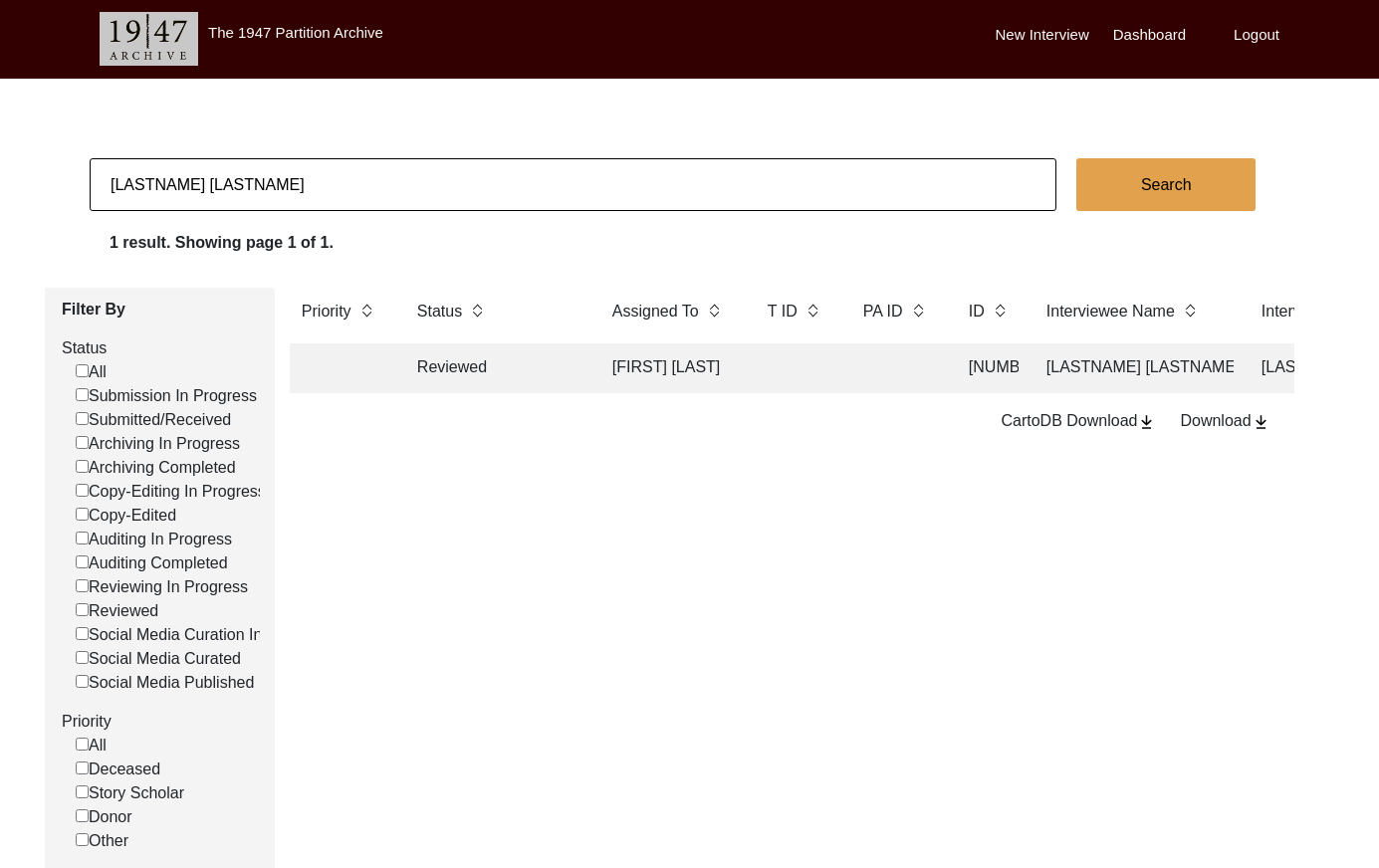 click on "[LASTNAME] [LASTNAME]" 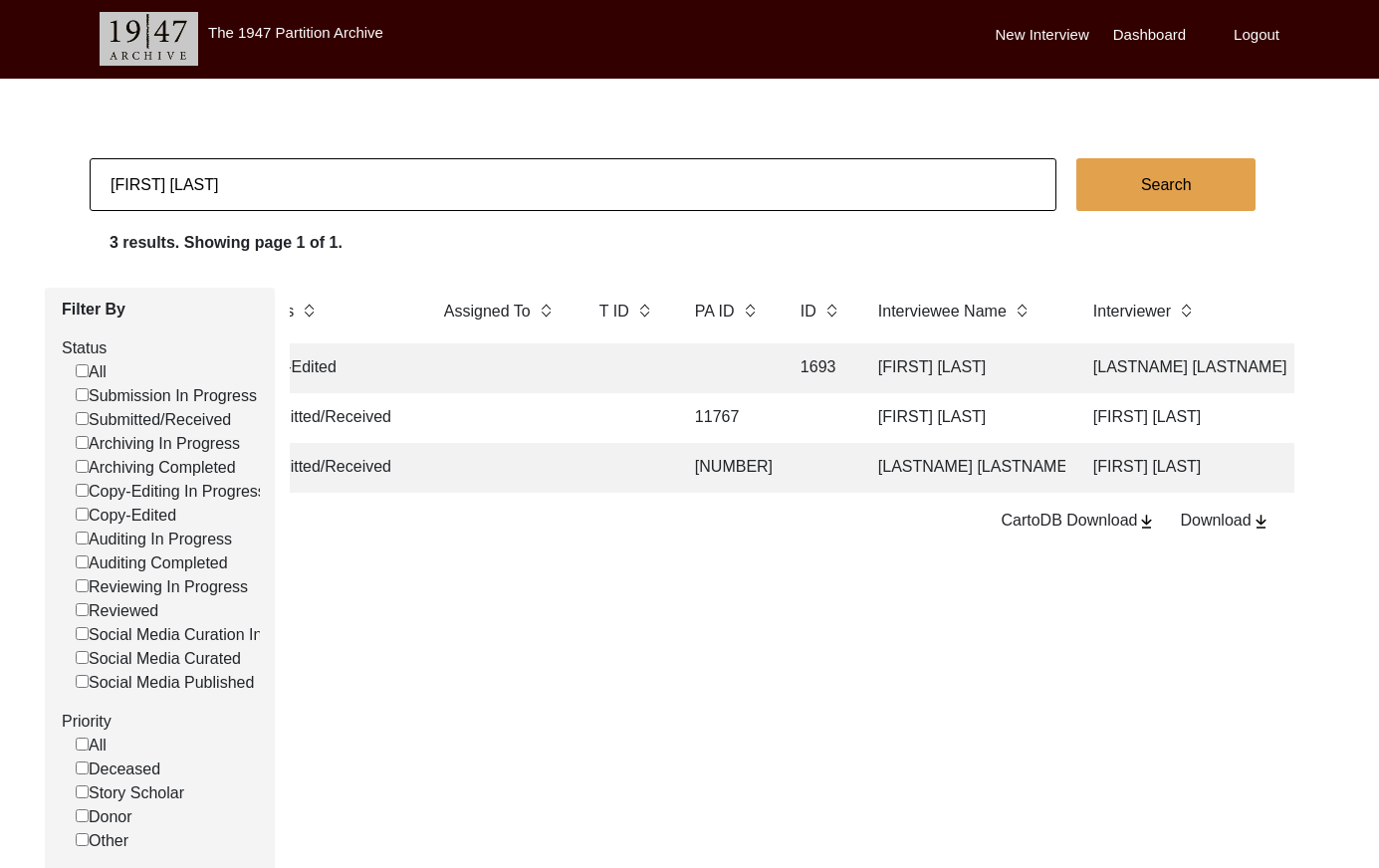 scroll, scrollTop: 0, scrollLeft: 182, axis: horizontal 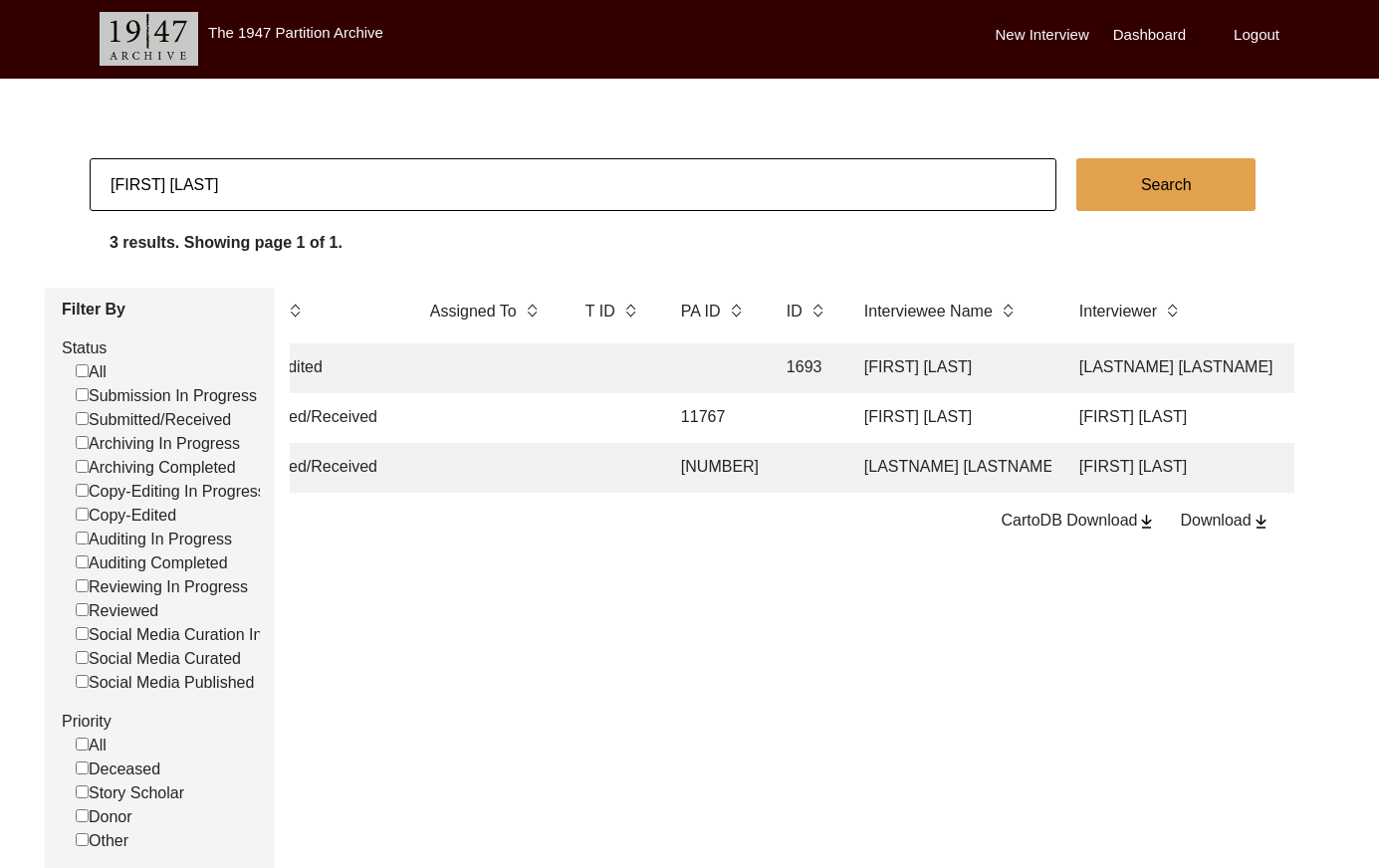 click on "11767" 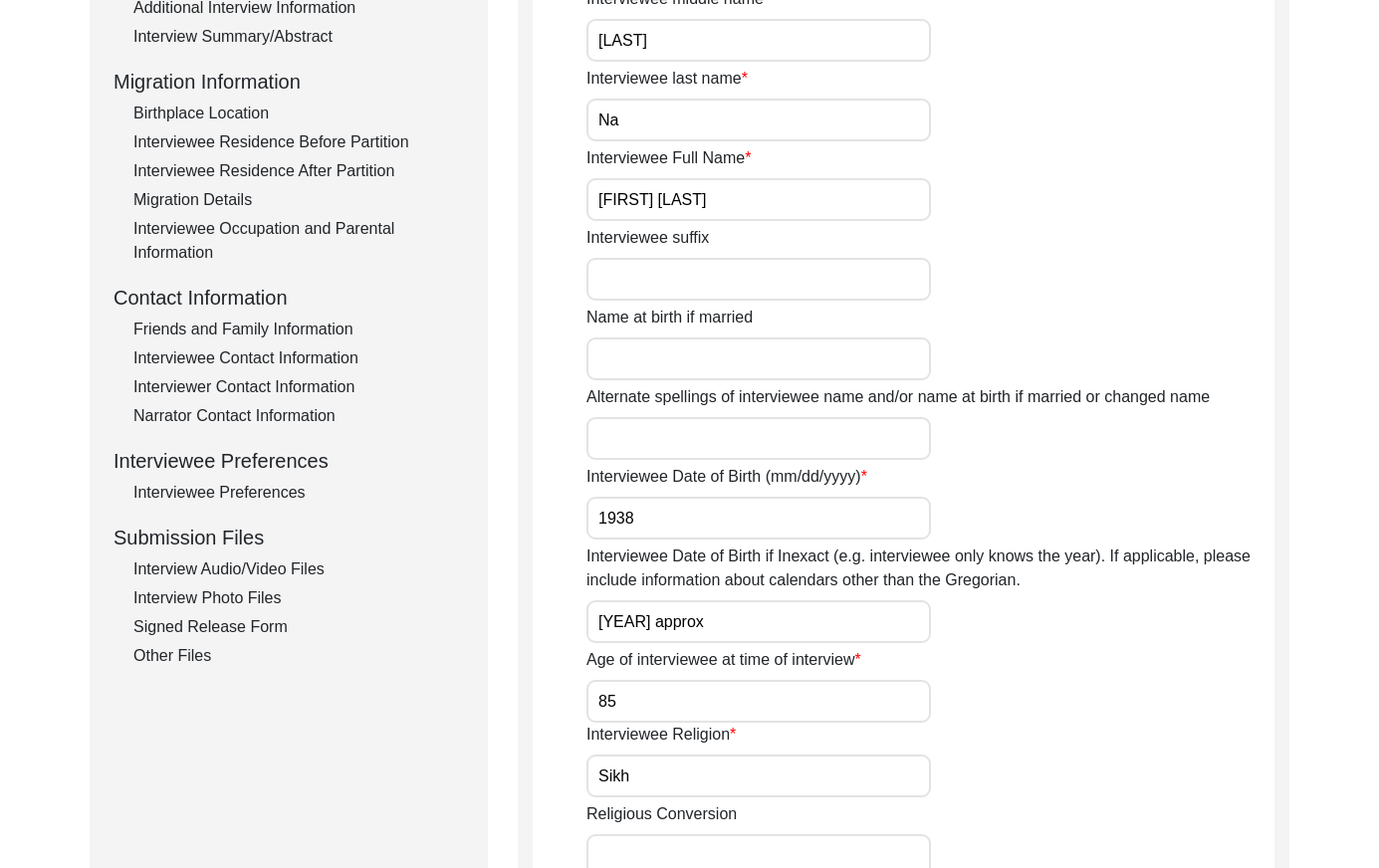 scroll, scrollTop: 509, scrollLeft: 0, axis: vertical 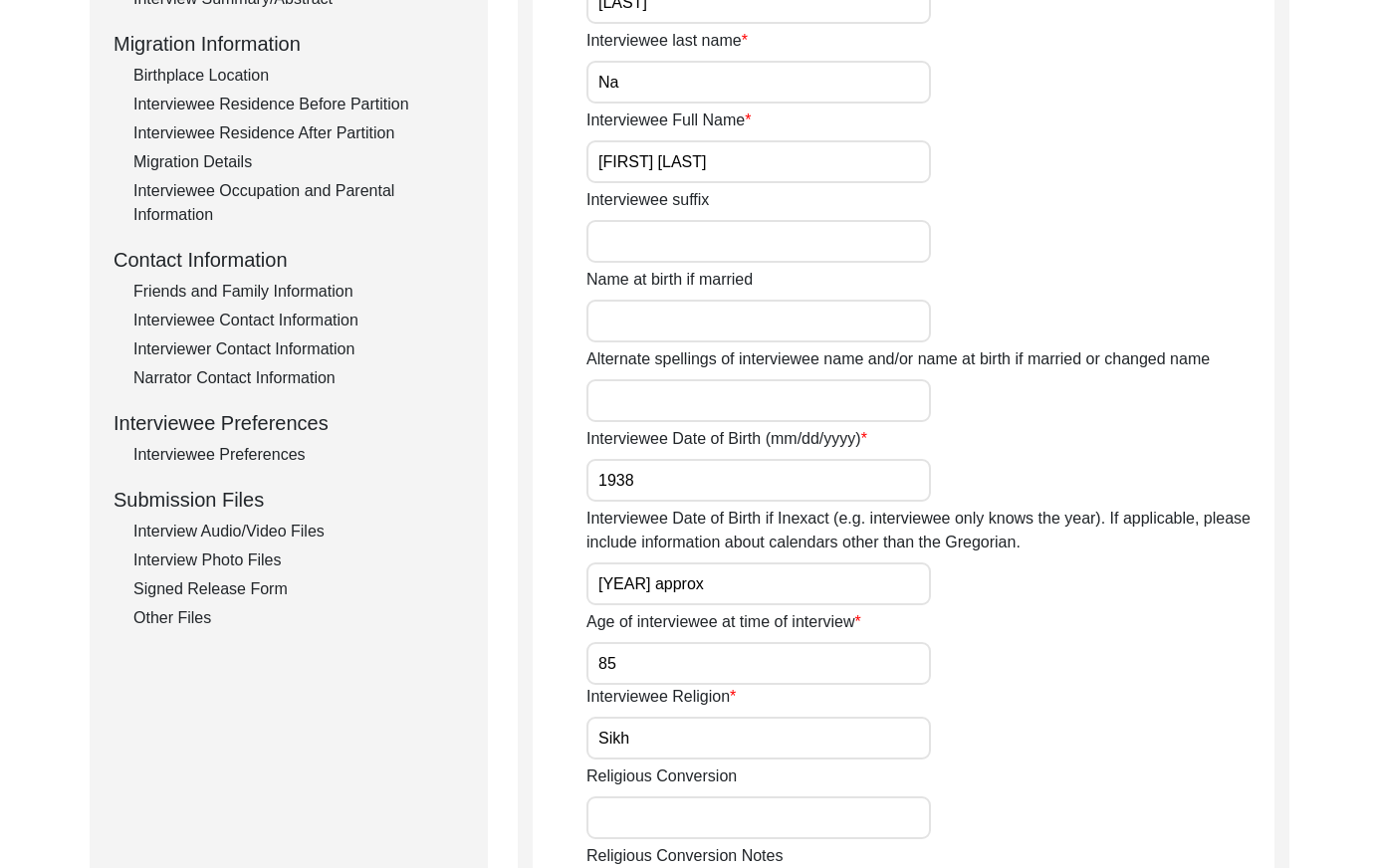click on "Interview Photo Files" 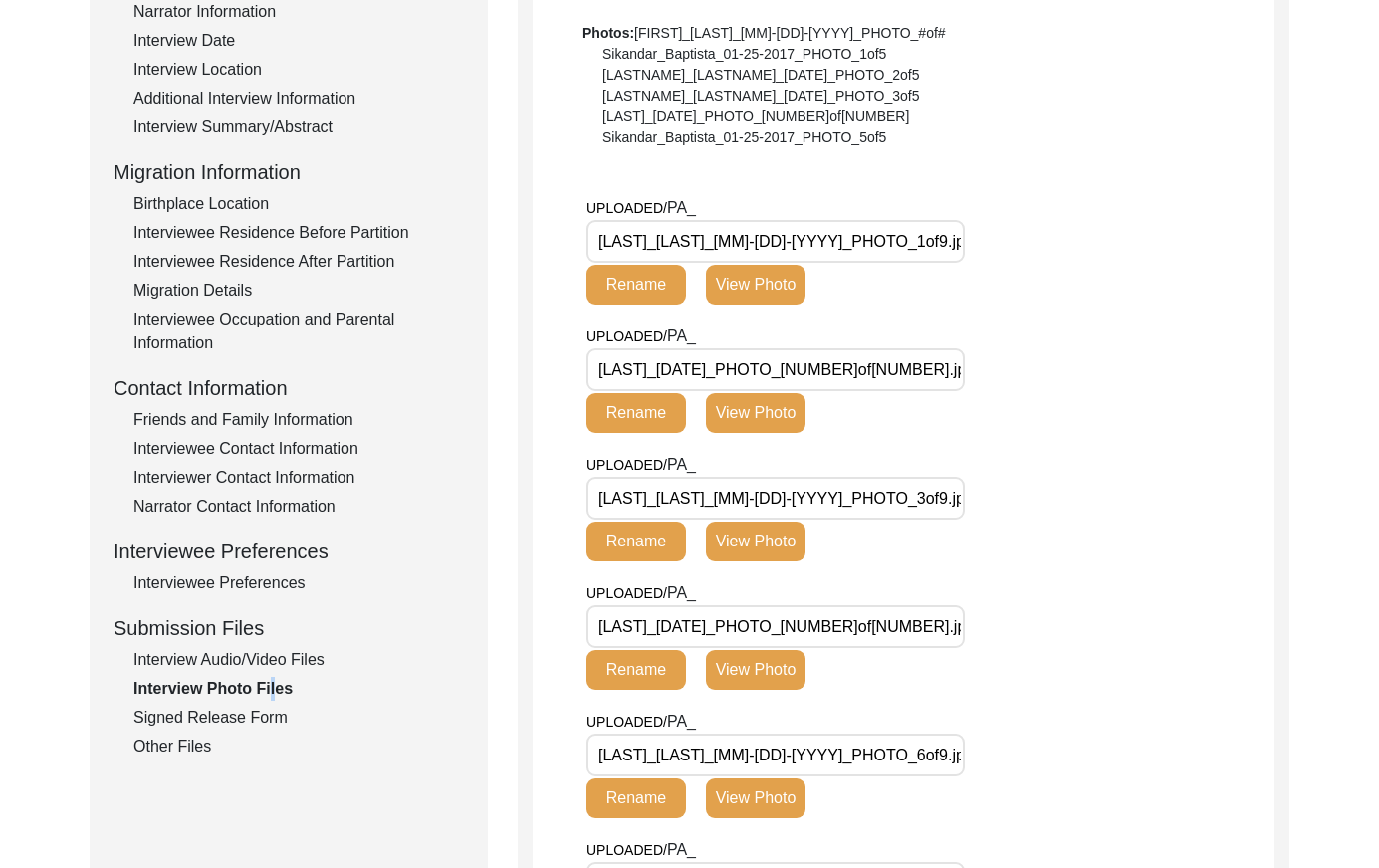 scroll, scrollTop: 369, scrollLeft: 0, axis: vertical 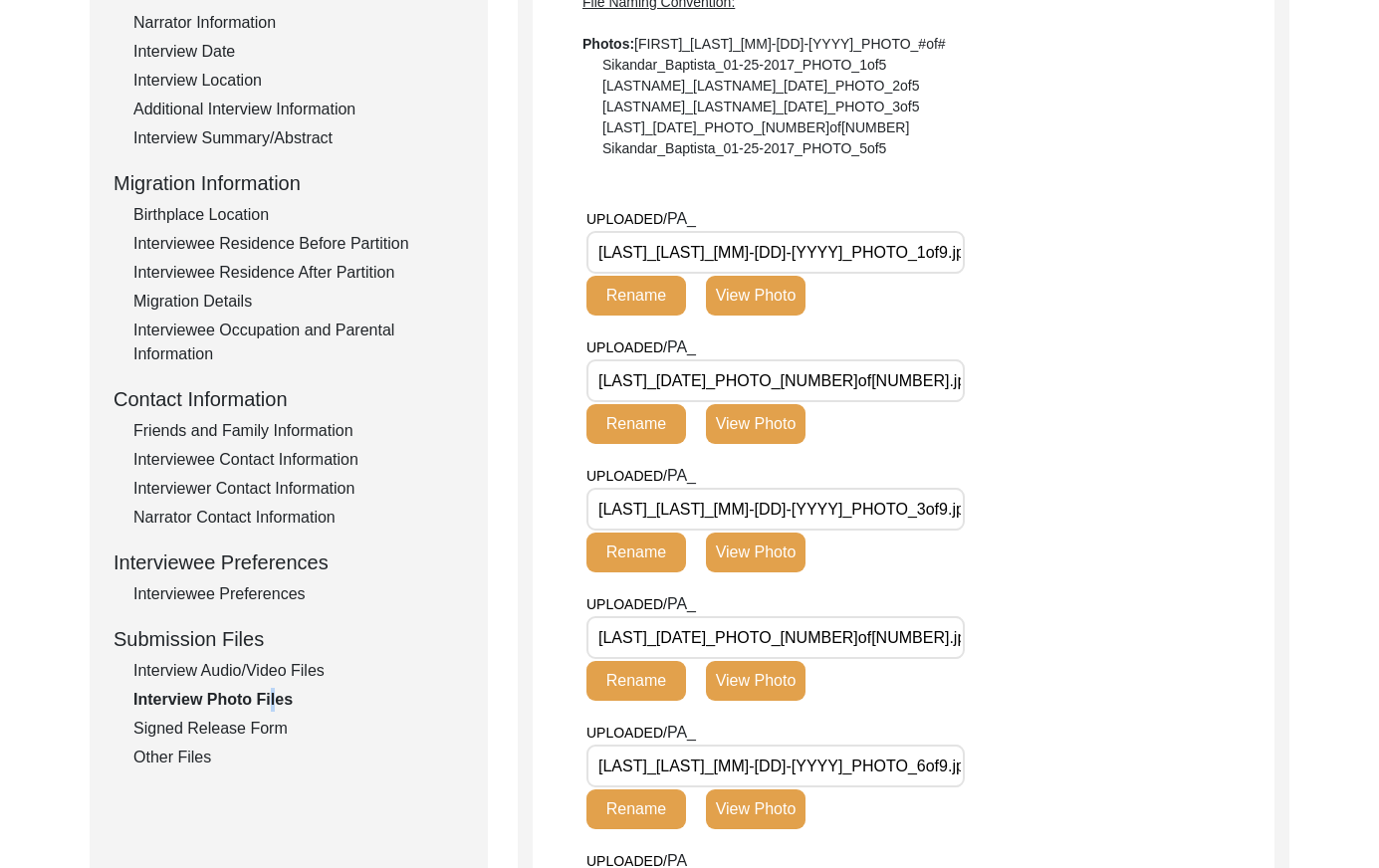 click on "View Photo" 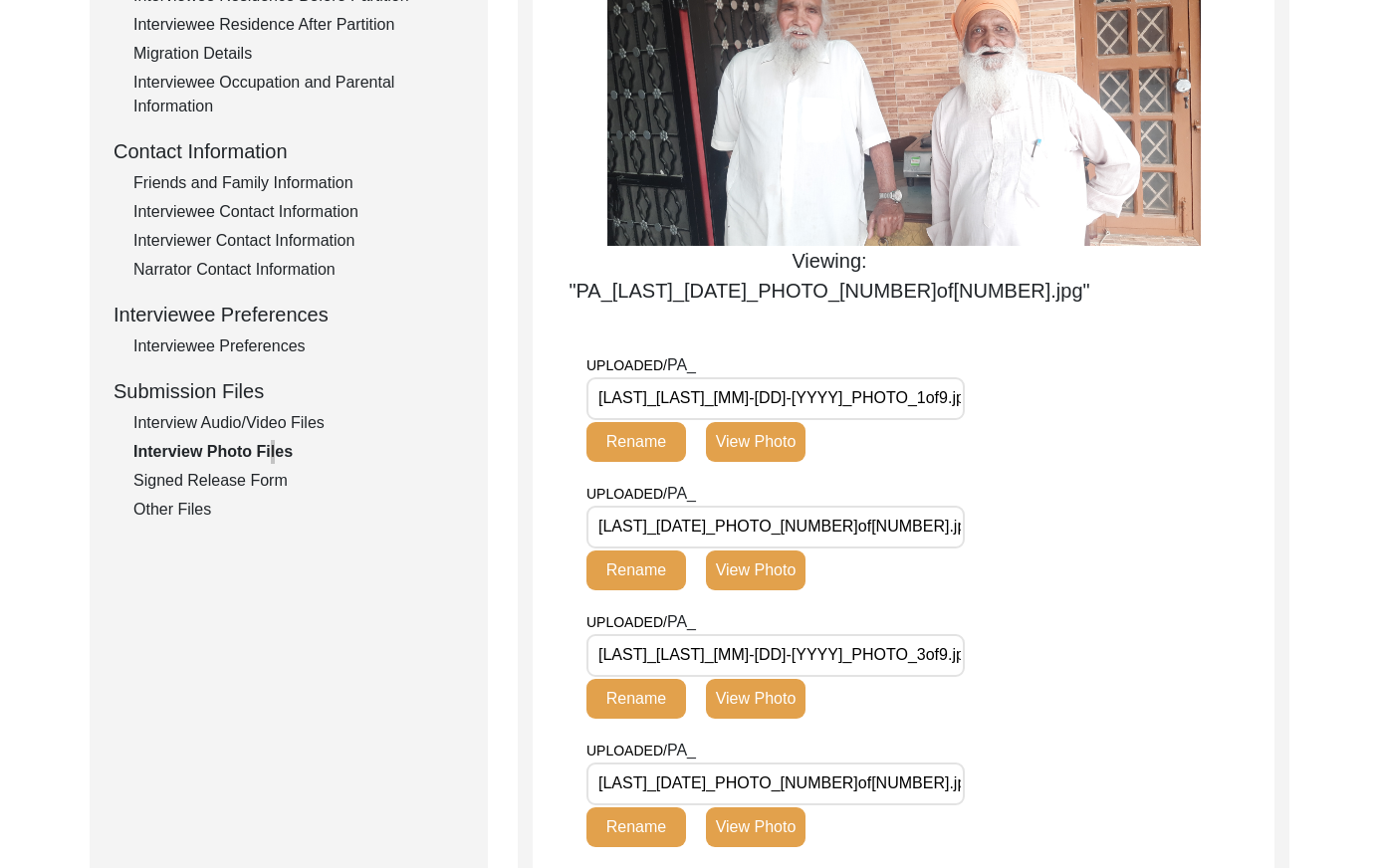 scroll, scrollTop: 616, scrollLeft: 0, axis: vertical 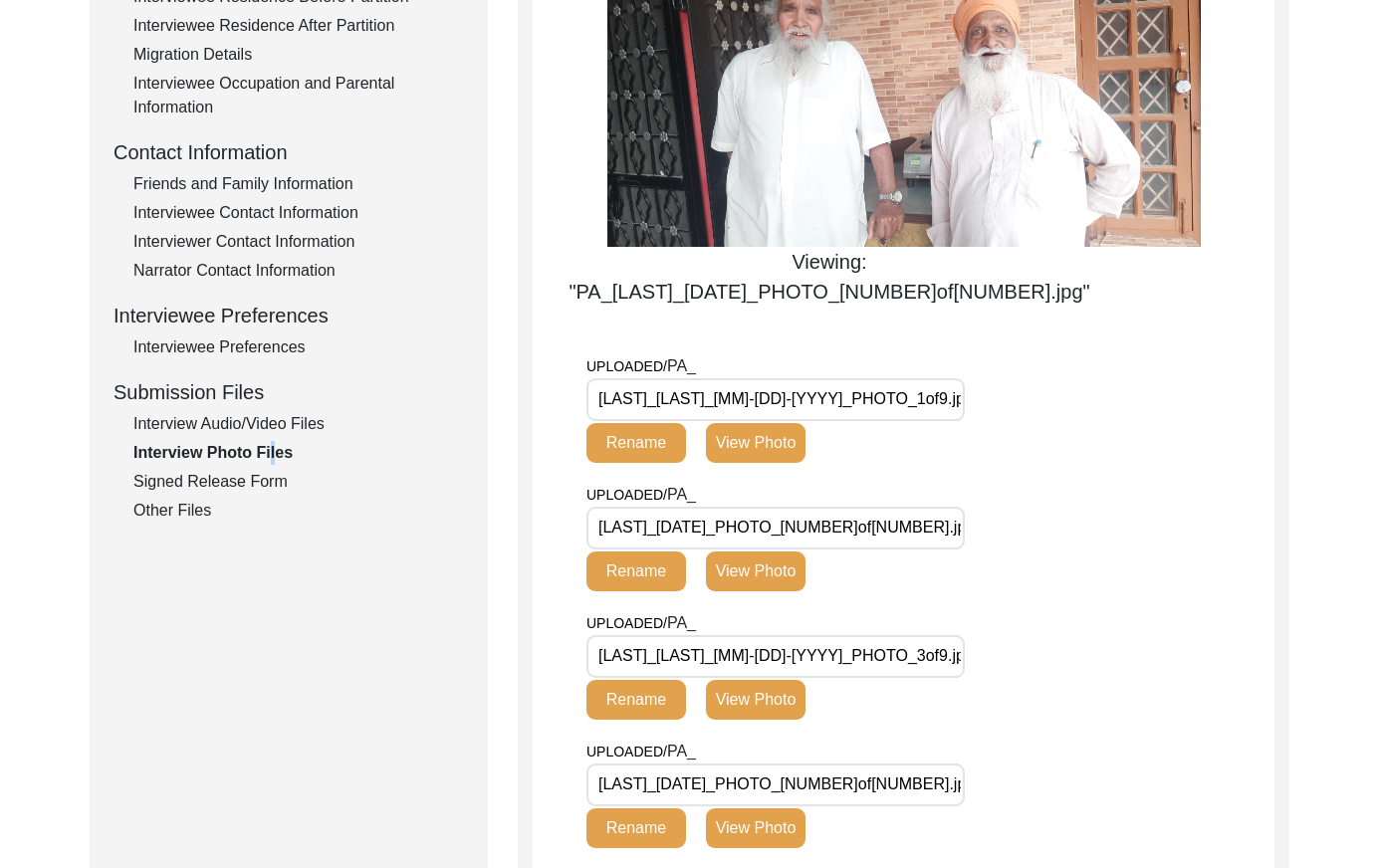 click on "View Photo" 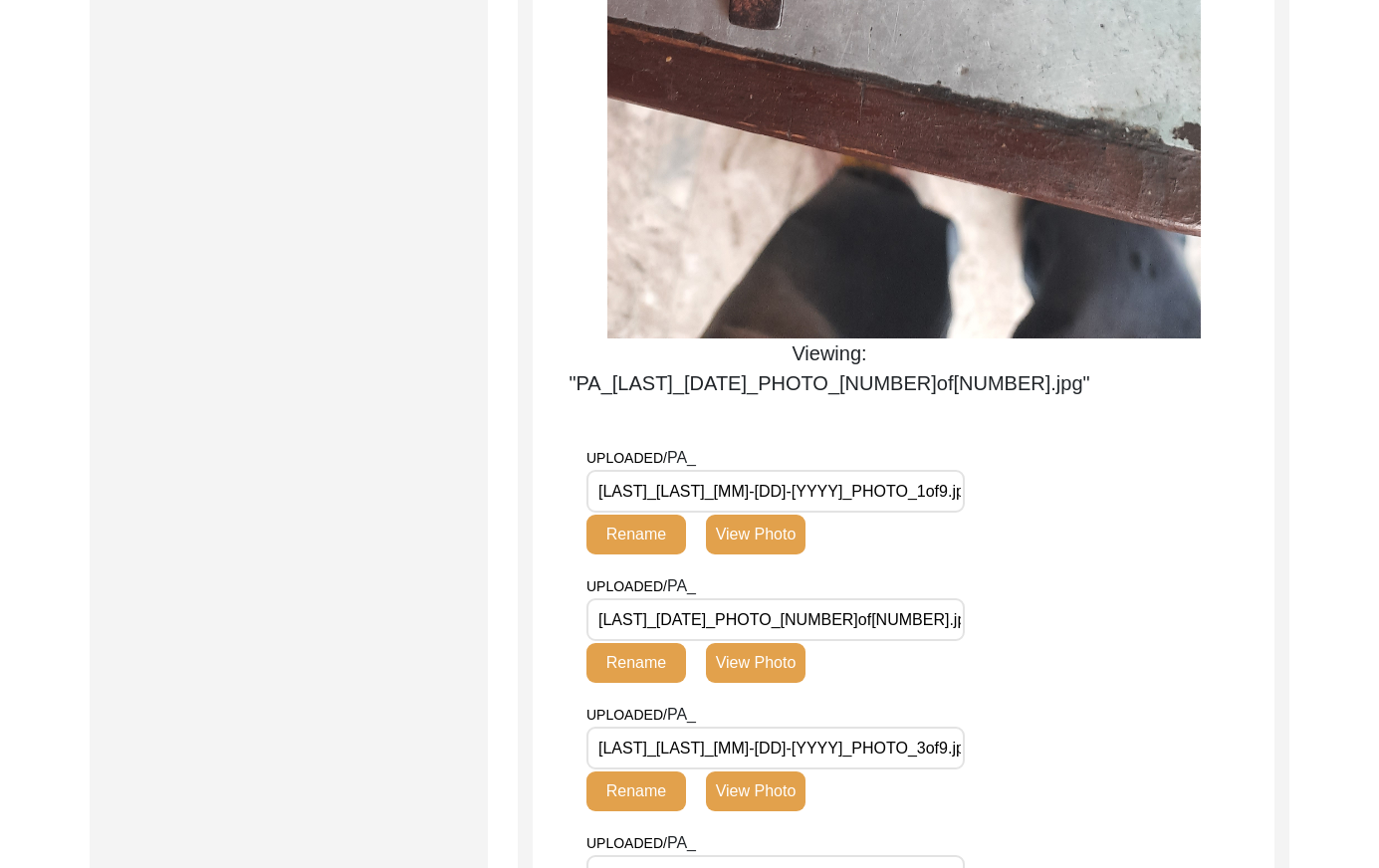 scroll, scrollTop: 1602, scrollLeft: 0, axis: vertical 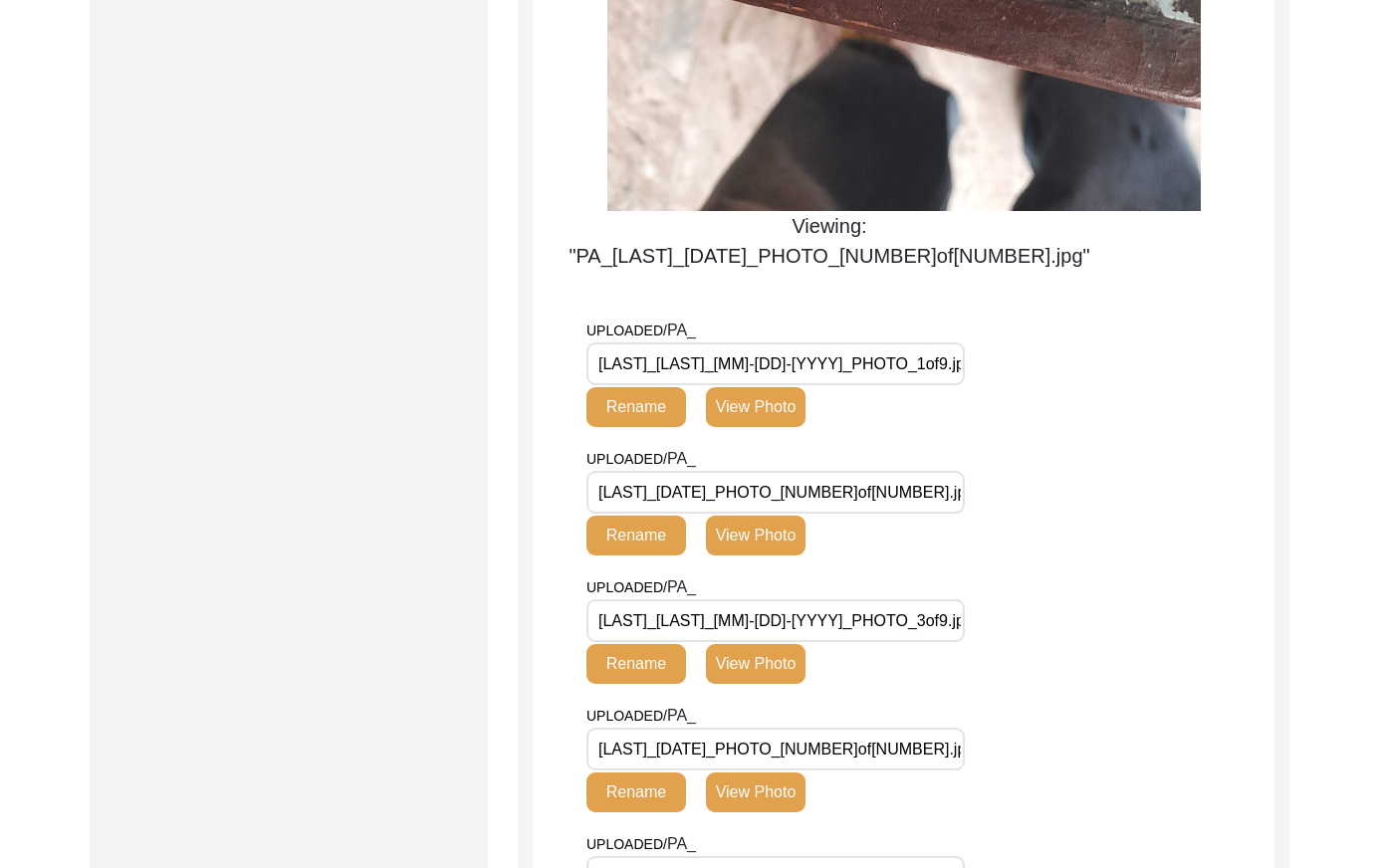 click on "View Photo" 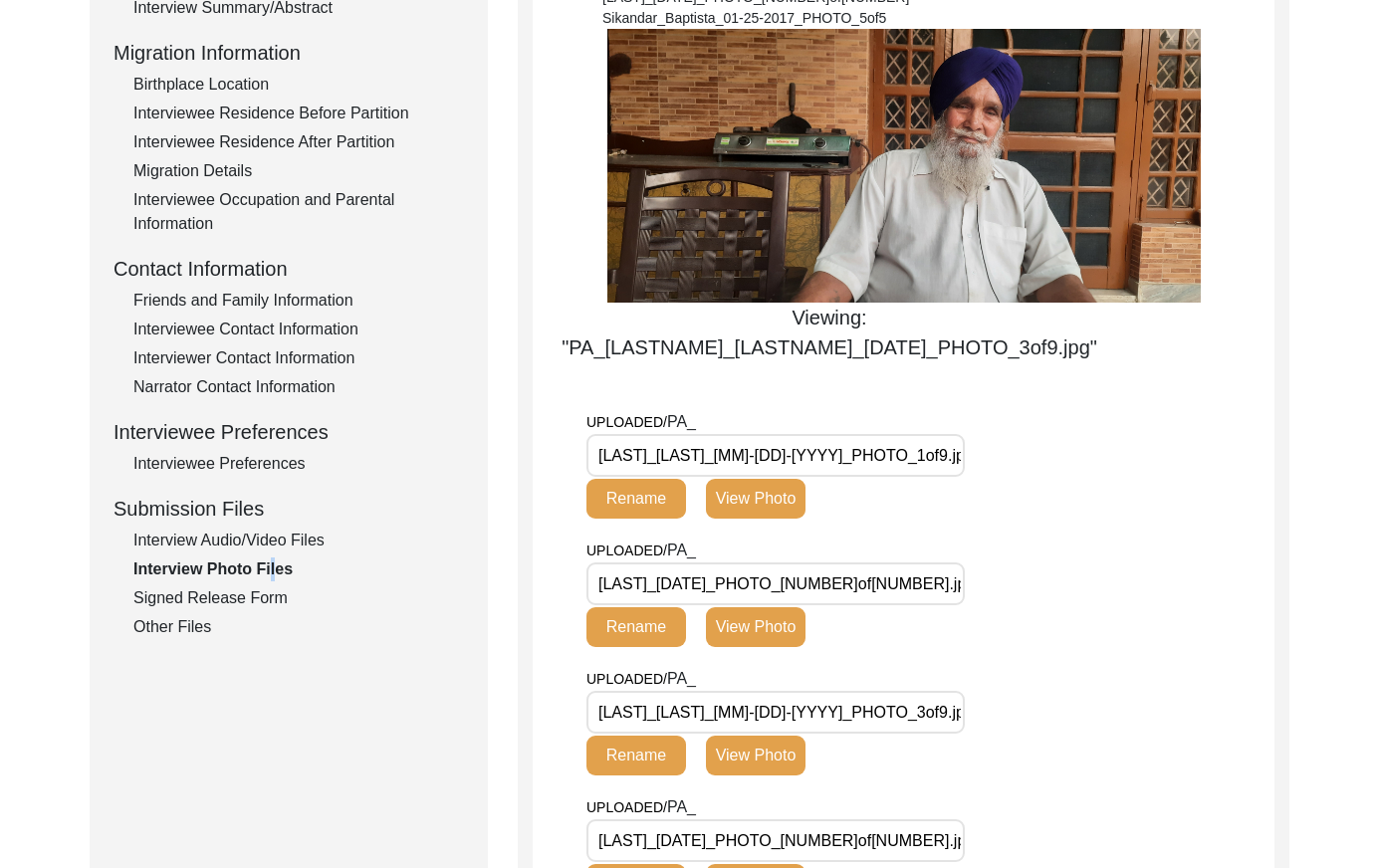 scroll, scrollTop: 517, scrollLeft: 0, axis: vertical 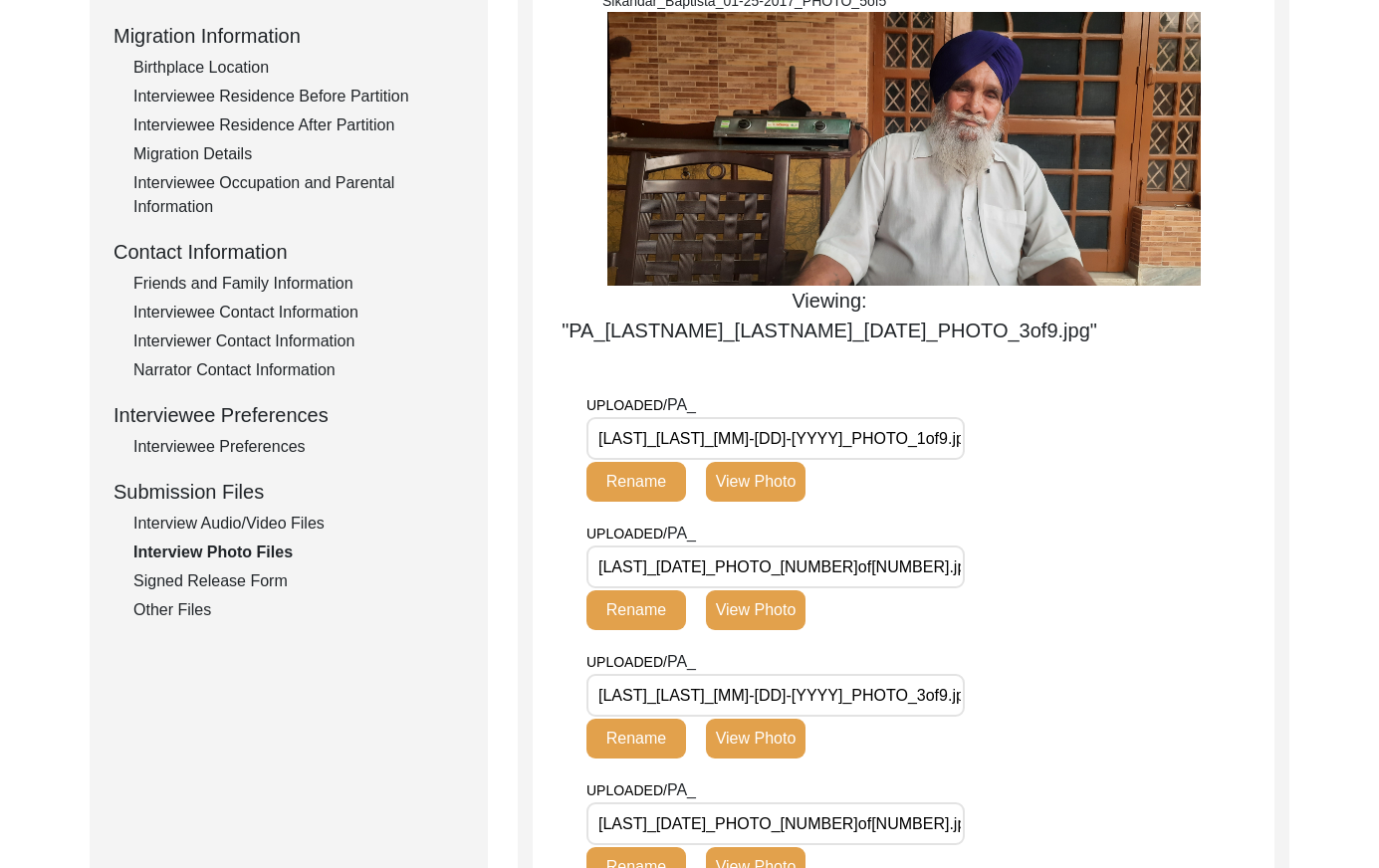 drag, startPoint x: 783, startPoint y: 661, endPoint x: 565, endPoint y: 652, distance: 218.1857 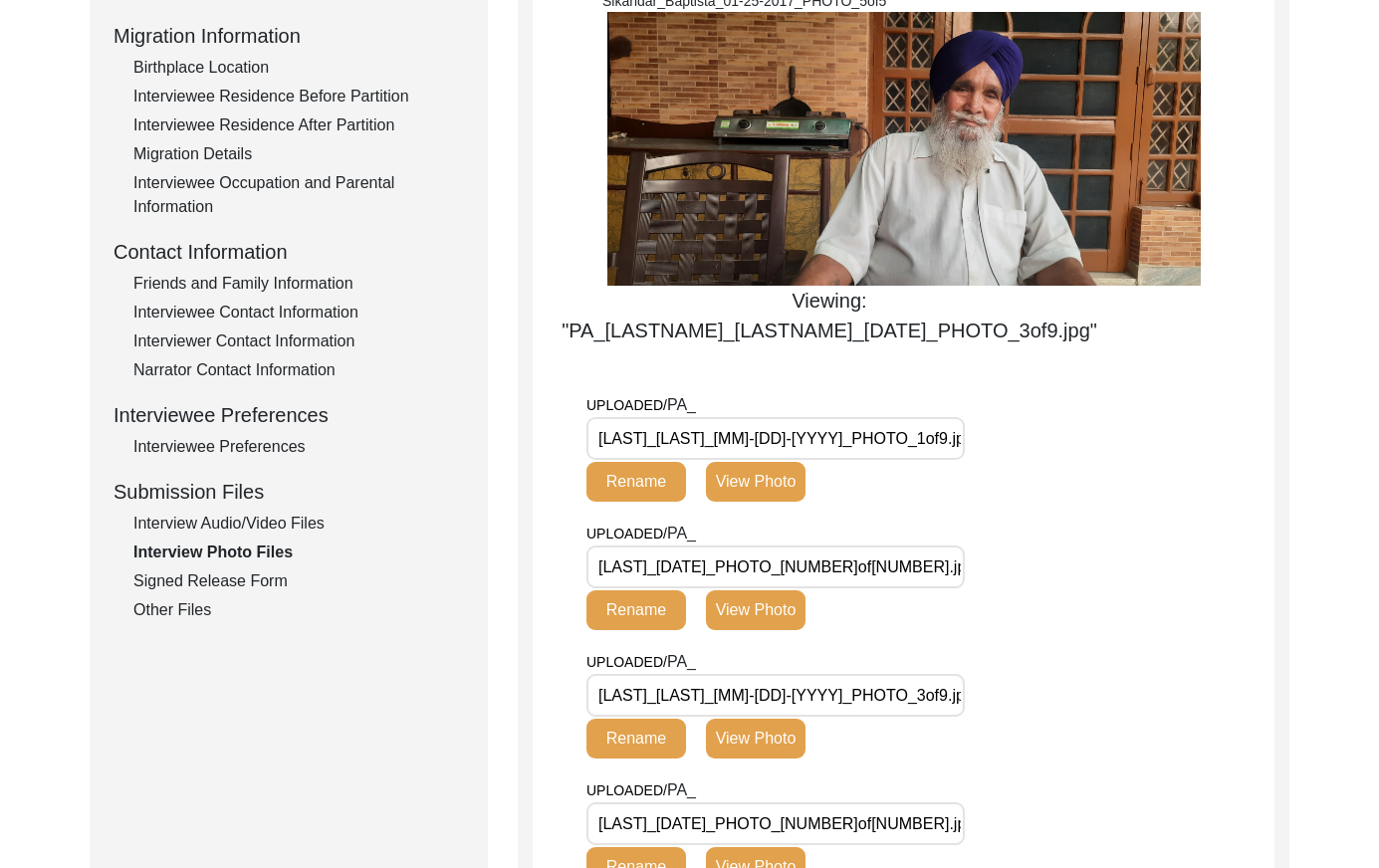 click on "UPLOADED/ PA_[LAST]_[DATE]_PHOTO_[NUMBER]of[NUMBER].jpg Rename View Photo UPLOADED/ PA_[LAST]_[DATE]_PHOTO_[NUMBER]of[NUMBER].jpg Rename View Photo UPLOADED/ PA_[LAST]_[DATE]_PHOTO_[NUMBER]of[NUMBER].jpg Rename View Photo UPLOADED/ PA_[LAST]_[DATE]_PHOTO_[NUMBER]of[NUMBER].jpg Rename View Photo UPLOADED/ PA_[LAST]_[DATE]_PHOTO_[NUMBER]of[NUMBER].jpg Rename View Photo UPLOADED/ PA_[LAST]_[DATE]_PHOTO_[NUMBER]of[NUMBER].jpg Rename View Photo UPLOADED/ PA_[LAST]_[DATE]_PHOTO_[NUMBER]of[NUMBER].jpg Rename View Photo UPLOADED/ PA_[LAST]_[DATE]_PHOTO_[NUMBER]of[NUMBER].jpg Rename View Photo UPLOADED/ PA_[LAST]_[DATE]_PHOTO_[NUMBER]of[NUMBER].jpg Rename View Photo" 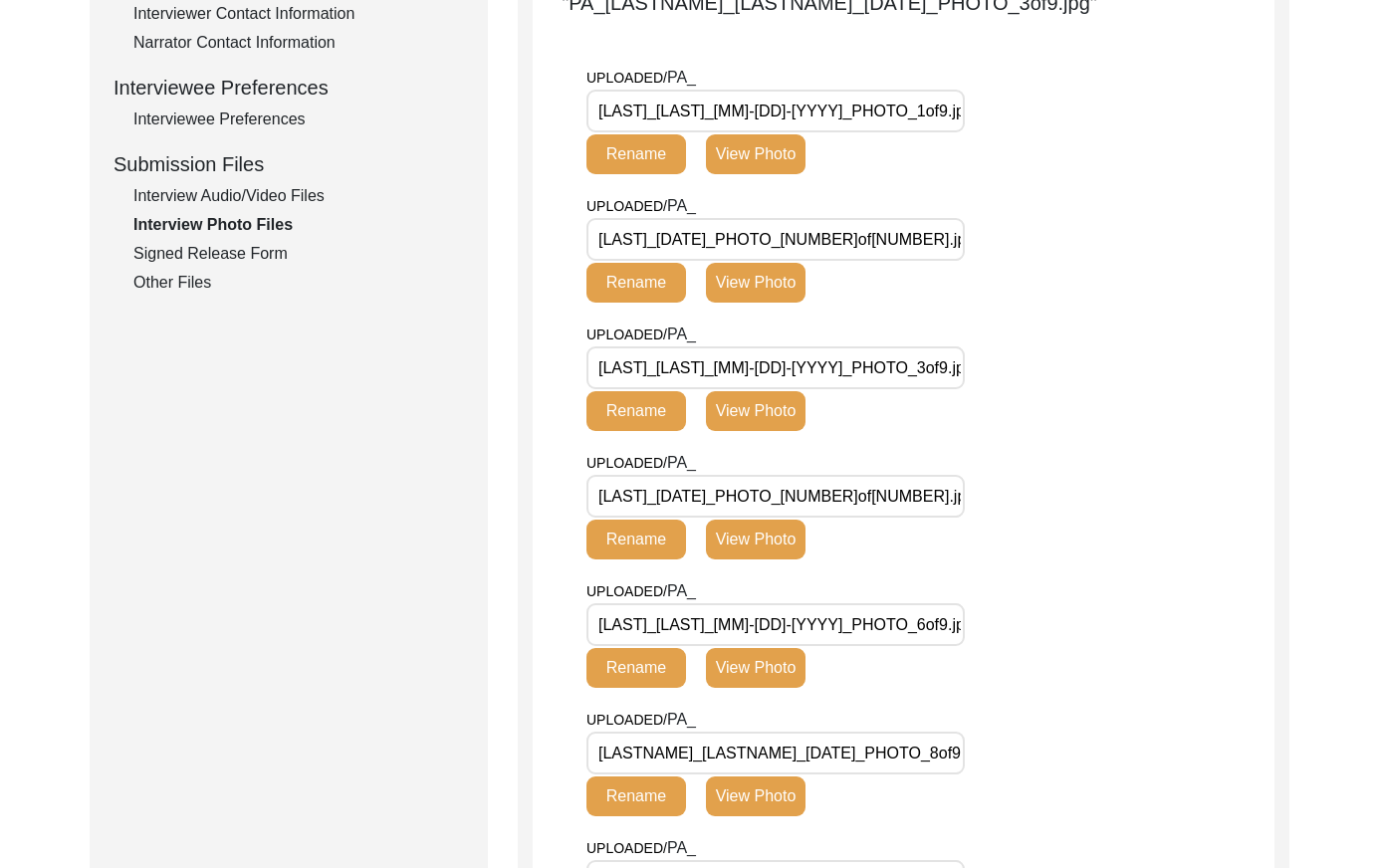 click on "View Photo" 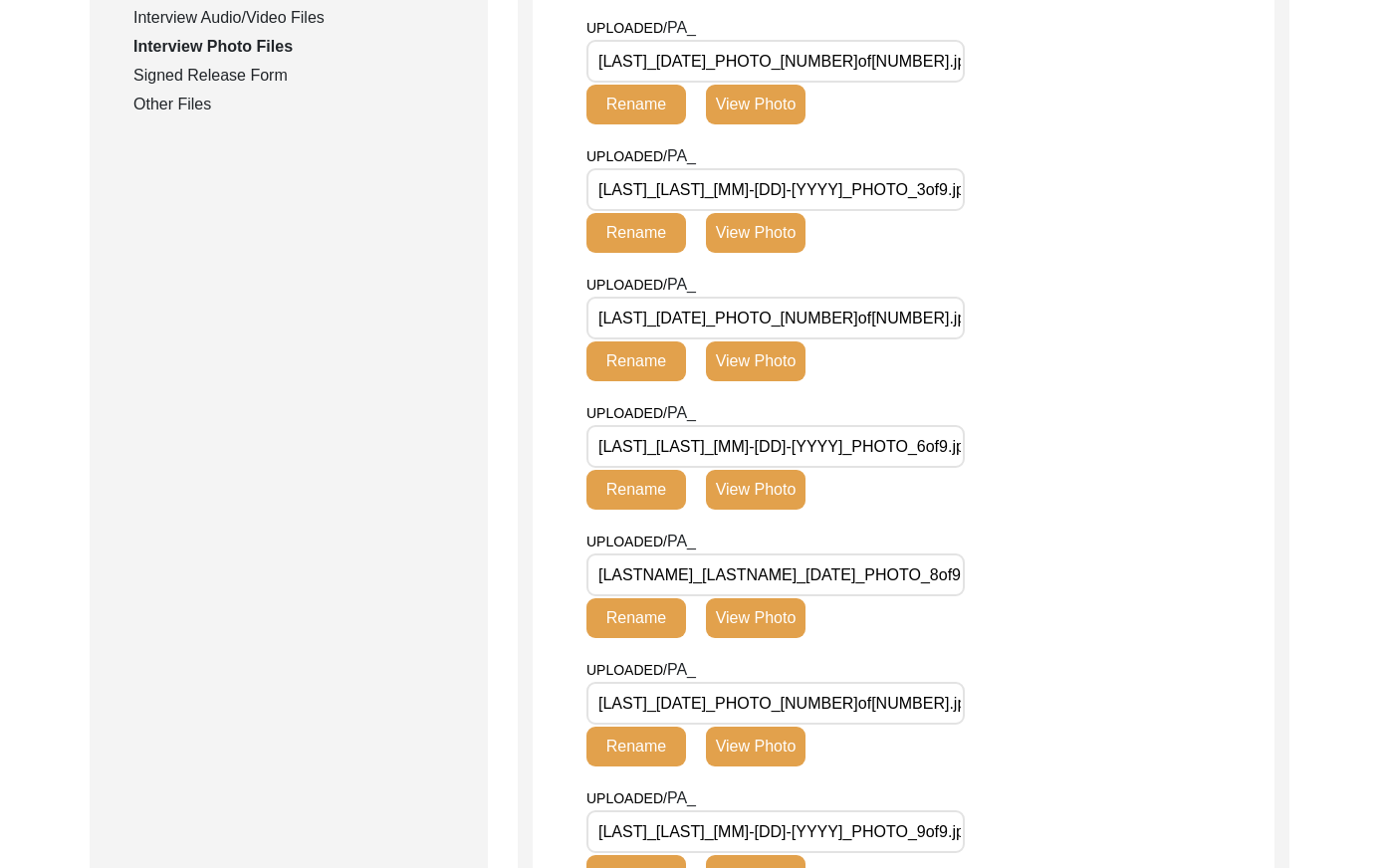 scroll, scrollTop: 1043, scrollLeft: 0, axis: vertical 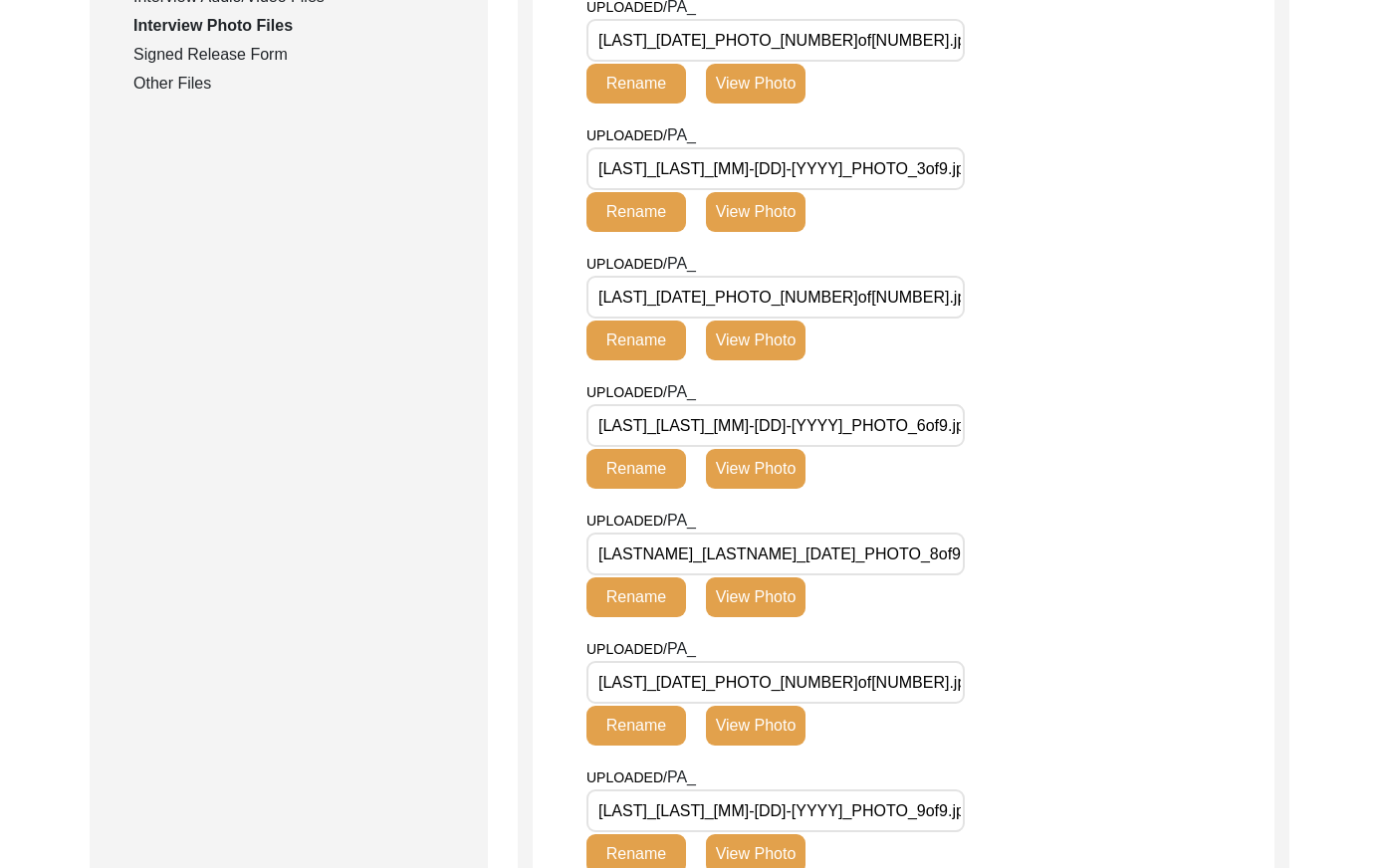 click on "View Photo" 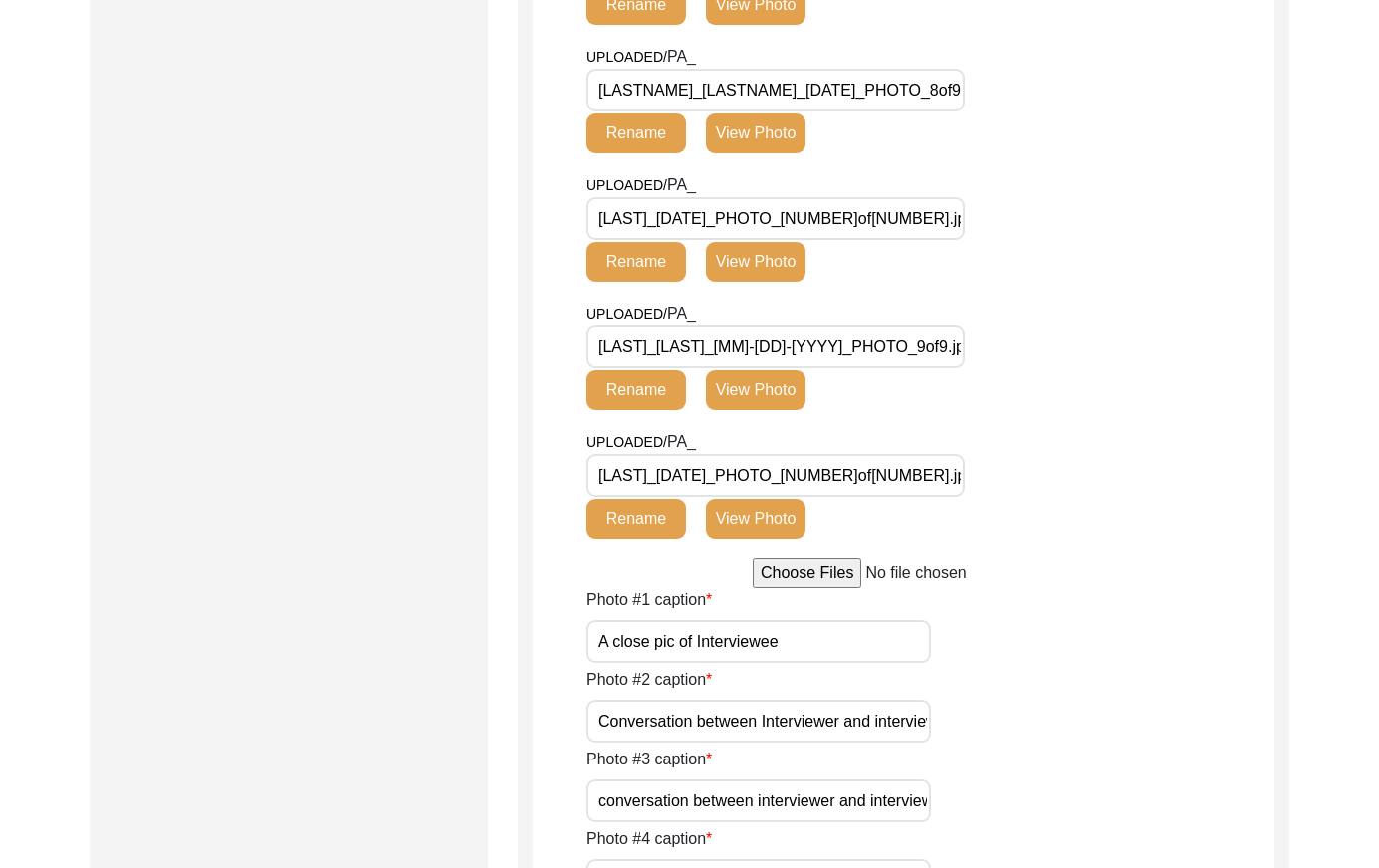 scroll, scrollTop: 1247, scrollLeft: 0, axis: vertical 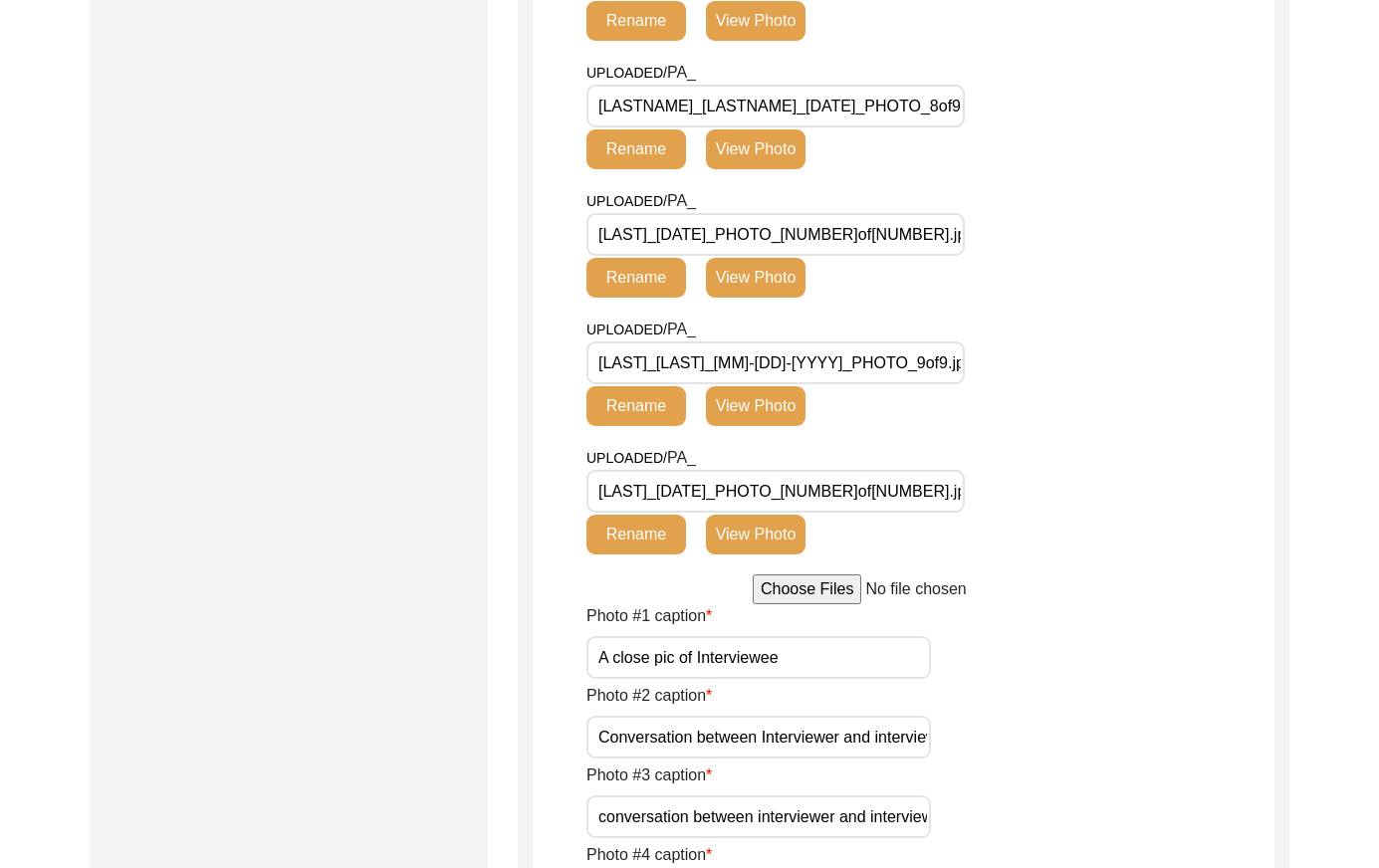 click on "View Photo" 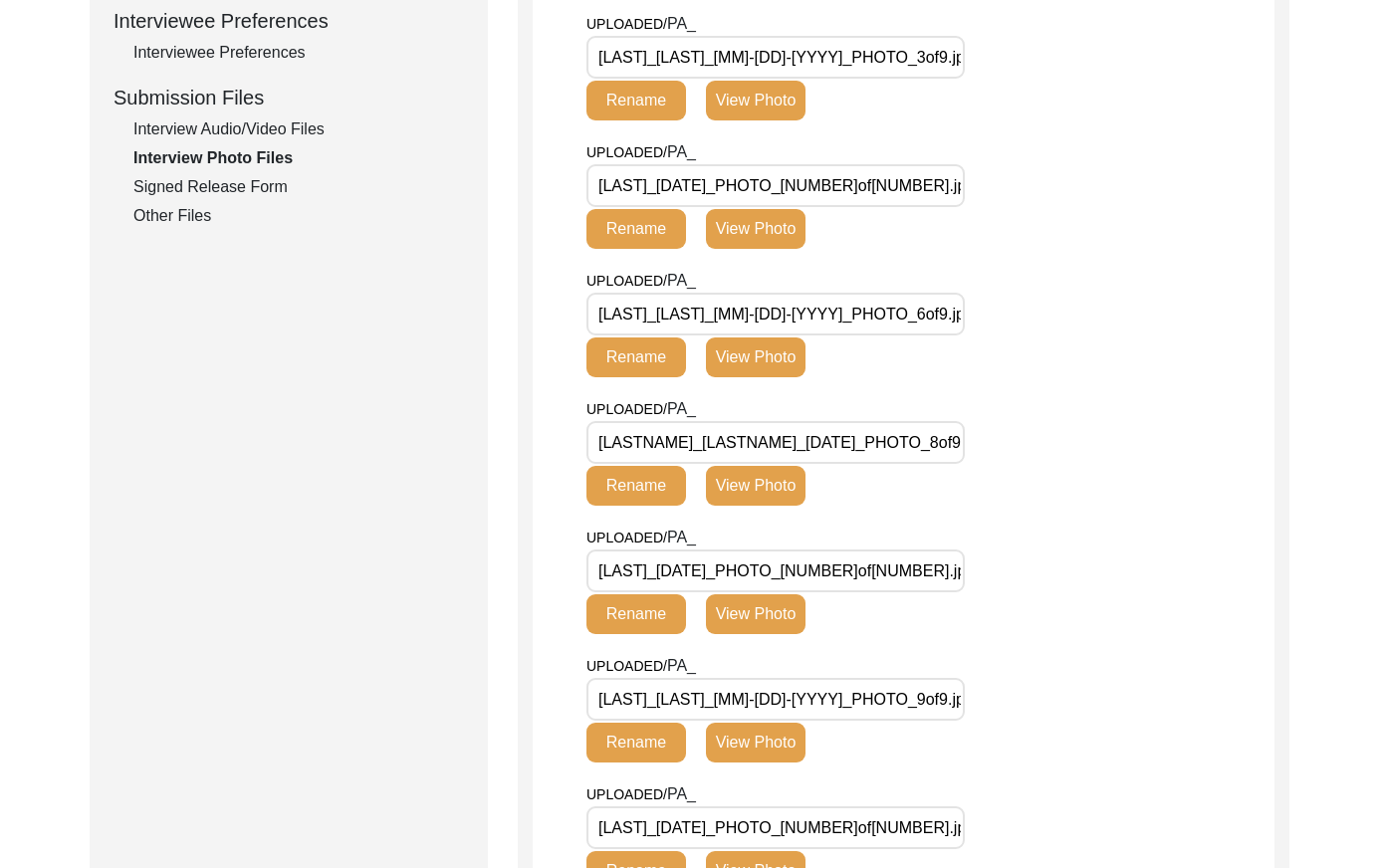 scroll, scrollTop: 918, scrollLeft: 0, axis: vertical 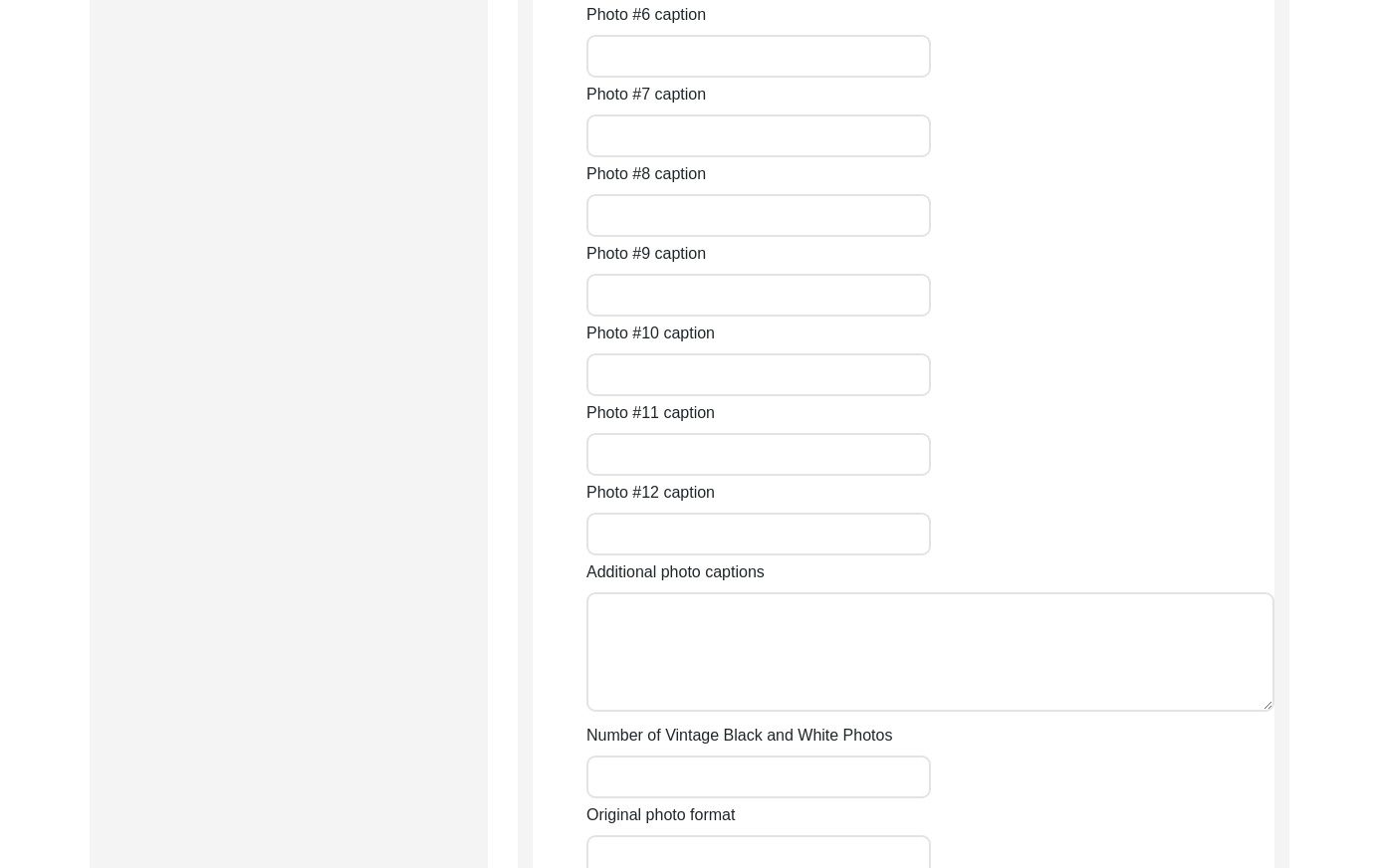 click on "View Photo" 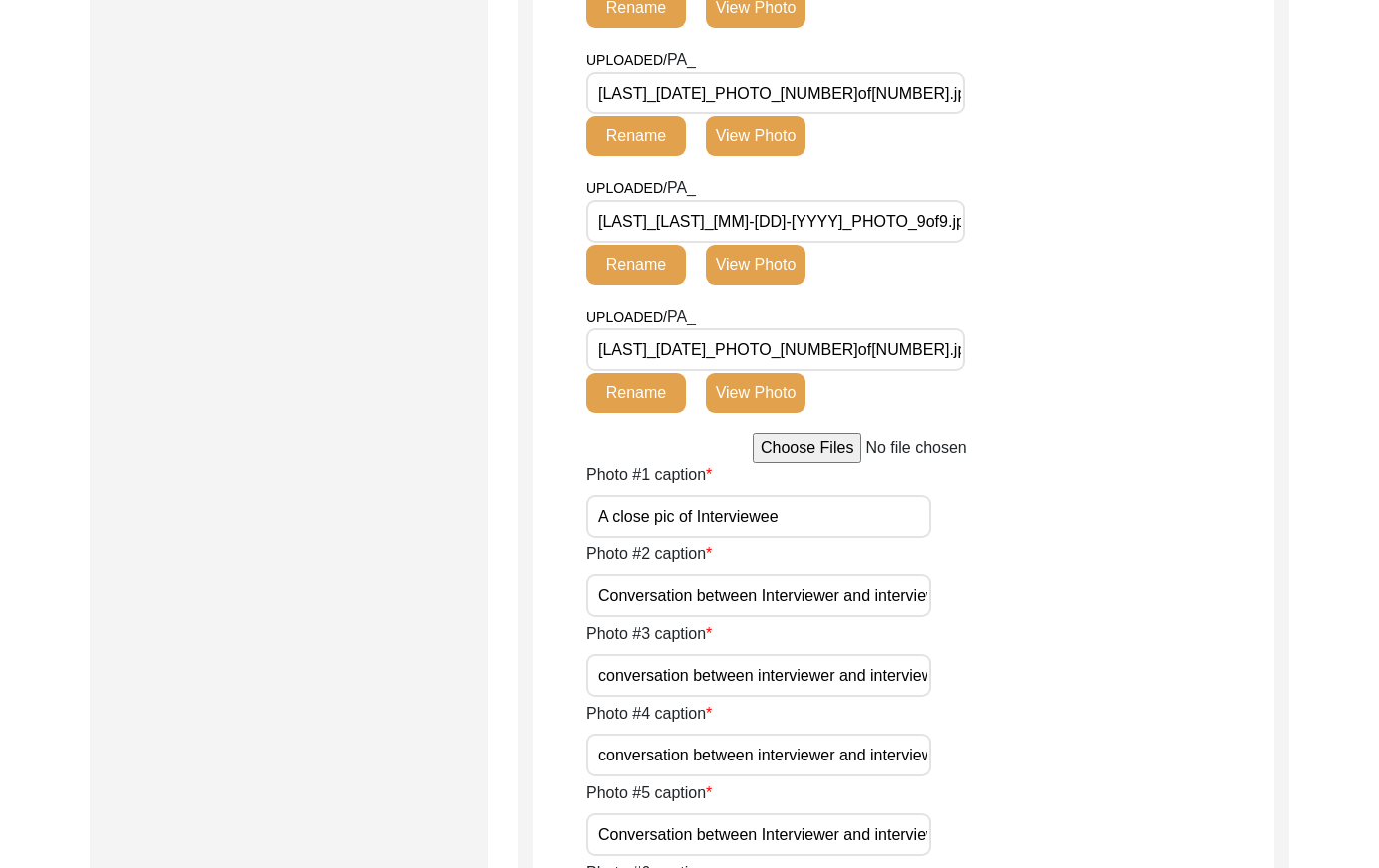 scroll, scrollTop: 1452, scrollLeft: 0, axis: vertical 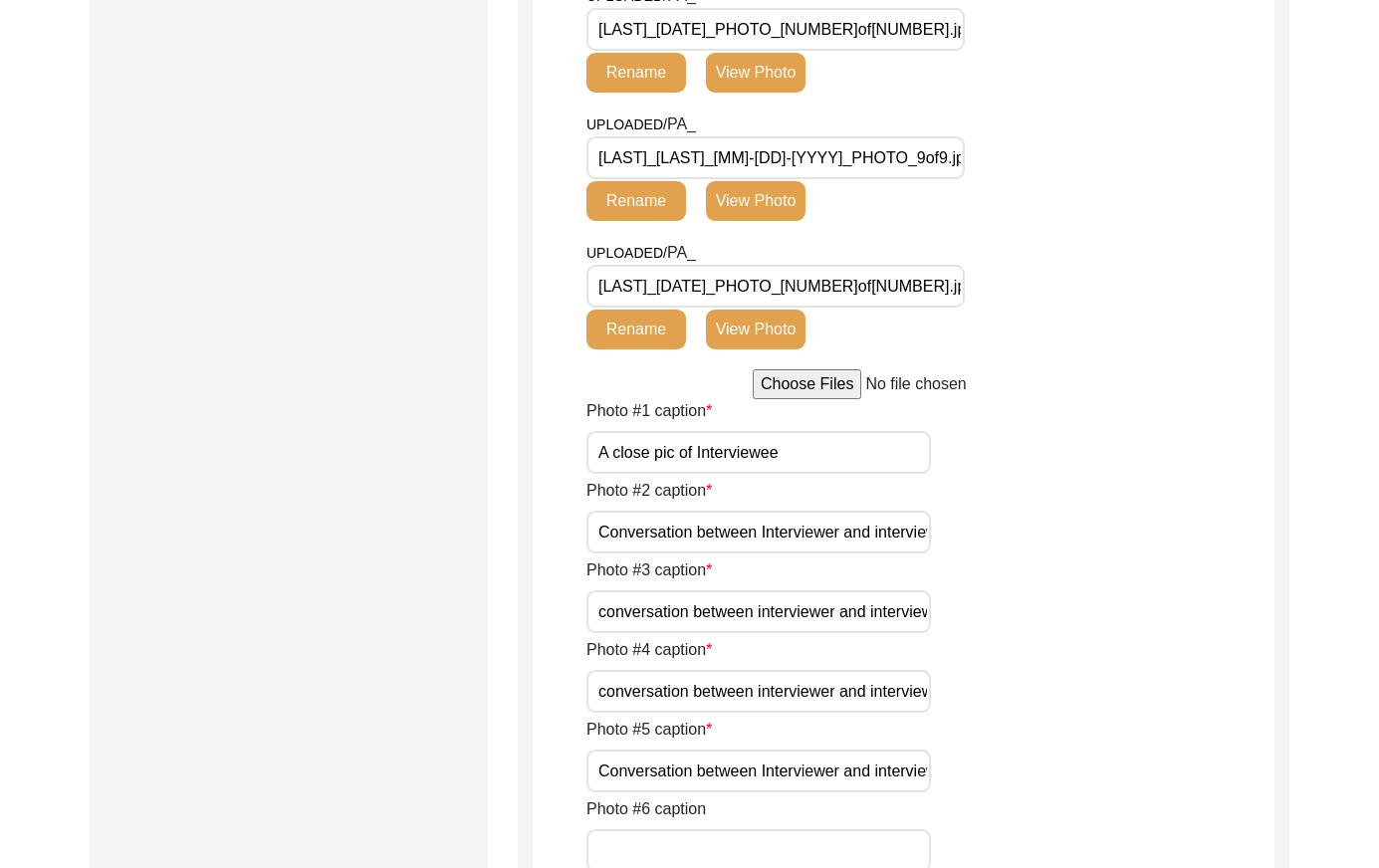 click on "View Photo" 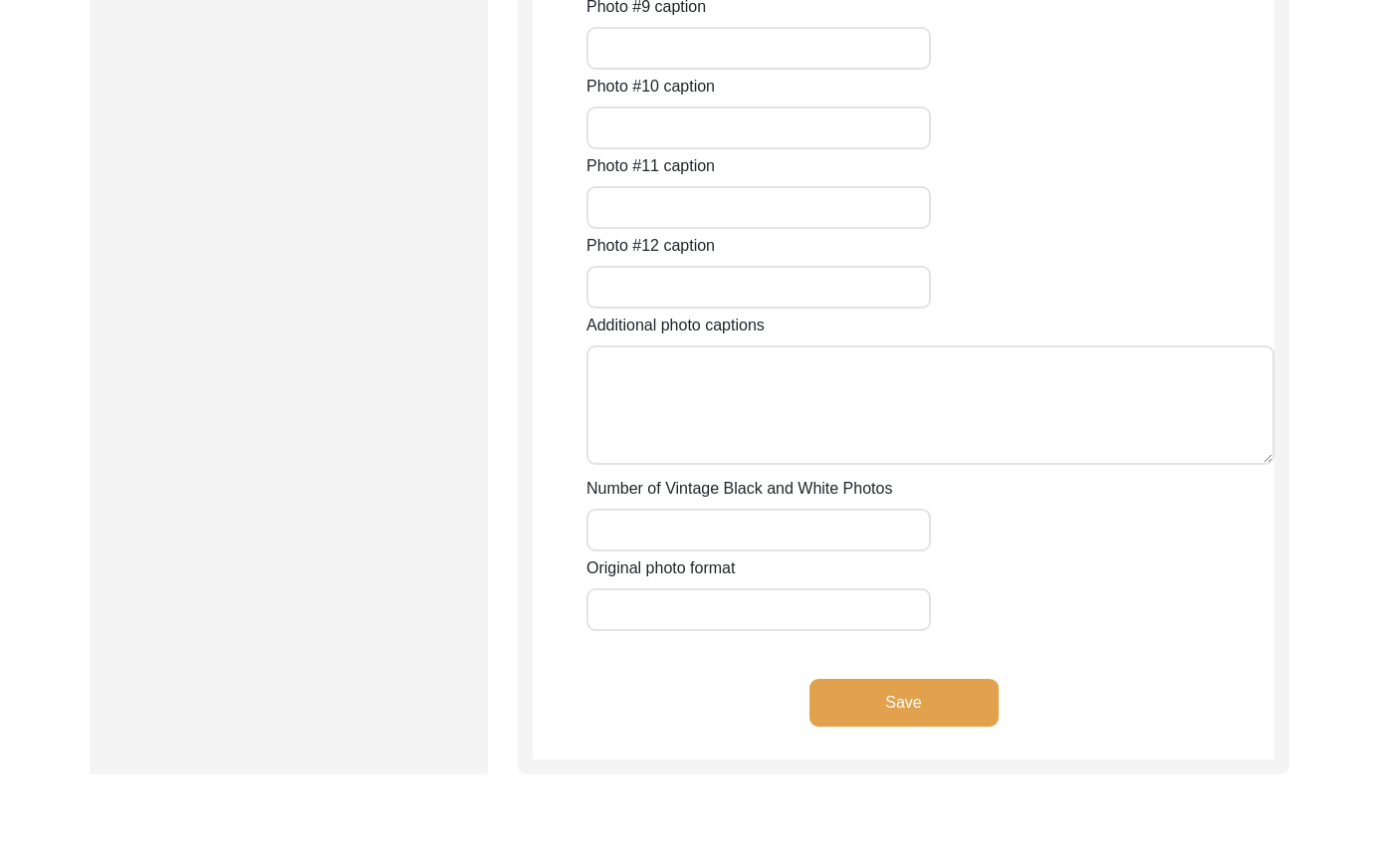 drag, startPoint x: 779, startPoint y: 513, endPoint x: 799, endPoint y: 500, distance: 23.853721 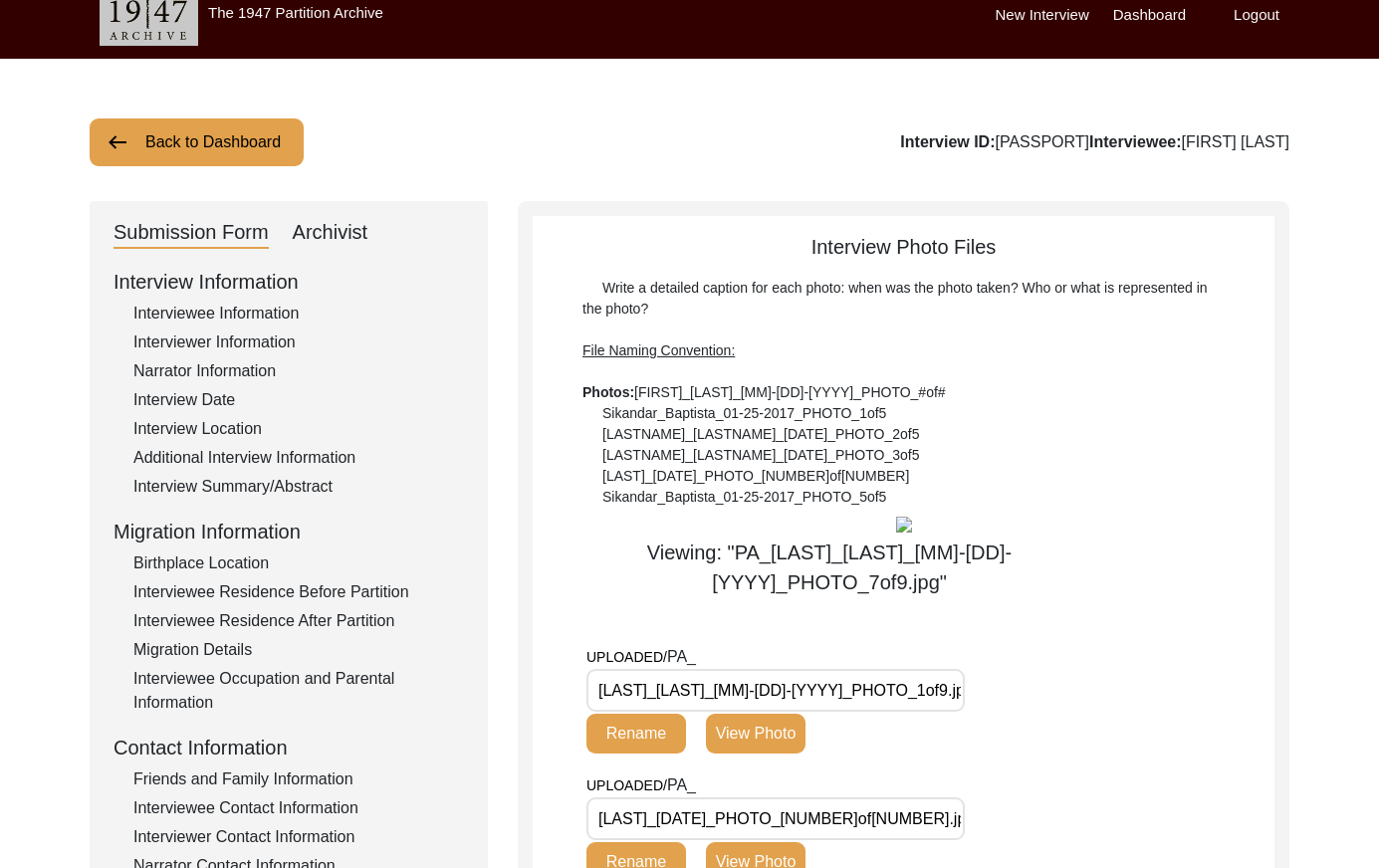 scroll, scrollTop: 0, scrollLeft: 0, axis: both 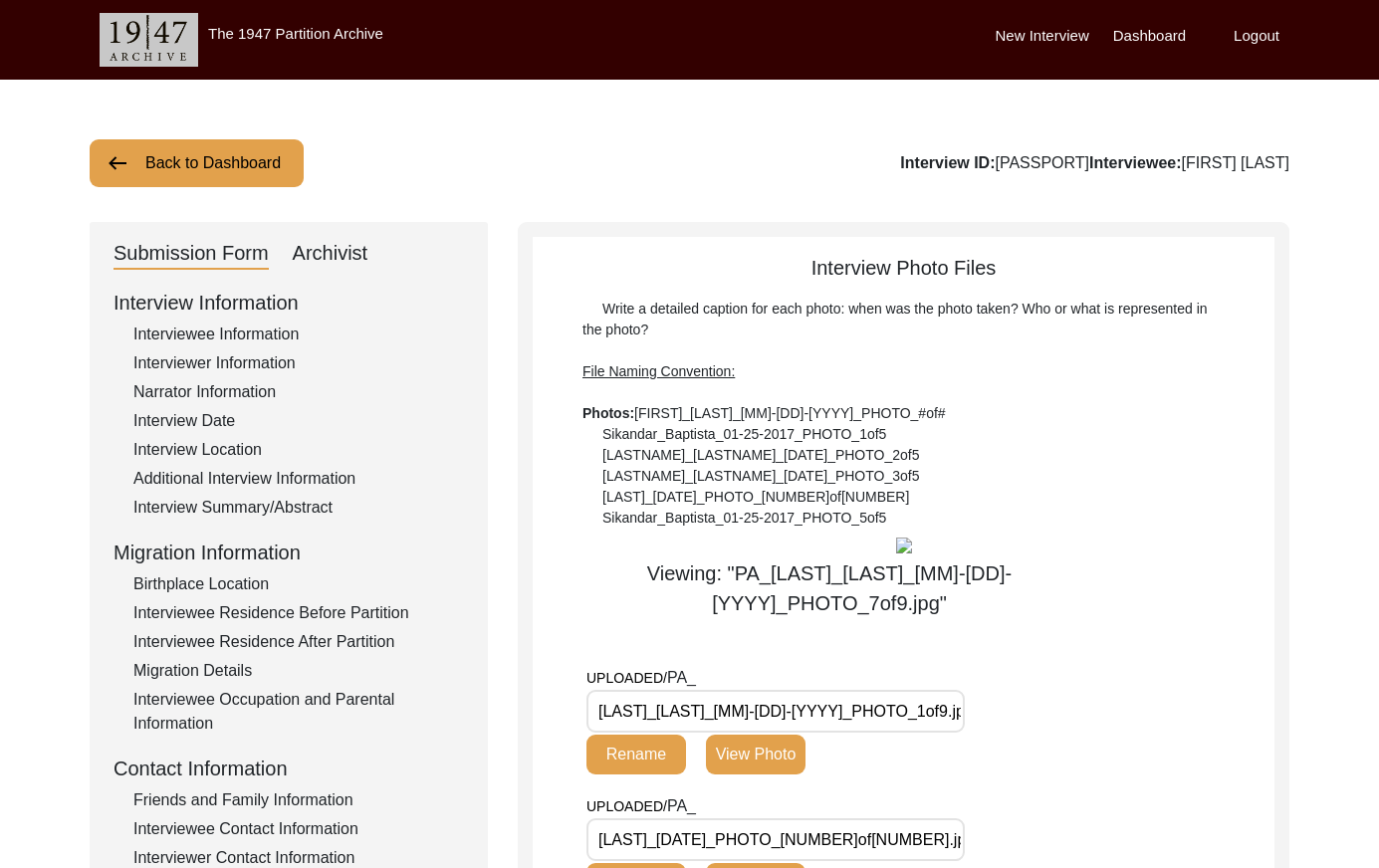 click on "Back to Dashboard" 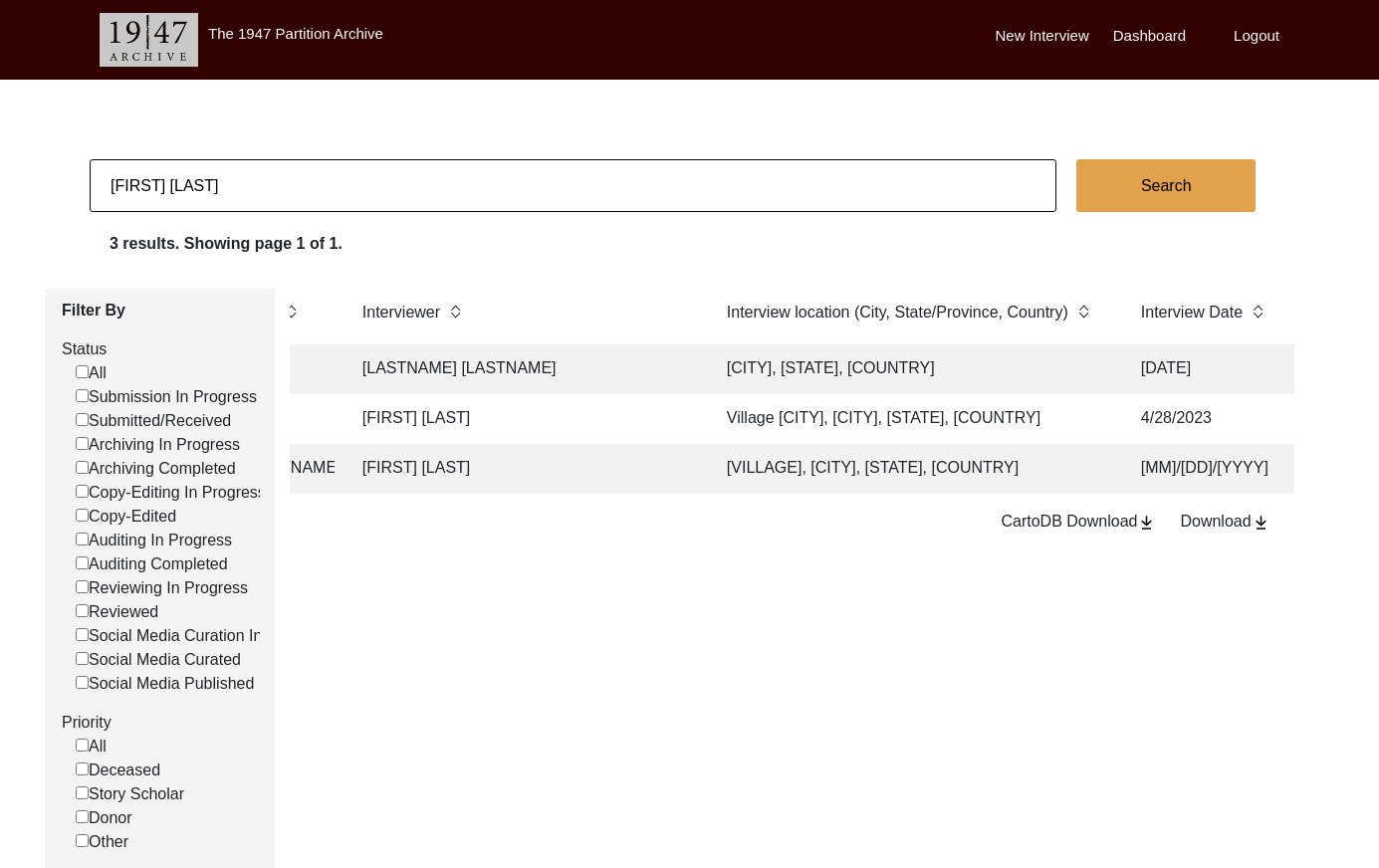 scroll, scrollTop: 0, scrollLeft: 1017, axis: horizontal 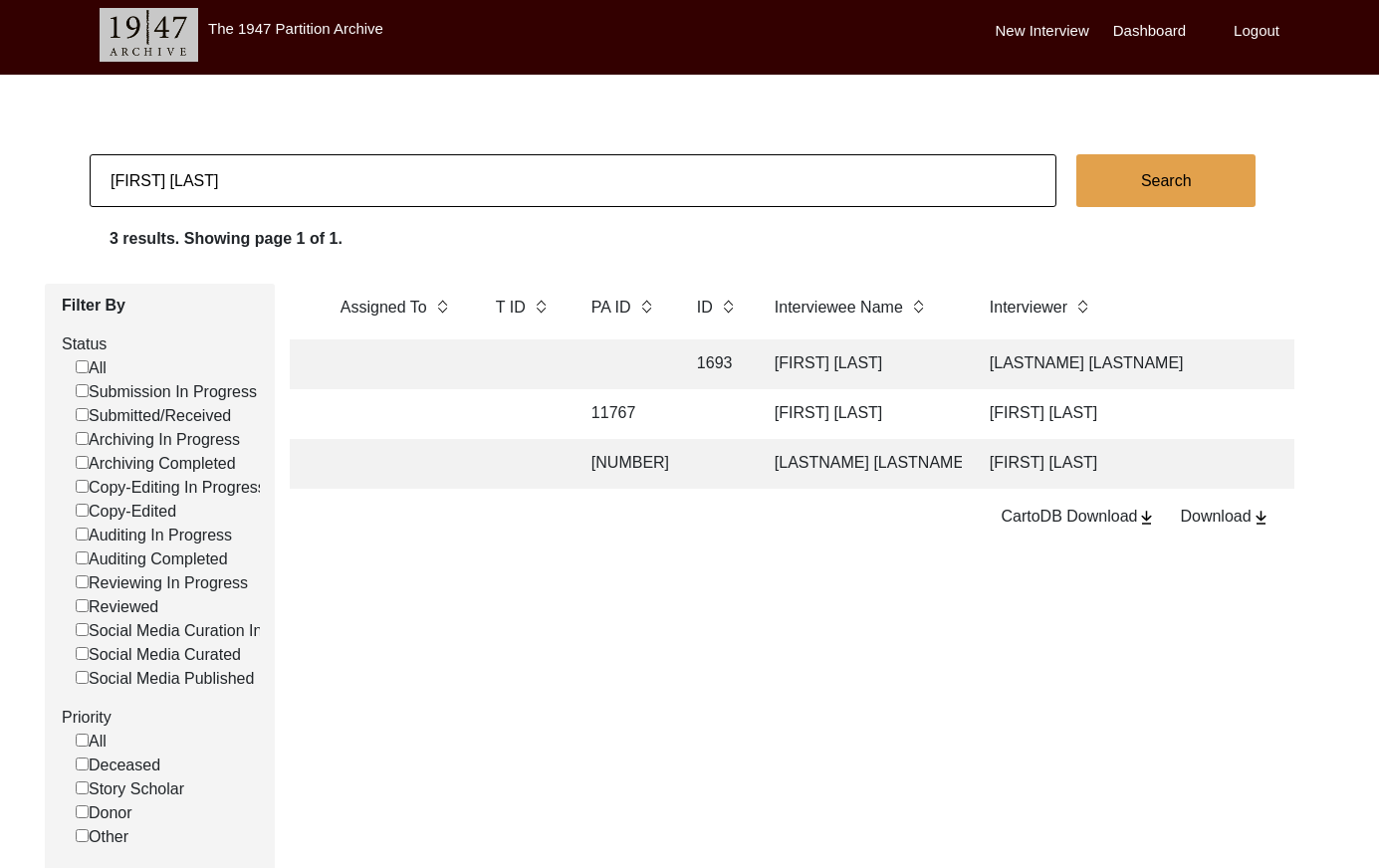 click on "[LASTNAME] [LASTNAME]" 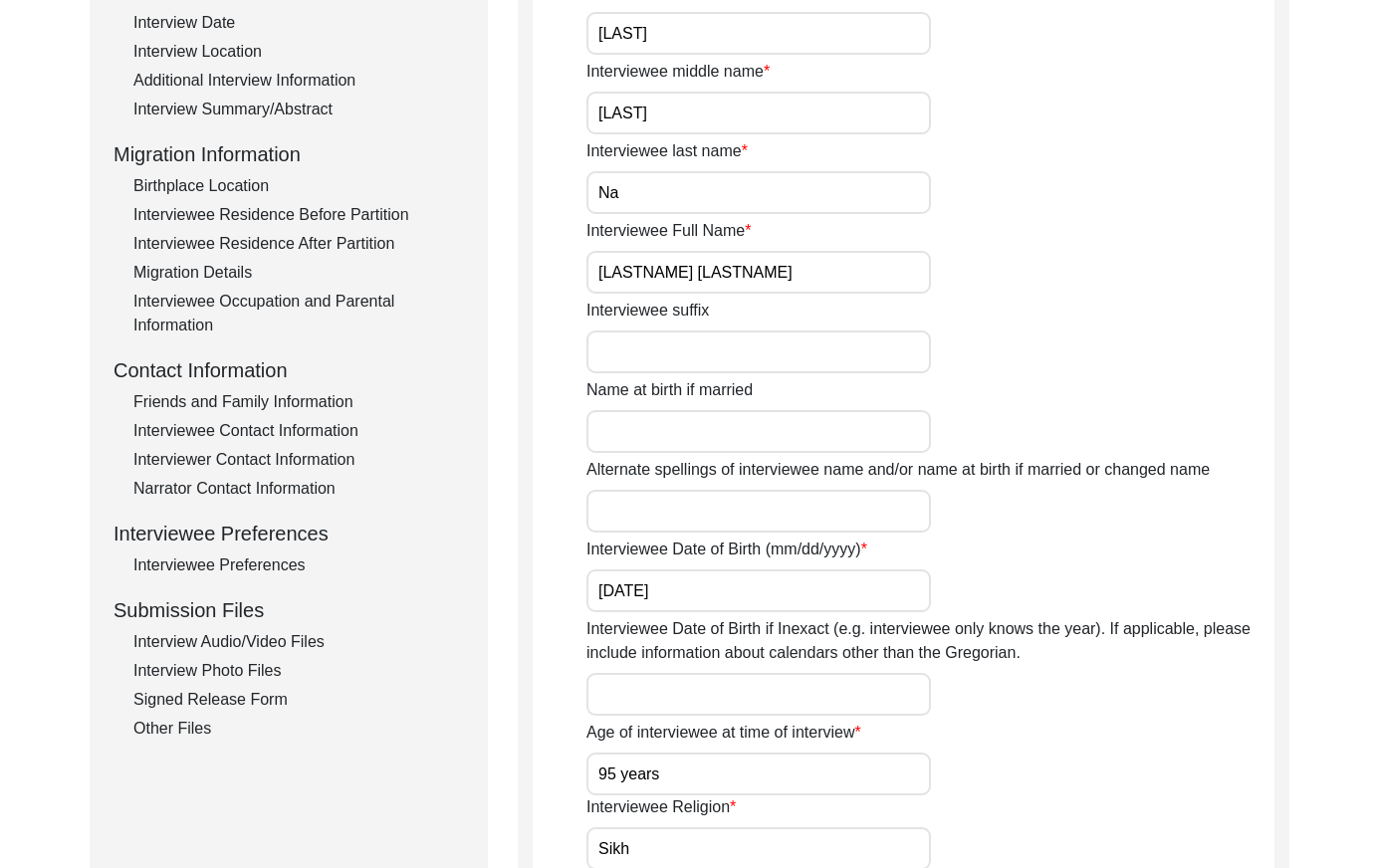 scroll, scrollTop: 465, scrollLeft: 0, axis: vertical 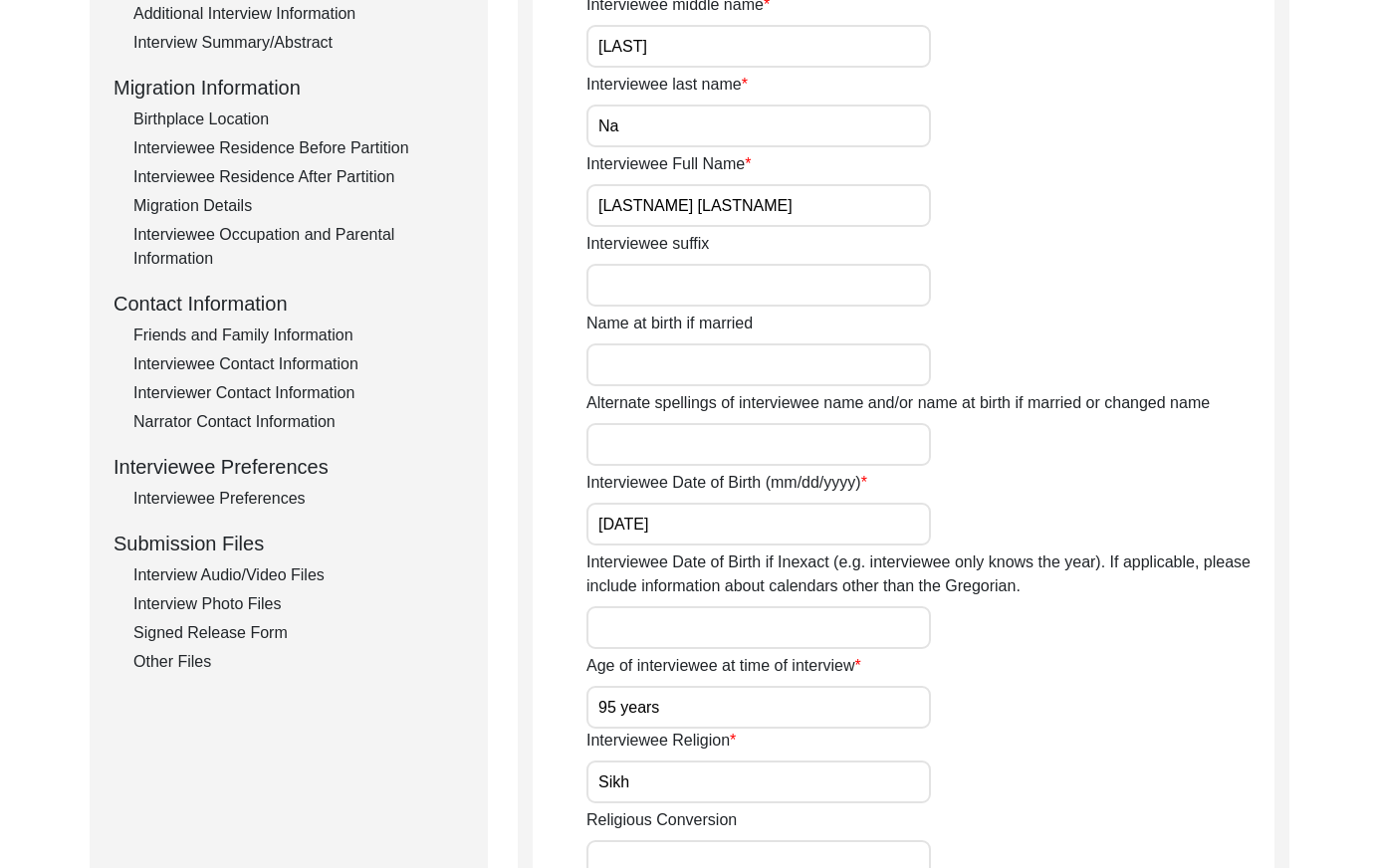 drag, startPoint x: 260, startPoint y: 584, endPoint x: 319, endPoint y: 557, distance: 64.884513 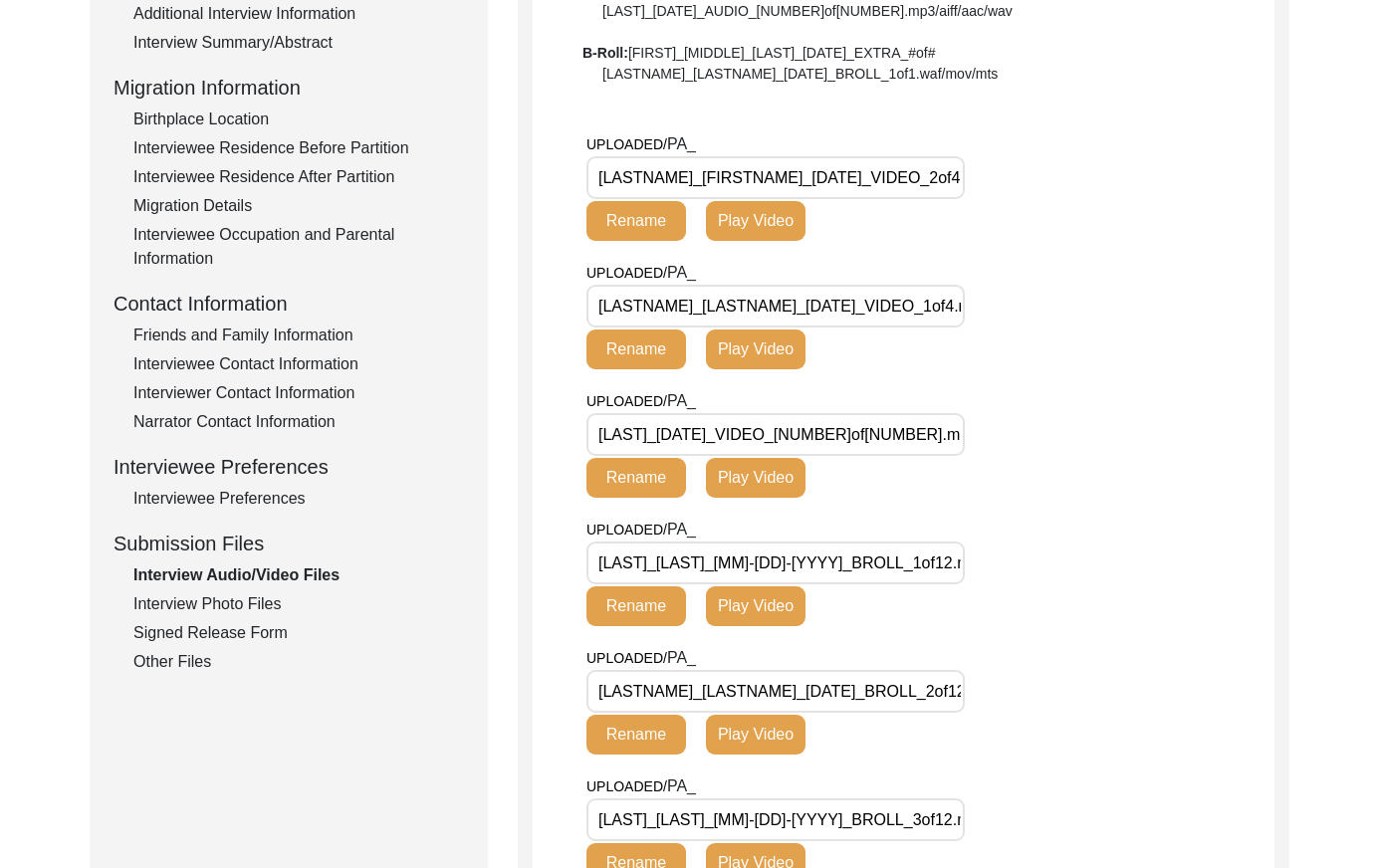 scroll, scrollTop: 477, scrollLeft: 0, axis: vertical 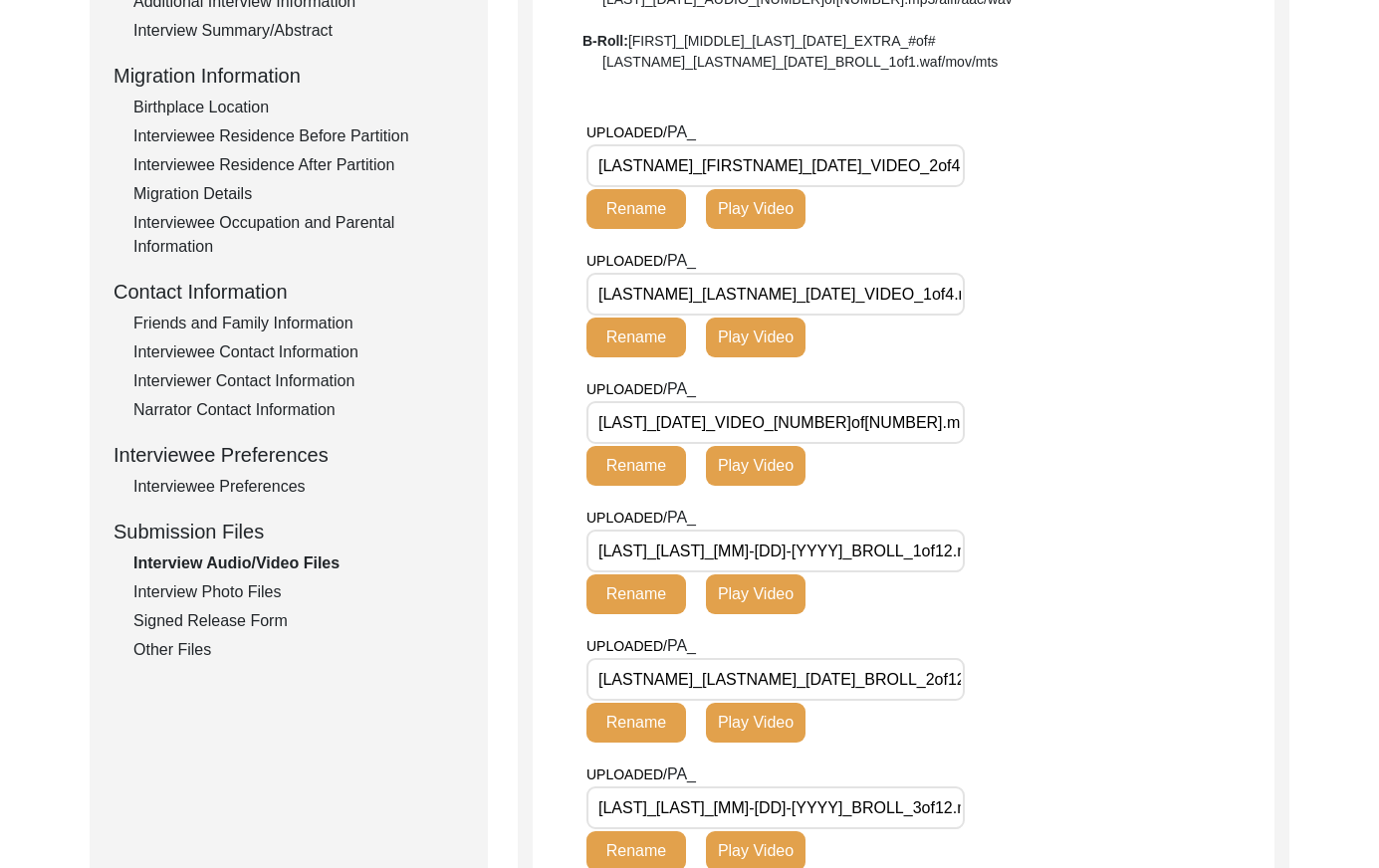 click on "Interview Photo Files" 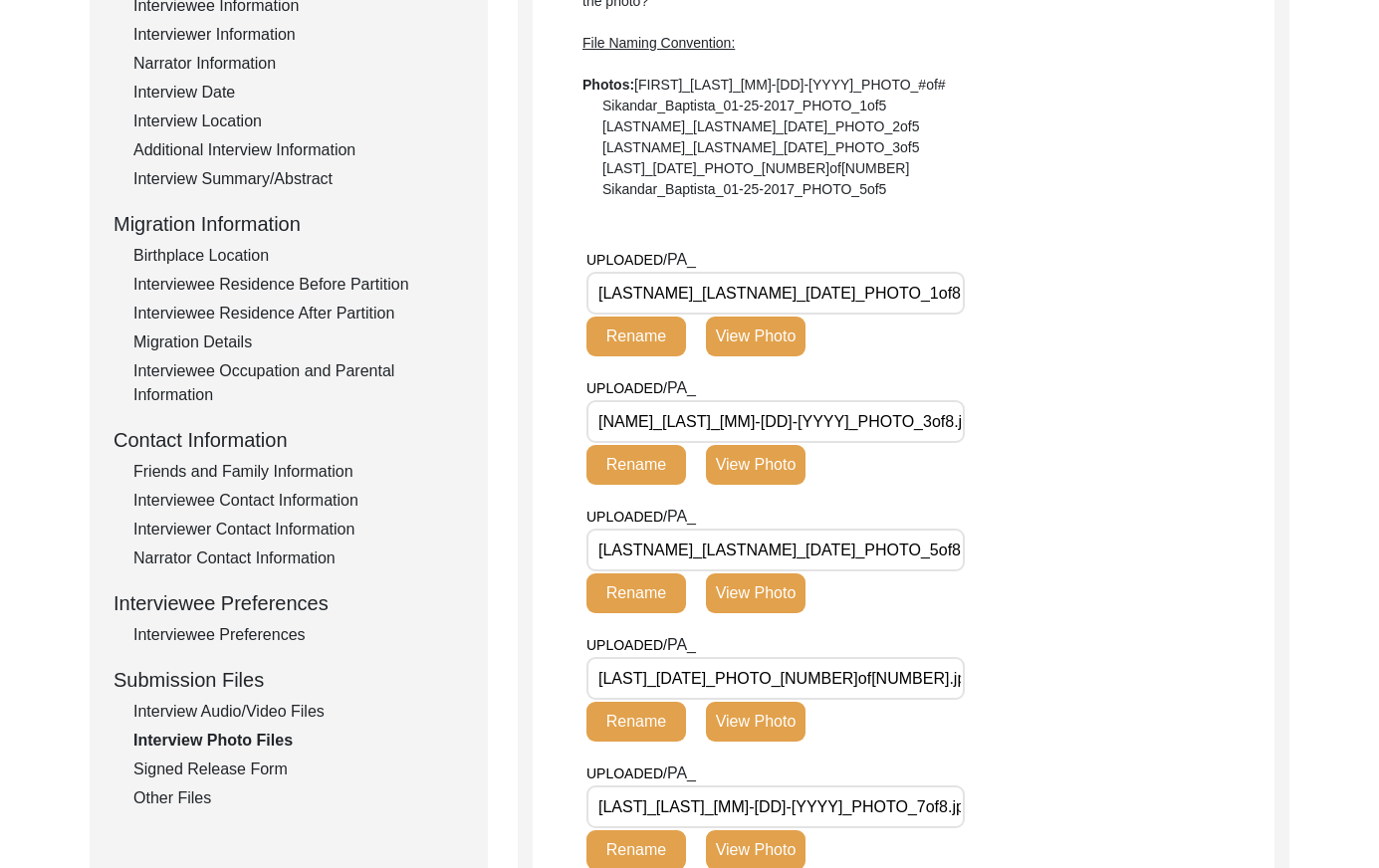 scroll, scrollTop: 298, scrollLeft: 0, axis: vertical 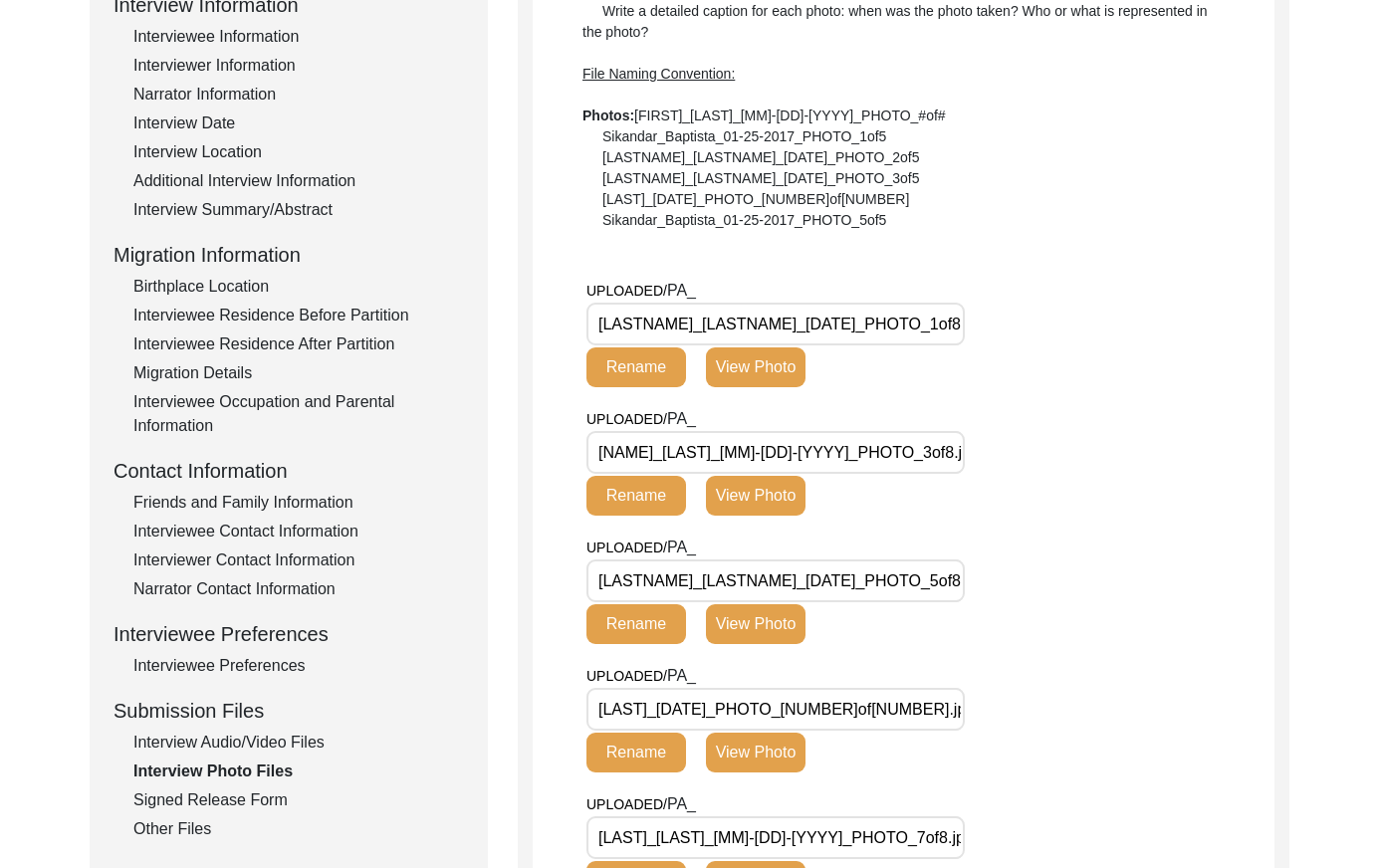 drag, startPoint x: 866, startPoint y: 322, endPoint x: 519, endPoint y: 310, distance: 347.20743 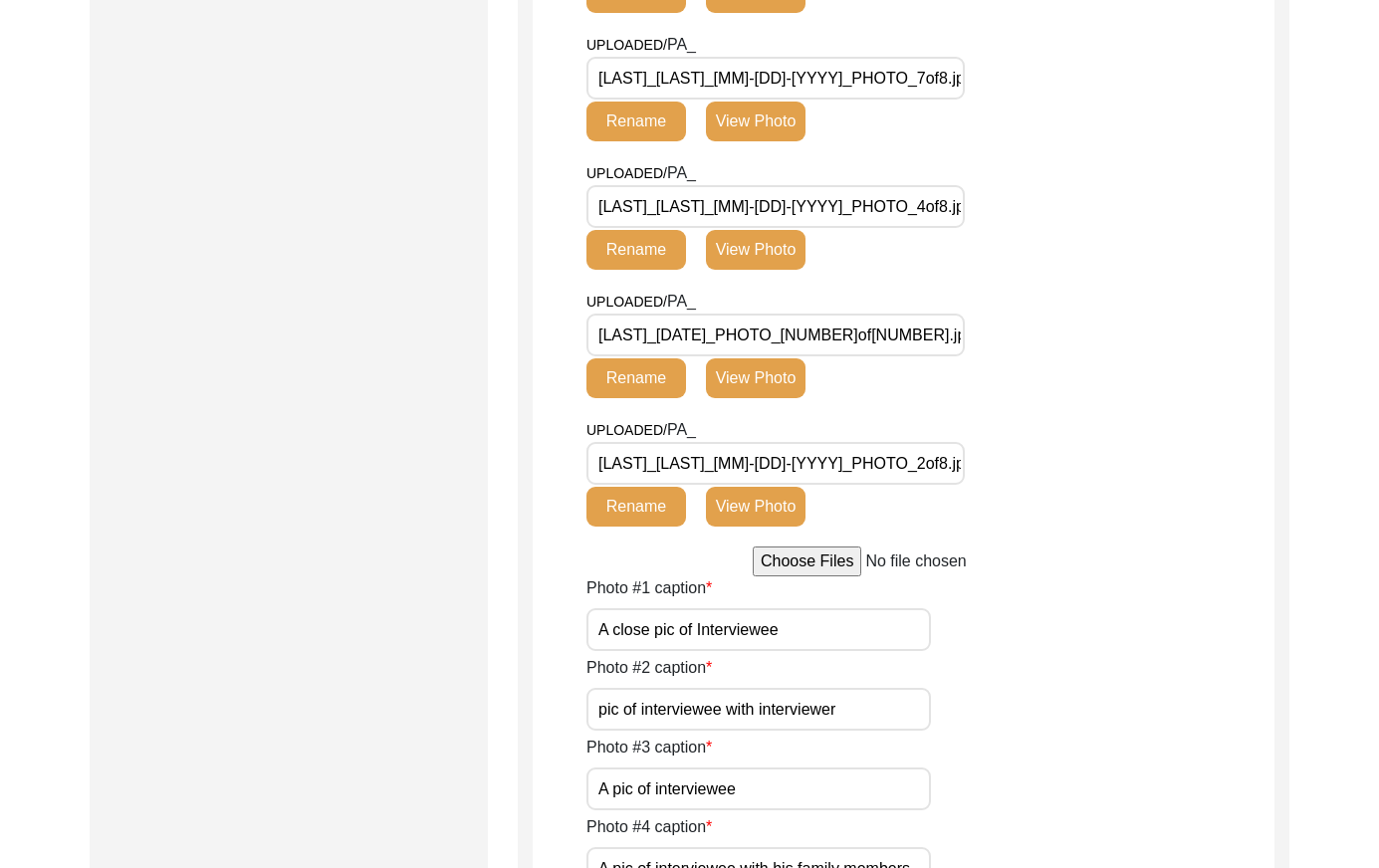 scroll, scrollTop: 1540, scrollLeft: 0, axis: vertical 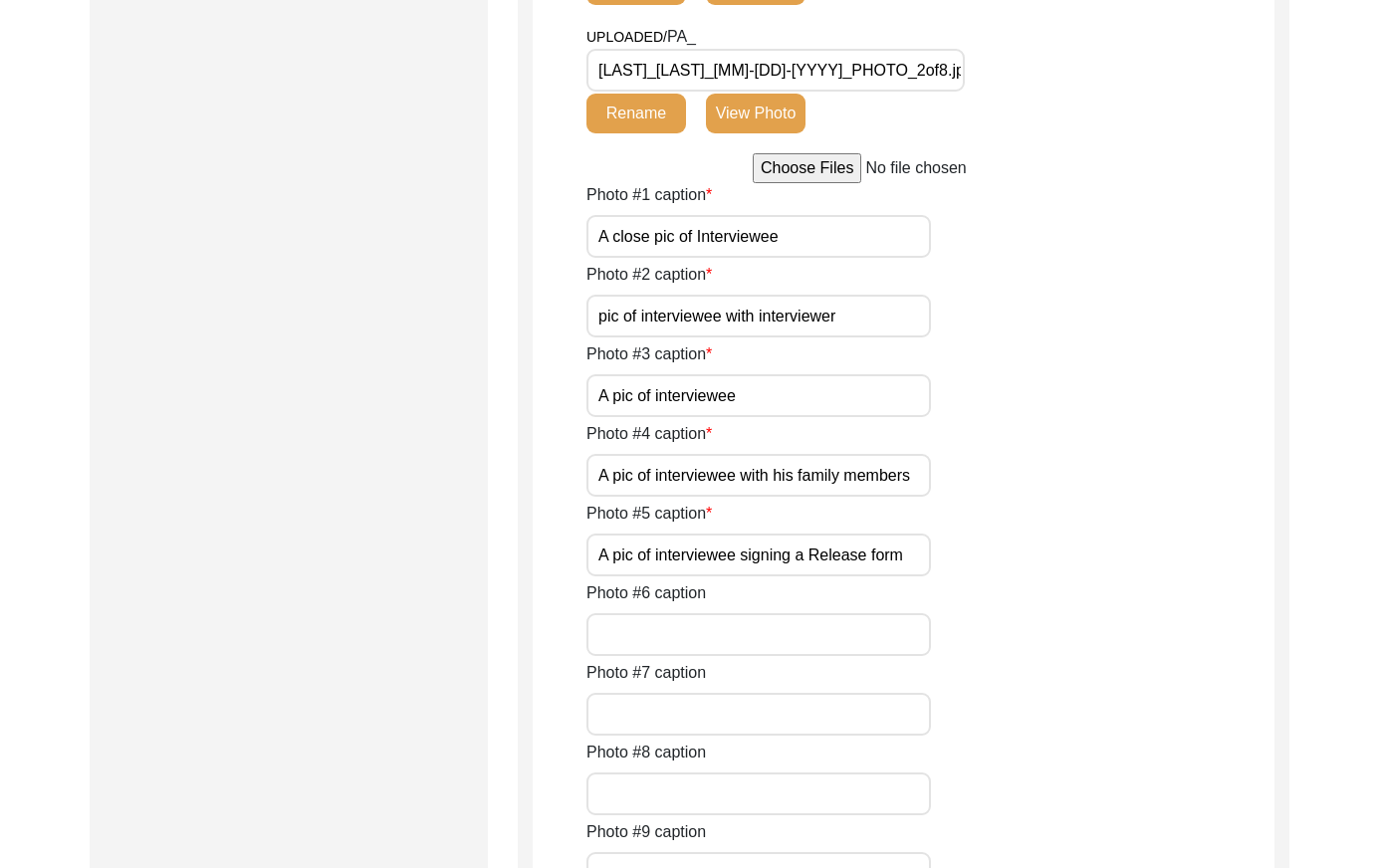 drag, startPoint x: 756, startPoint y: 341, endPoint x: 765, endPoint y: 336, distance: 10.29563 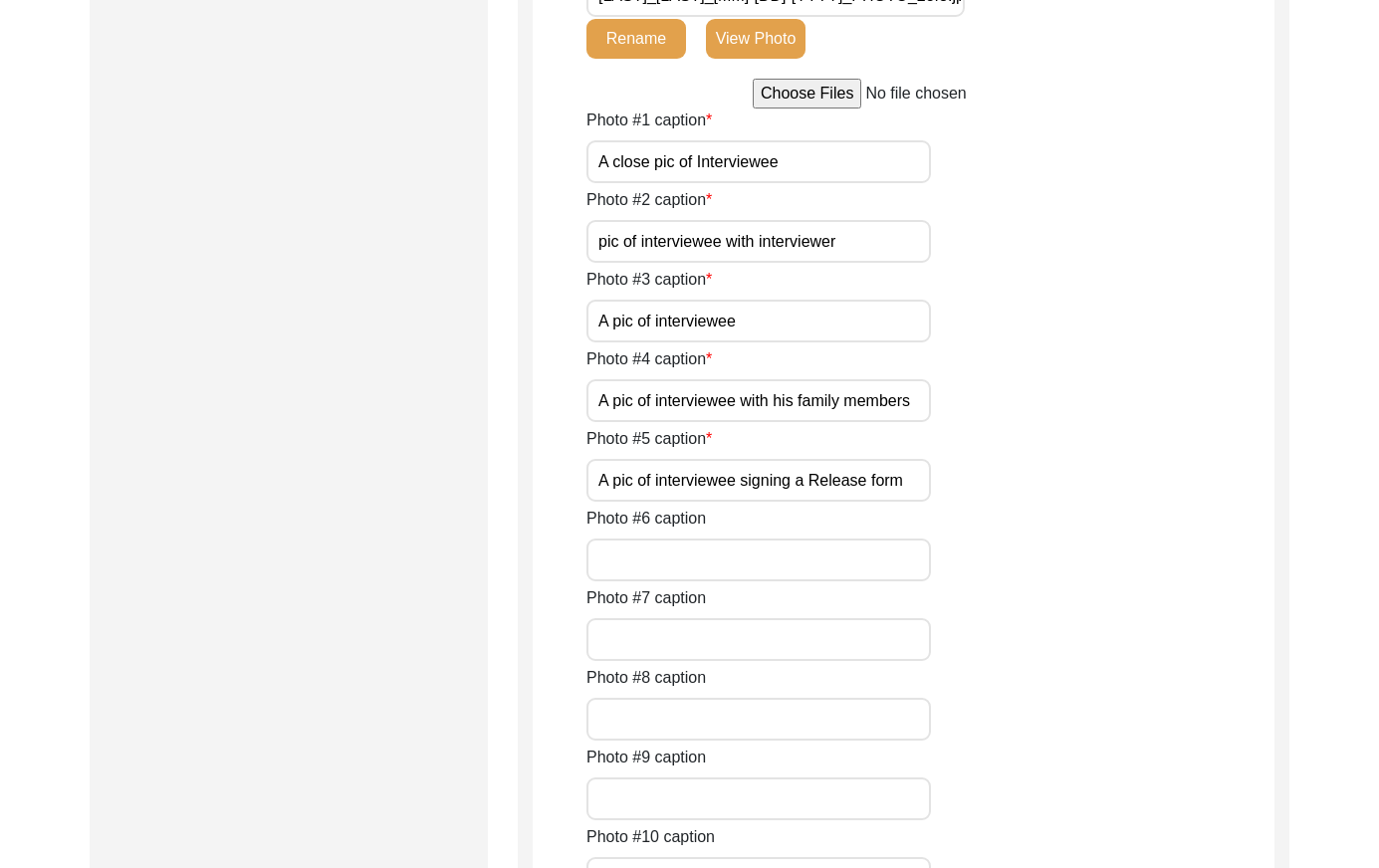 scroll, scrollTop: 1623, scrollLeft: 0, axis: vertical 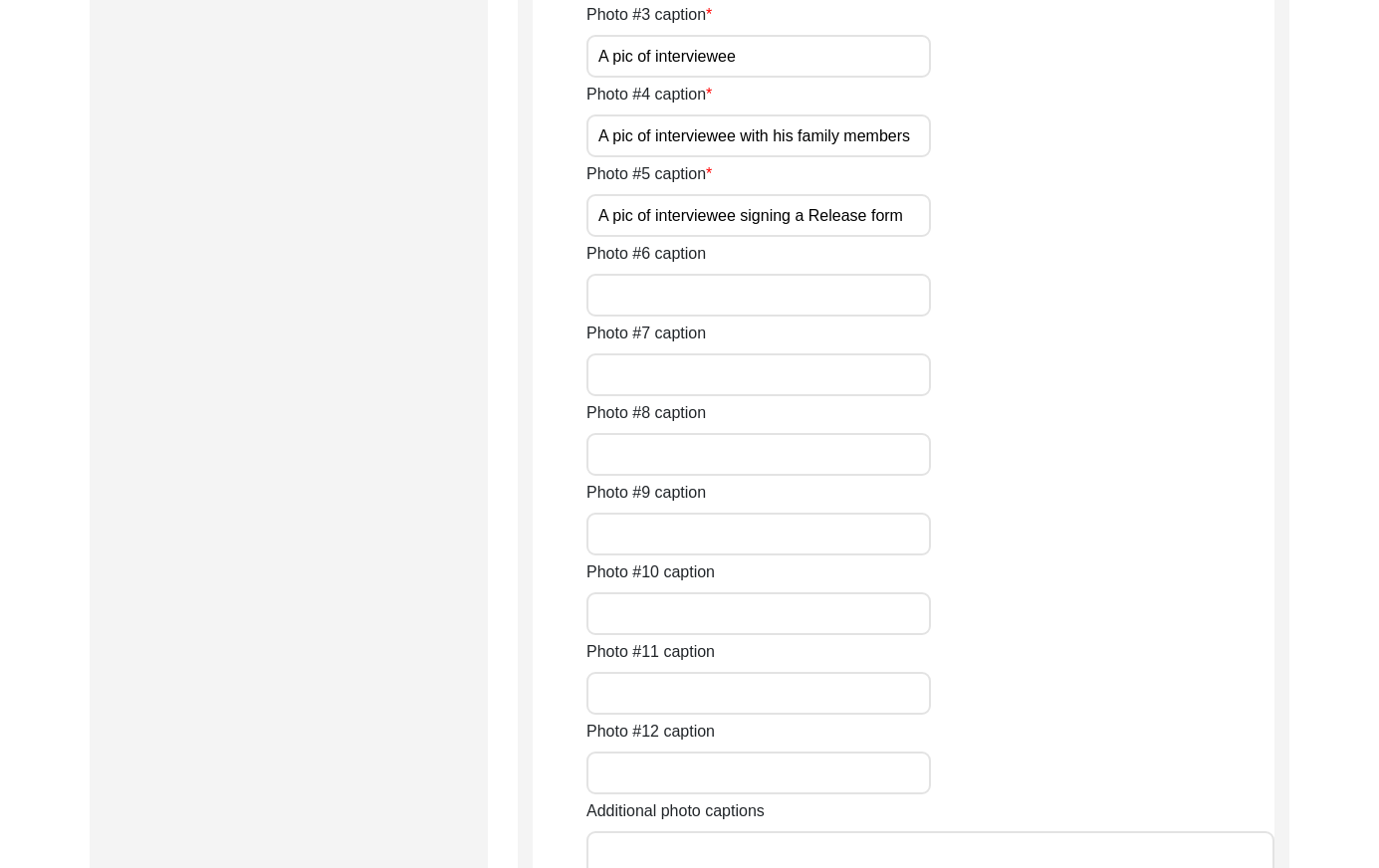 drag, startPoint x: 776, startPoint y: 390, endPoint x: 867, endPoint y: 360, distance: 95.81753 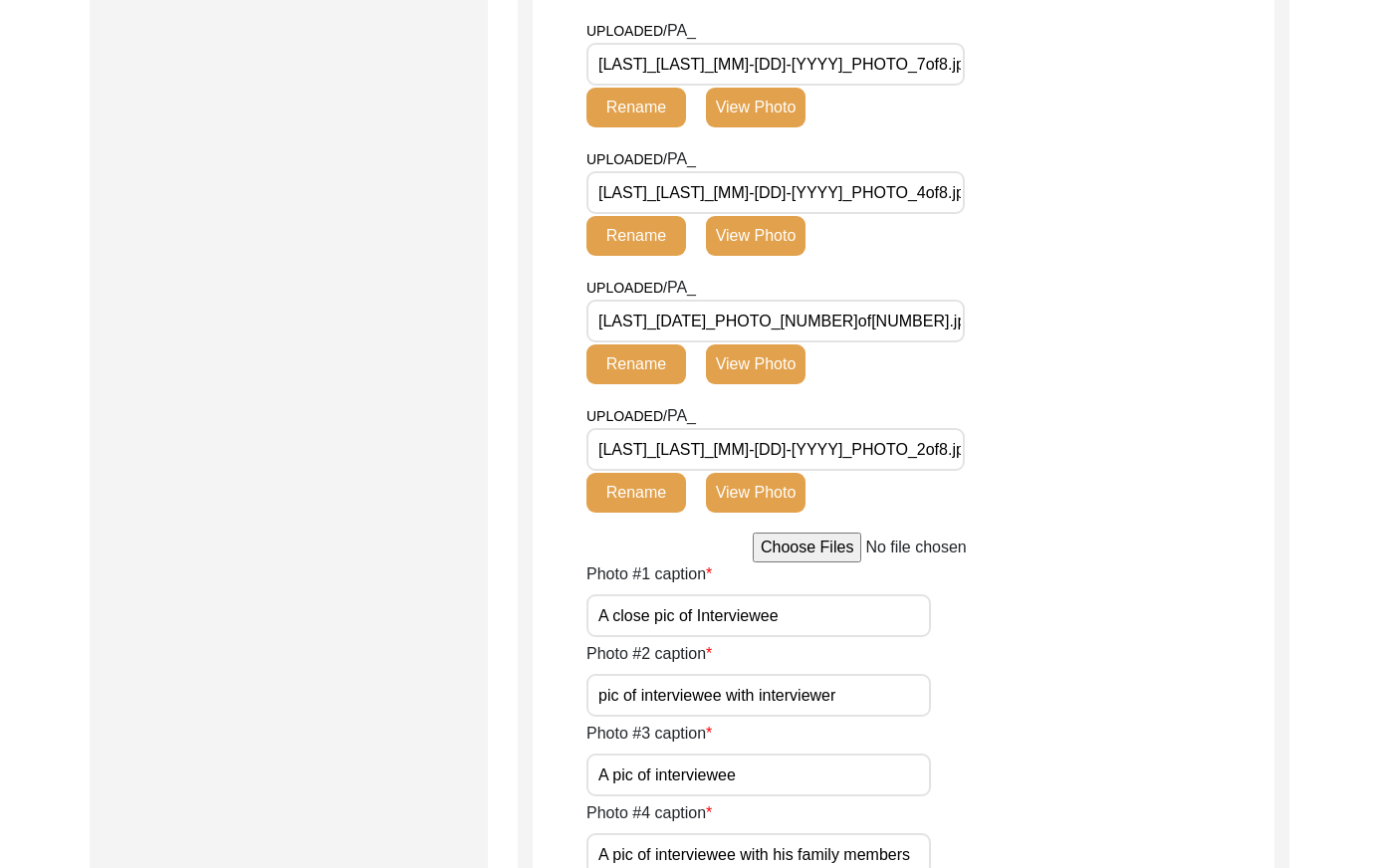 scroll, scrollTop: 1177, scrollLeft: 0, axis: vertical 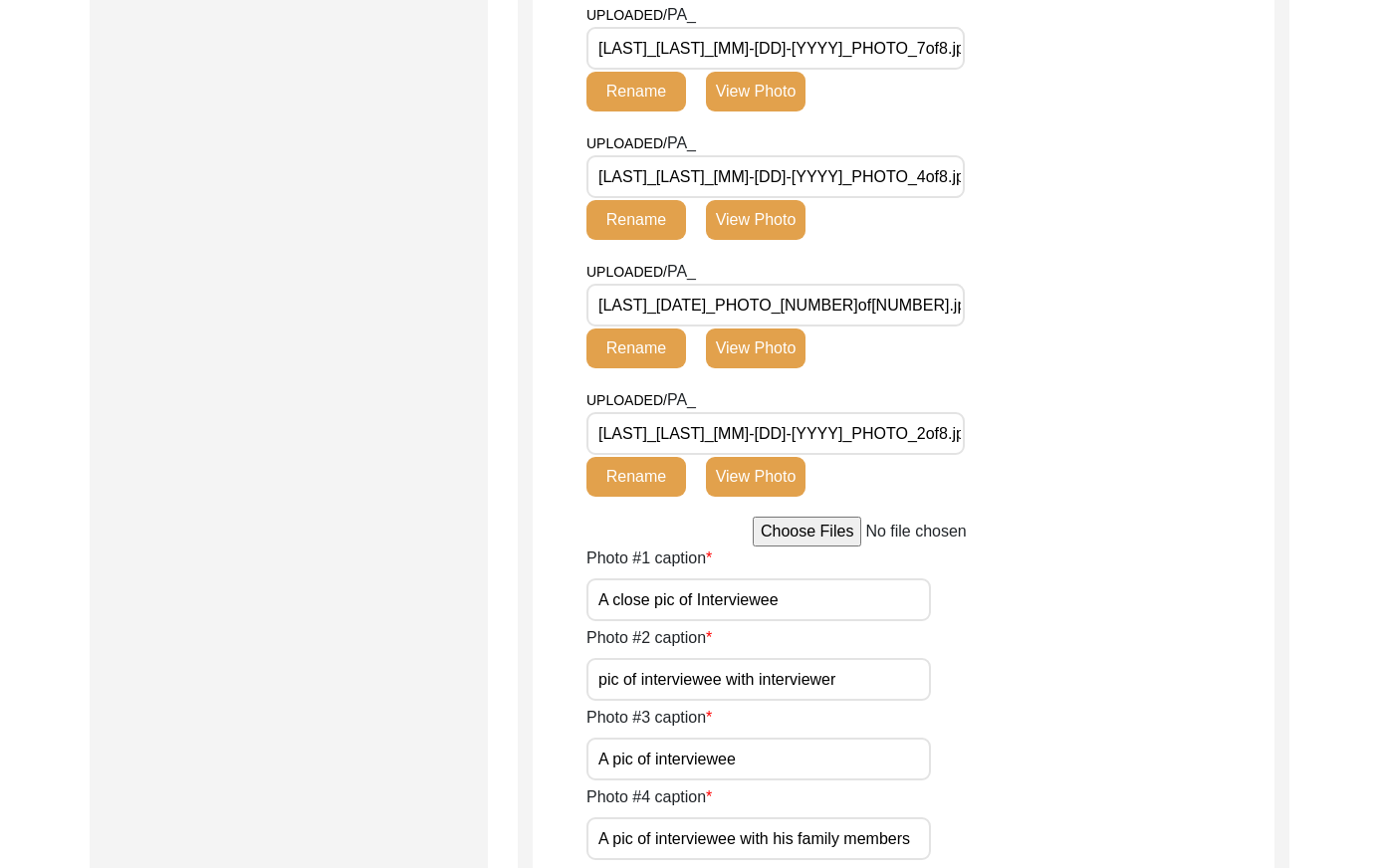 click on "View Photo" 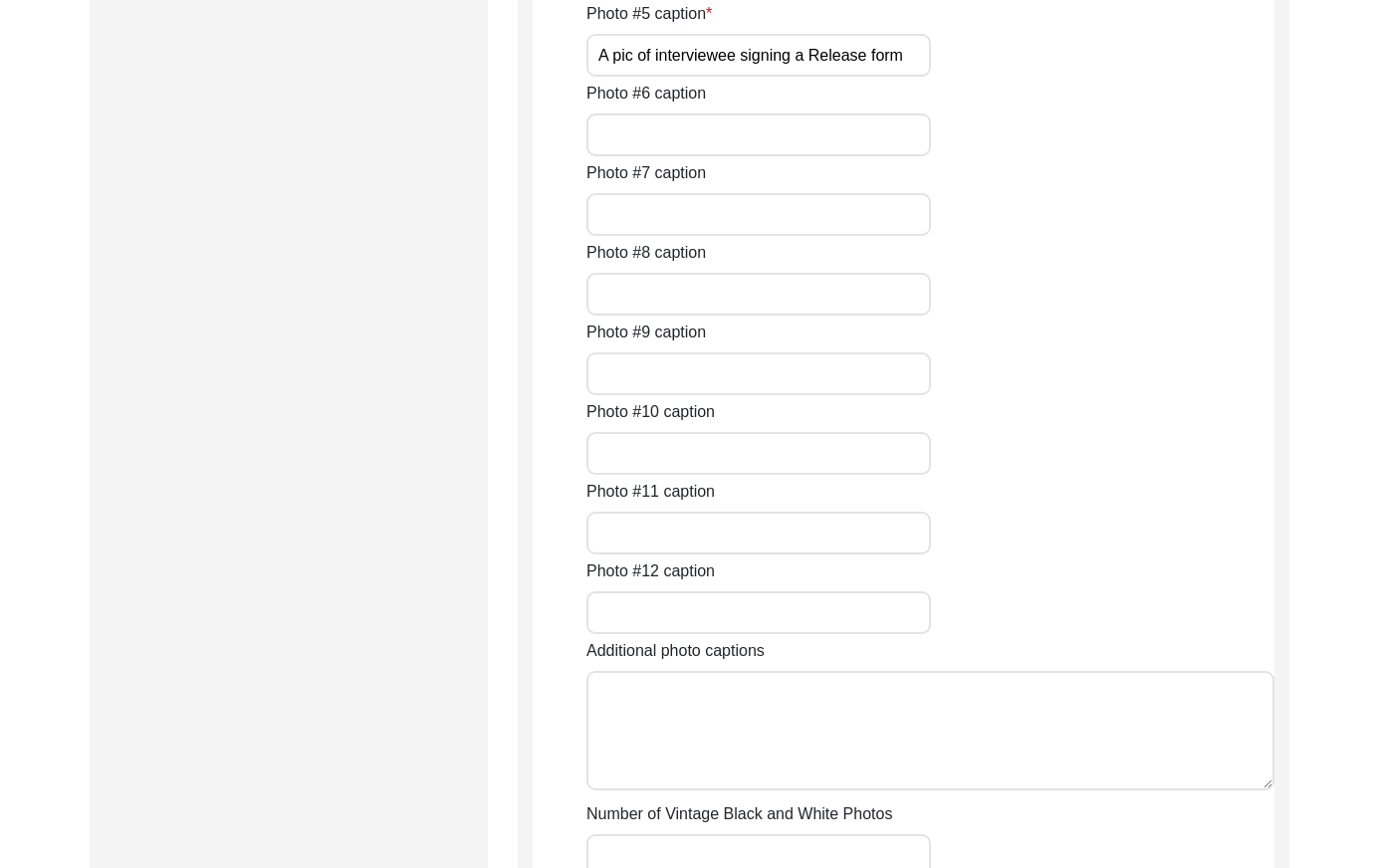 scroll, scrollTop: 2046, scrollLeft: 0, axis: vertical 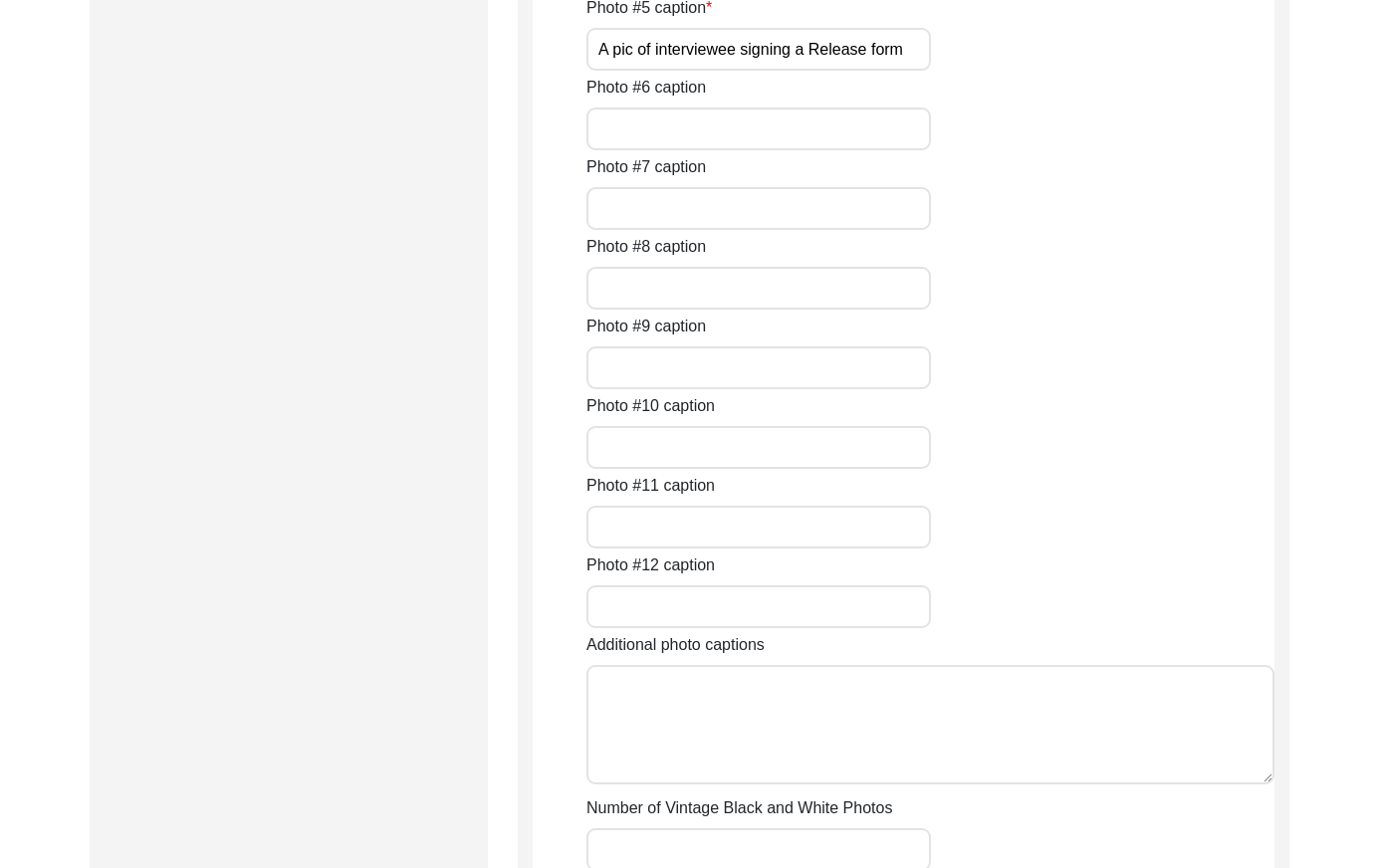 click on "View Photo" 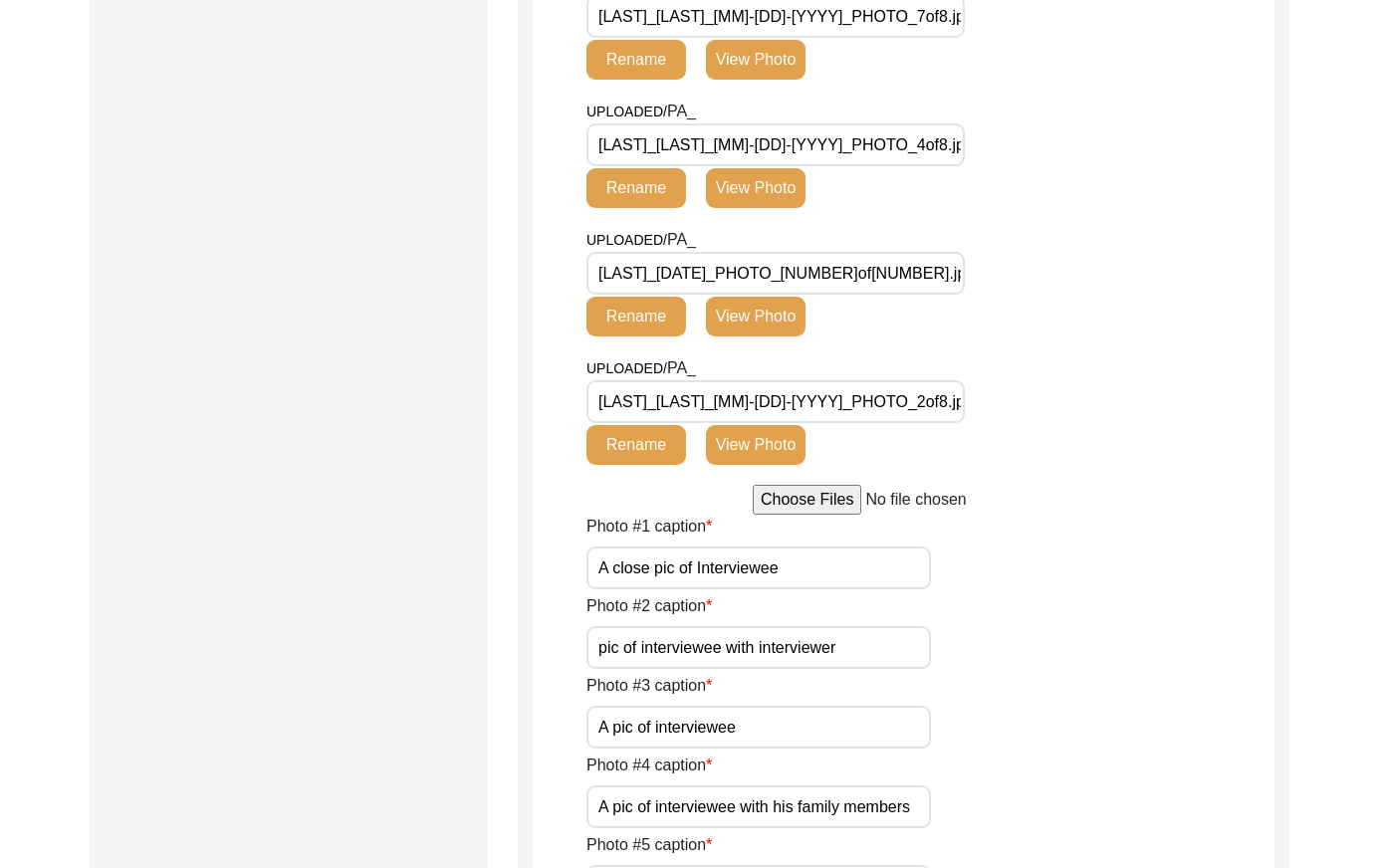 click on "View Photo" 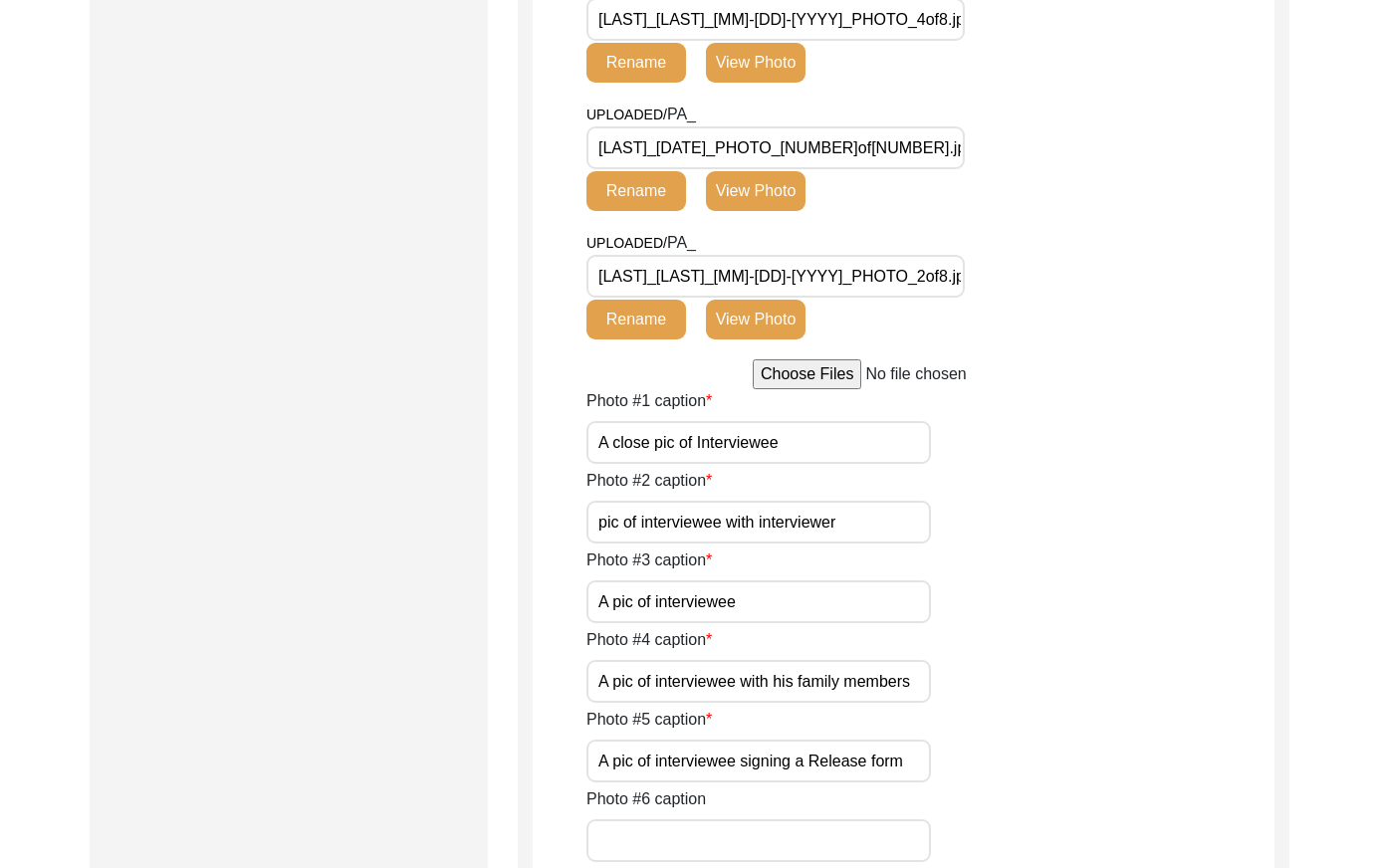 scroll, scrollTop: 1342, scrollLeft: 0, axis: vertical 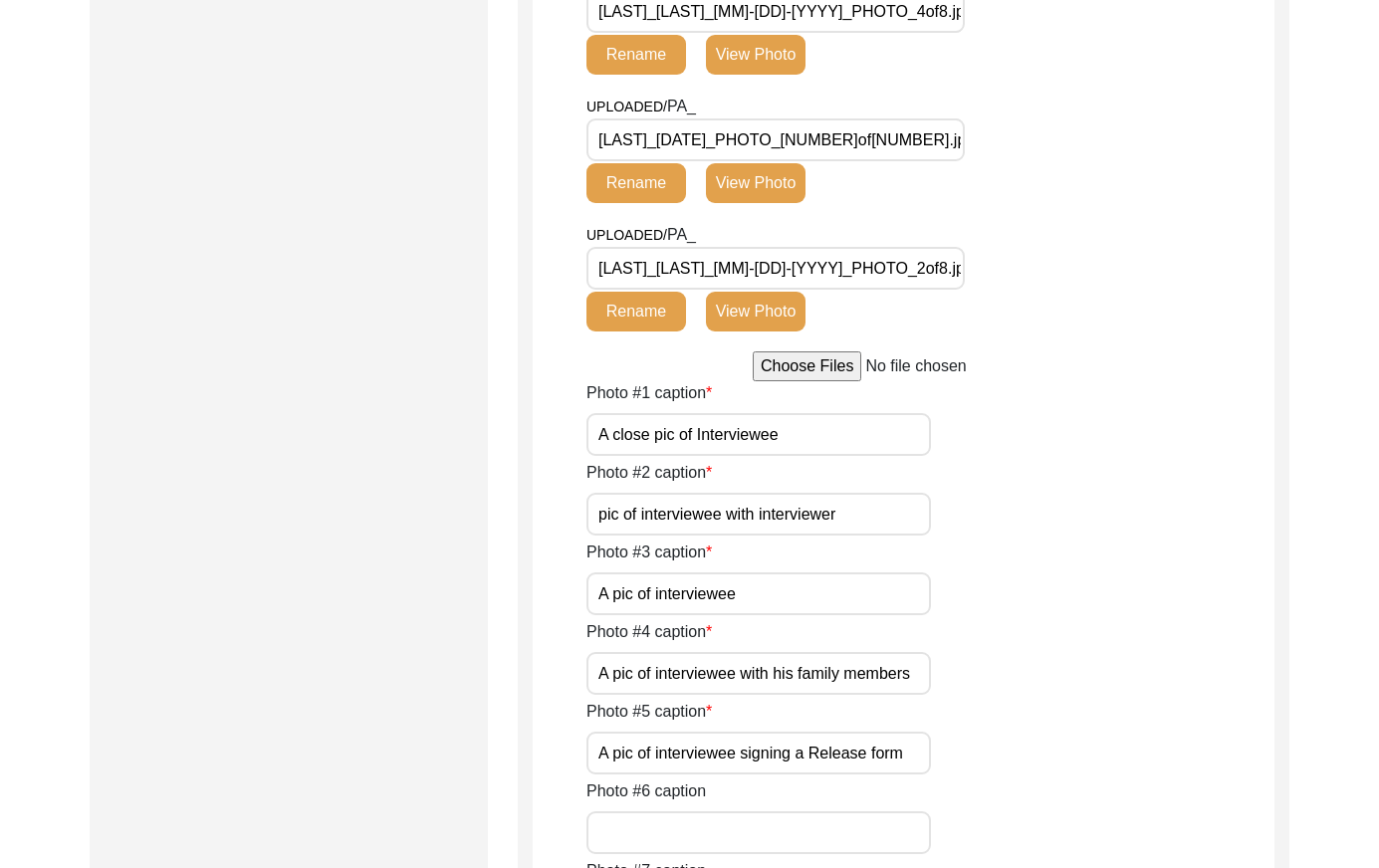 click on "View Photo" 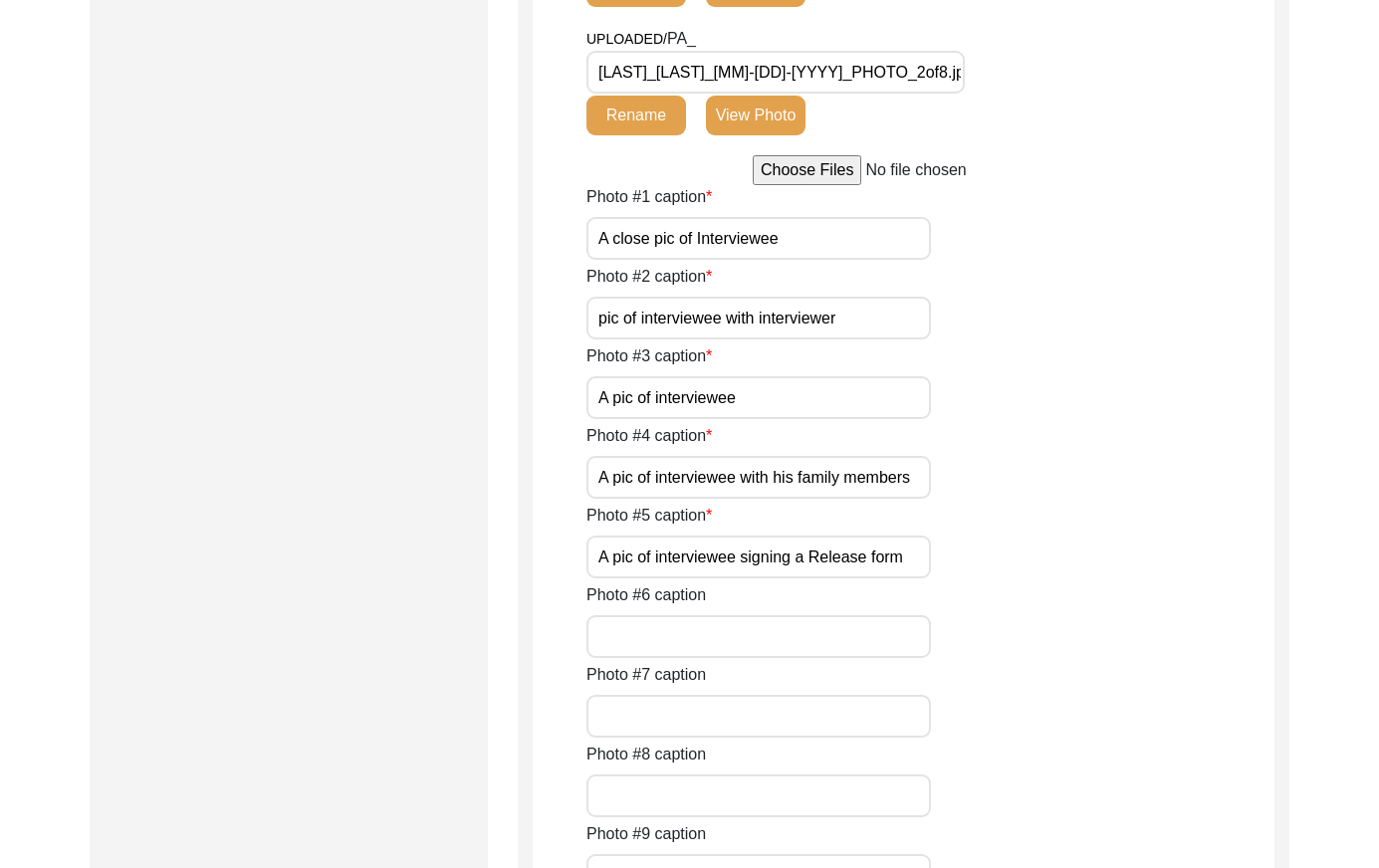 scroll, scrollTop: 2205, scrollLeft: 0, axis: vertical 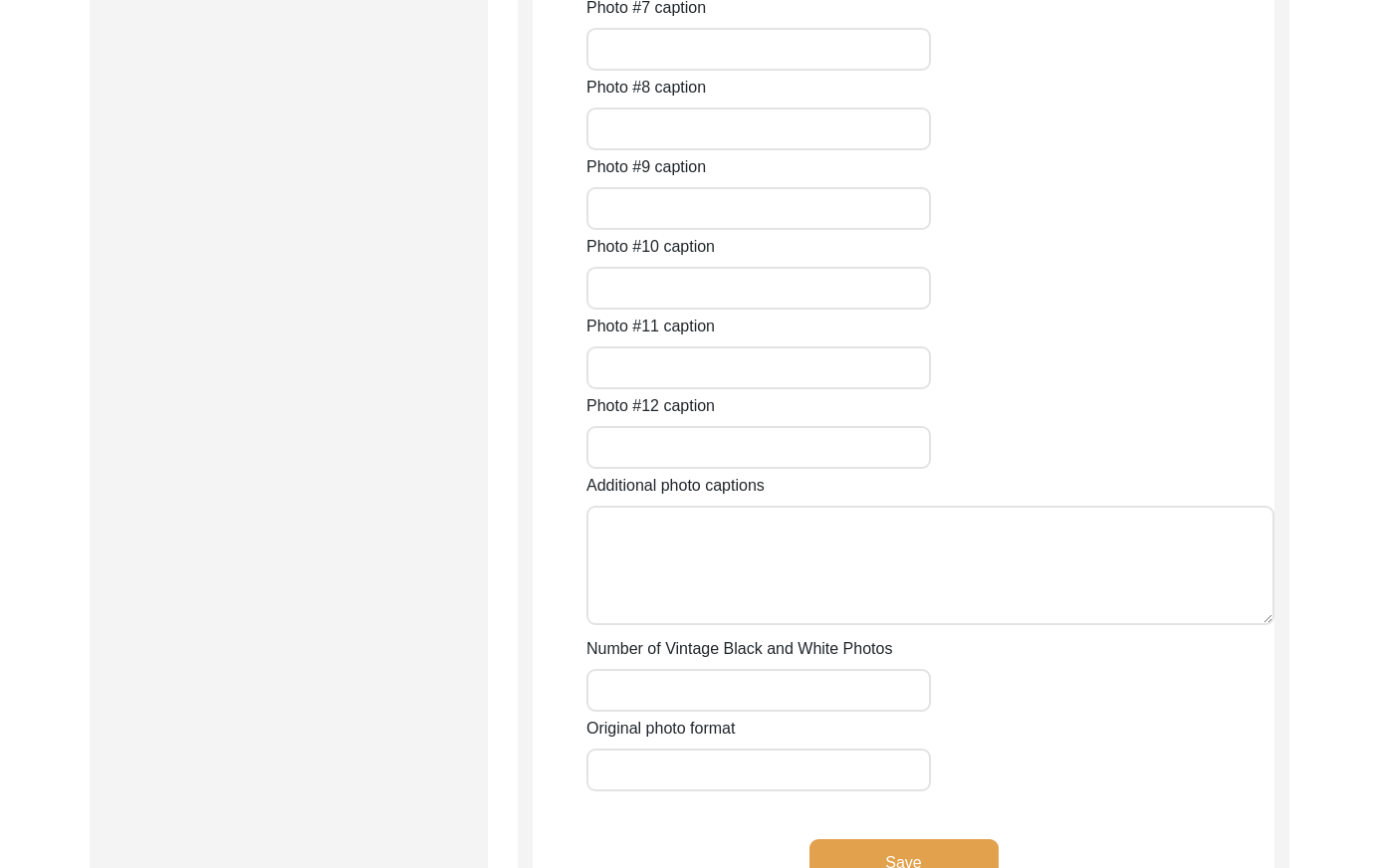 drag, startPoint x: 755, startPoint y: 436, endPoint x: 769, endPoint y: 428, distance: 16.124515 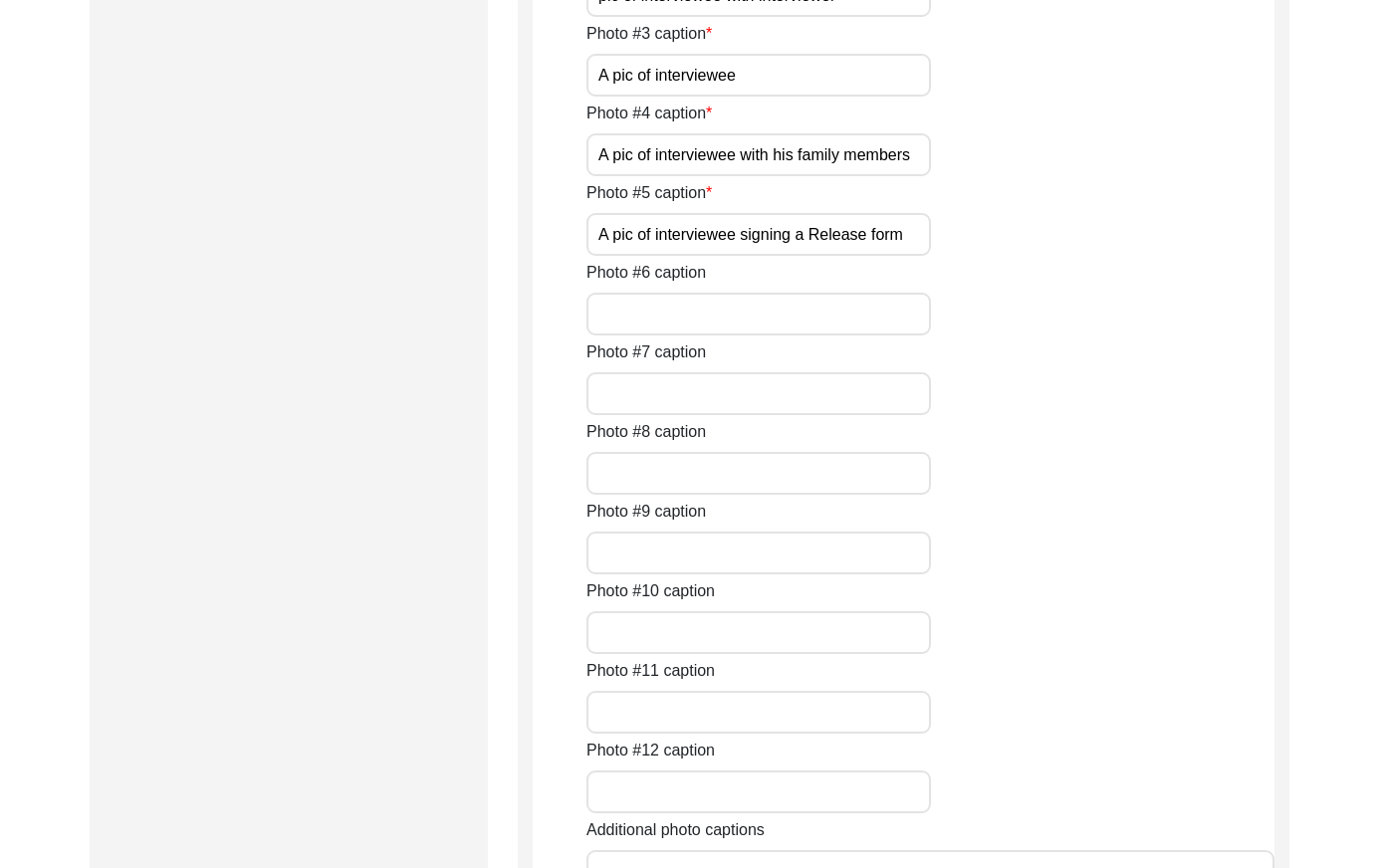 scroll, scrollTop: 1538, scrollLeft: 0, axis: vertical 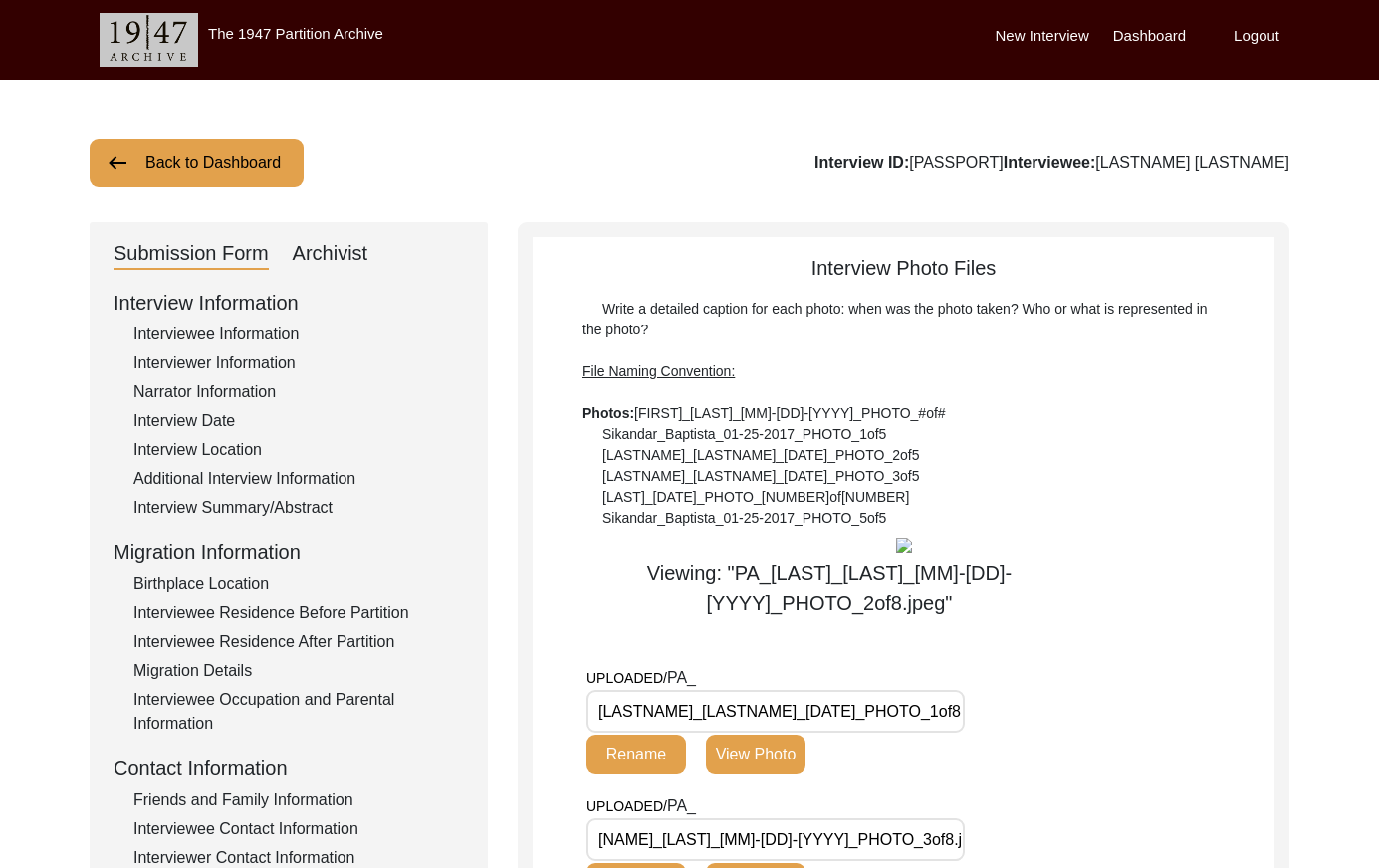 click on "Back to Dashboard" 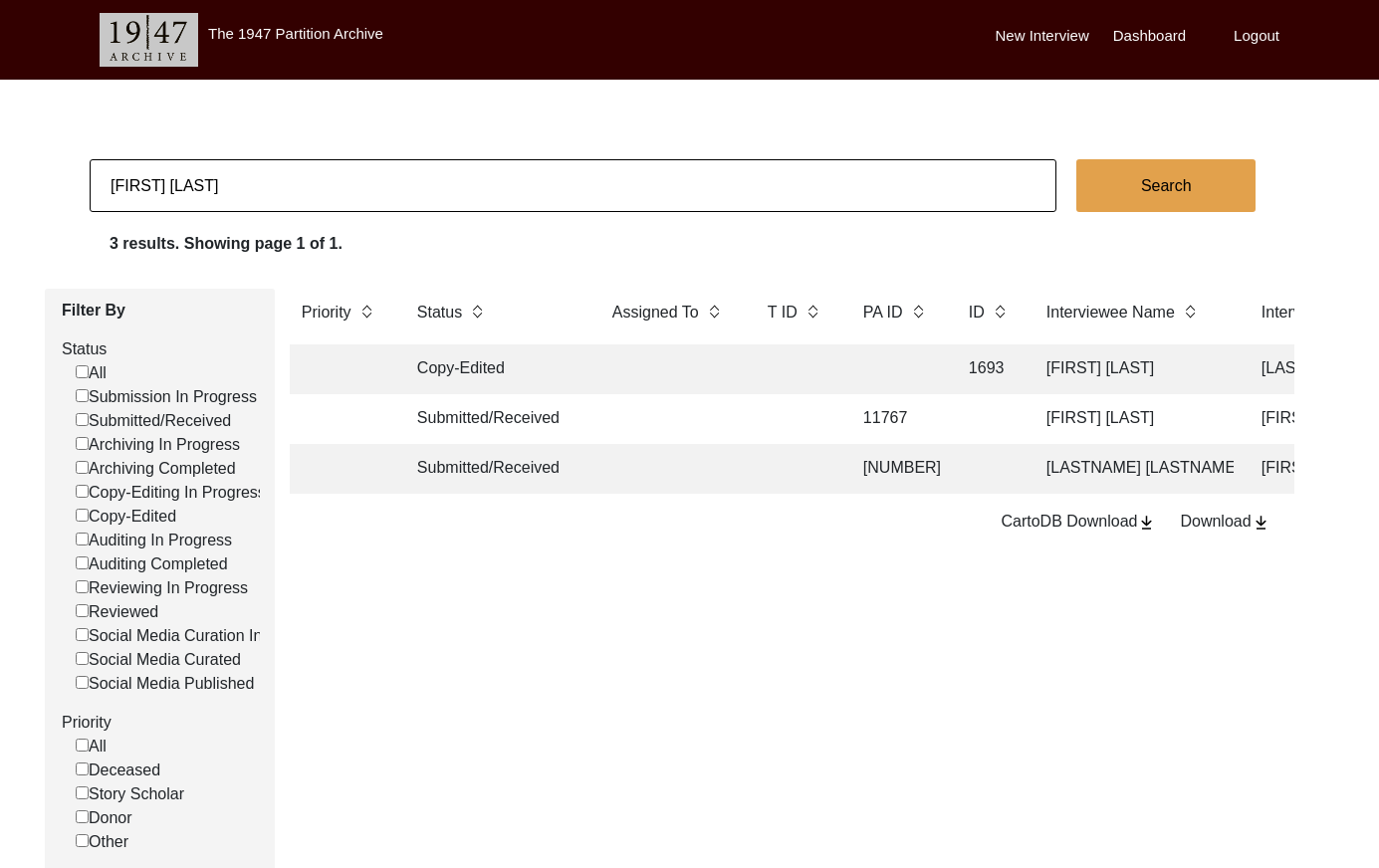 click on "[FIRST] [LAST]" 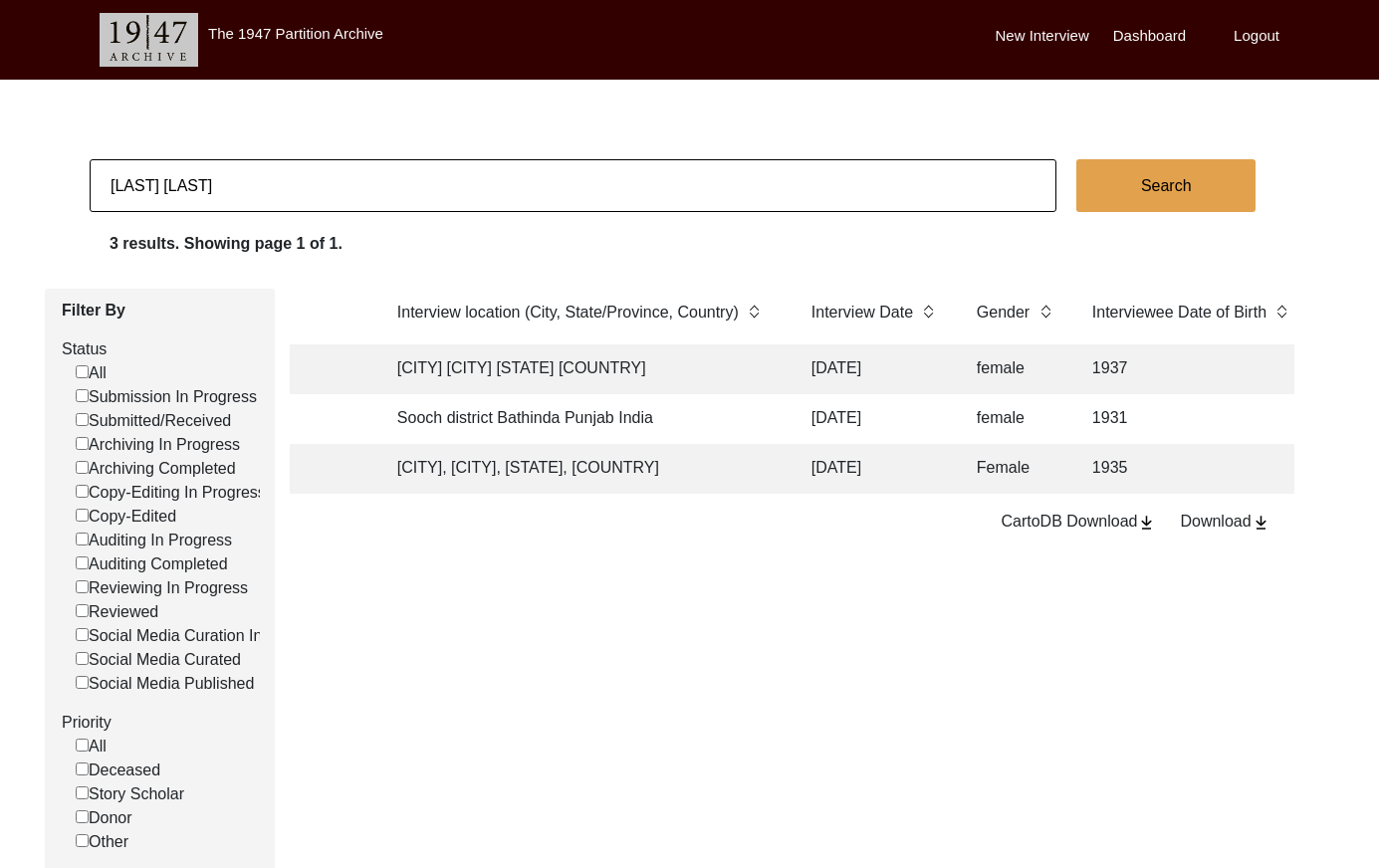 scroll, scrollTop: 0, scrollLeft: 1224, axis: horizontal 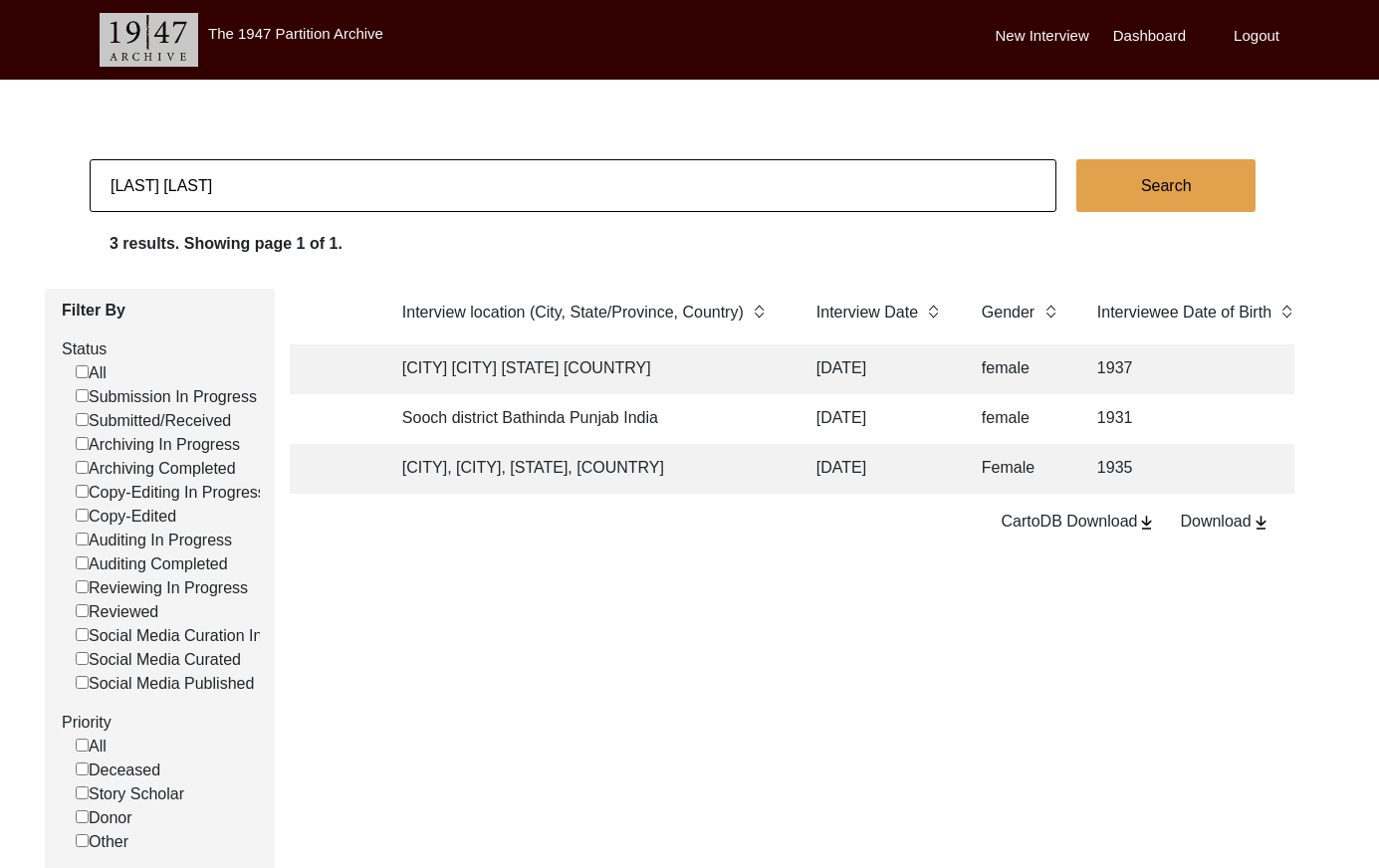 click on "female" 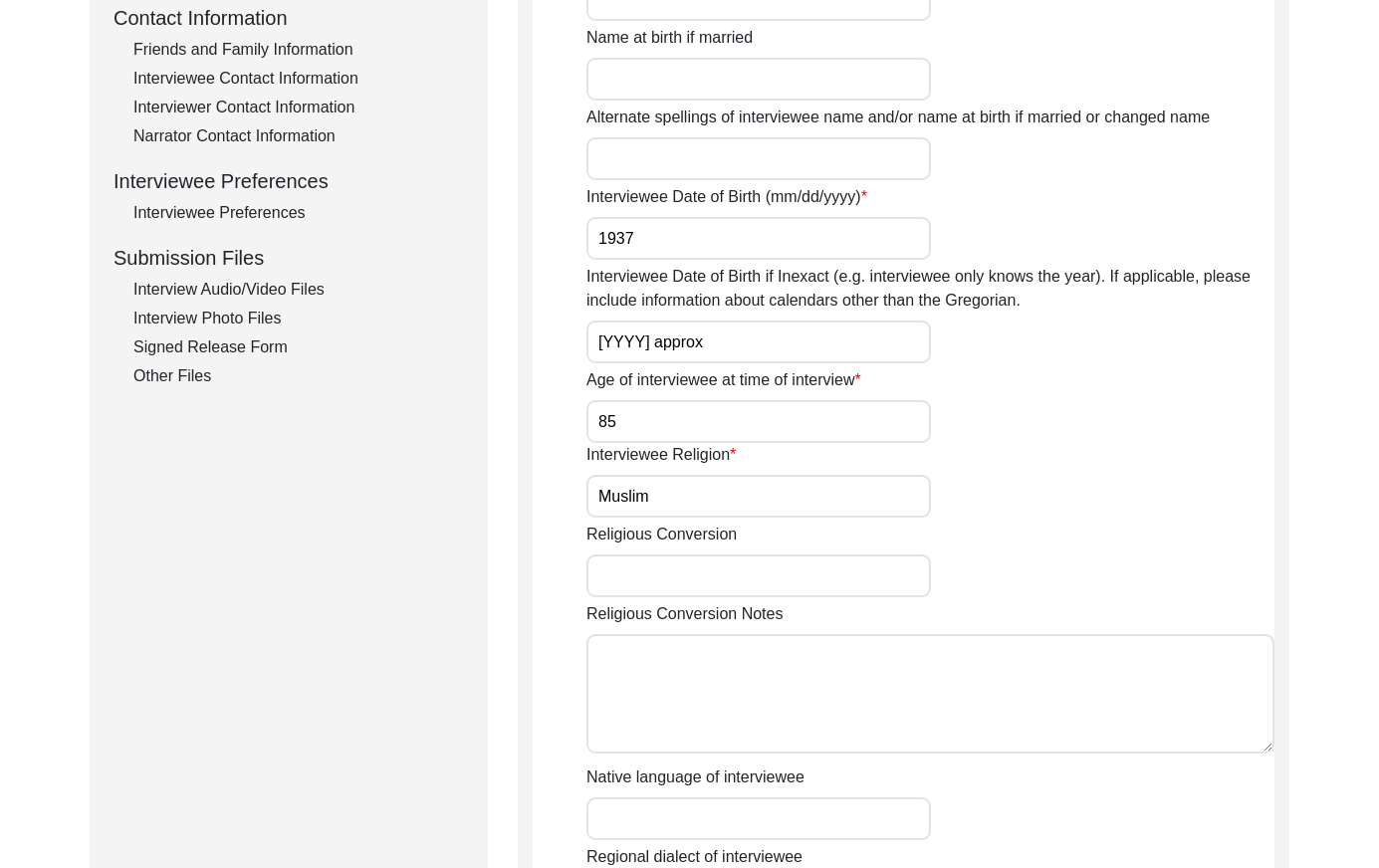 scroll, scrollTop: 754, scrollLeft: 0, axis: vertical 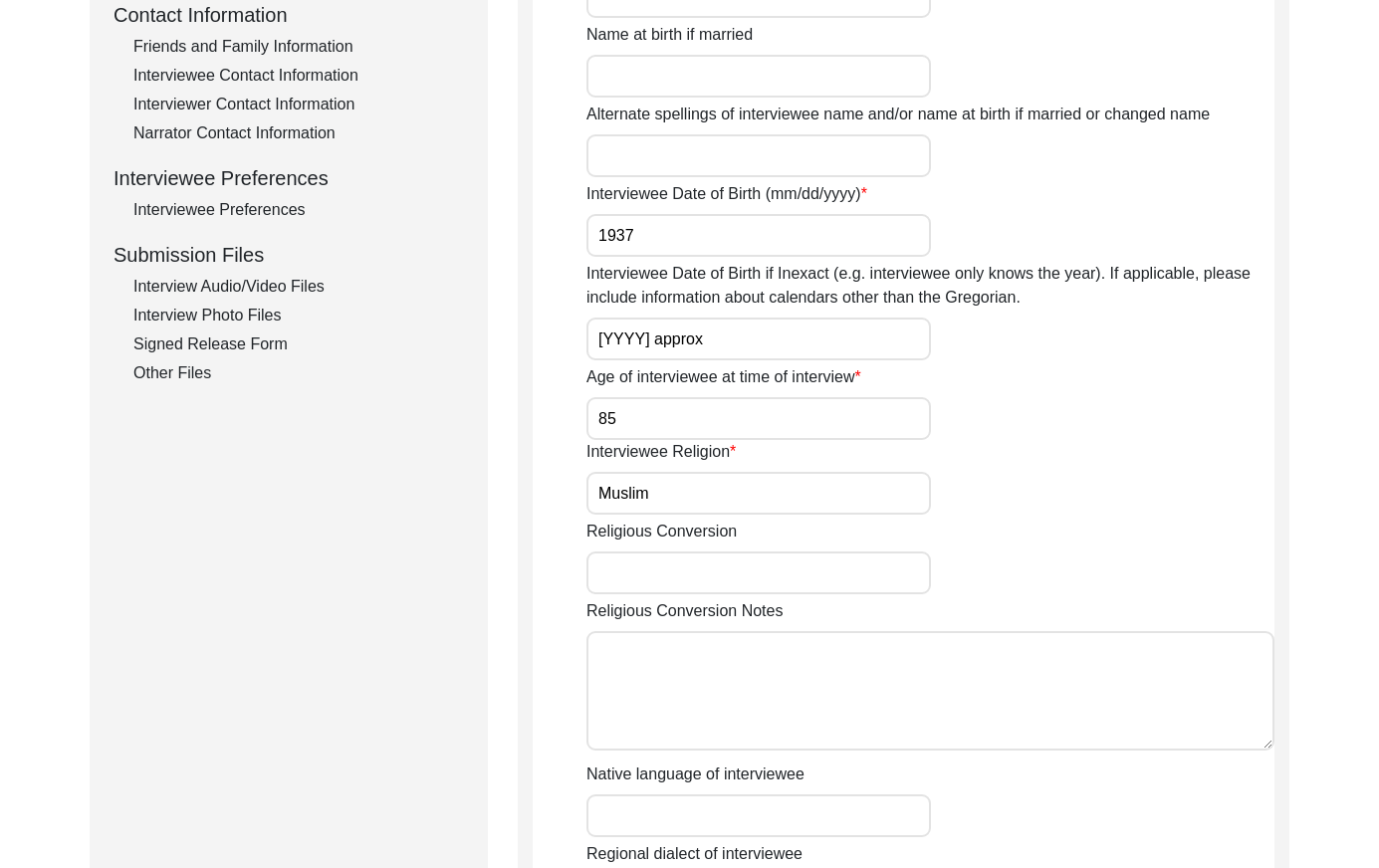 click on "Interview Photo Files" 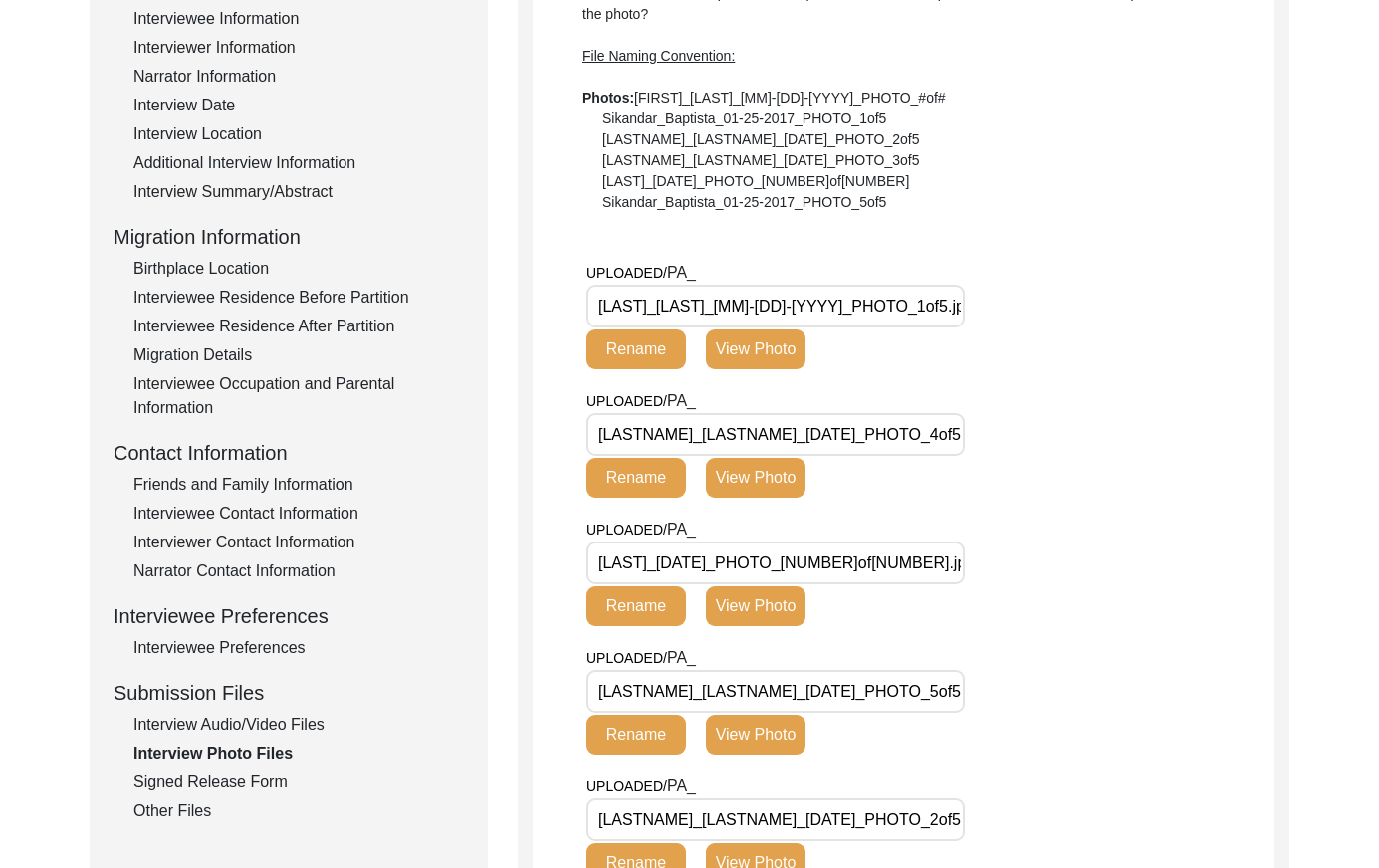 scroll, scrollTop: 407, scrollLeft: 0, axis: vertical 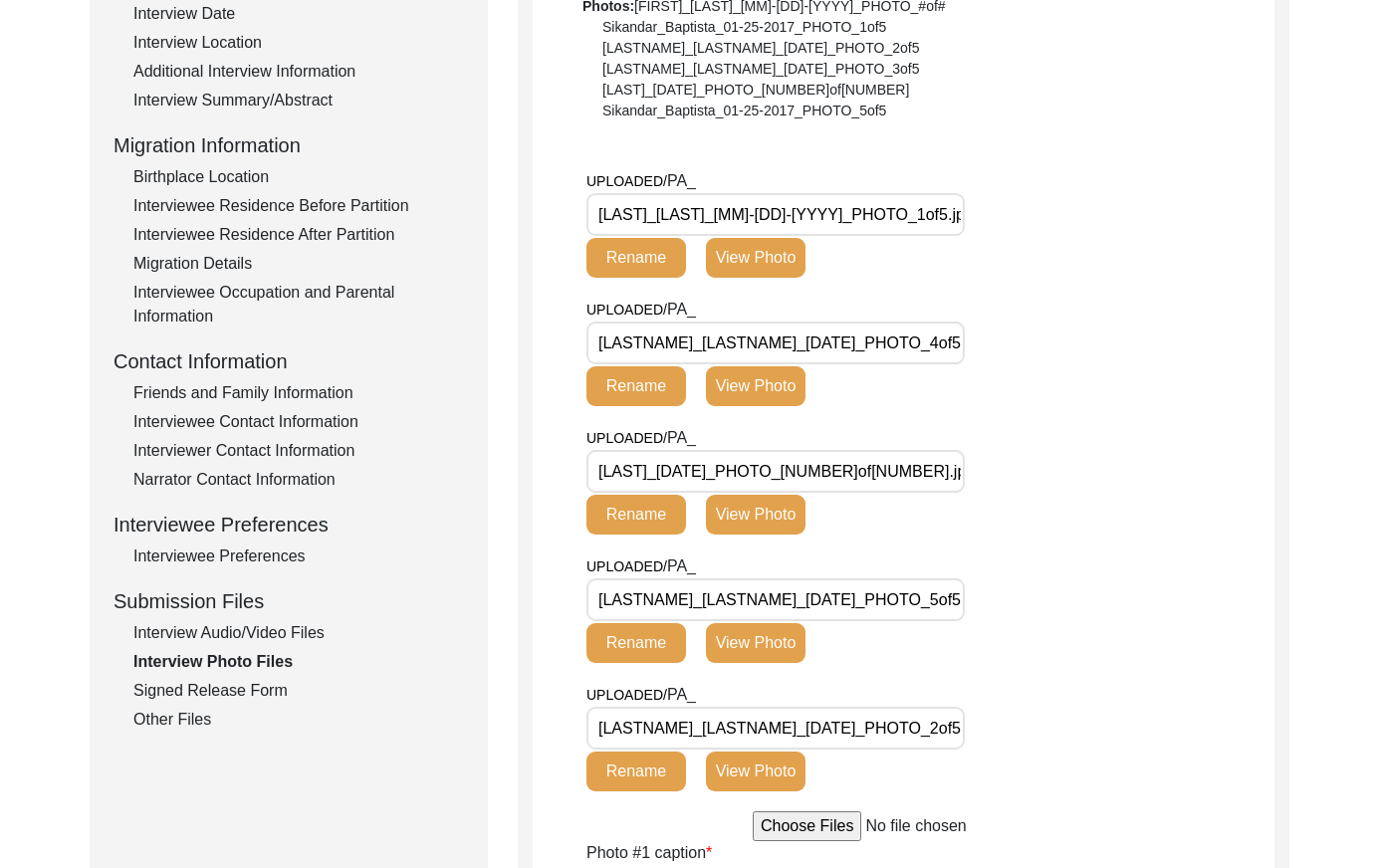drag, startPoint x: 863, startPoint y: 211, endPoint x: 586, endPoint y: 222, distance: 277.21833 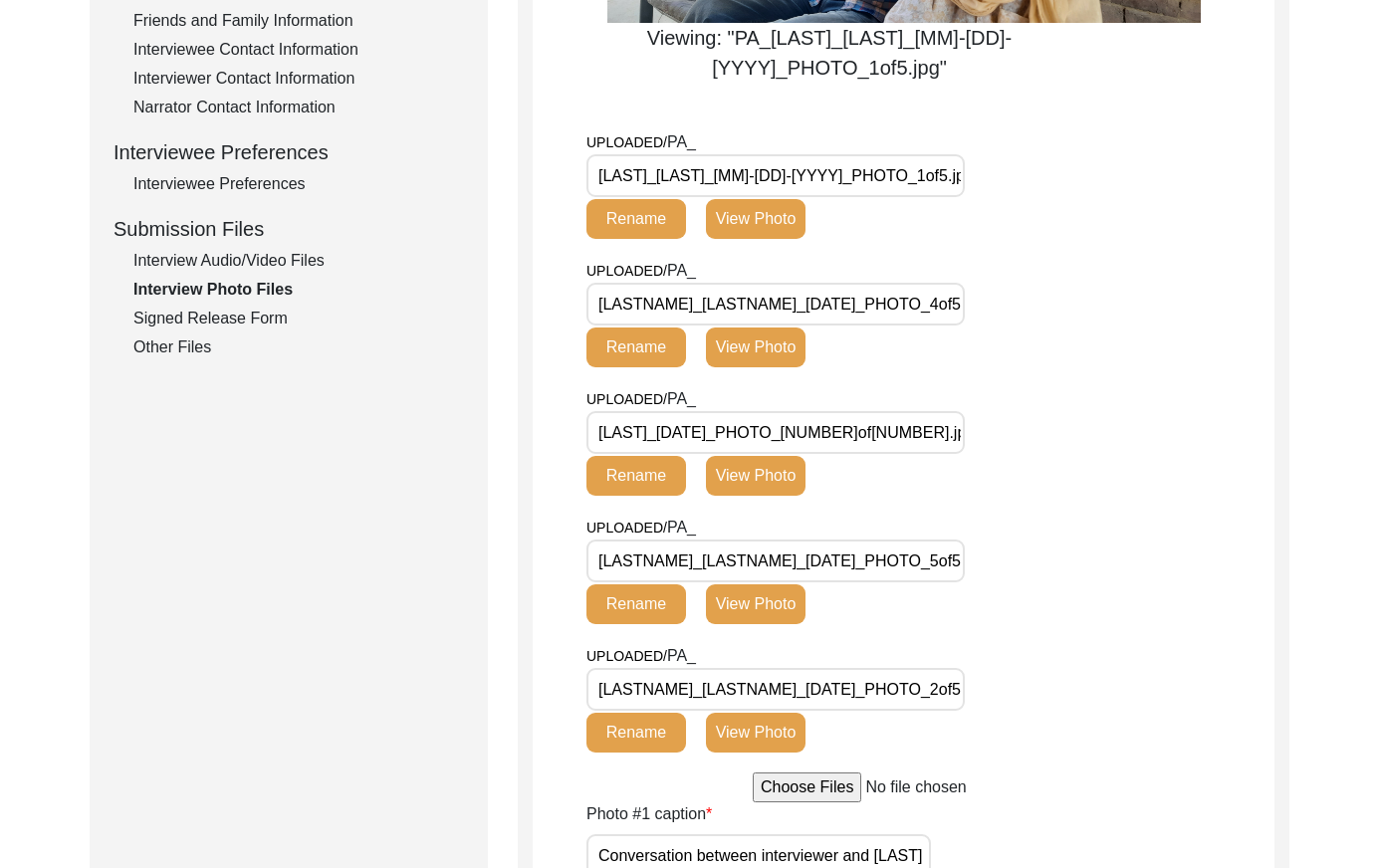 scroll, scrollTop: 796, scrollLeft: 0, axis: vertical 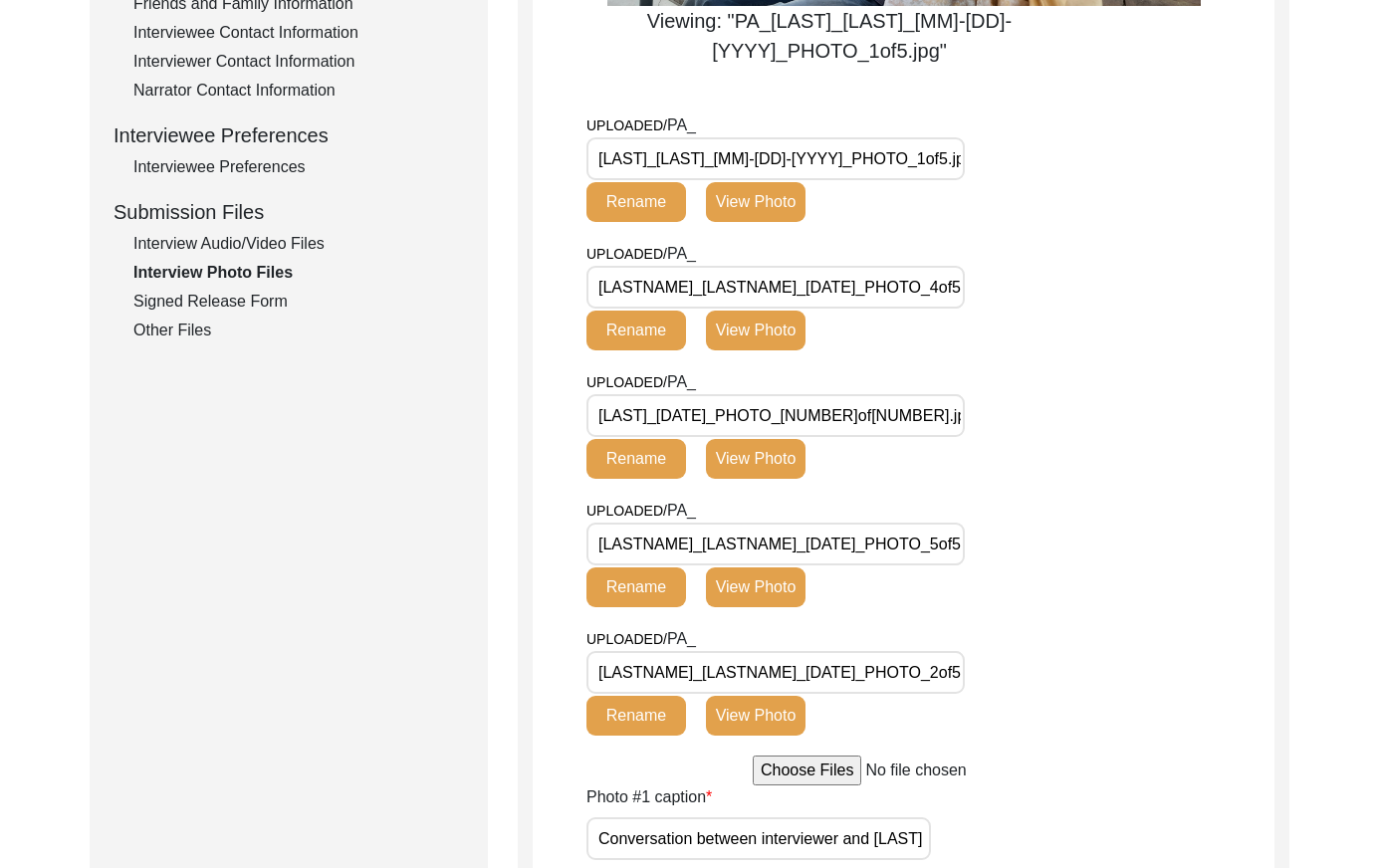click on "View Photo" 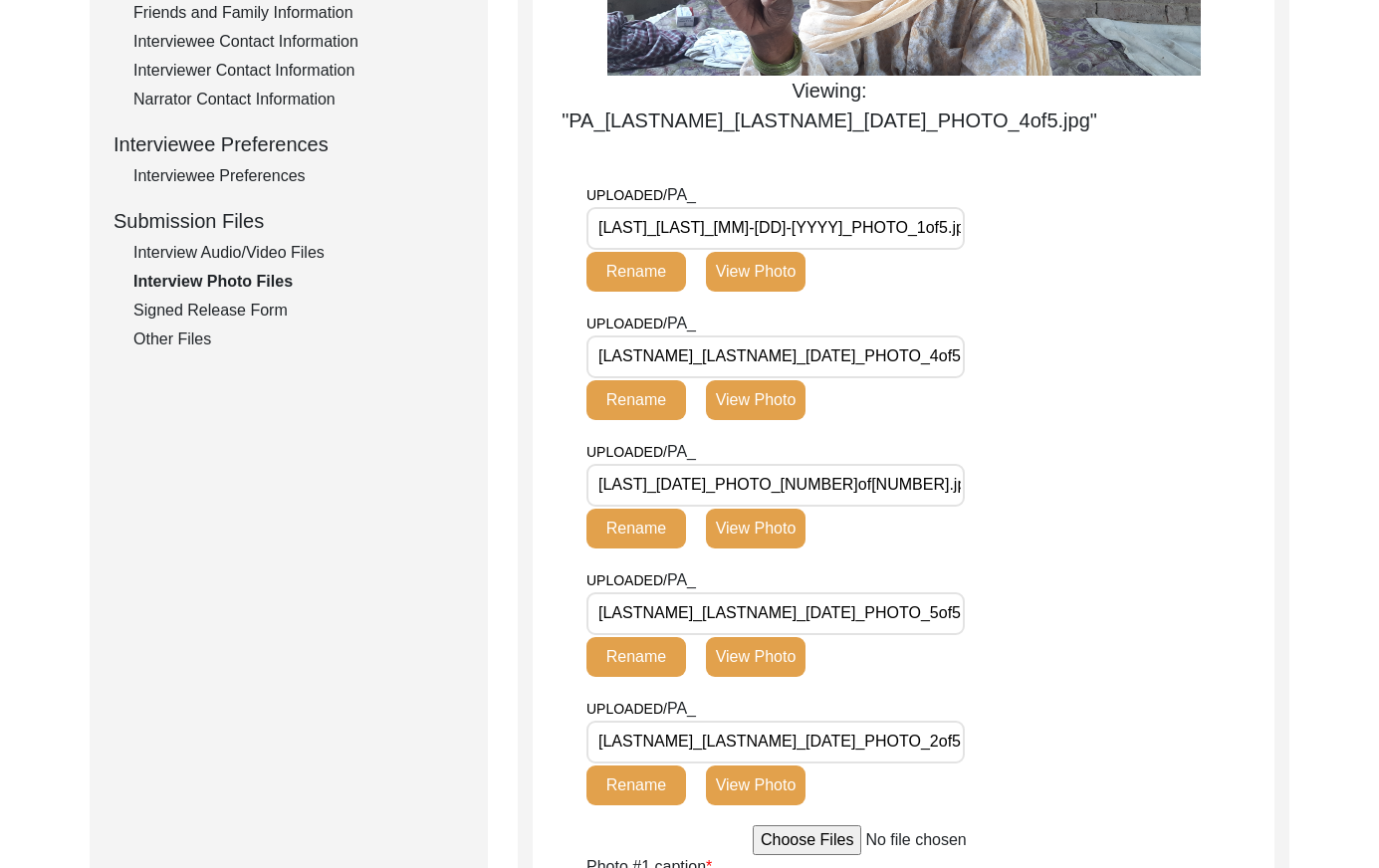 scroll, scrollTop: 797, scrollLeft: 0, axis: vertical 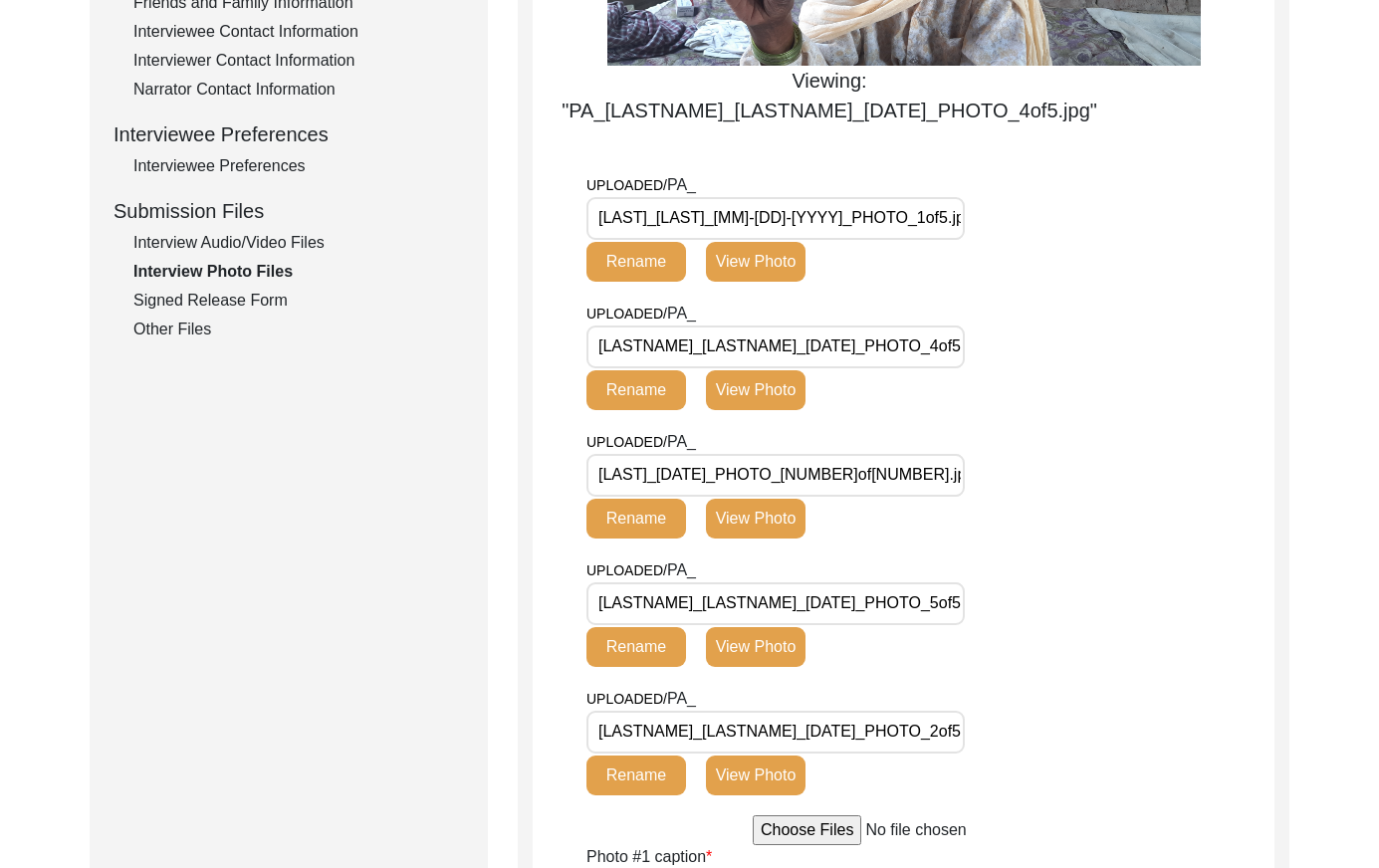 click on "View Photo" 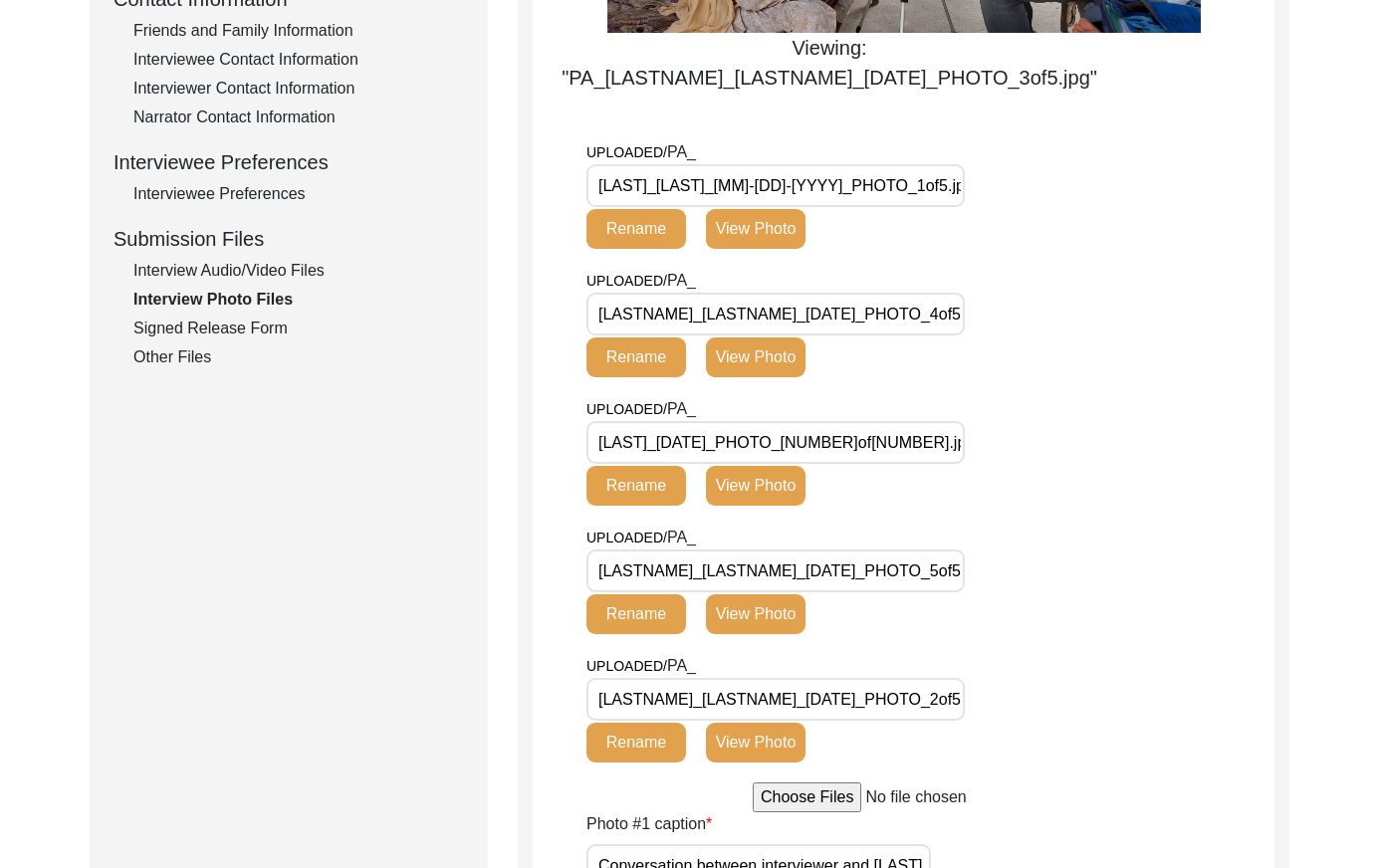 scroll, scrollTop: 0, scrollLeft: 0, axis: both 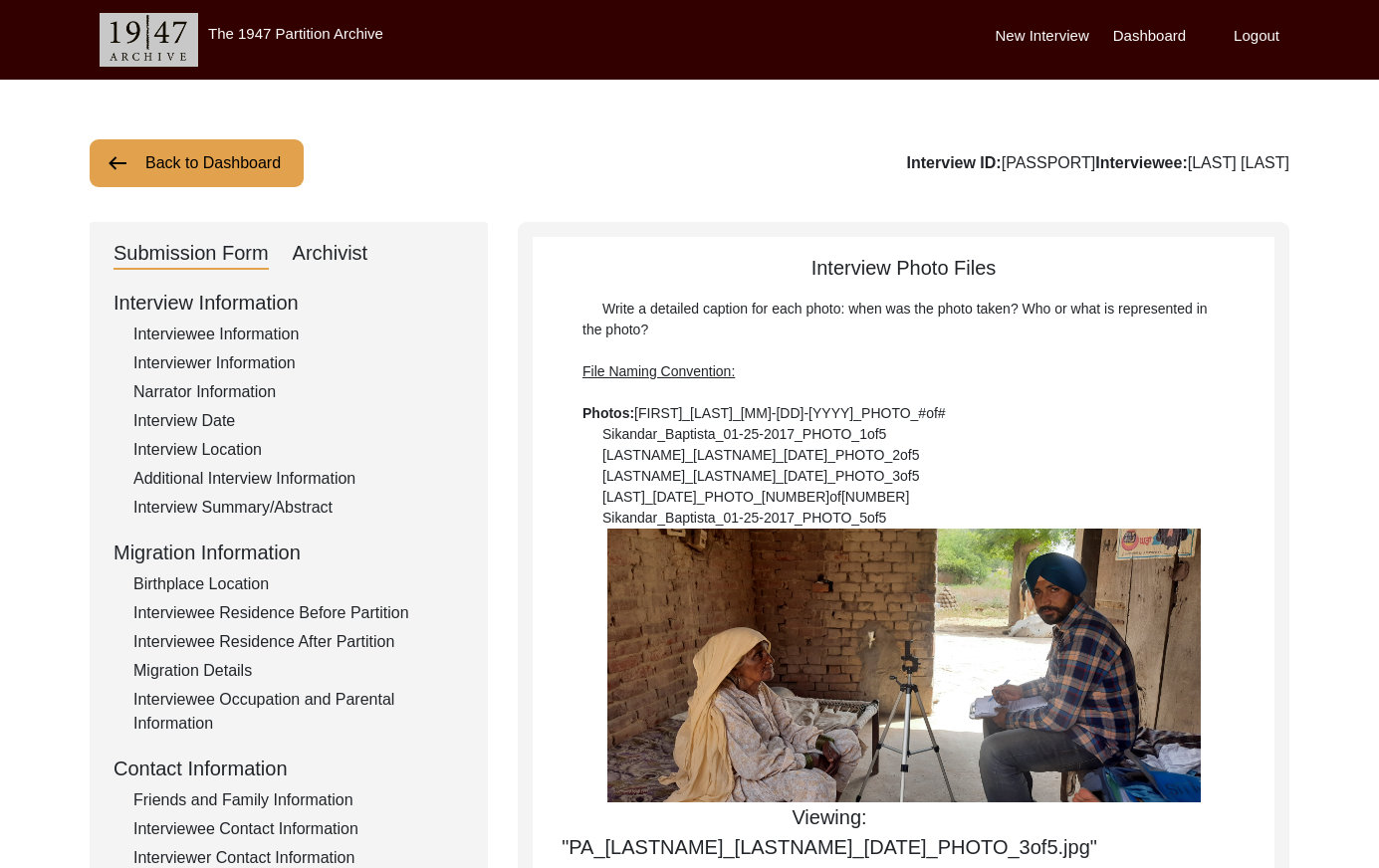 drag, startPoint x: 234, startPoint y: 146, endPoint x: 249, endPoint y: 155, distance: 17.492856 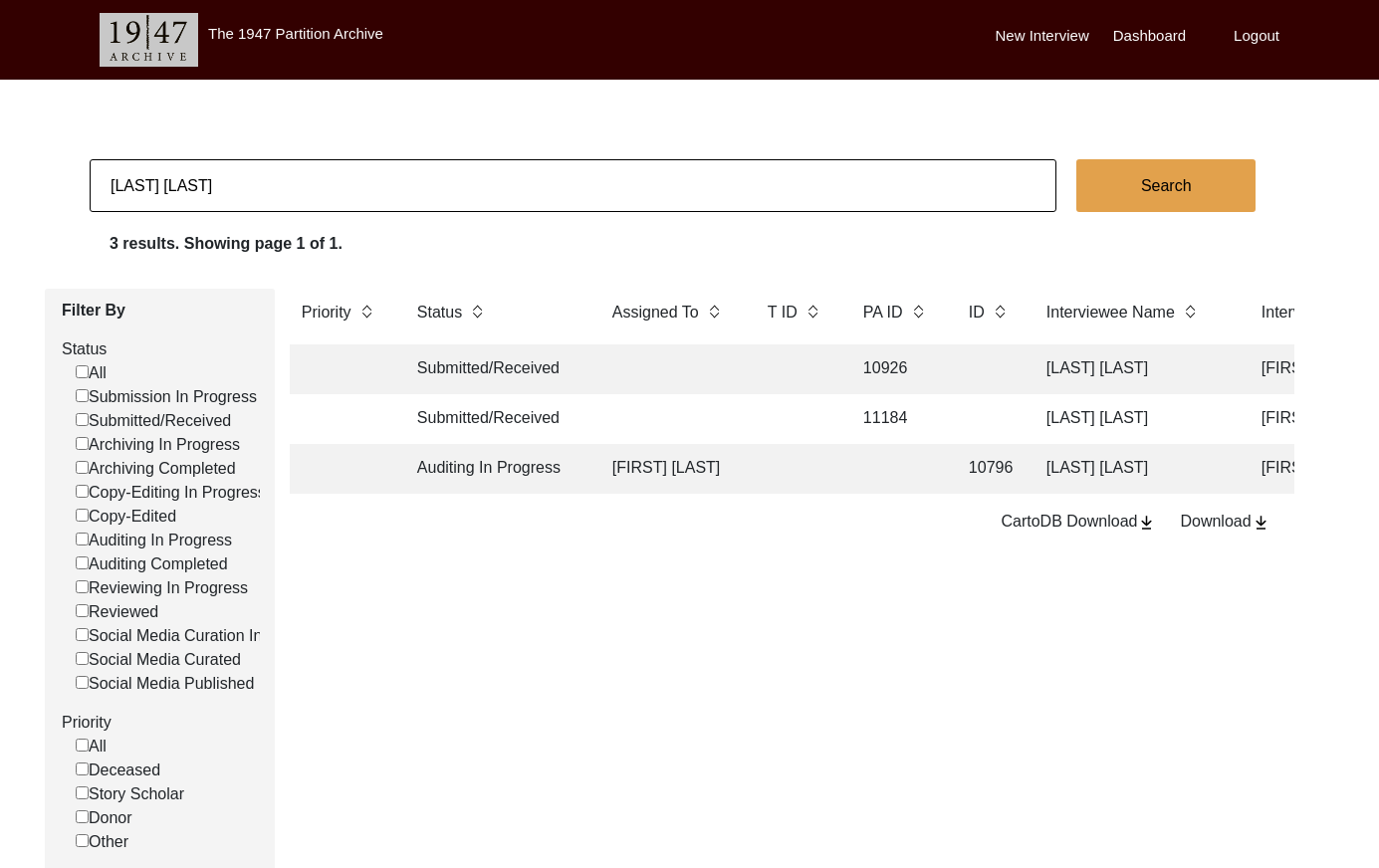 click on "Submitted/Received [NUMBER] [LAST] [FIRST] [LAST] [CITY] [STATE] [COUNTRY] [DATE] female [YEAR] [LANGUAGE] [CITY], [STATE] [CITY]" 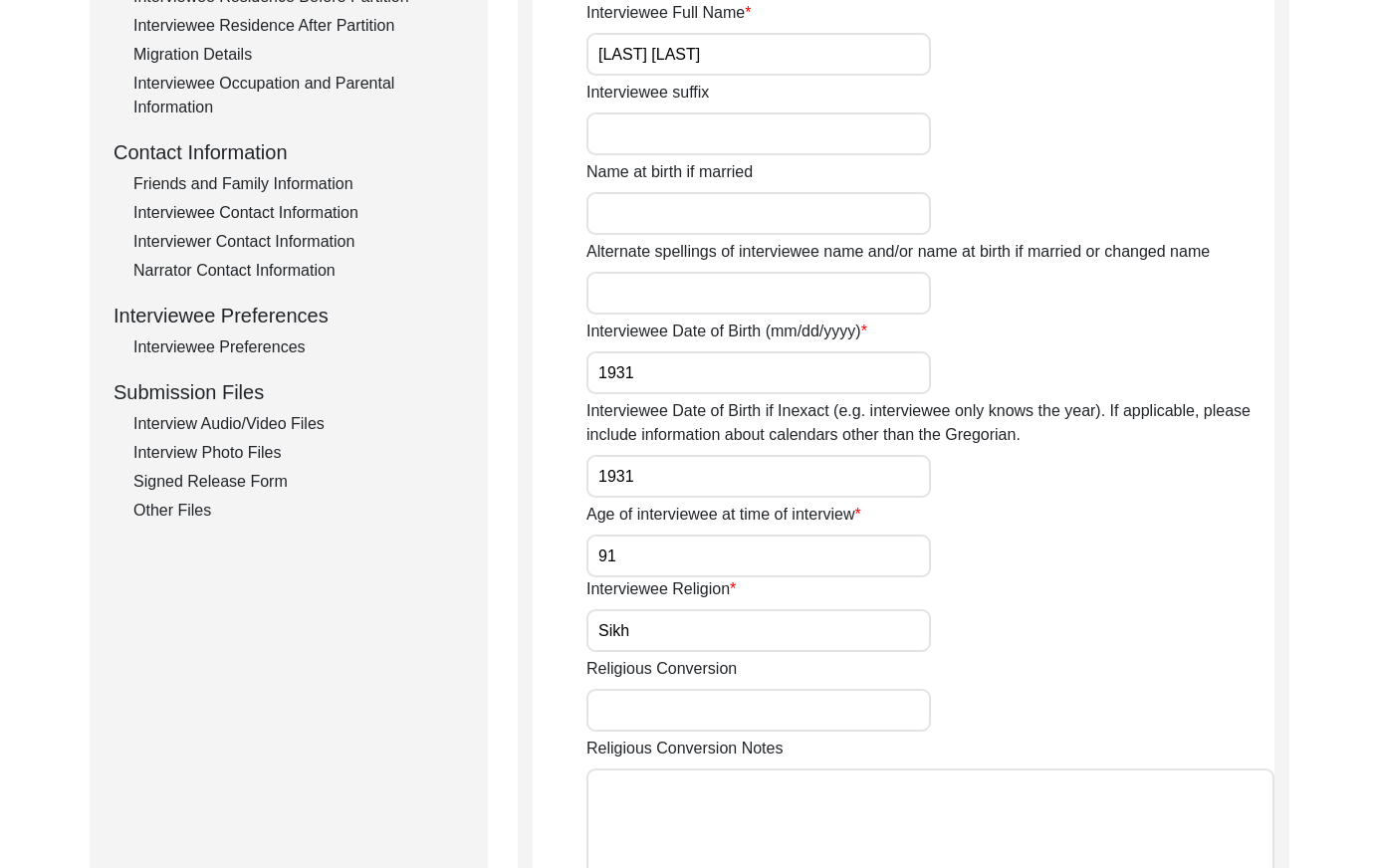scroll, scrollTop: 811, scrollLeft: 0, axis: vertical 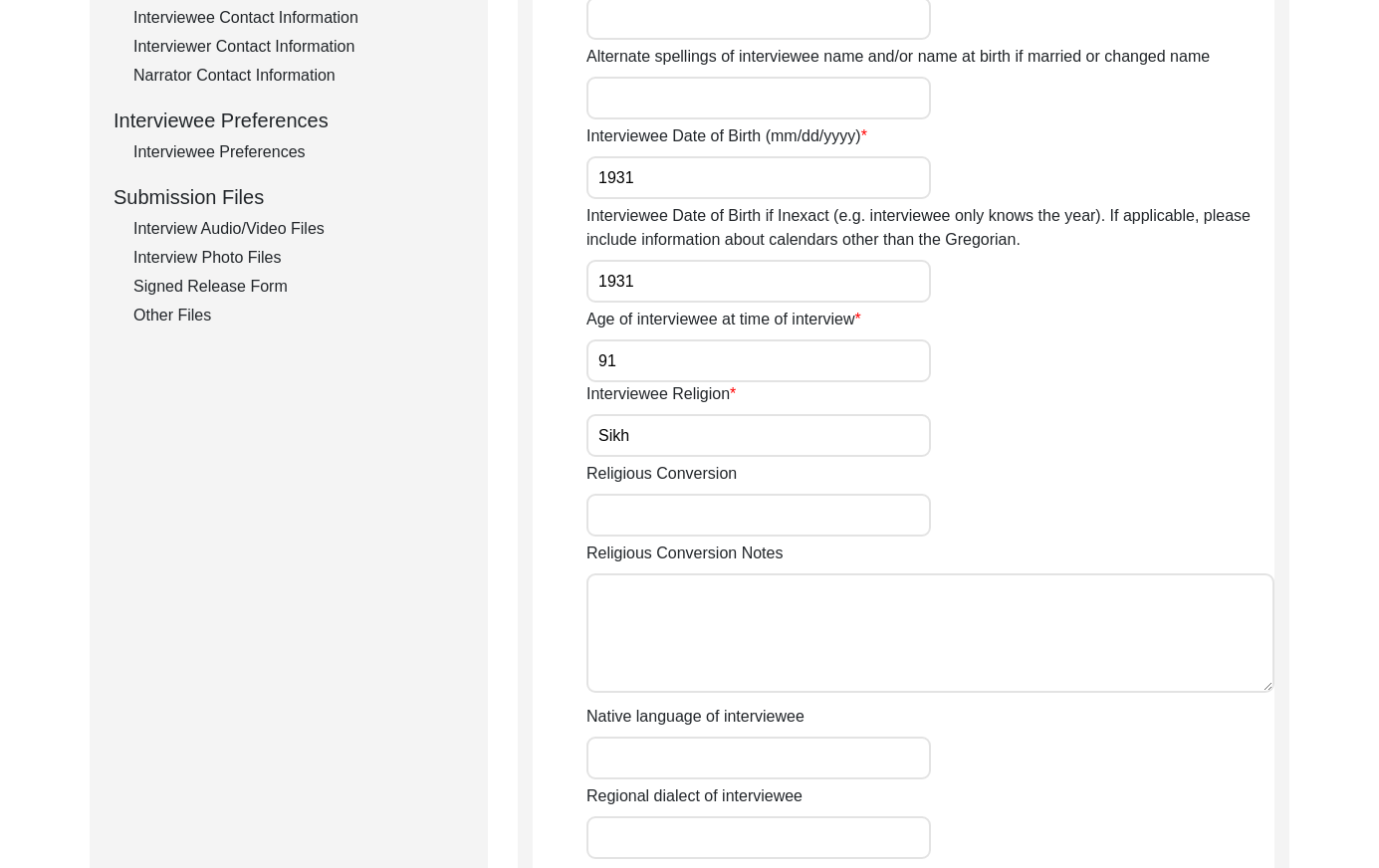 drag, startPoint x: 251, startPoint y: 259, endPoint x: 268, endPoint y: 257, distance: 17.117243 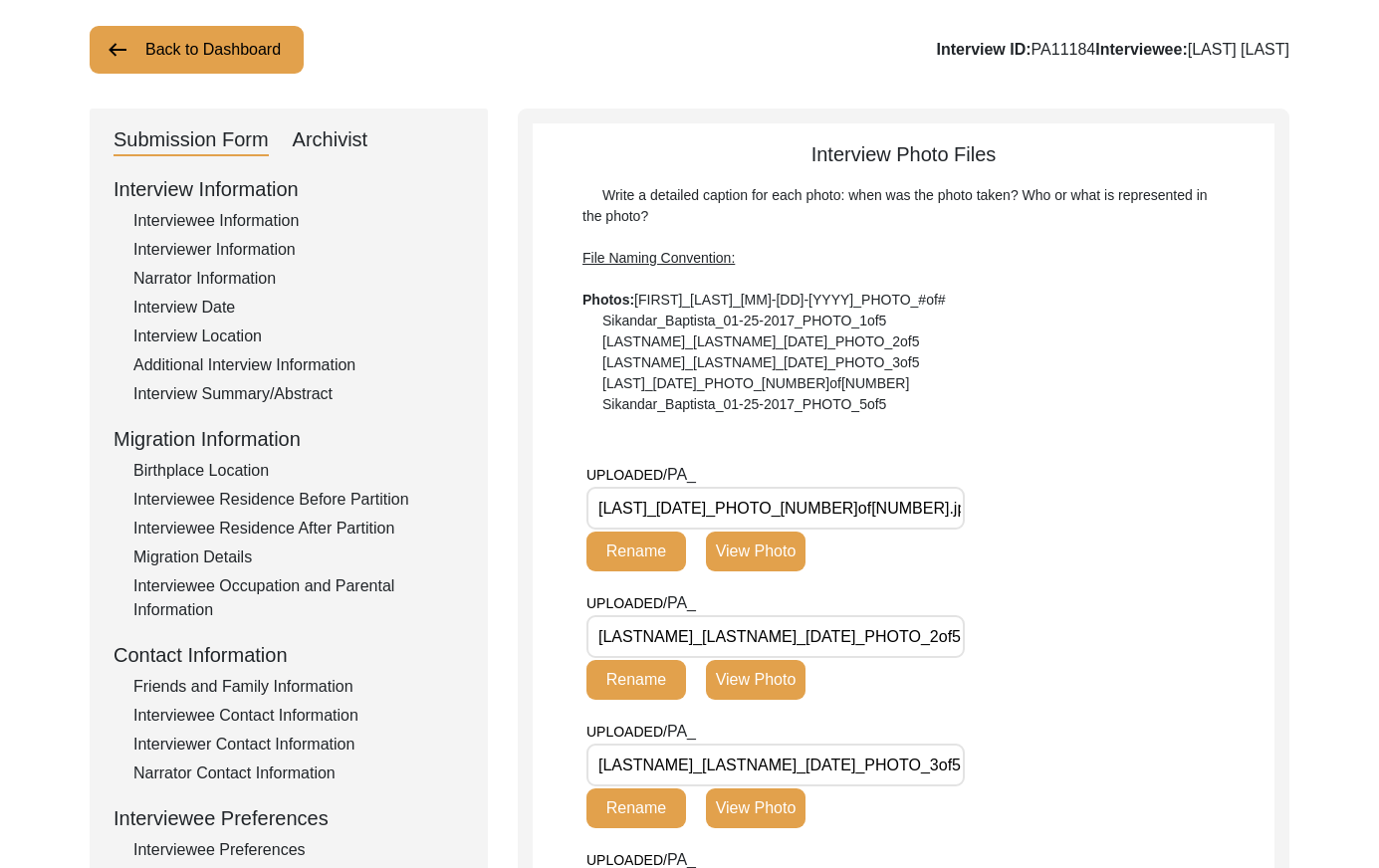 scroll, scrollTop: 351, scrollLeft: 0, axis: vertical 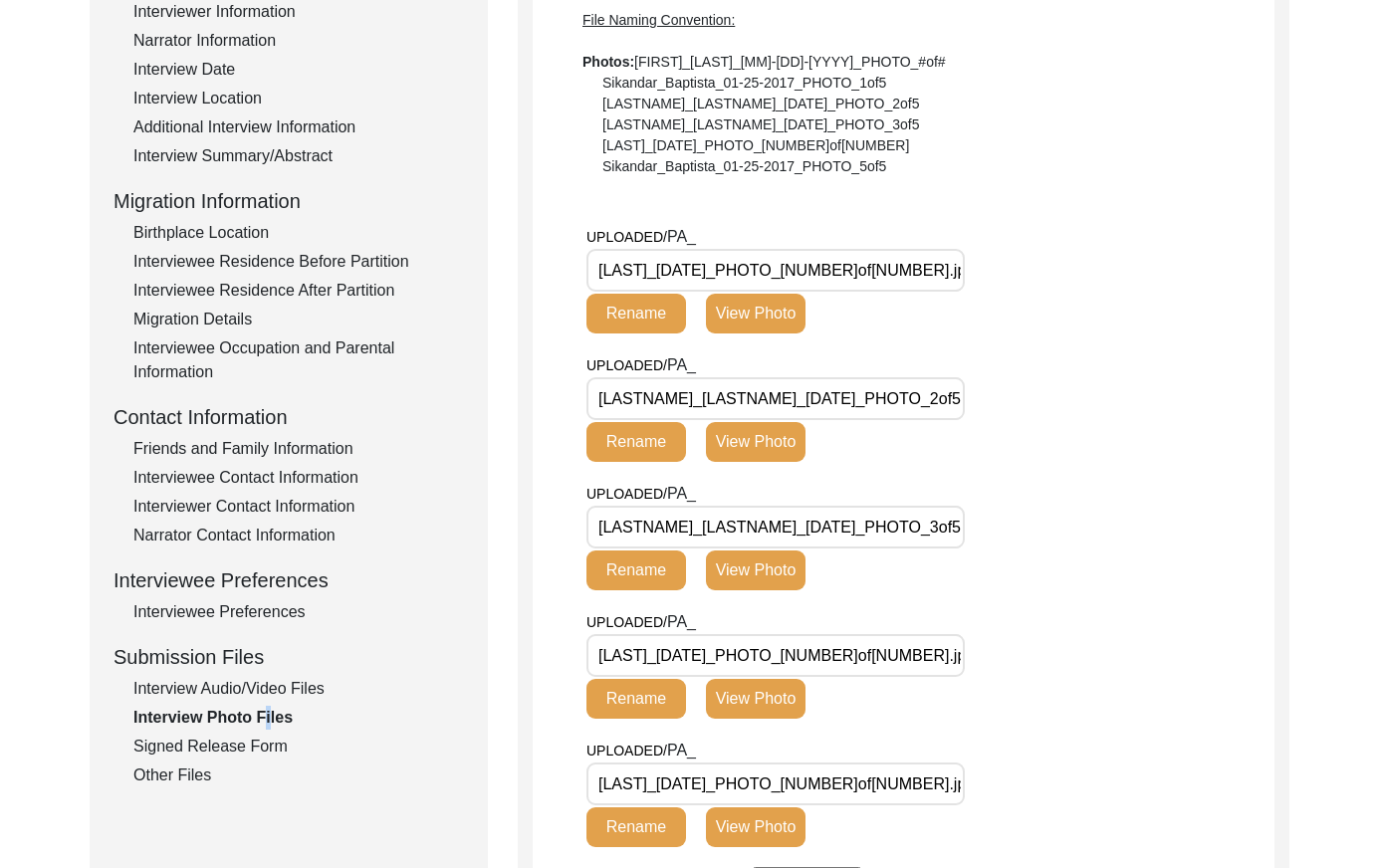 click on "View Photo" 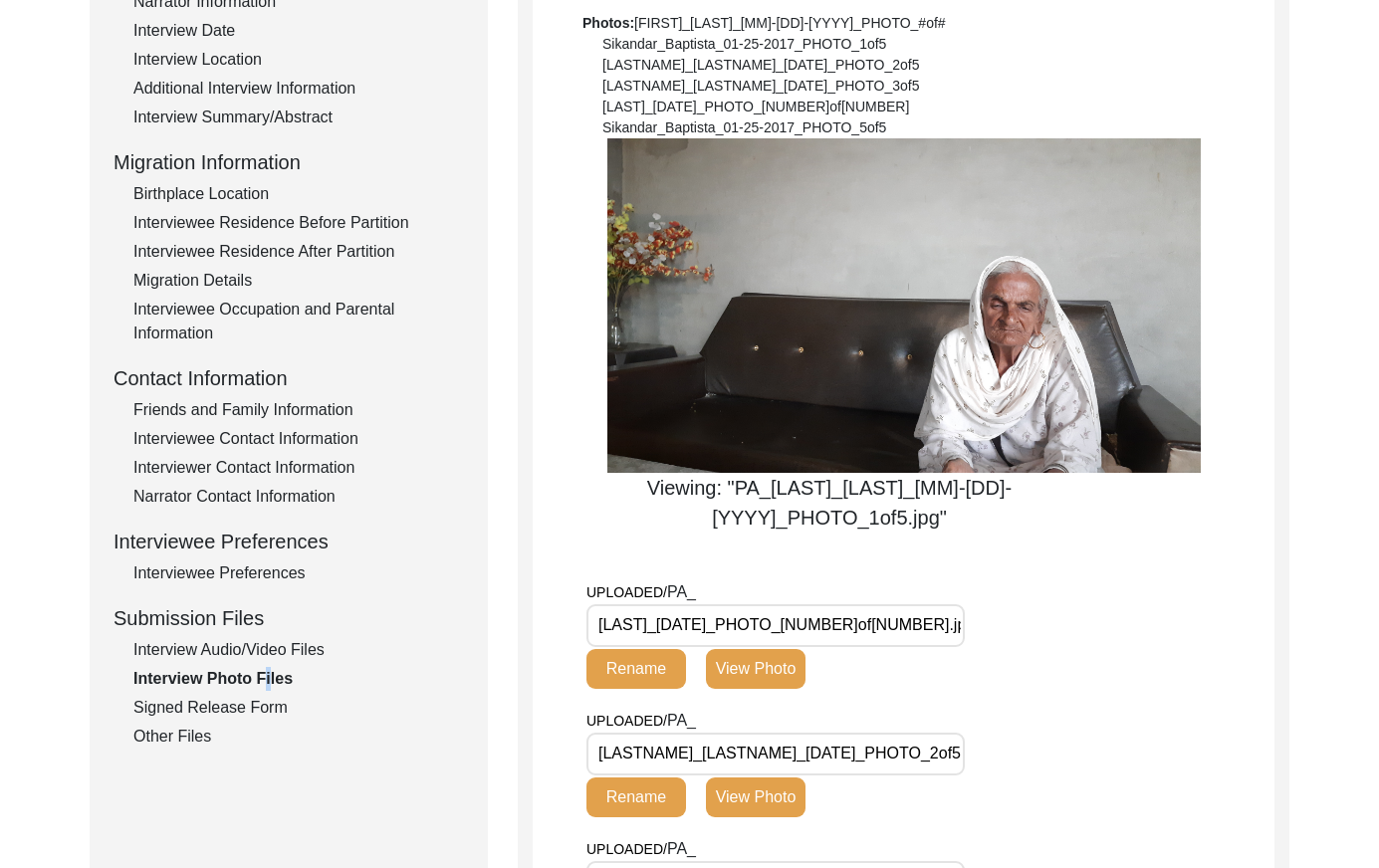 scroll, scrollTop: 391, scrollLeft: 0, axis: vertical 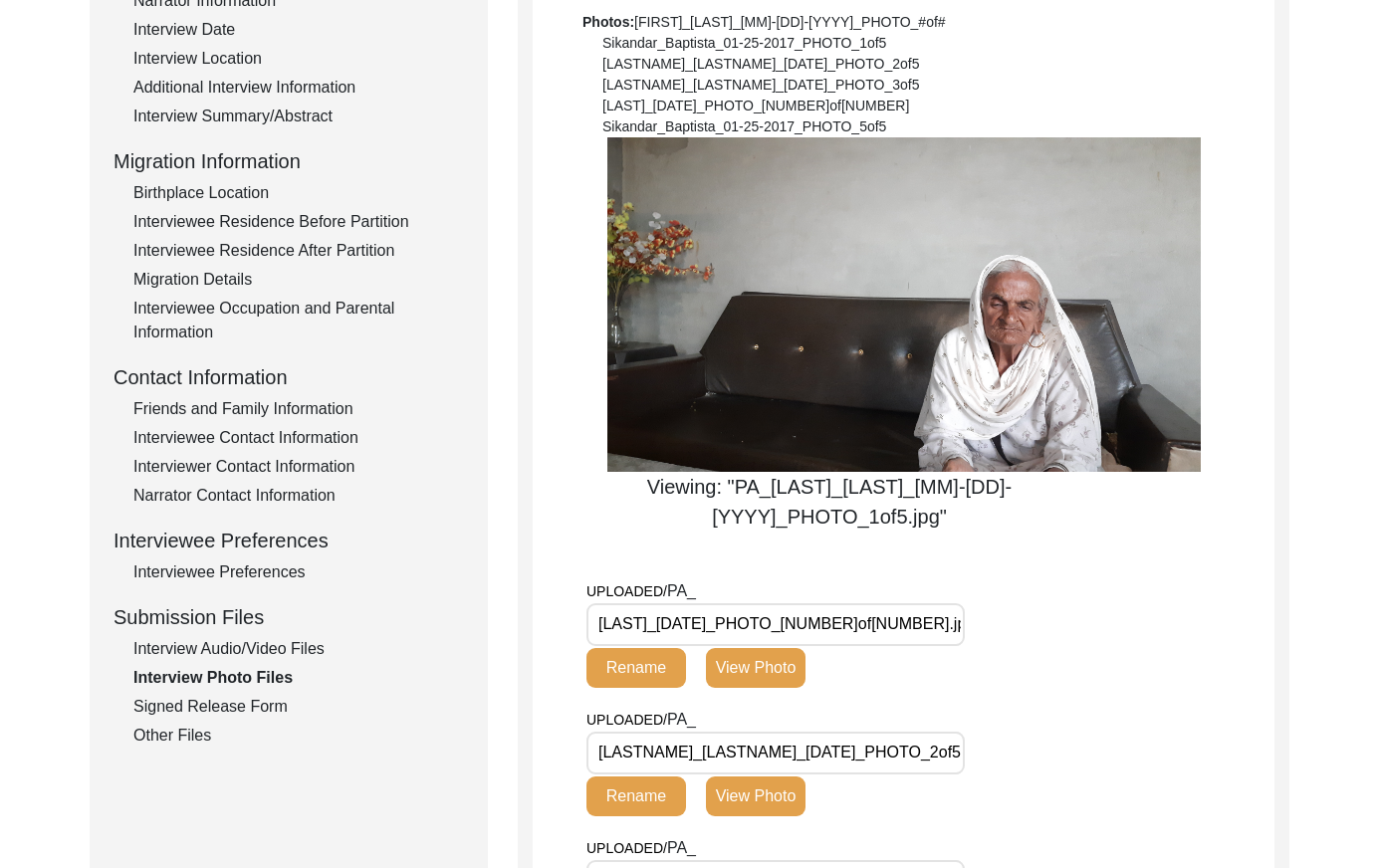 drag, startPoint x: 863, startPoint y: 591, endPoint x: 470, endPoint y: 594, distance: 393.01145 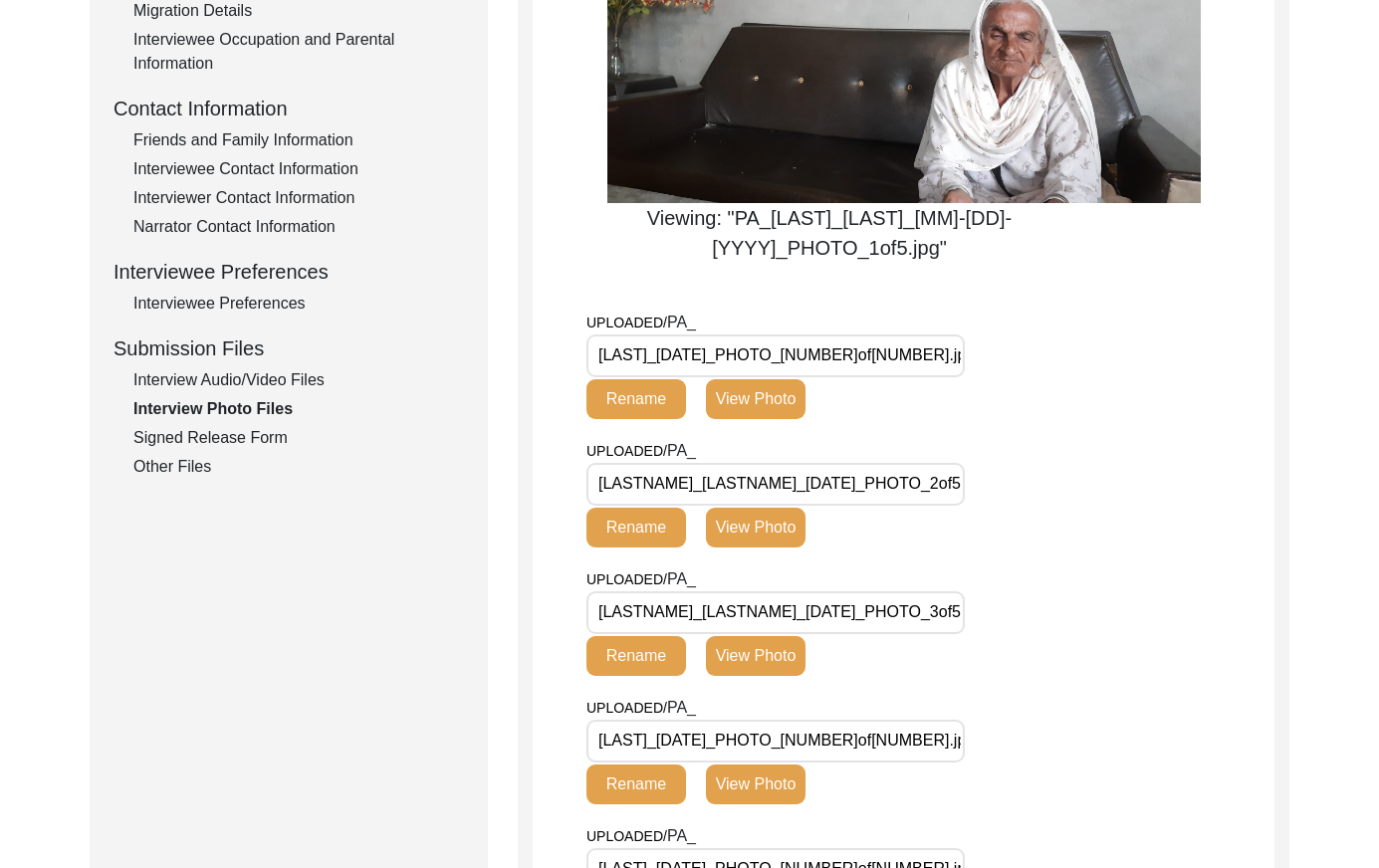 scroll, scrollTop: 706, scrollLeft: 0, axis: vertical 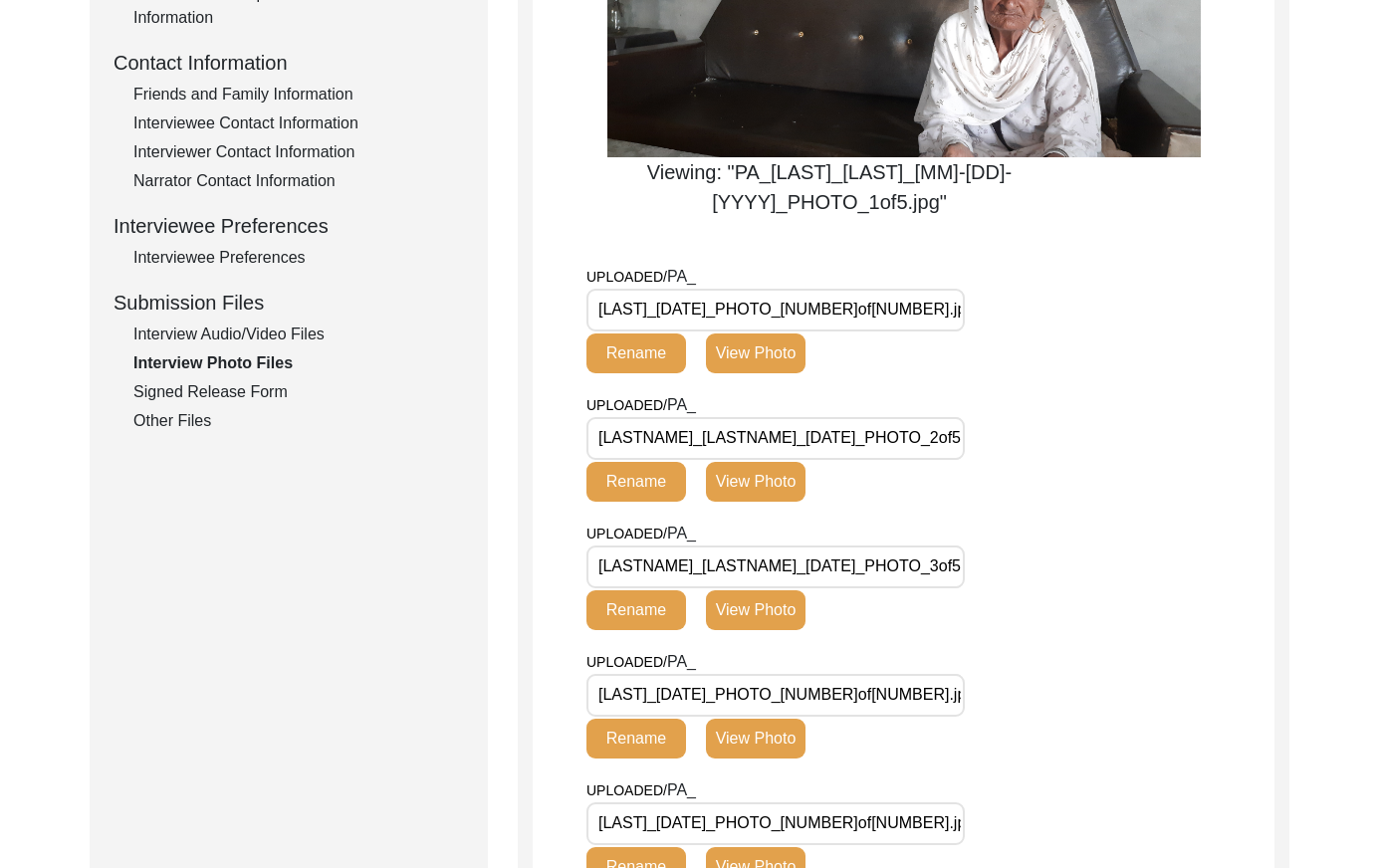 click on "View Photo" 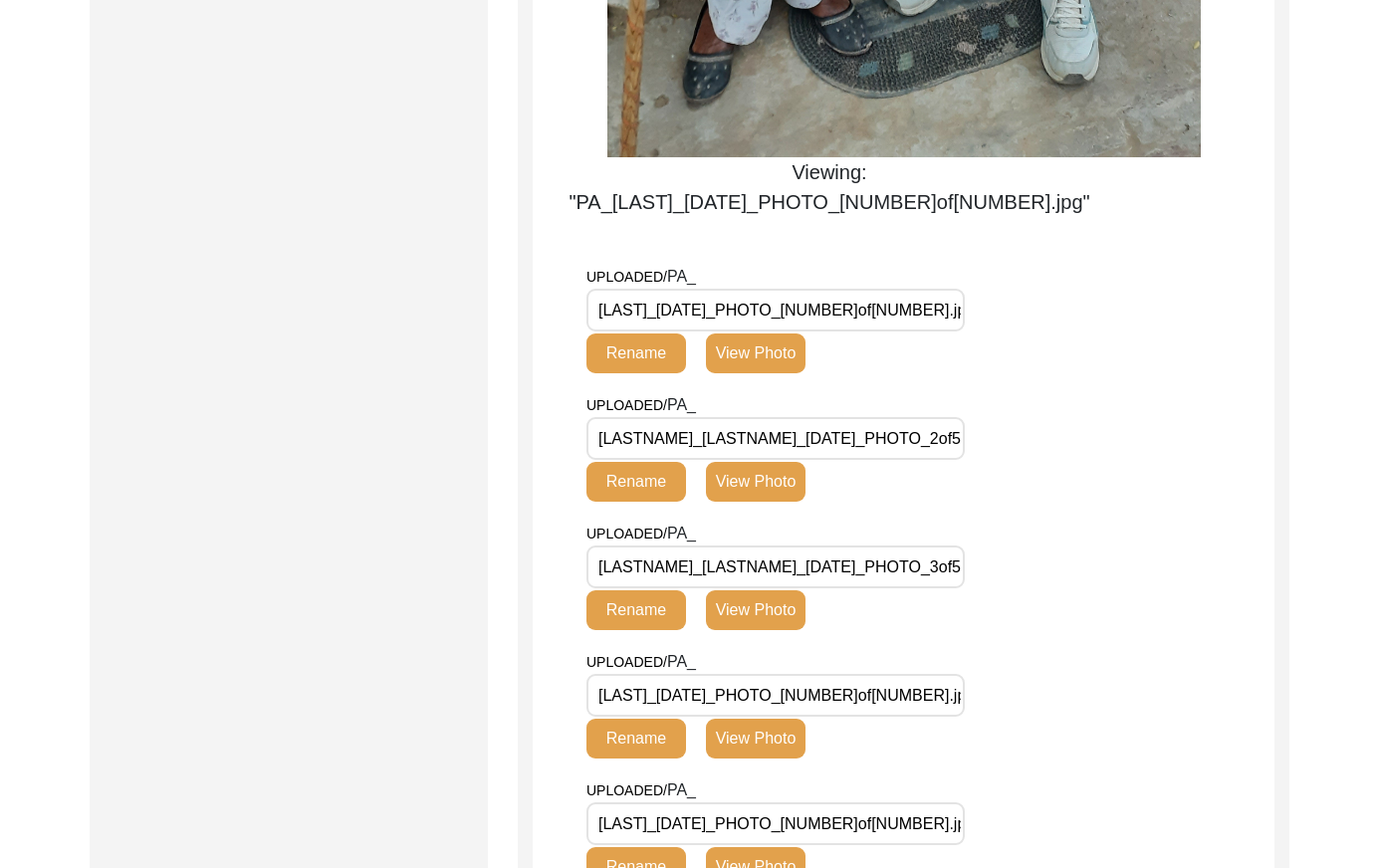 scroll, scrollTop: 1662, scrollLeft: 0, axis: vertical 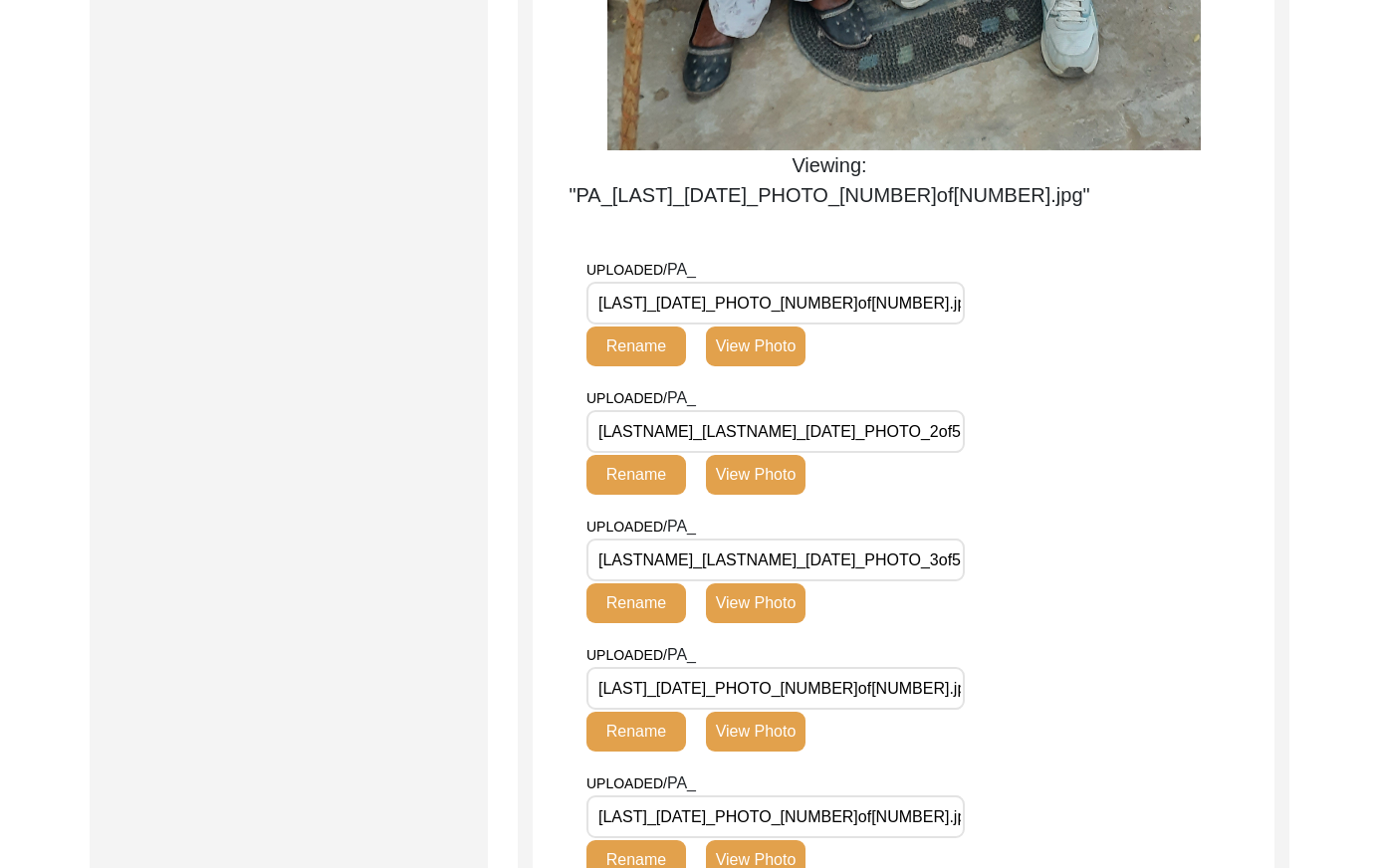 drag, startPoint x: 754, startPoint y: 574, endPoint x: 775, endPoint y: 558, distance: 26.400758 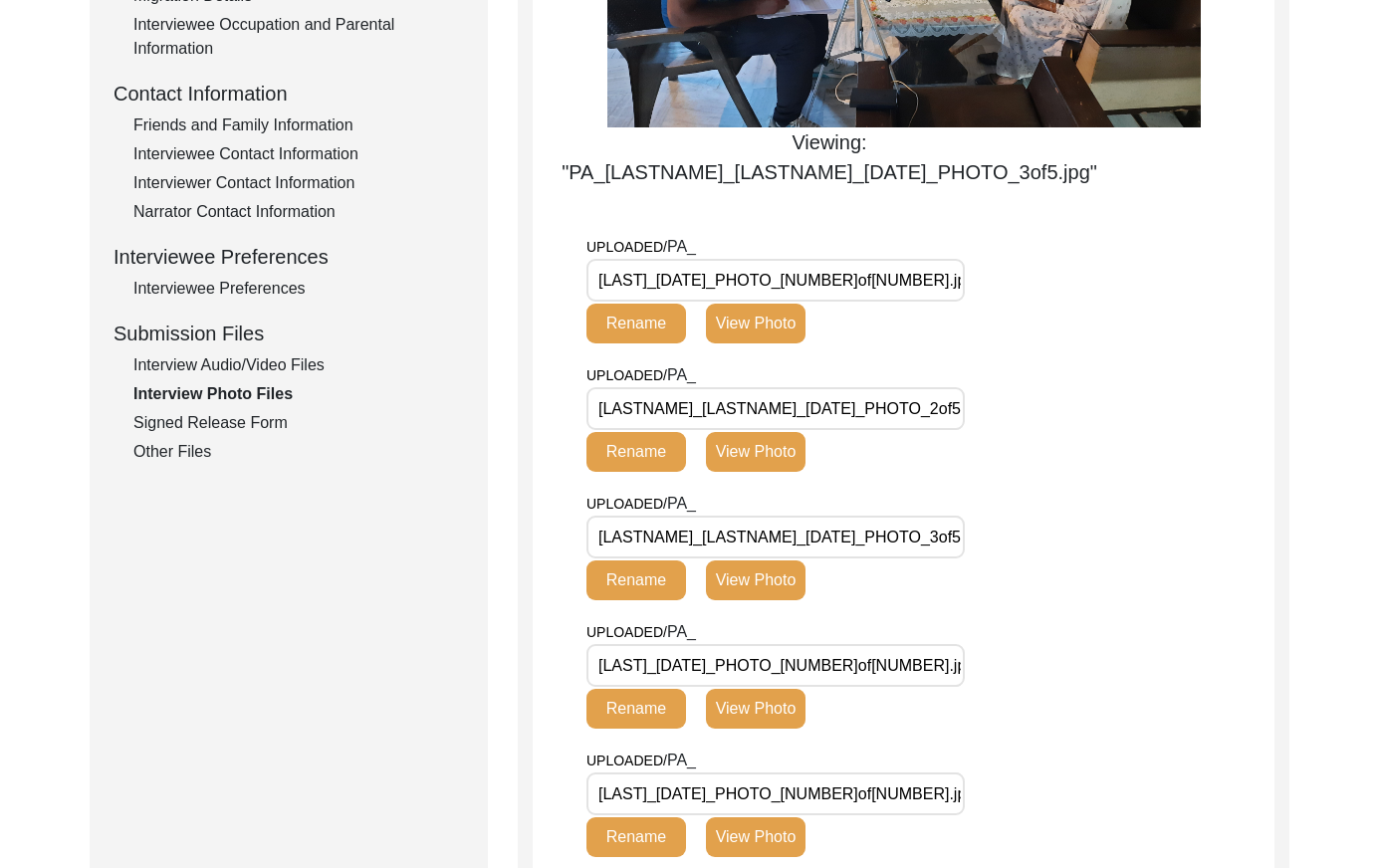 click on "View Photo" 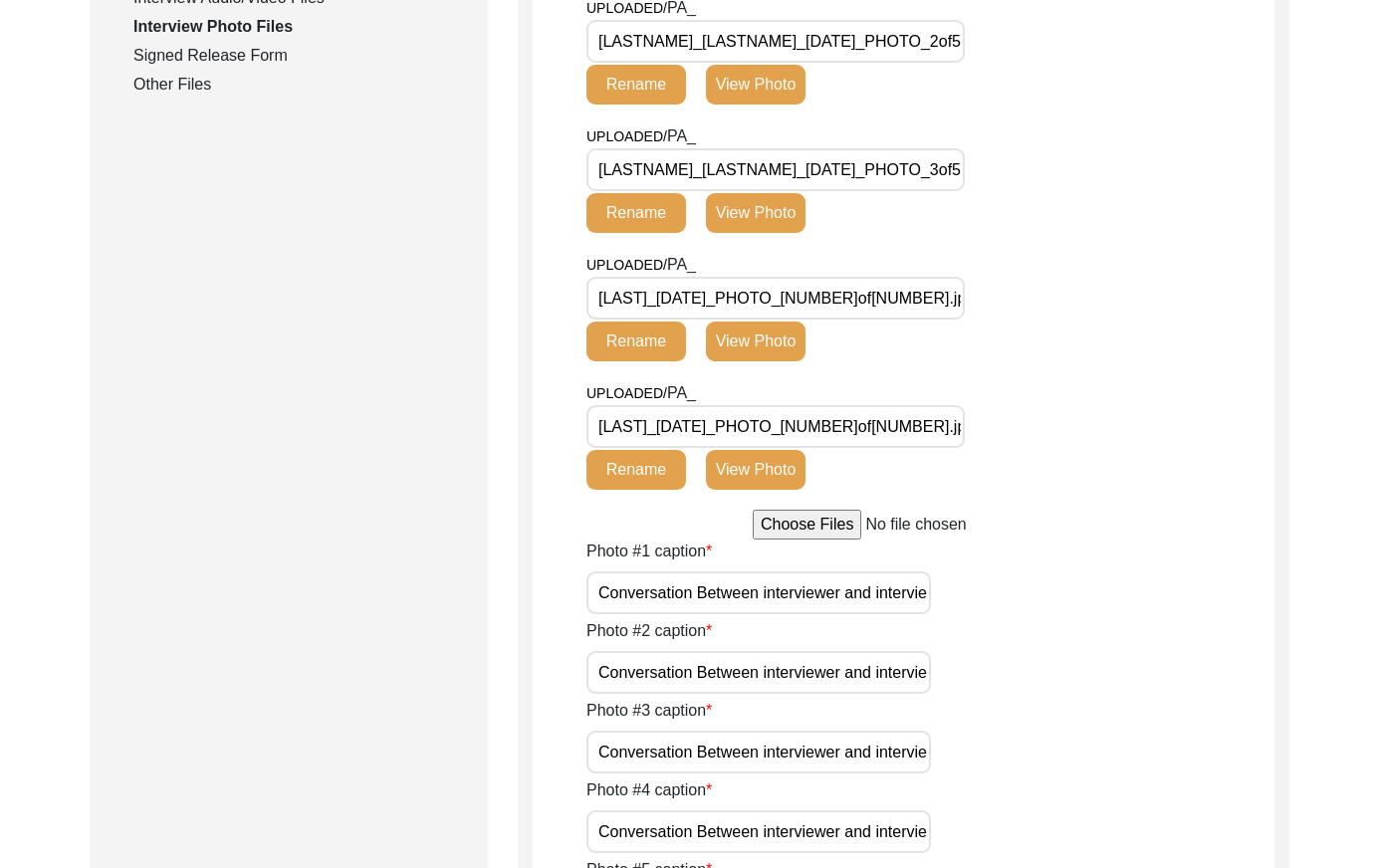 scroll, scrollTop: 819, scrollLeft: 0, axis: vertical 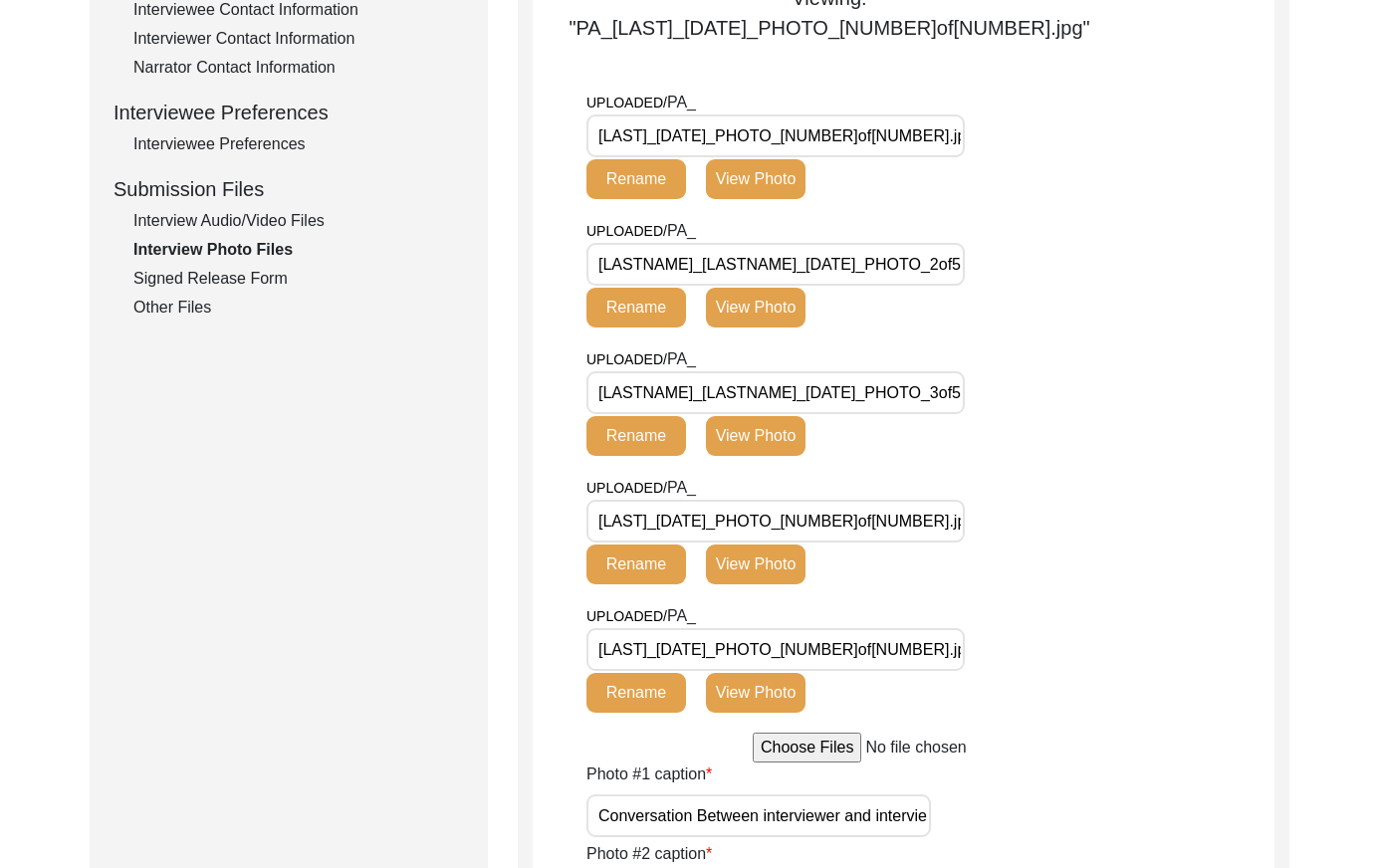 drag, startPoint x: 769, startPoint y: 657, endPoint x: 793, endPoint y: 646, distance: 26.400758 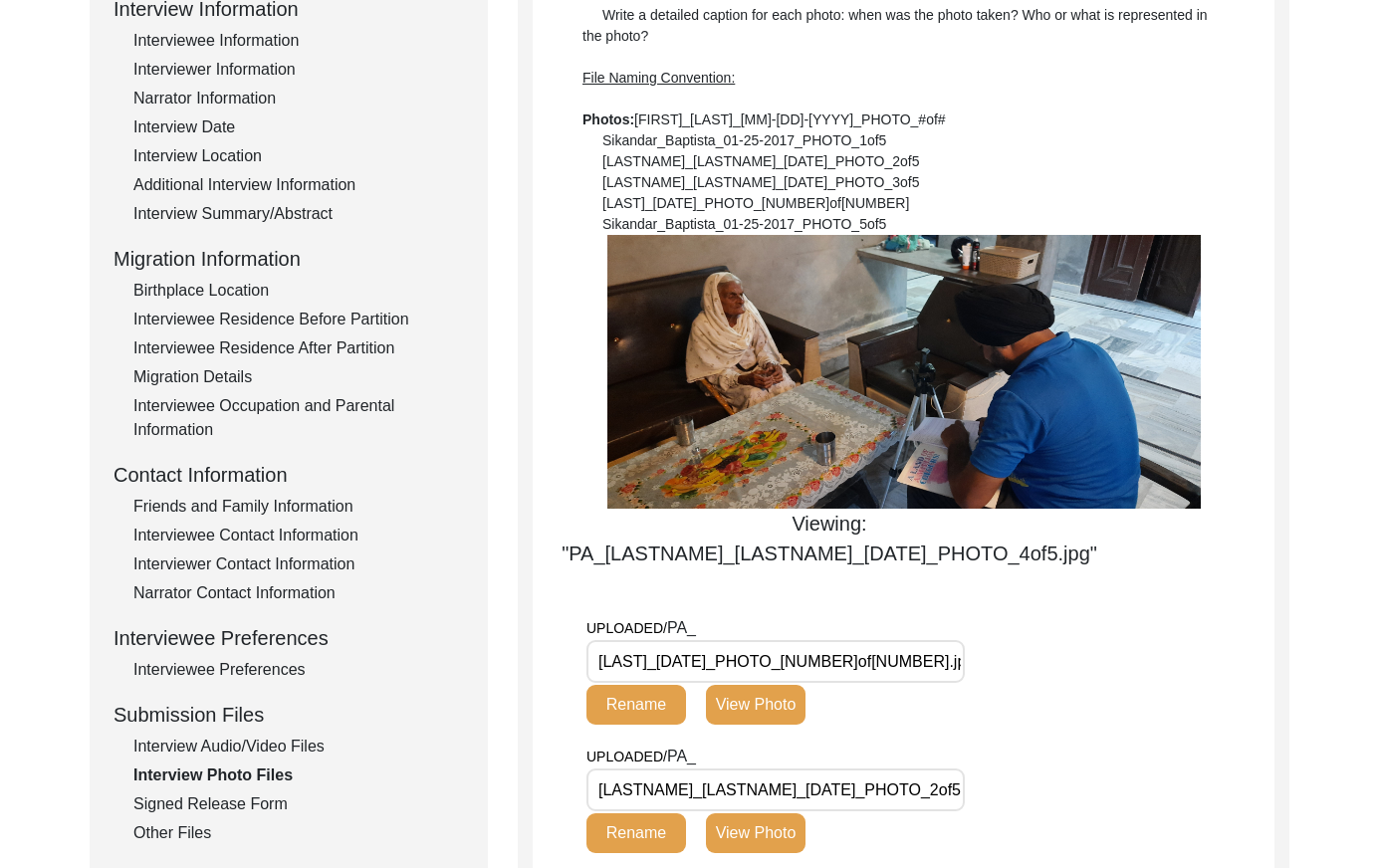 scroll, scrollTop: 303, scrollLeft: 0, axis: vertical 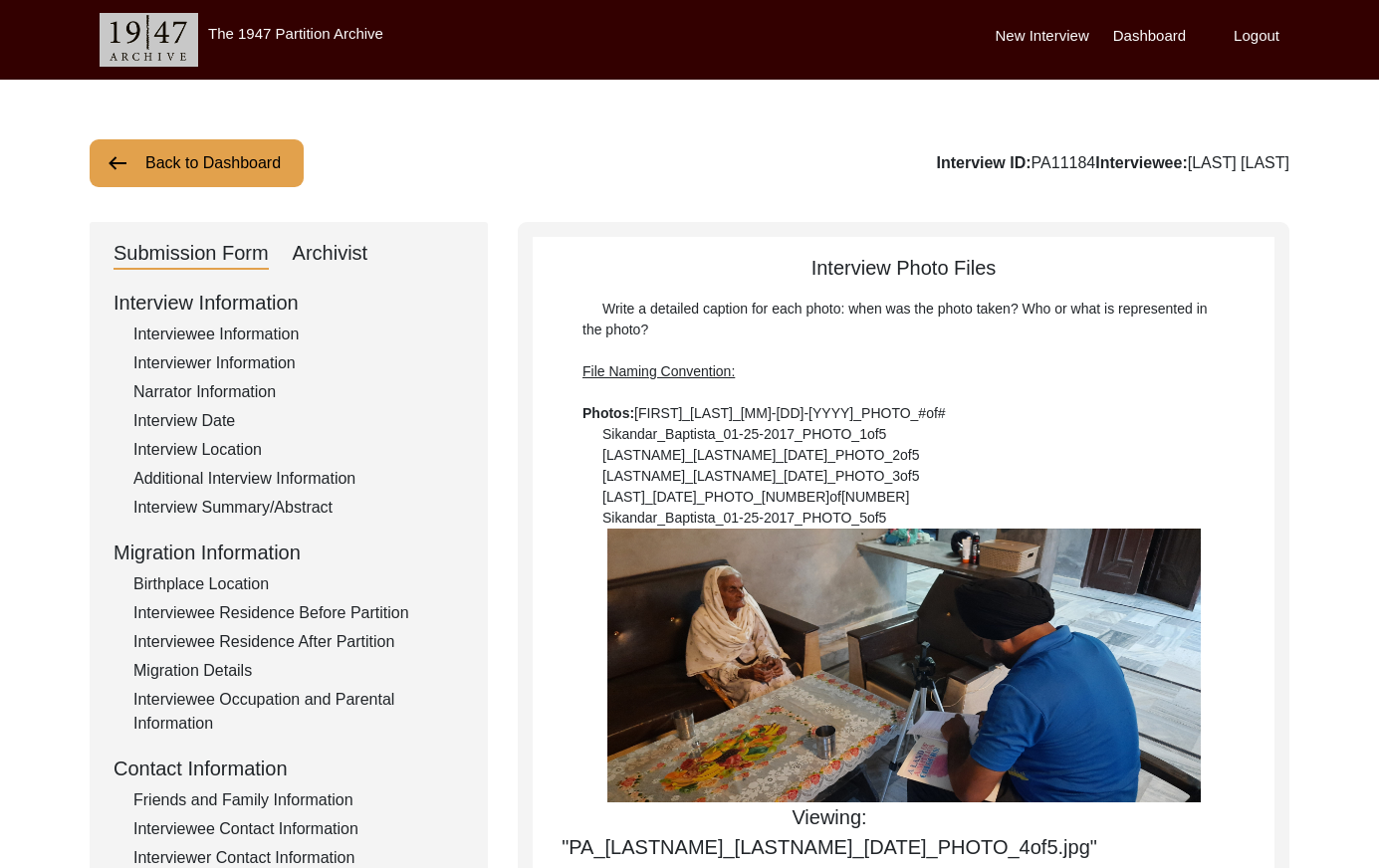 click on "Back to Dashboard" 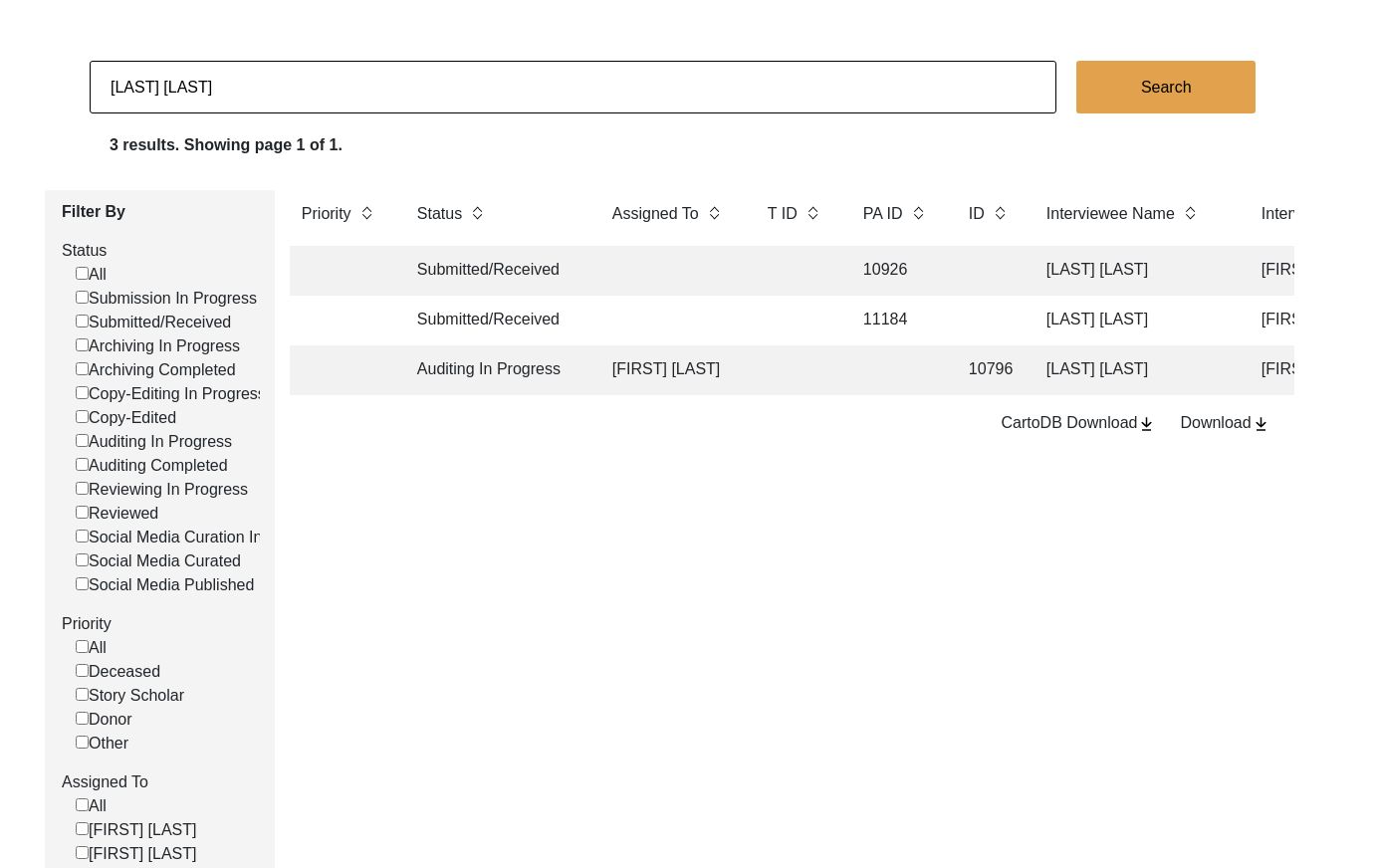 scroll, scrollTop: 106, scrollLeft: 0, axis: vertical 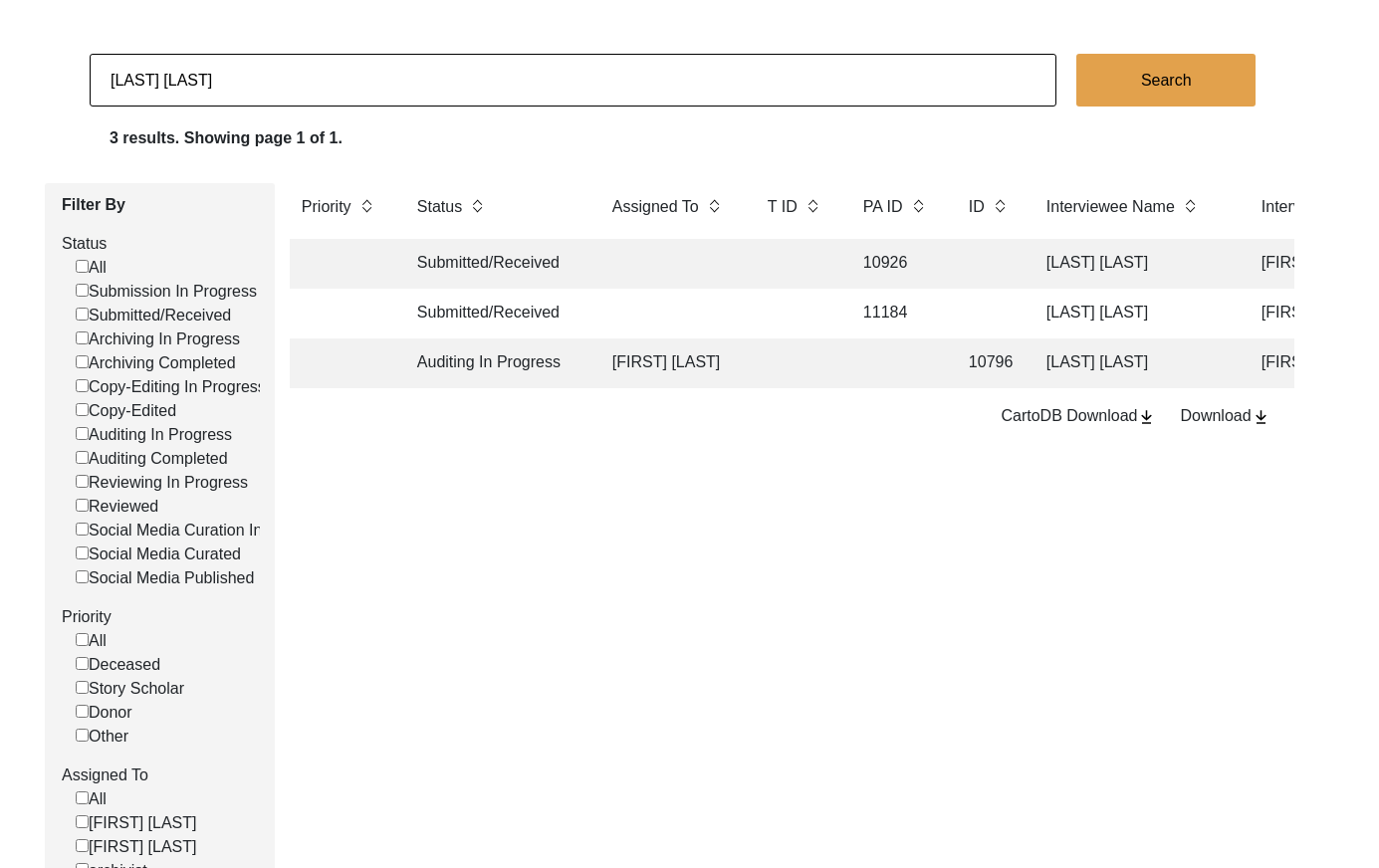 click on "[LAST] [LAST]" 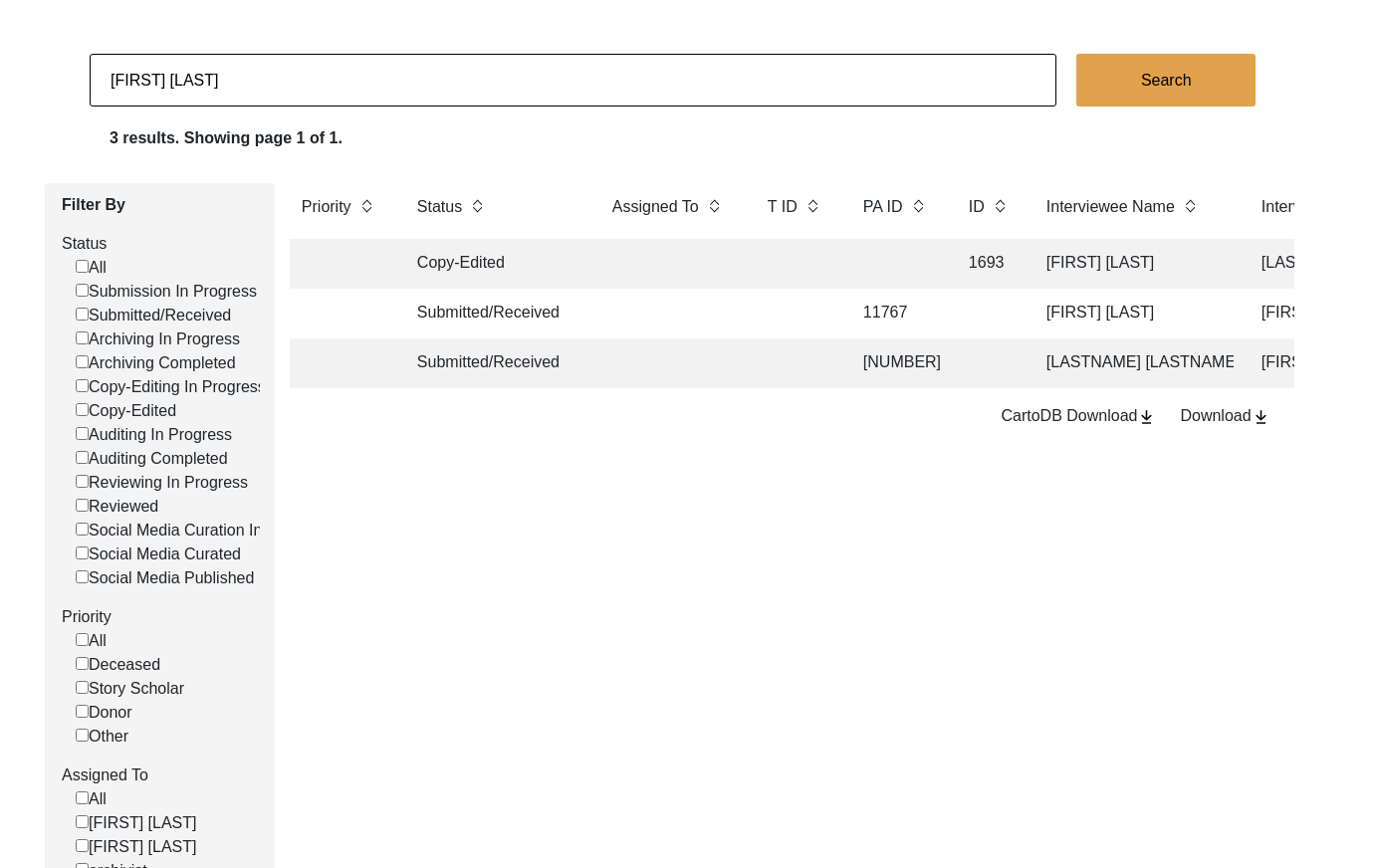 click 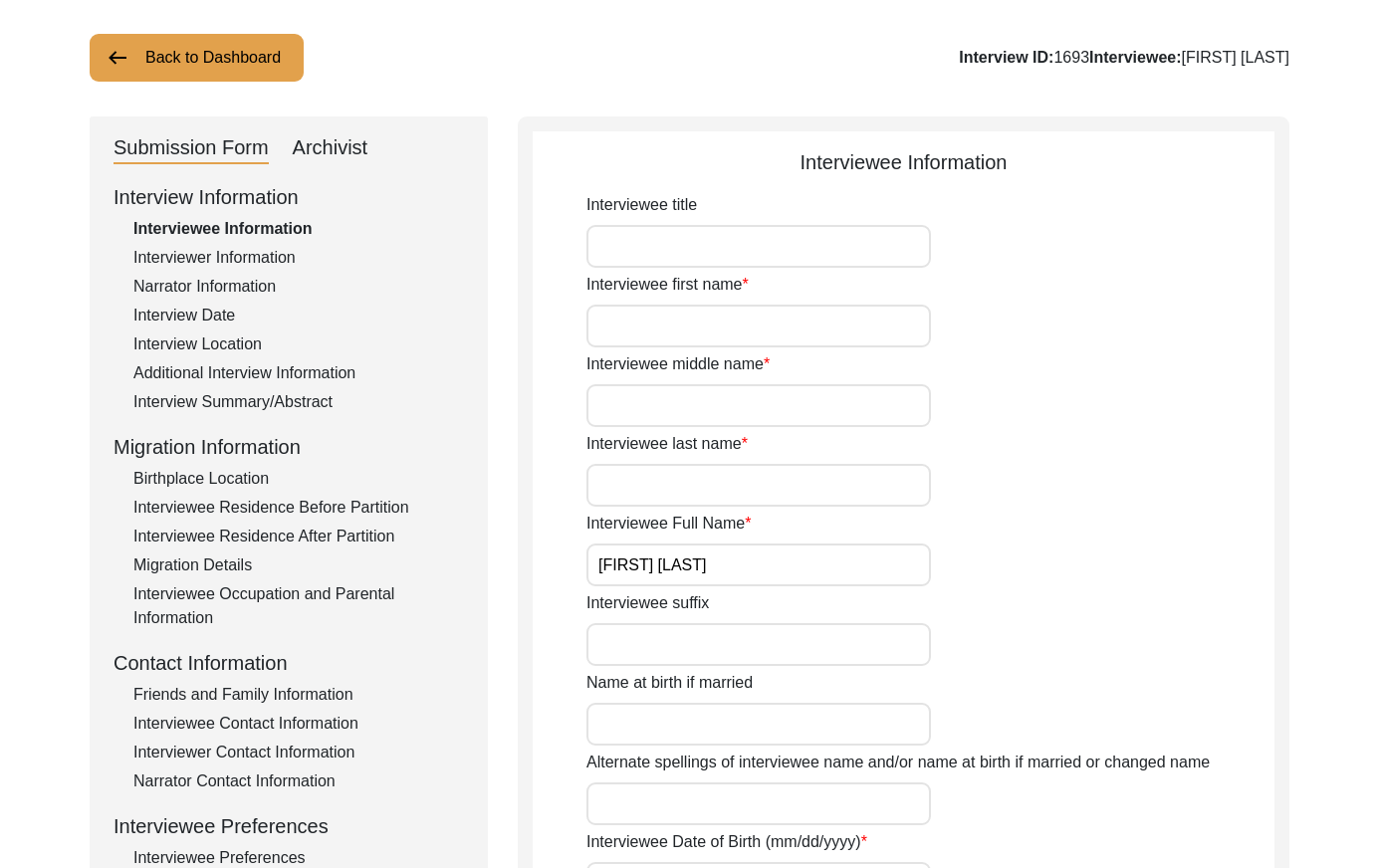 click on "Archivist" 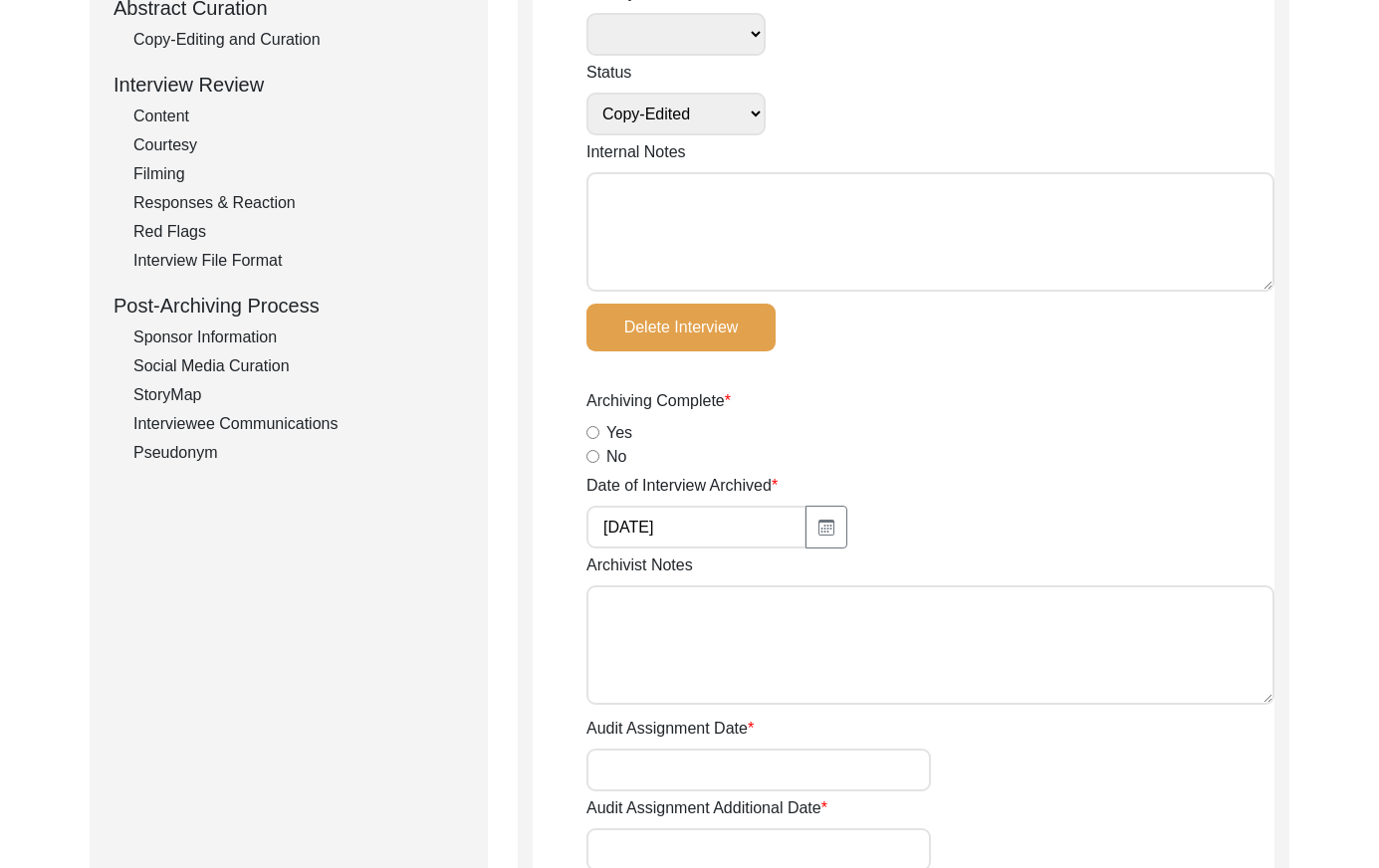 scroll, scrollTop: 0, scrollLeft: 0, axis: both 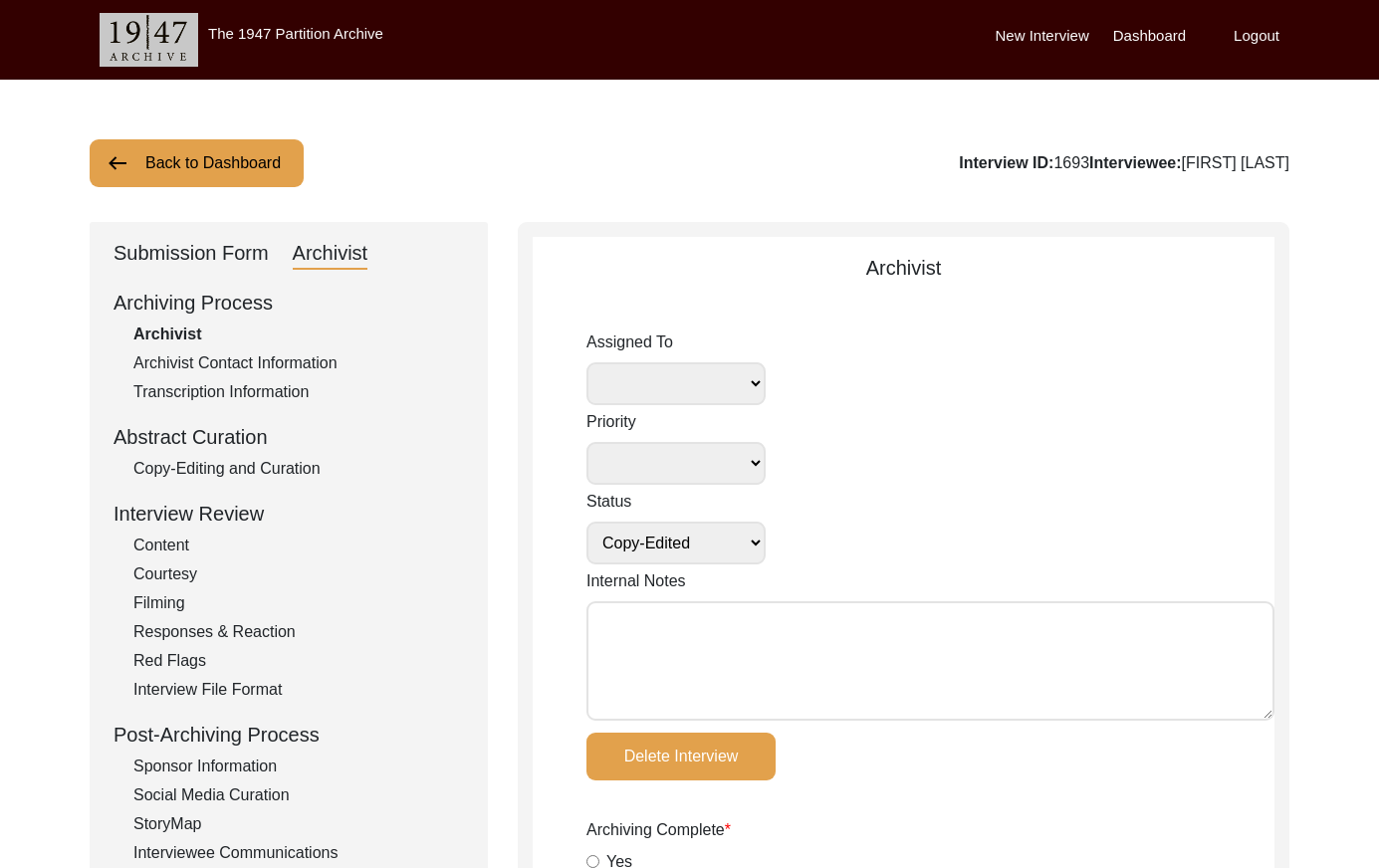 drag, startPoint x: 244, startPoint y: 165, endPoint x: 361, endPoint y: 144, distance: 118.86968 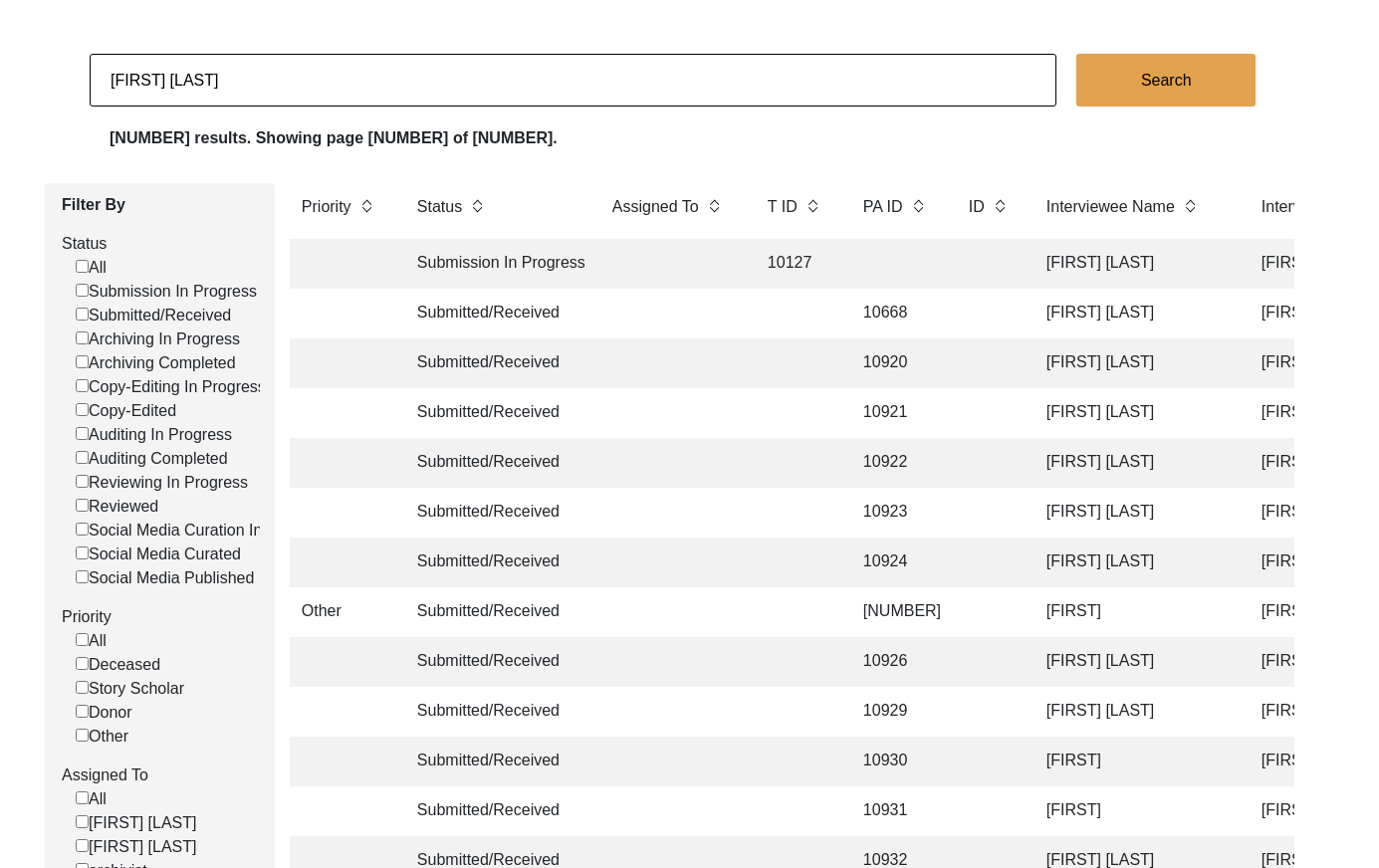 scroll, scrollTop: 115, scrollLeft: 0, axis: vertical 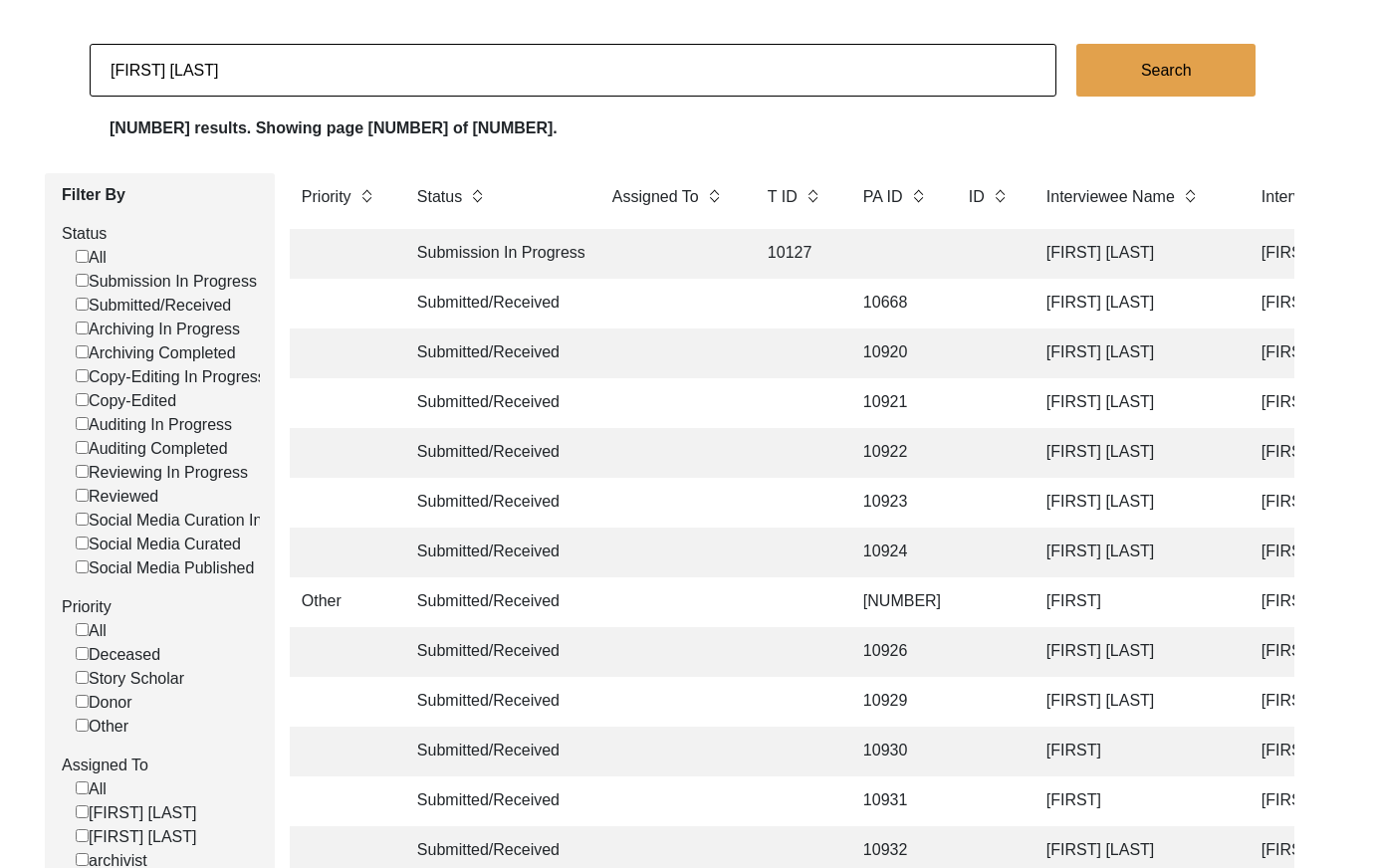 drag, startPoint x: 549, startPoint y: 71, endPoint x: 1027, endPoint y: 68, distance: 478.00941 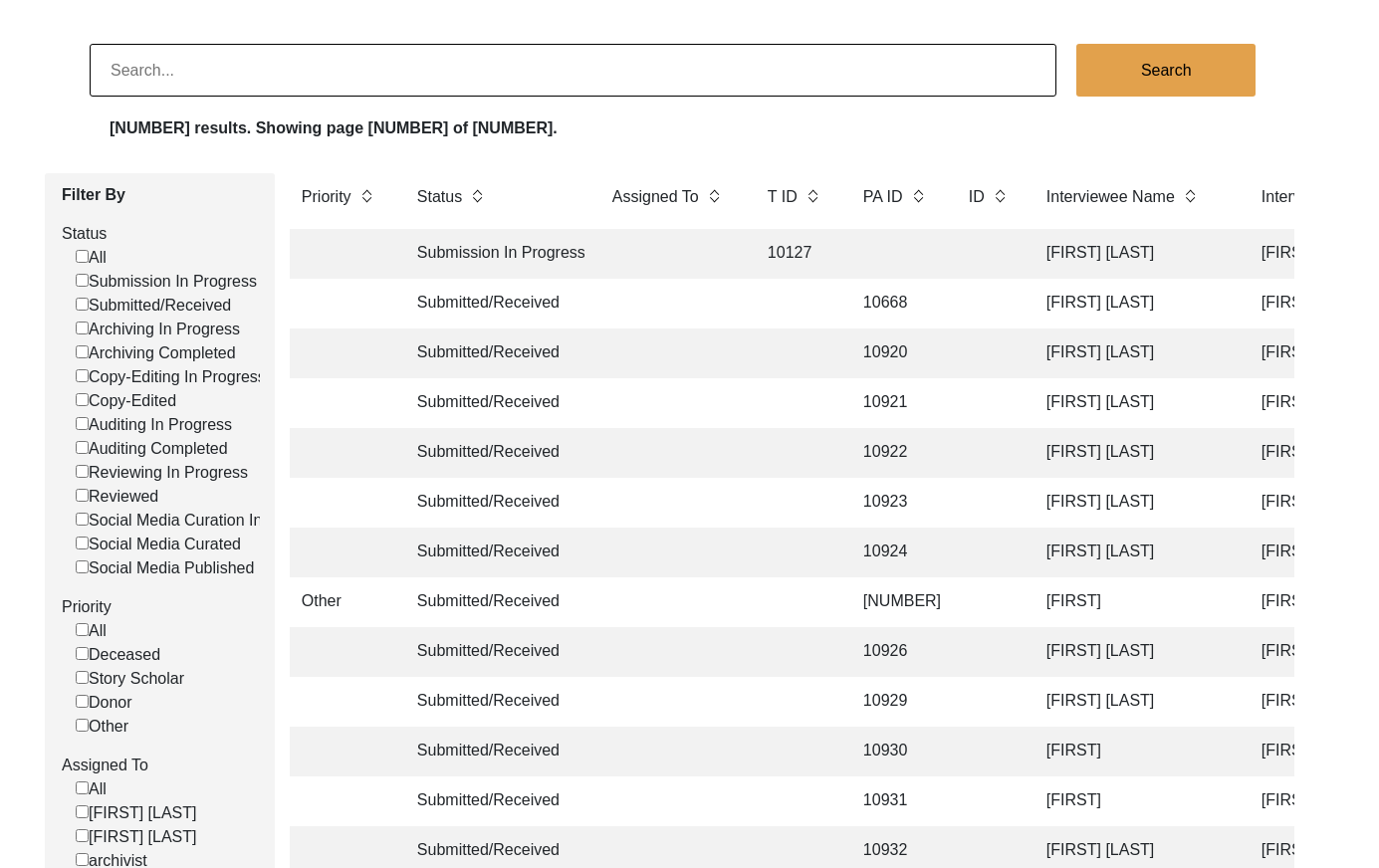 type 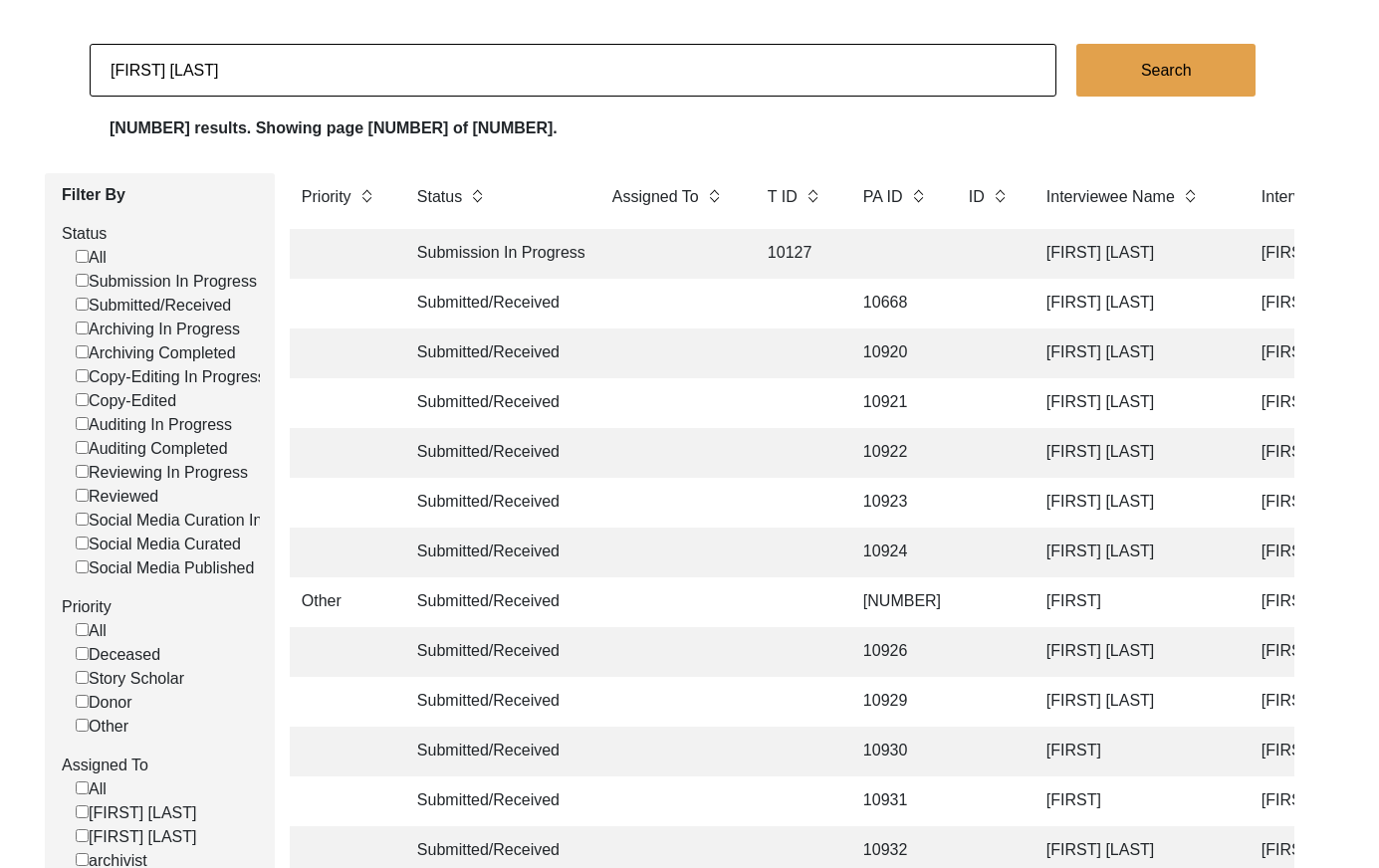 type on "[LAST] [LAST]" 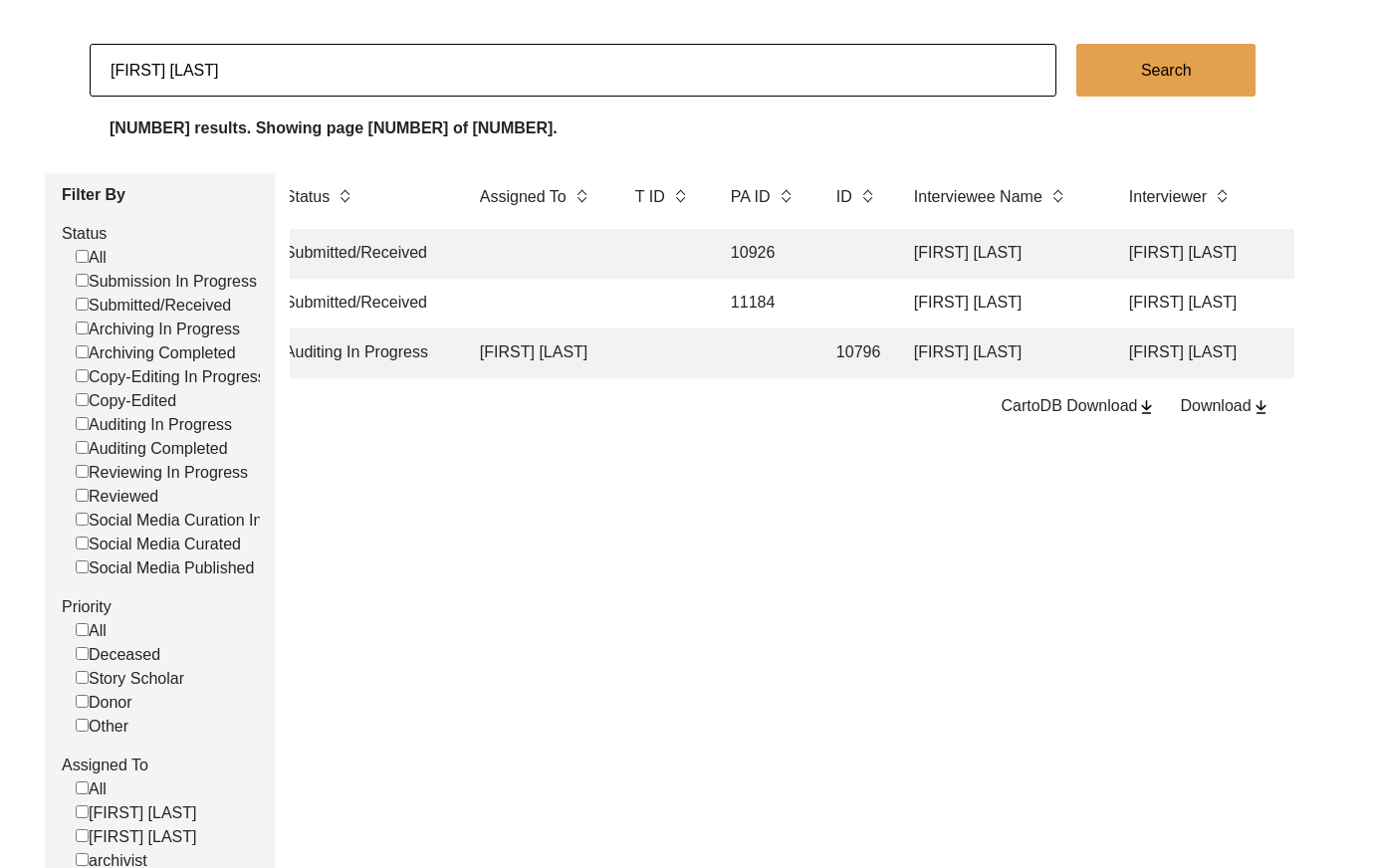 scroll, scrollTop: 0, scrollLeft: 134, axis: horizontal 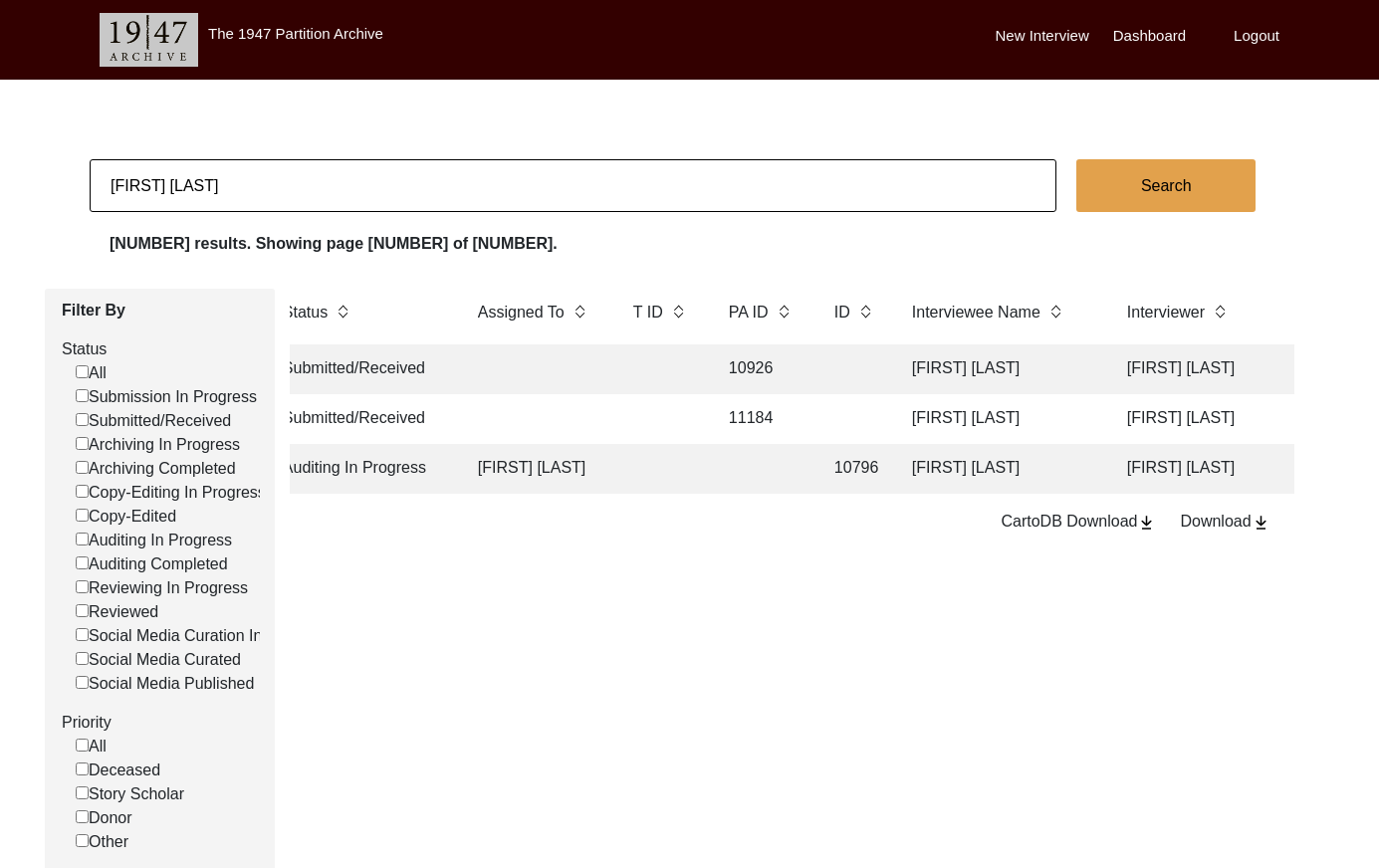 click on "Logout" at bounding box center (1257, 36) 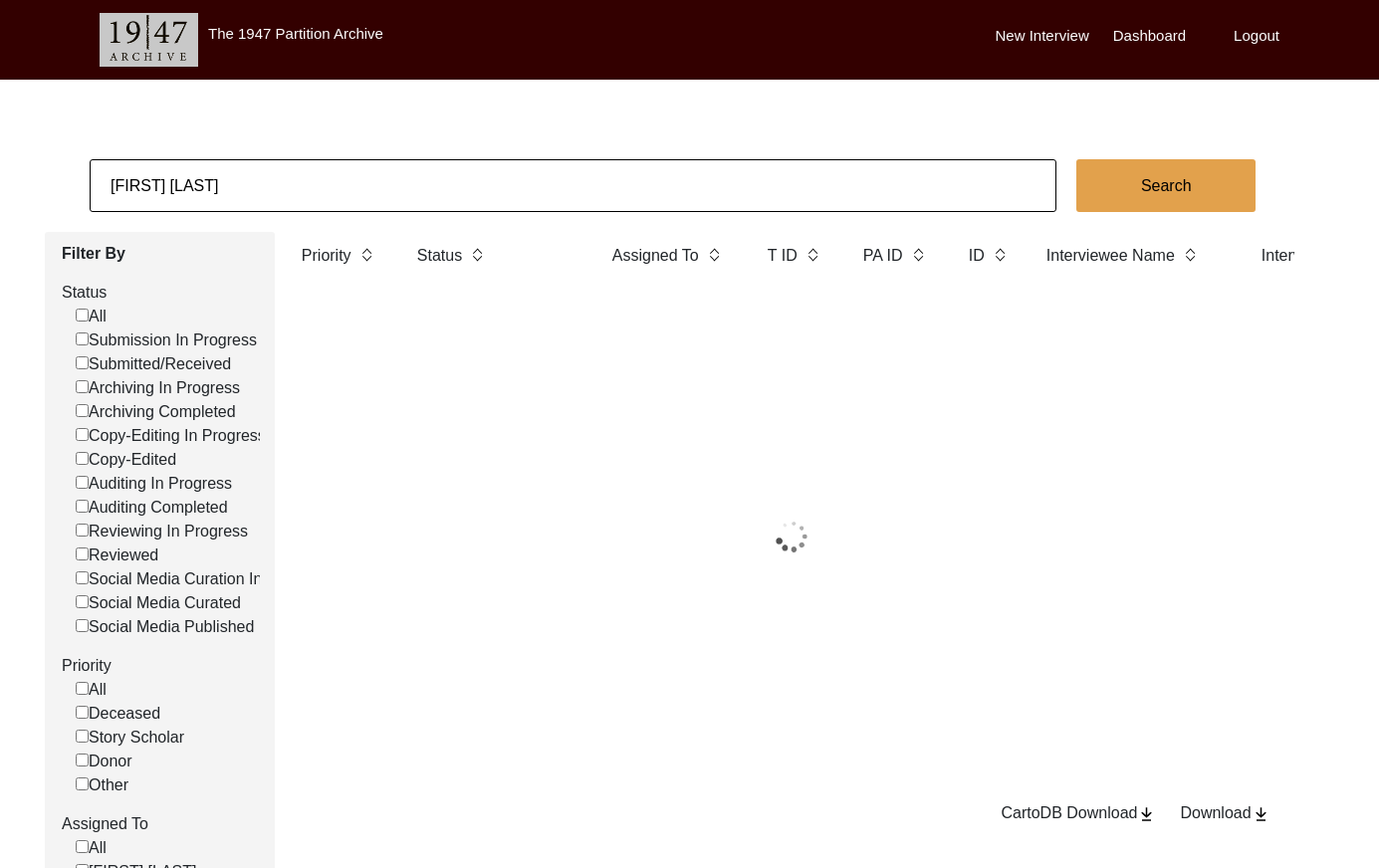scroll, scrollTop: 106, scrollLeft: 0, axis: vertical 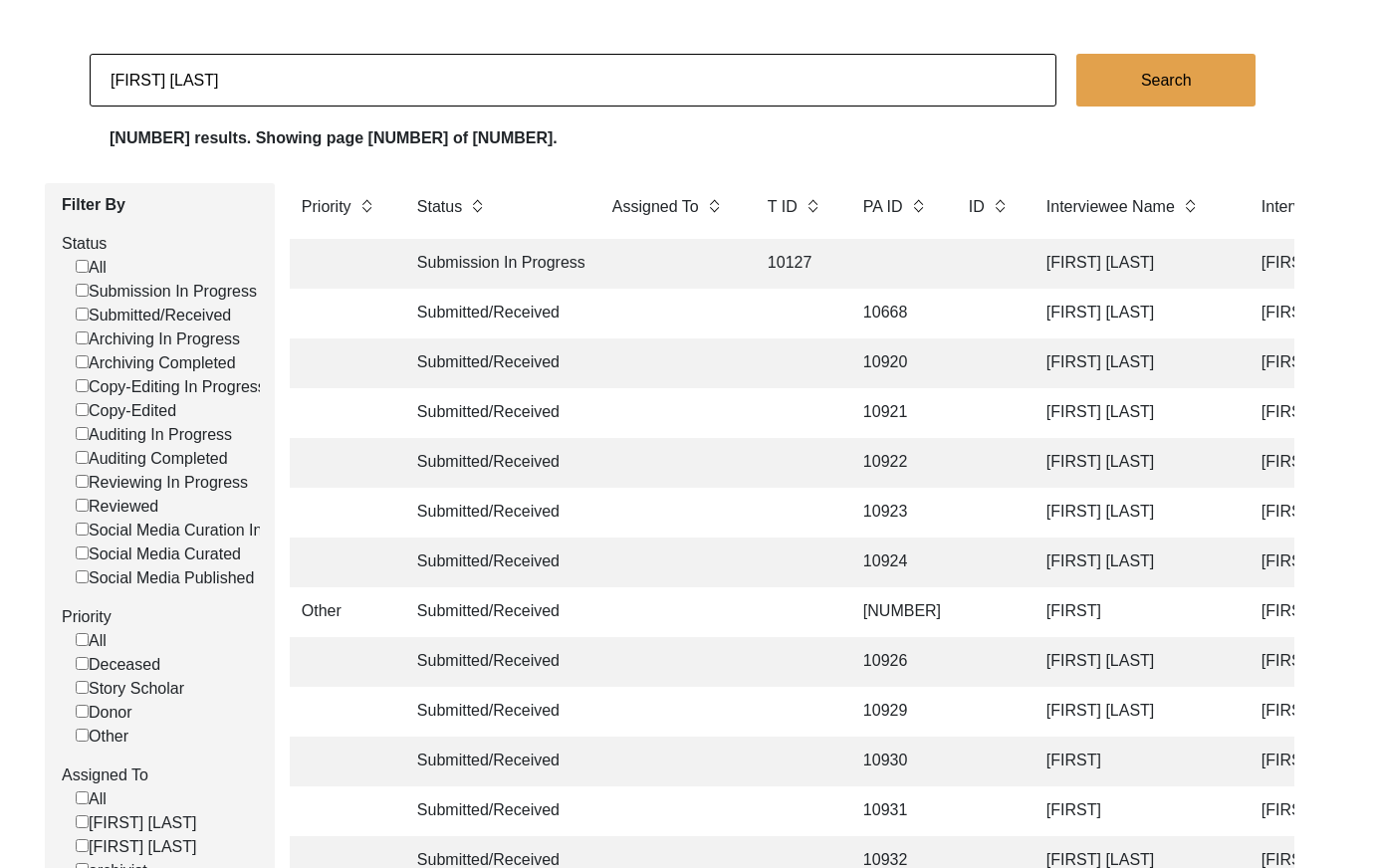 click on "[FIRST] [LAST]" 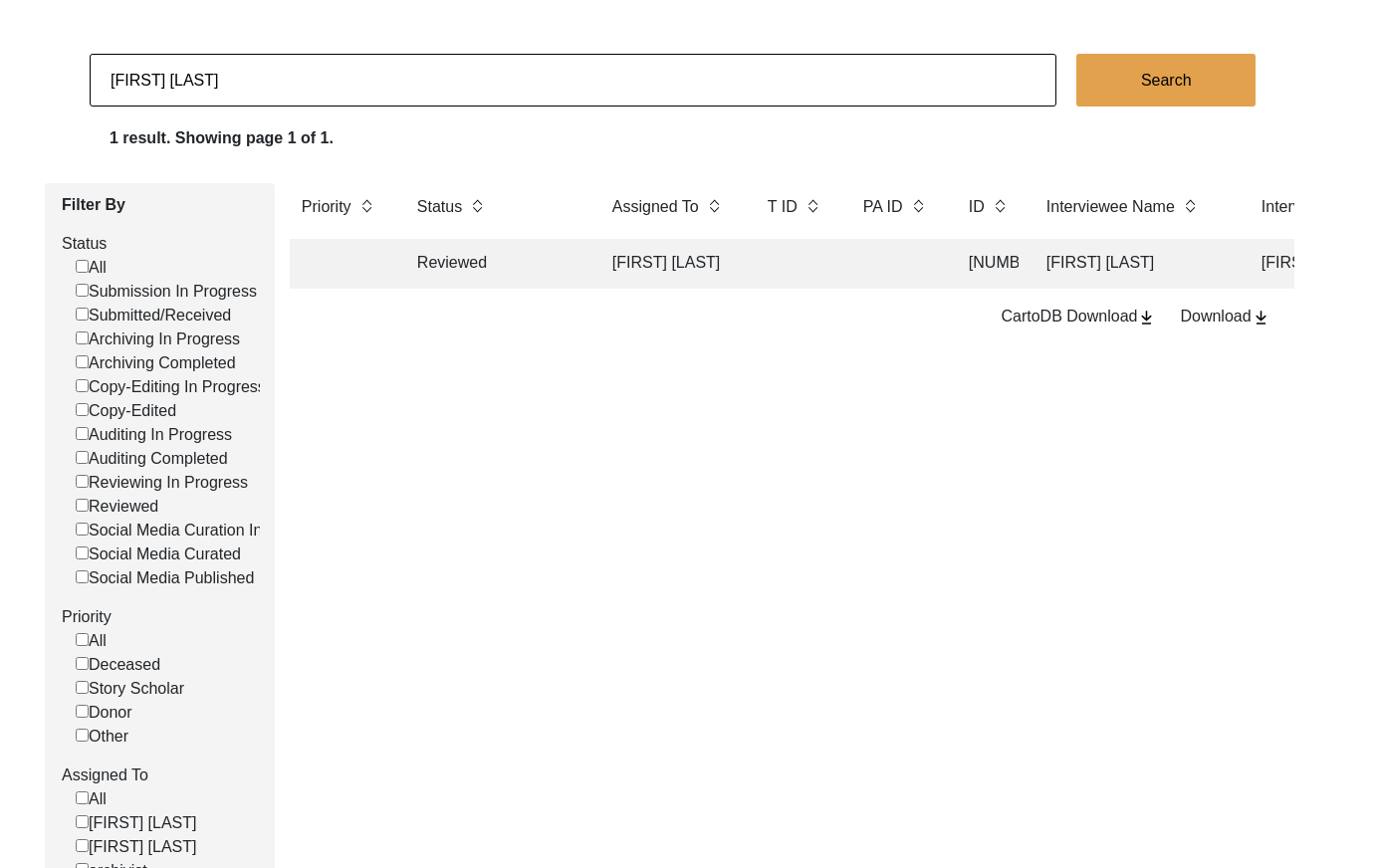 scroll, scrollTop: 0, scrollLeft: 0, axis: both 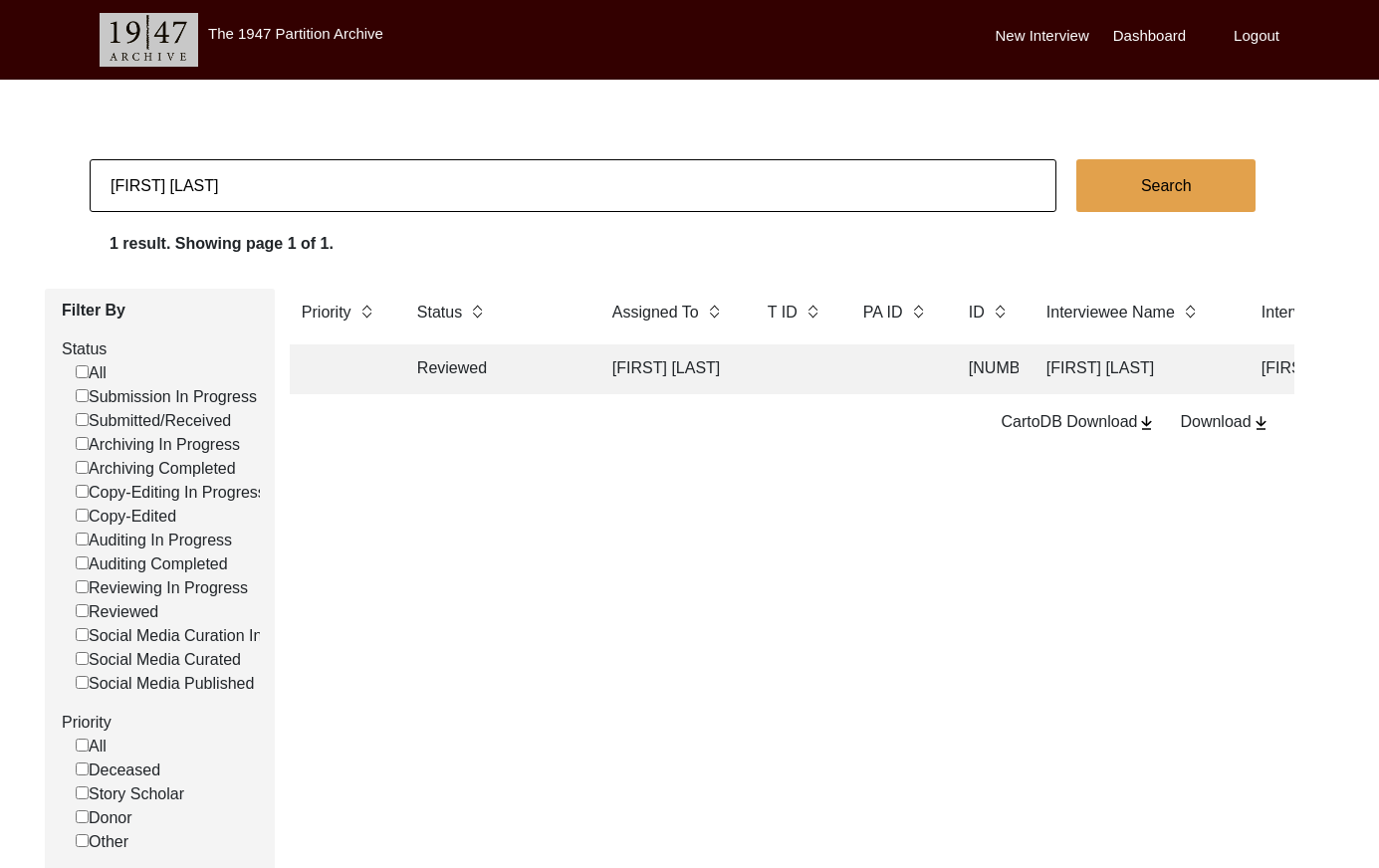 click on "Logout" at bounding box center (1257, 36) 